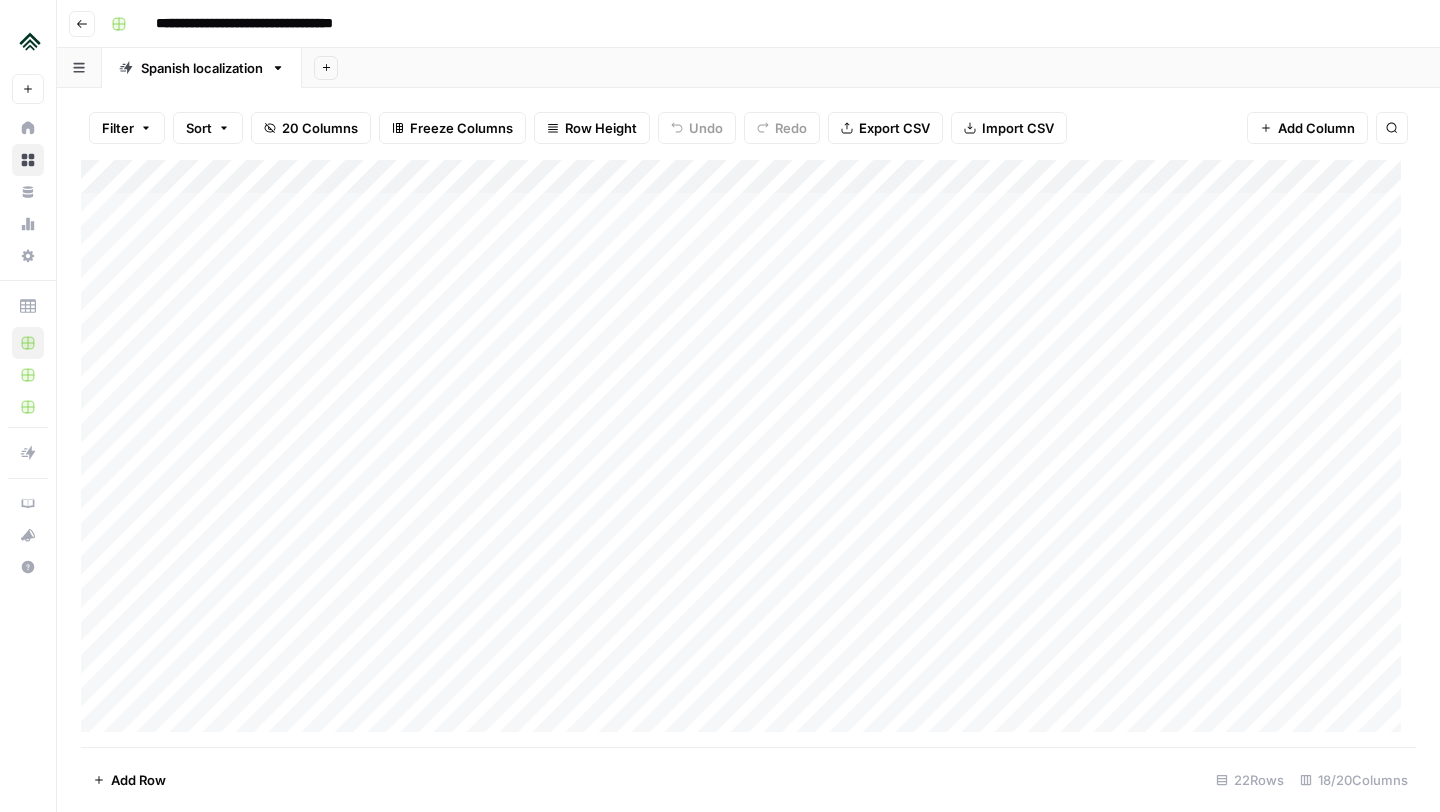 scroll, scrollTop: 0, scrollLeft: 0, axis: both 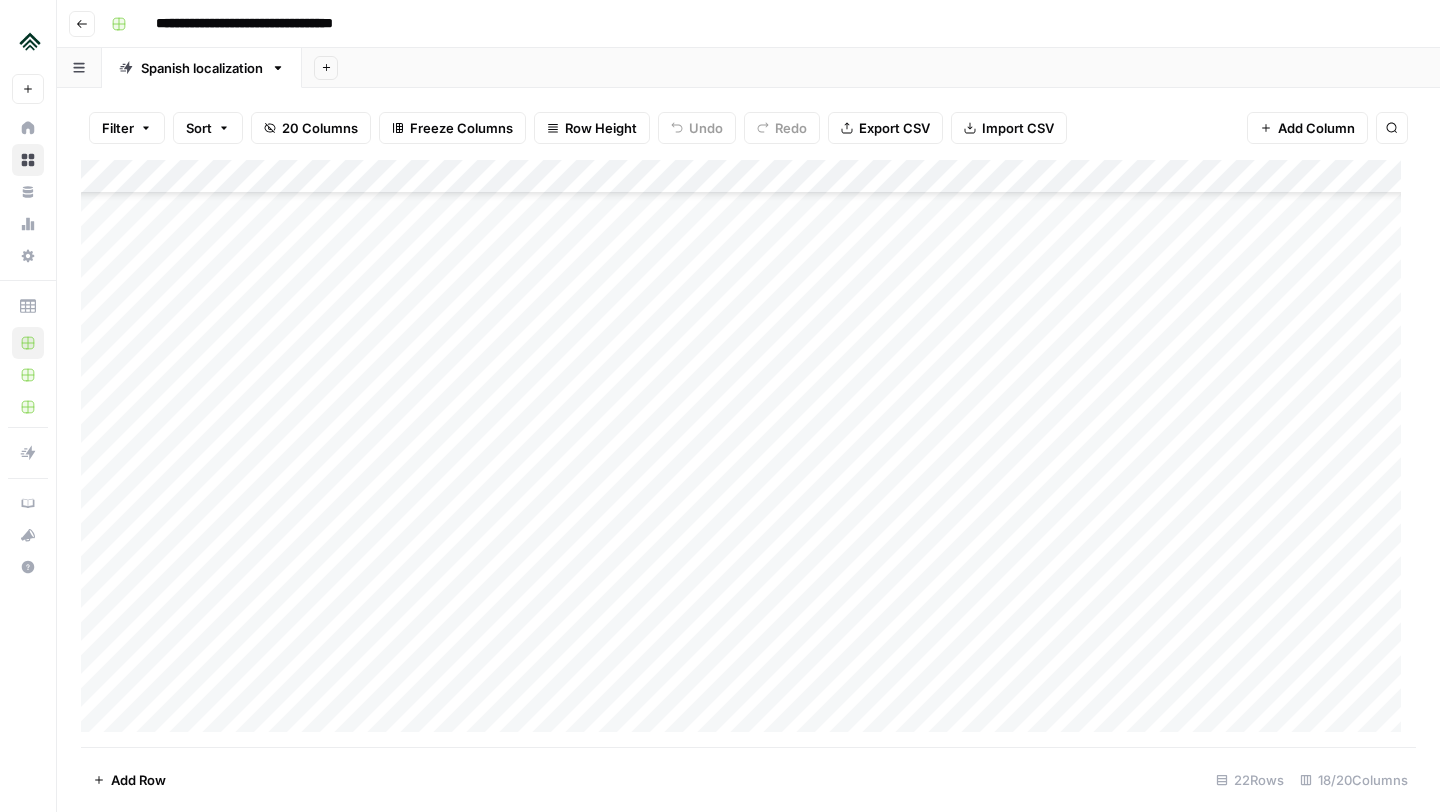 click on "Add Column" at bounding box center (748, 453) 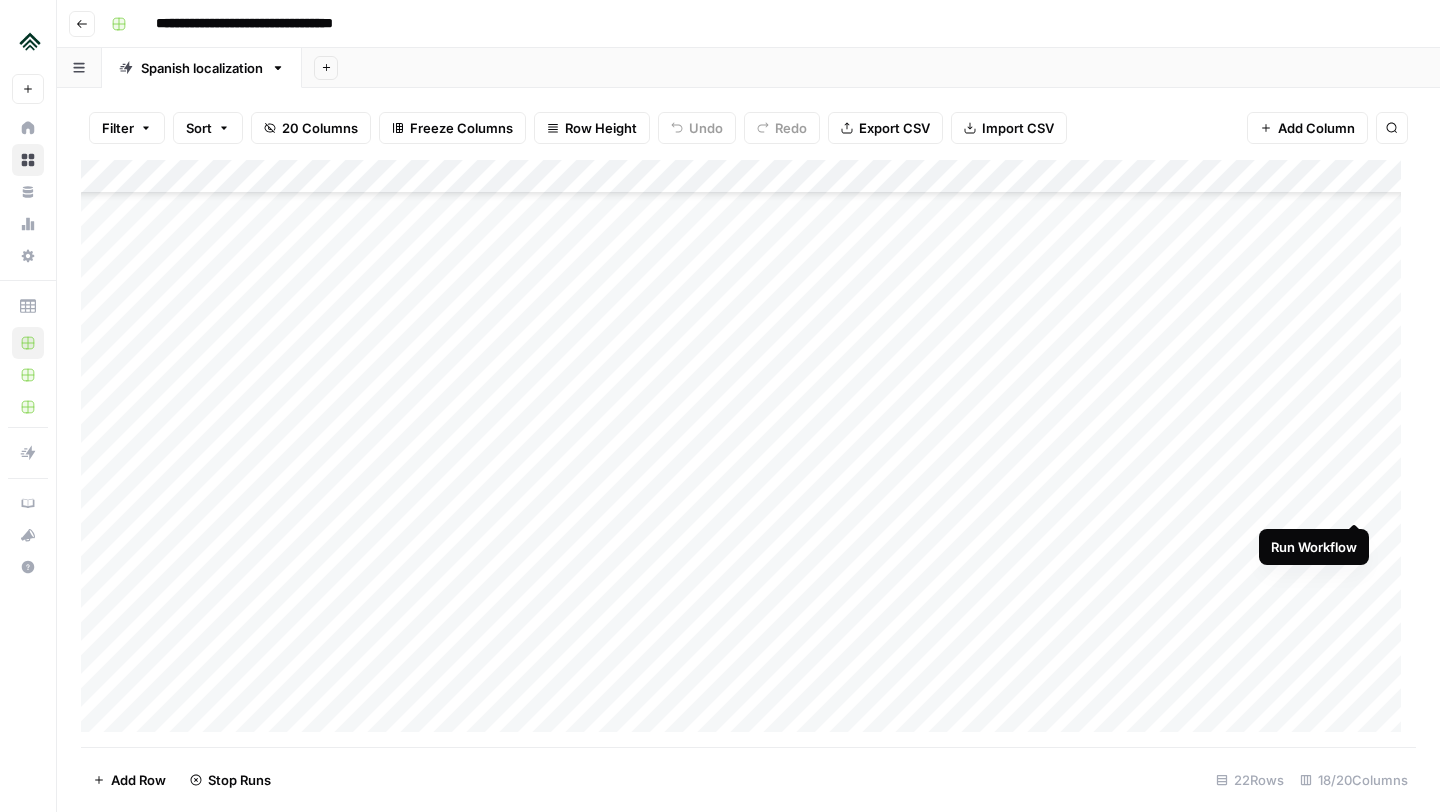 click on "Add Column" at bounding box center (748, 453) 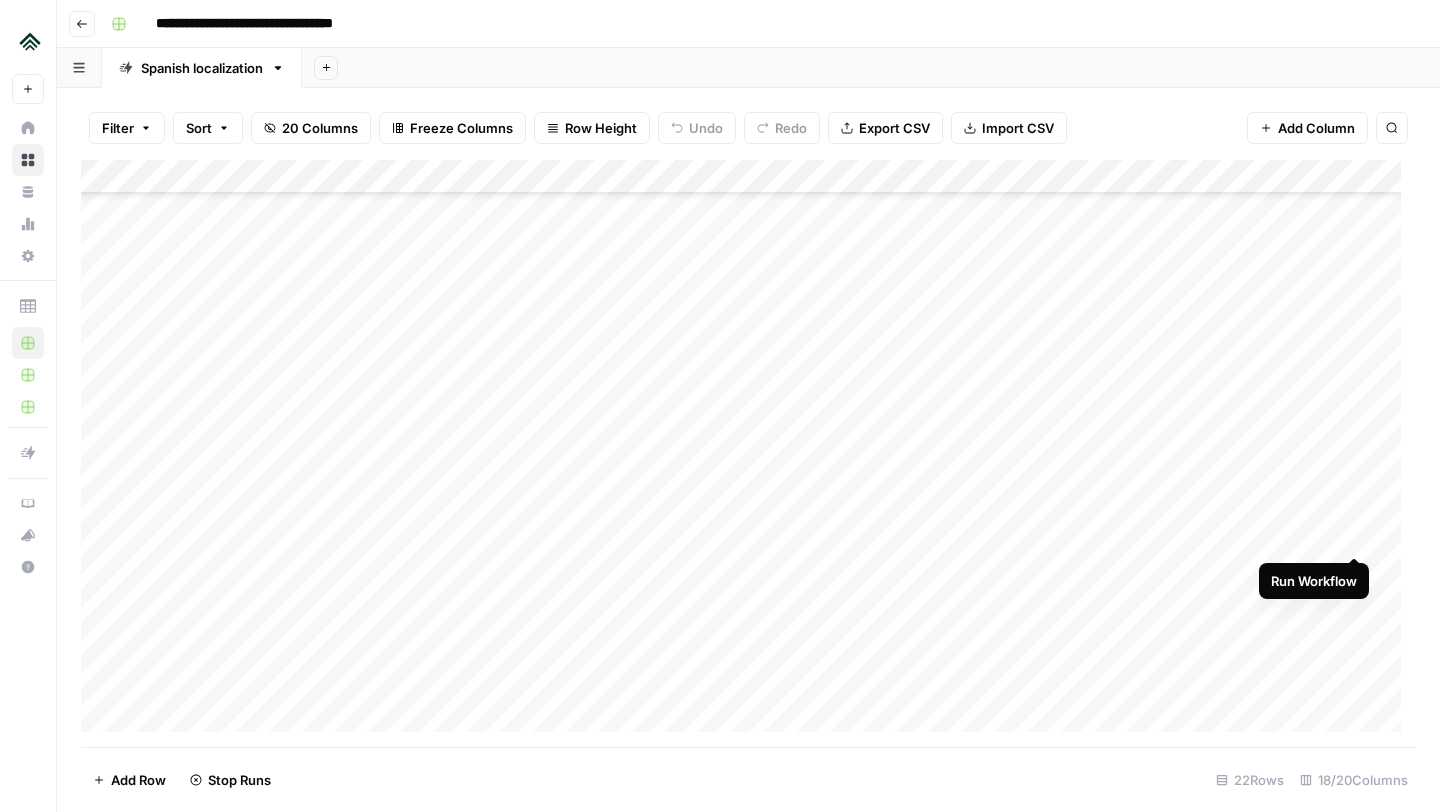 click on "Add Column" at bounding box center [748, 453] 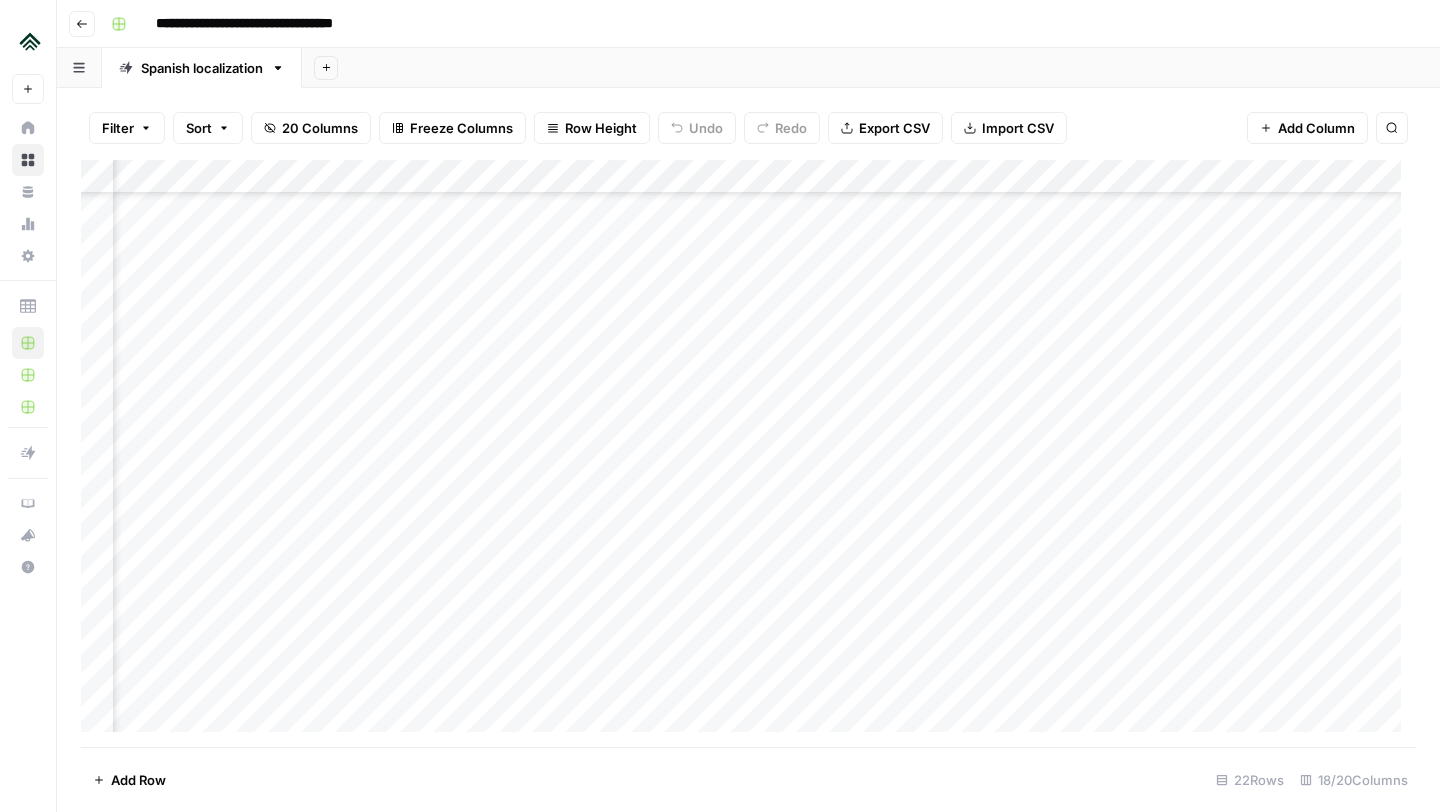 scroll, scrollTop: 183, scrollLeft: 1054, axis: both 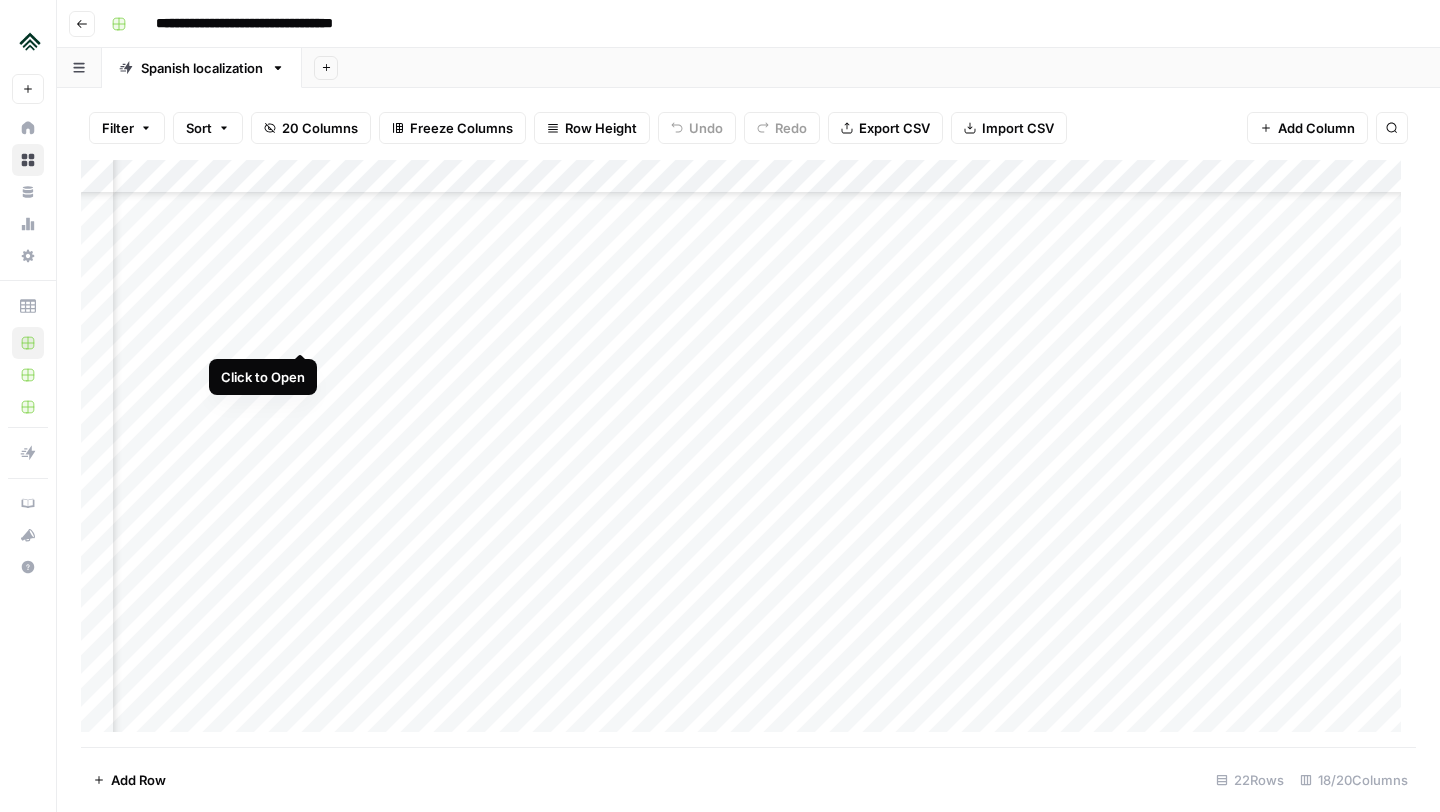 click on "Add Column" at bounding box center [748, 453] 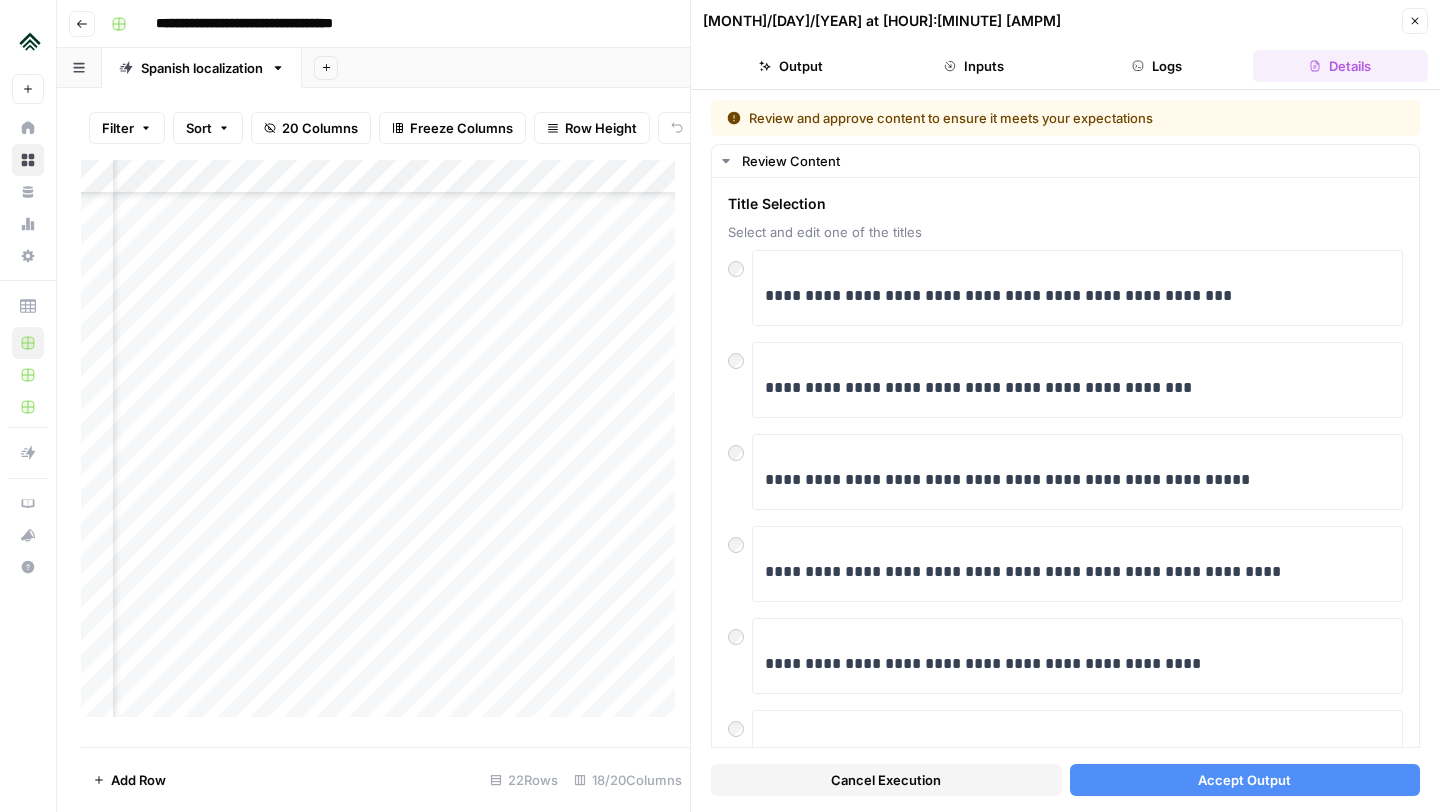 scroll, scrollTop: 183, scrollLeft: 0, axis: vertical 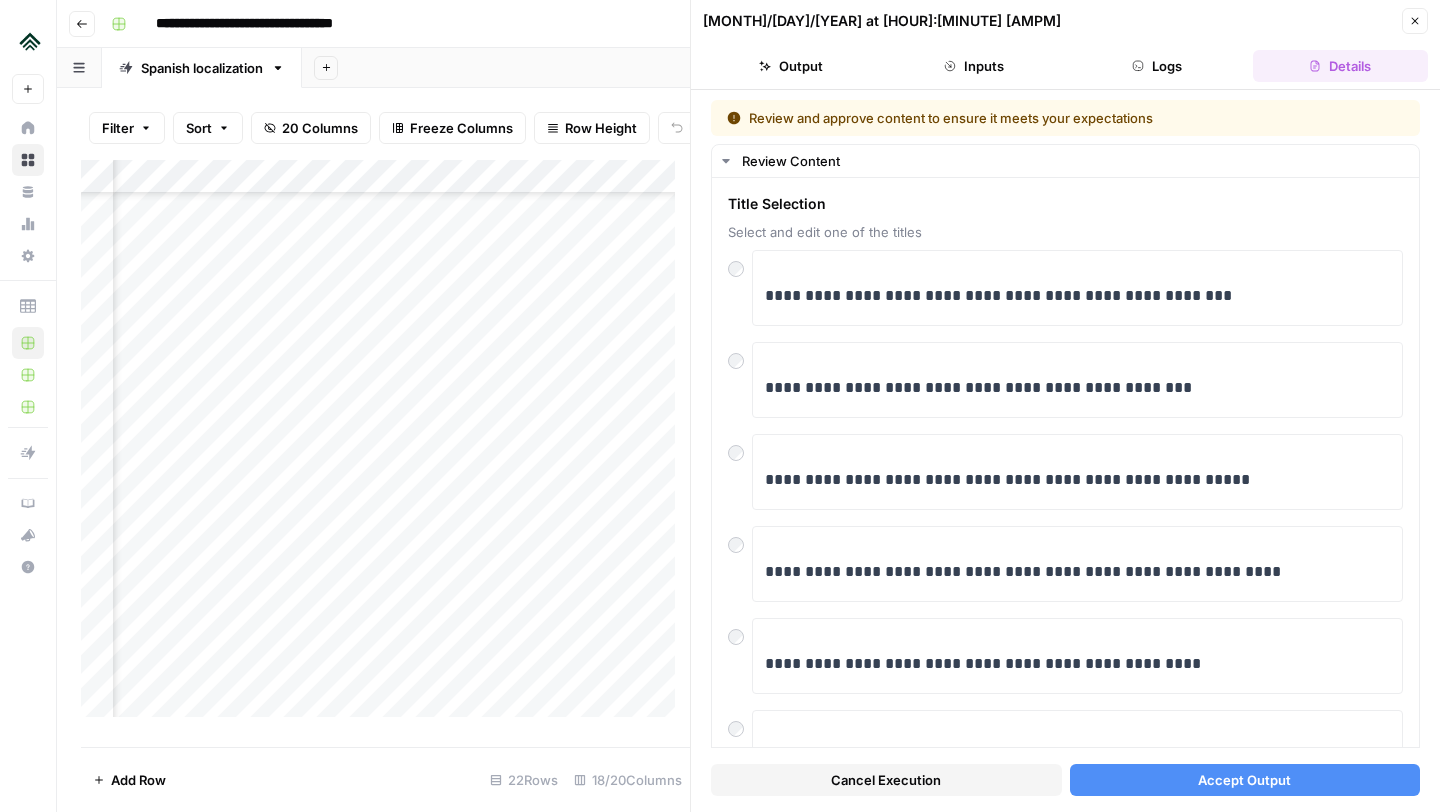click on "Accept Output" at bounding box center [1244, 780] 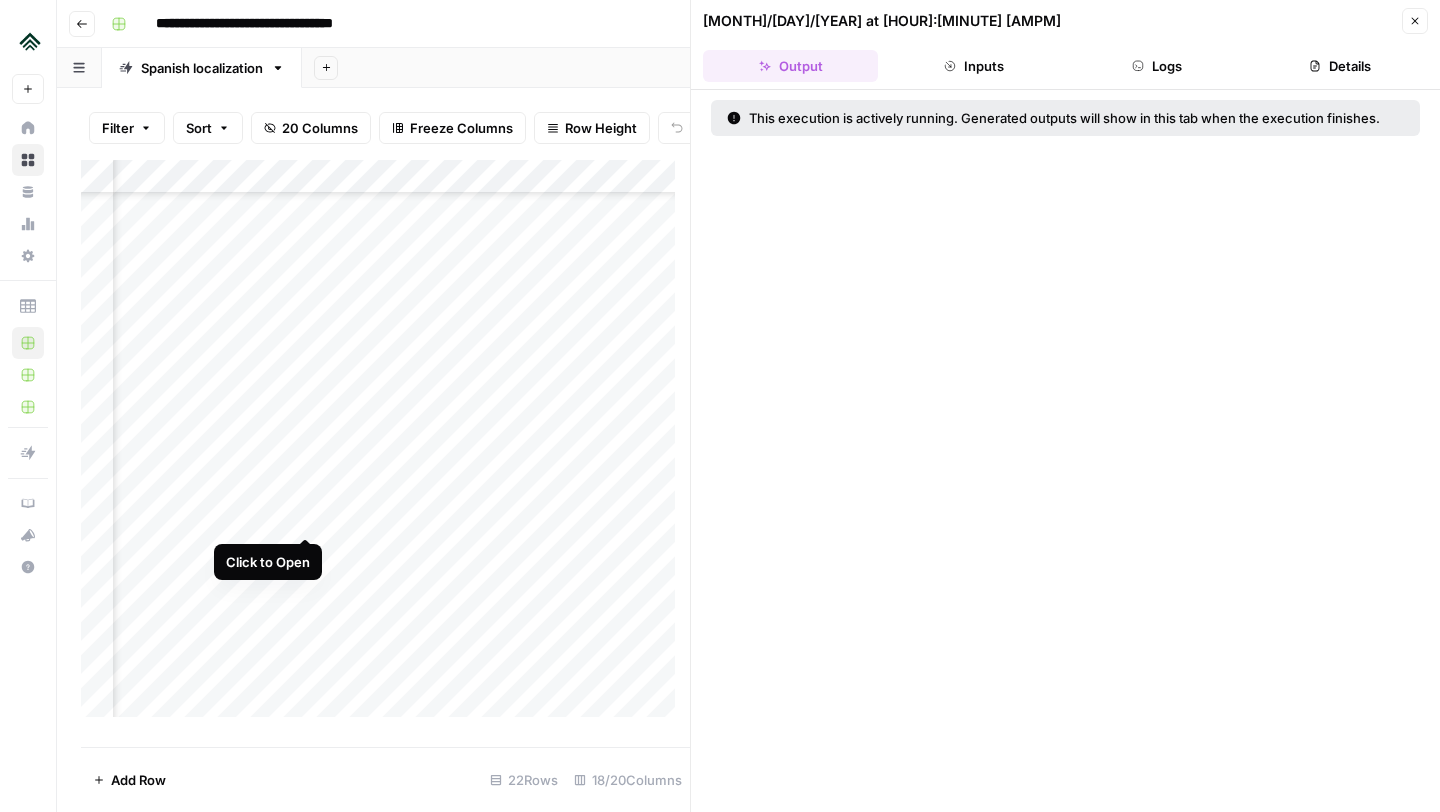 click on "Add Column" at bounding box center (385, 446) 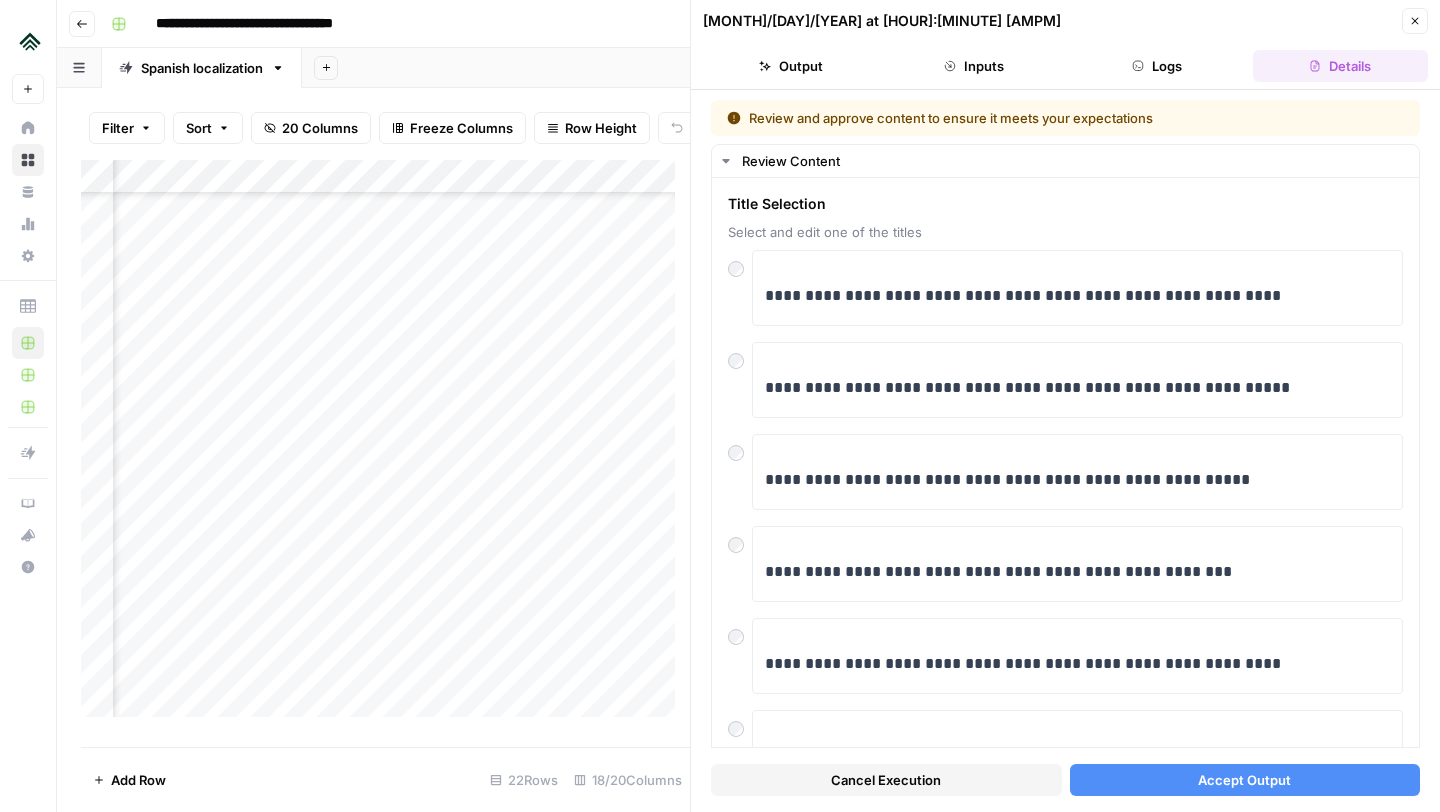 click on "Accept Output" at bounding box center (1244, 780) 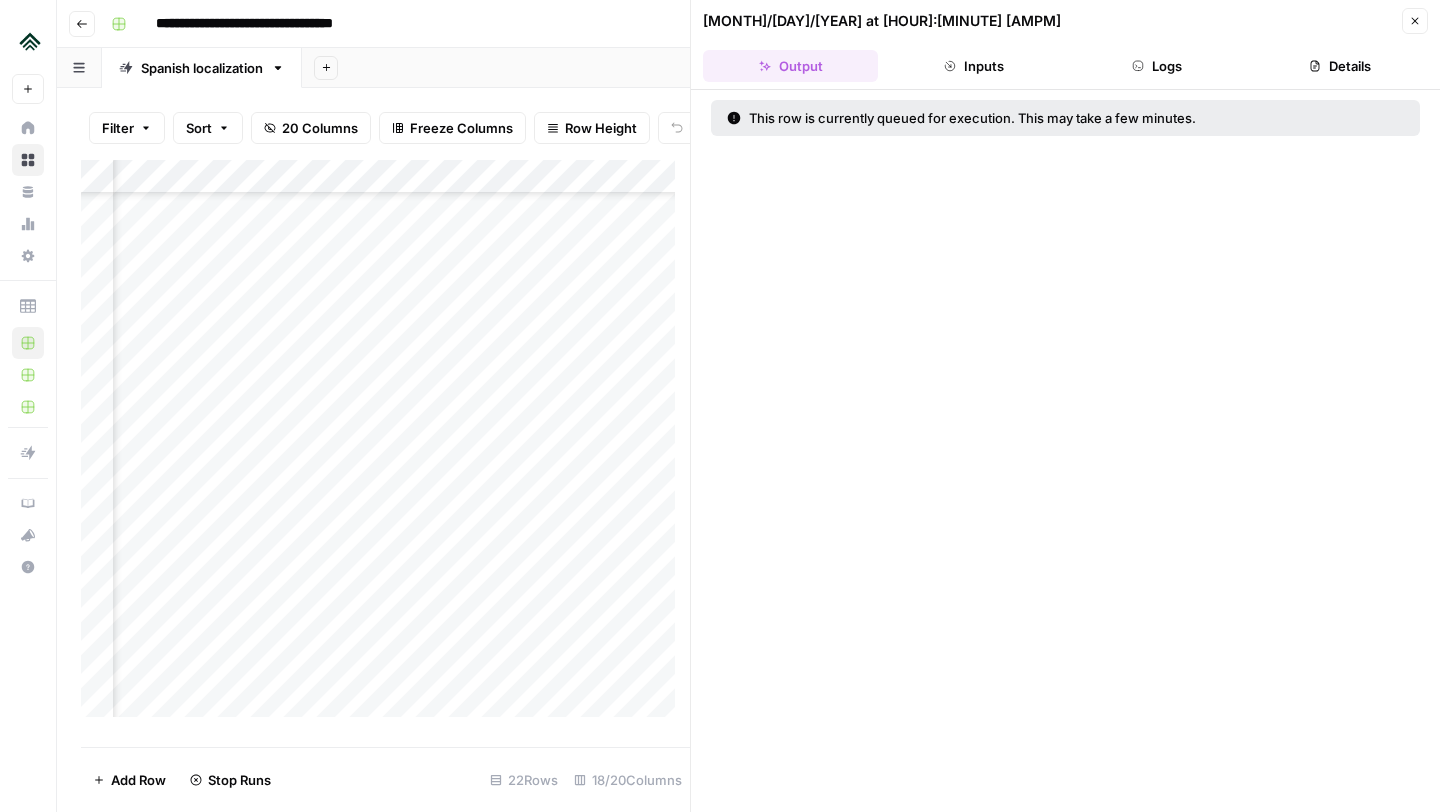 click on "Add Column" at bounding box center (385, 446) 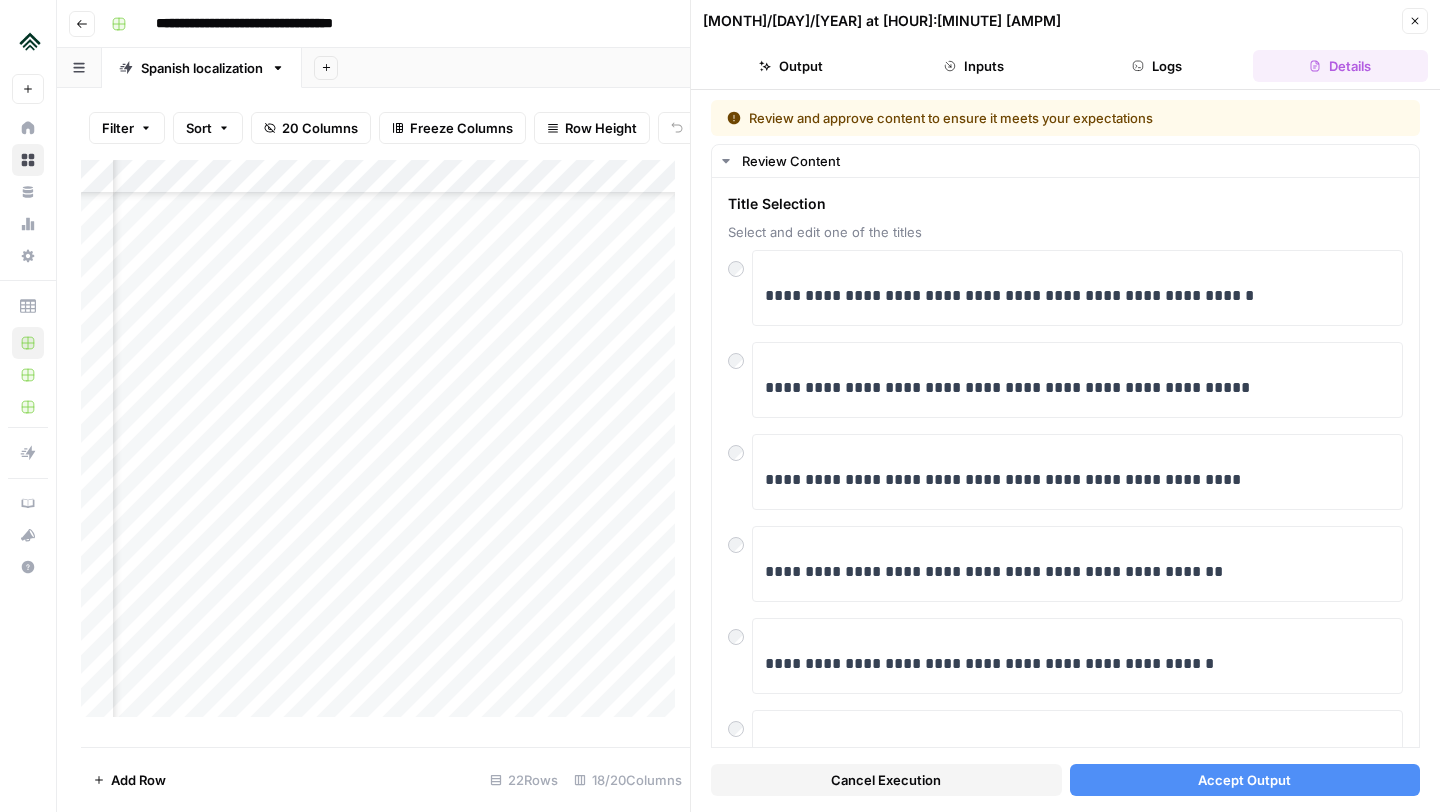 scroll, scrollTop: 183, scrollLeft: 0, axis: vertical 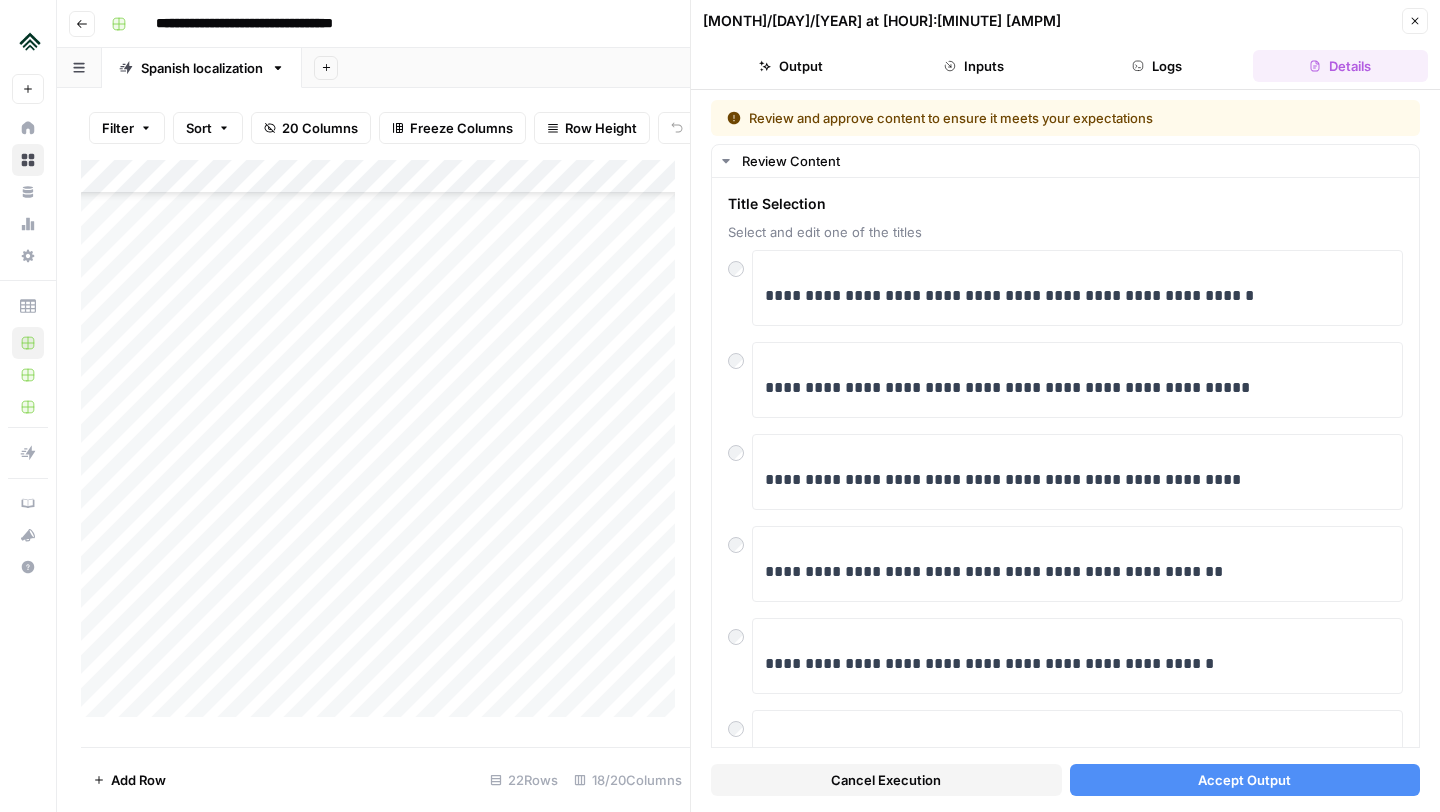 click on "Add Column" at bounding box center [385, 446] 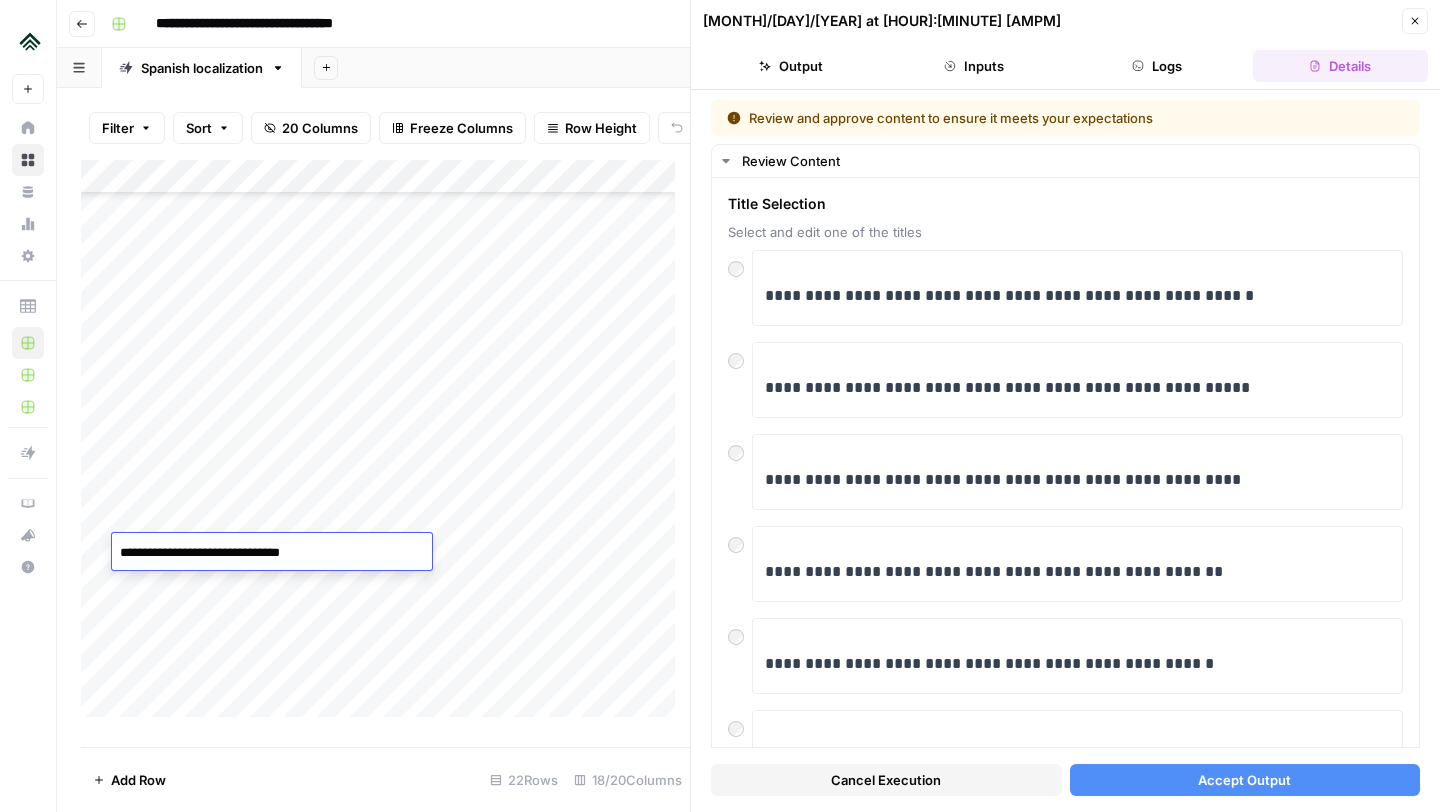 click on "Add Column" at bounding box center [385, 446] 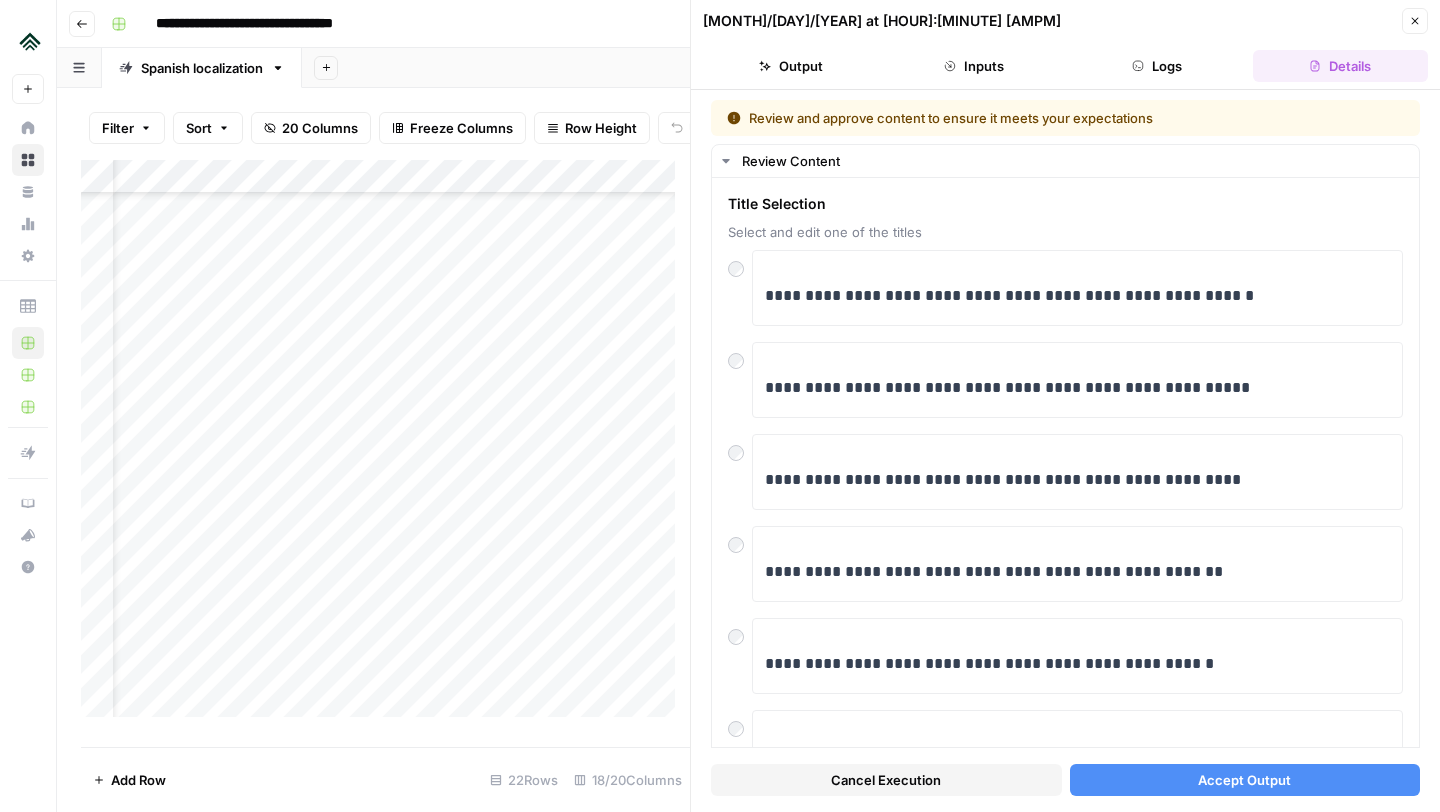 scroll, scrollTop: 183, scrollLeft: 5, axis: both 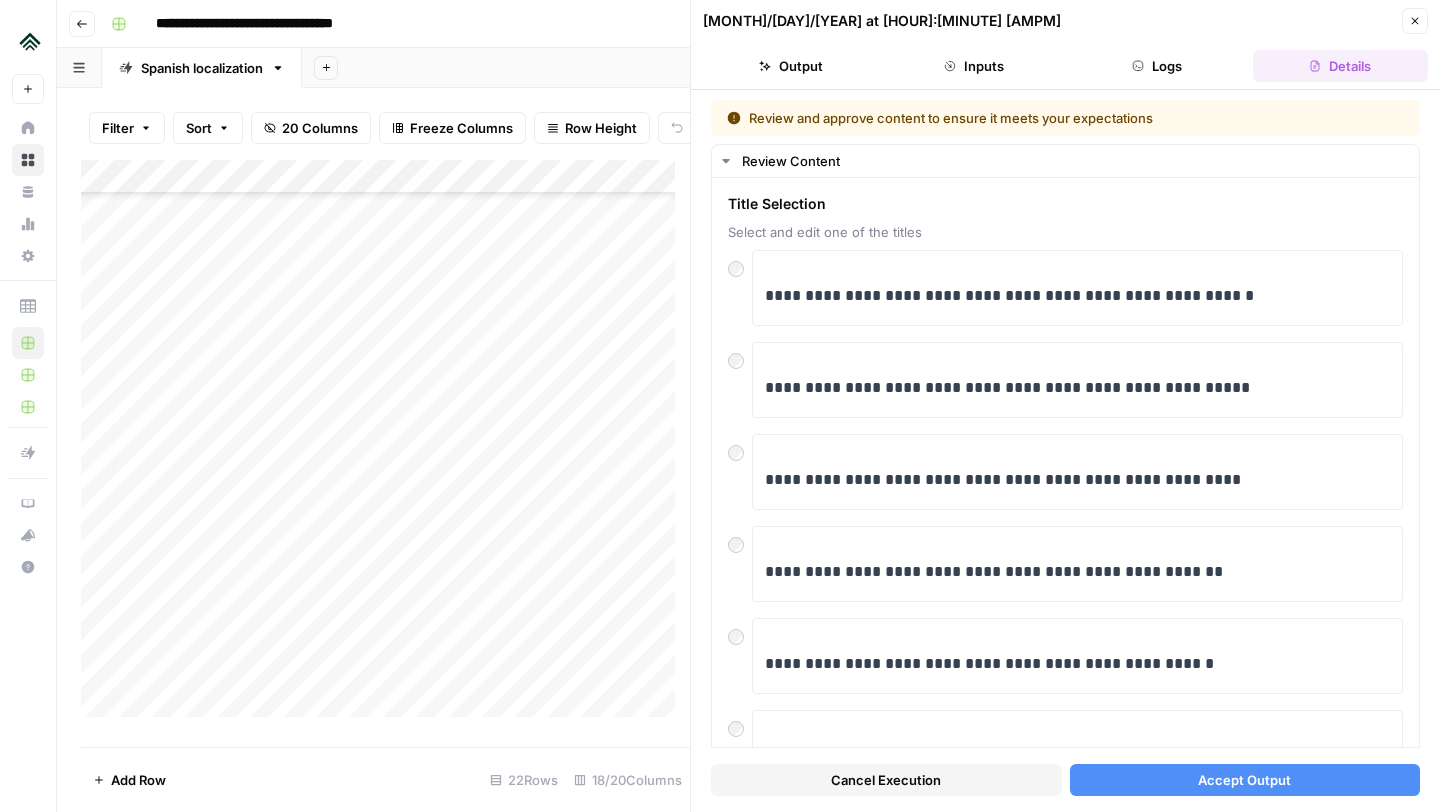click on "Add Column" at bounding box center [385, 446] 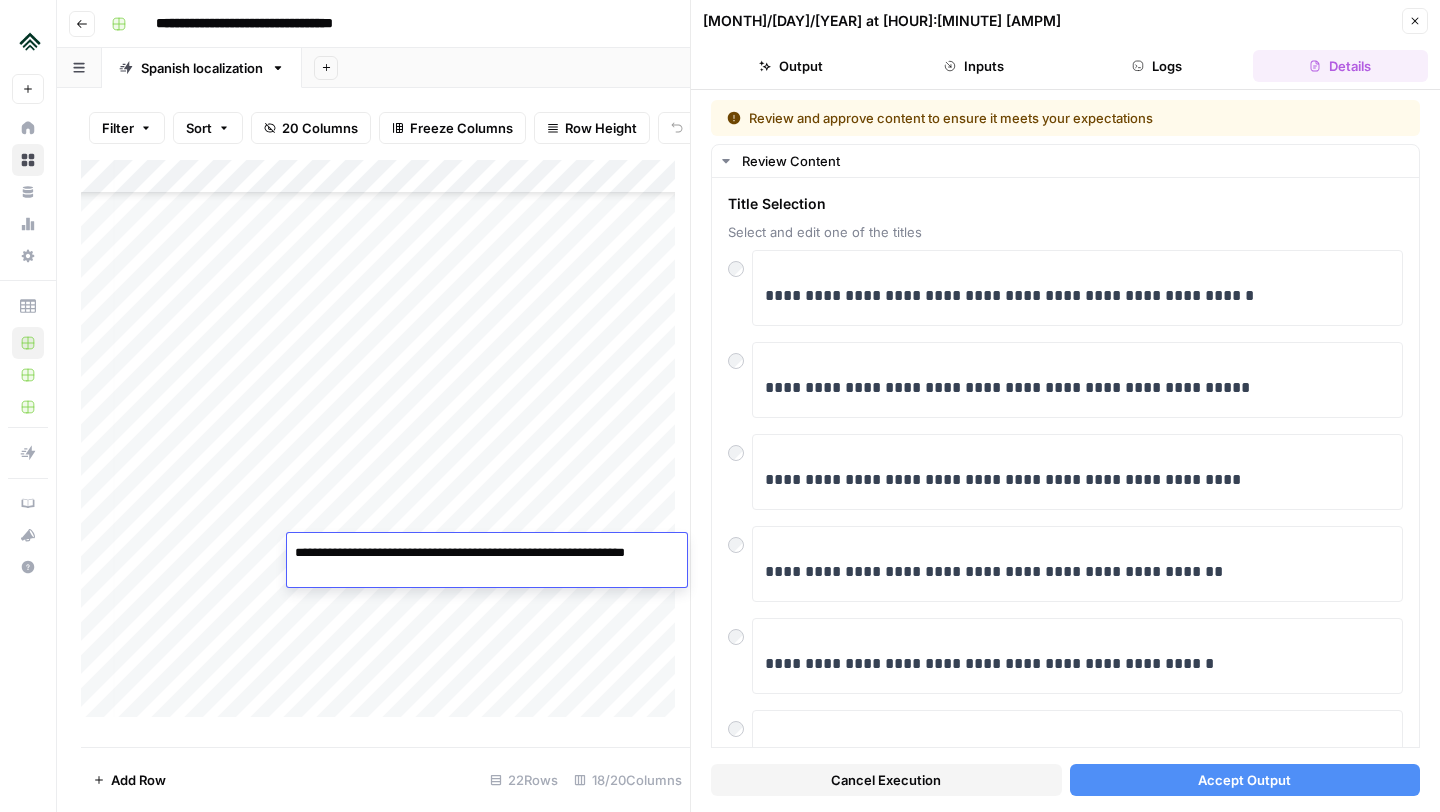 click on "**********" at bounding box center (487, 563) 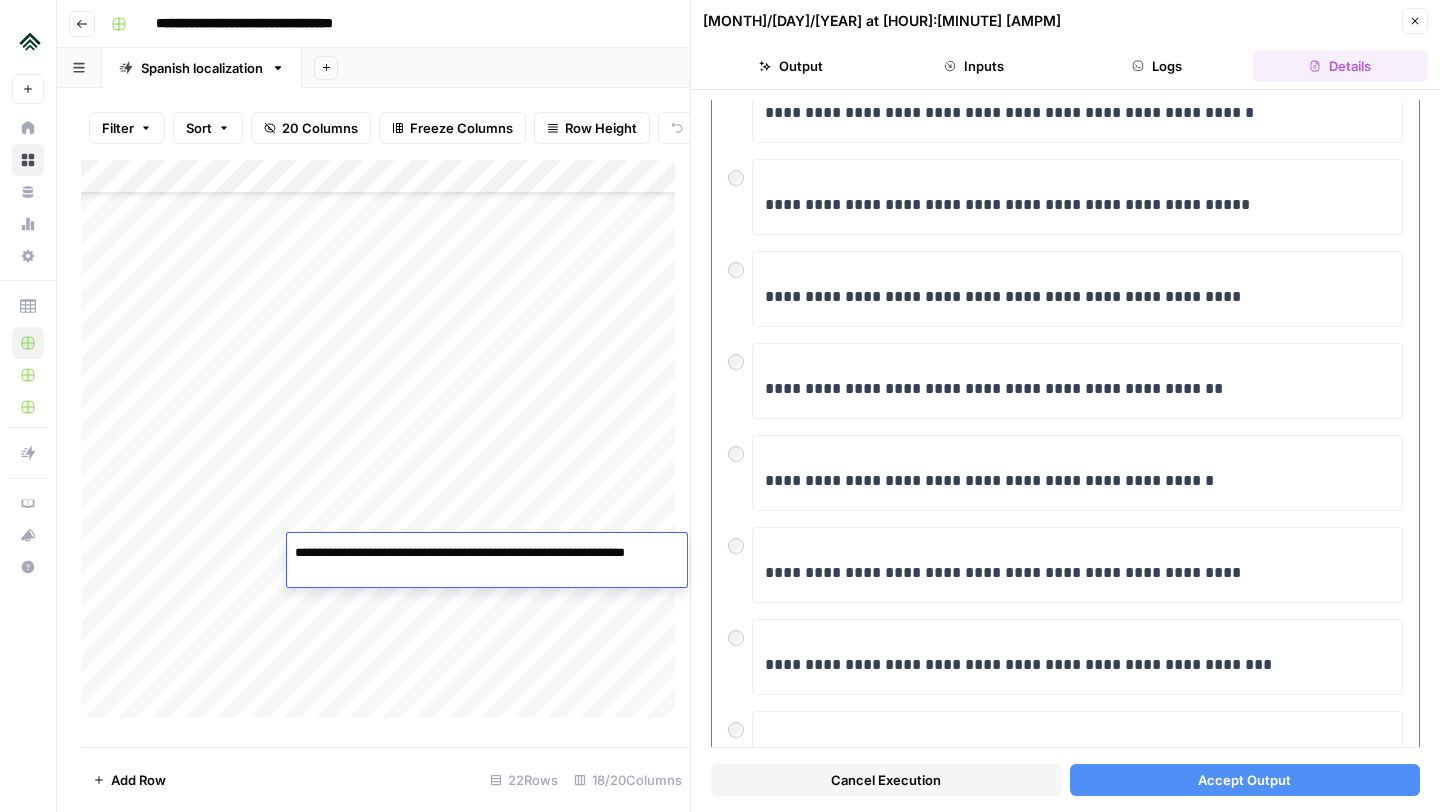 scroll, scrollTop: 0, scrollLeft: 0, axis: both 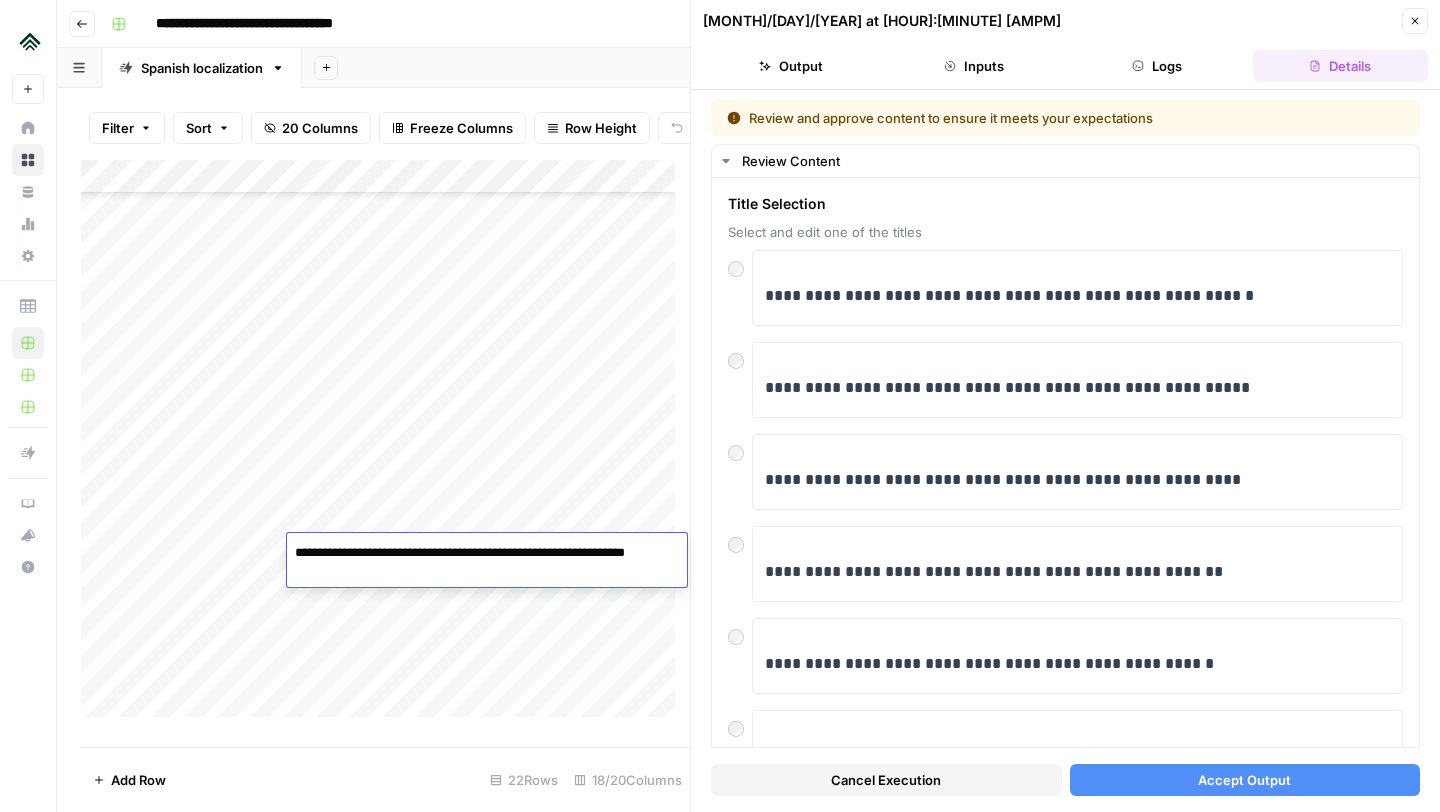 click on "Accept Output" at bounding box center (1245, 780) 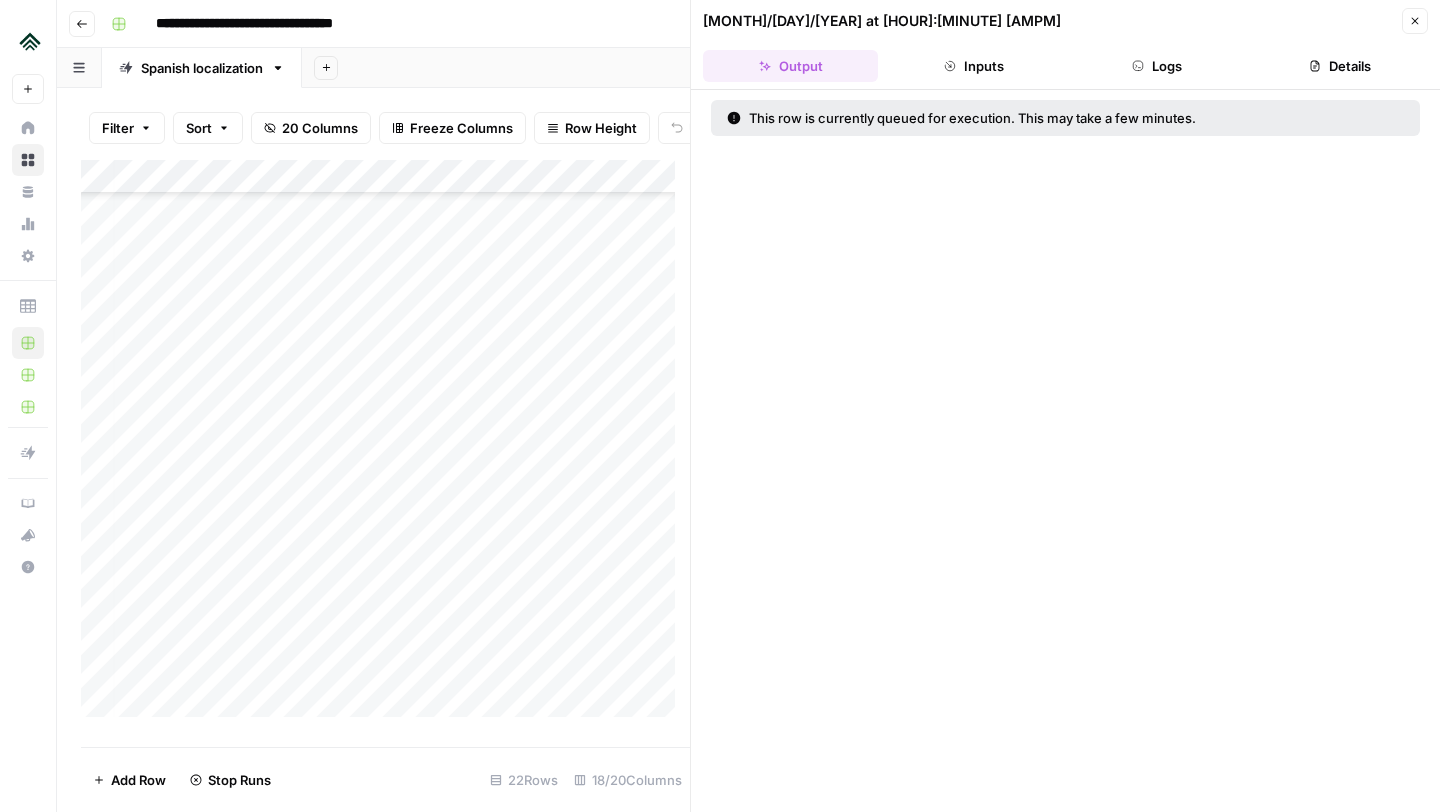 click on "Close" at bounding box center (1415, 21) 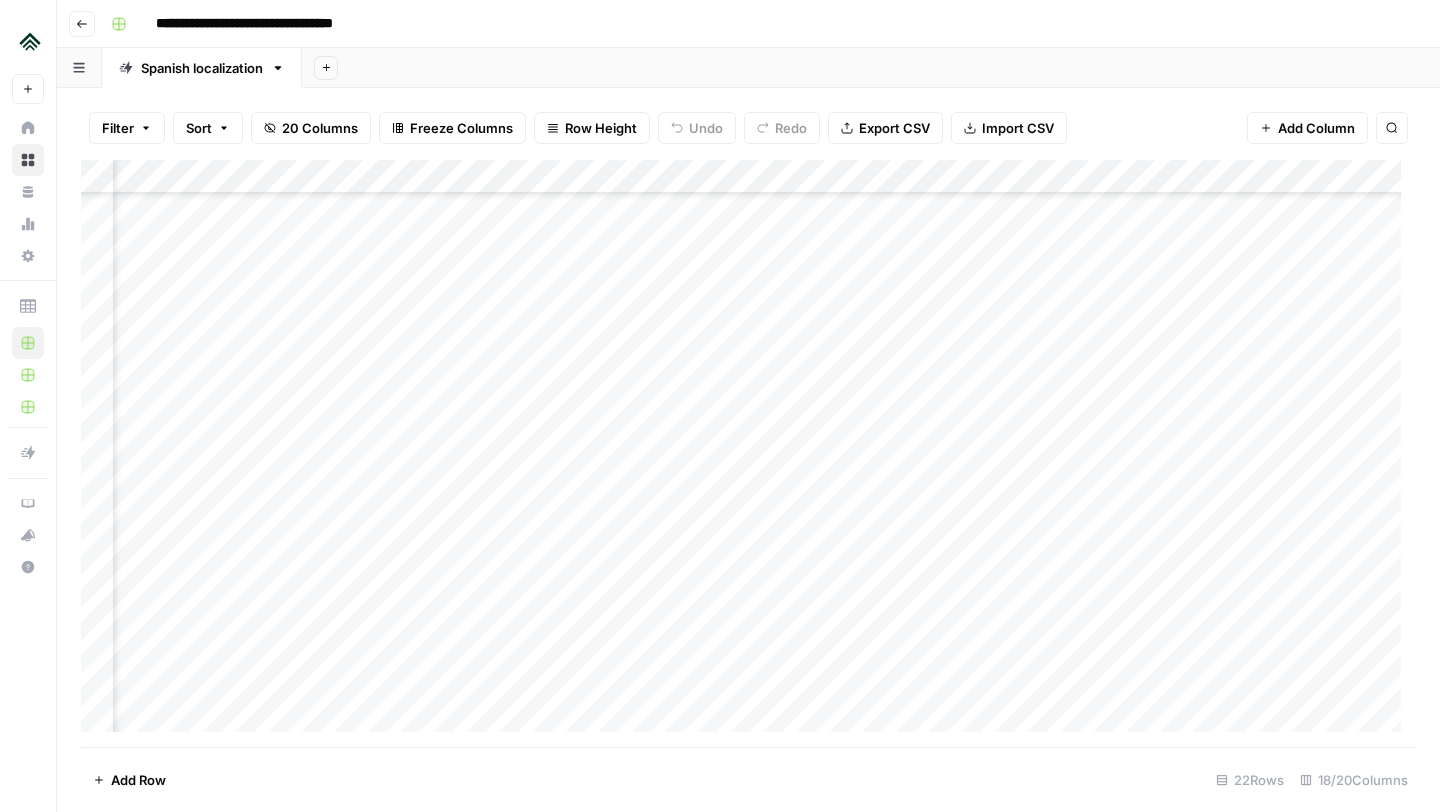 scroll, scrollTop: 183, scrollLeft: 936, axis: both 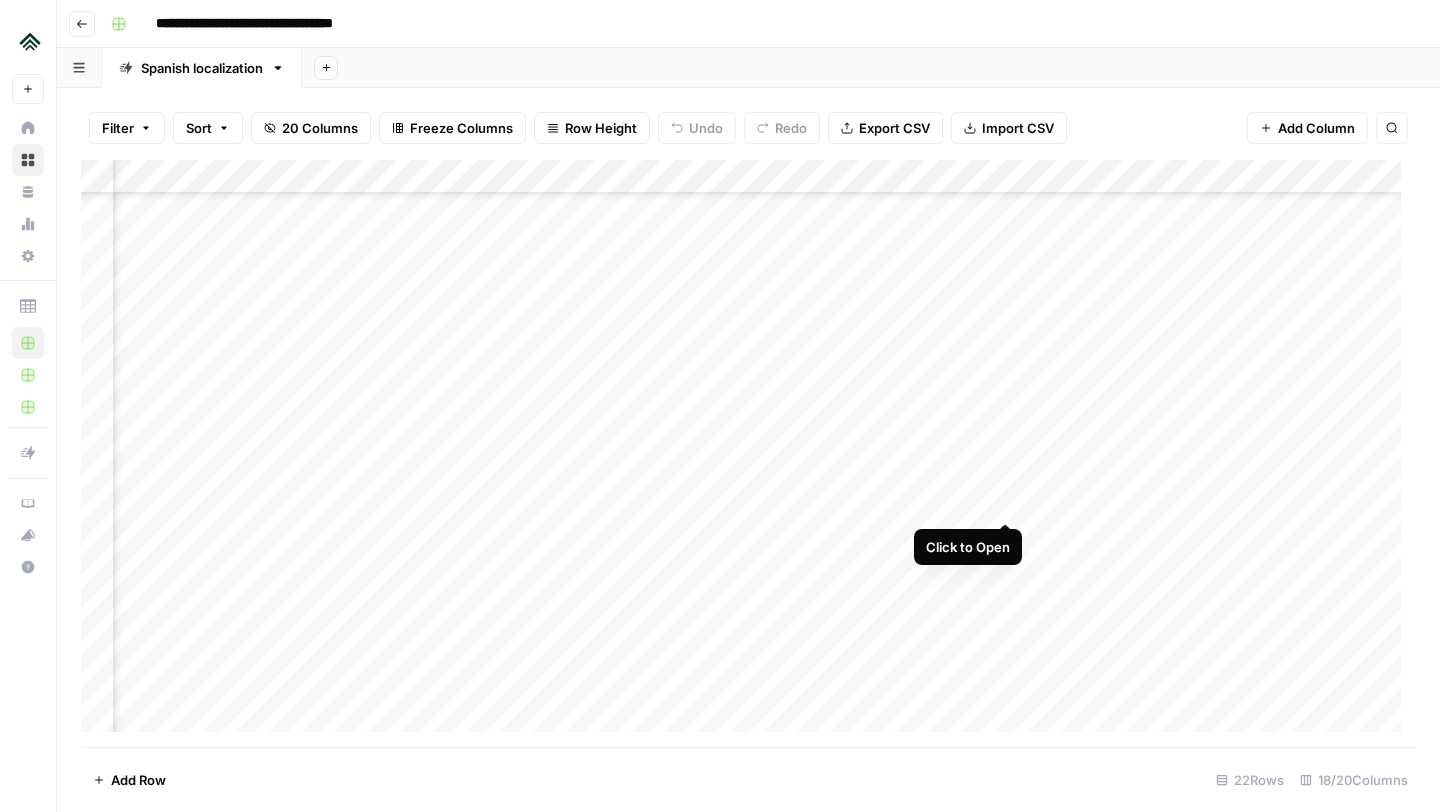 click on "Add Column" at bounding box center (748, 453) 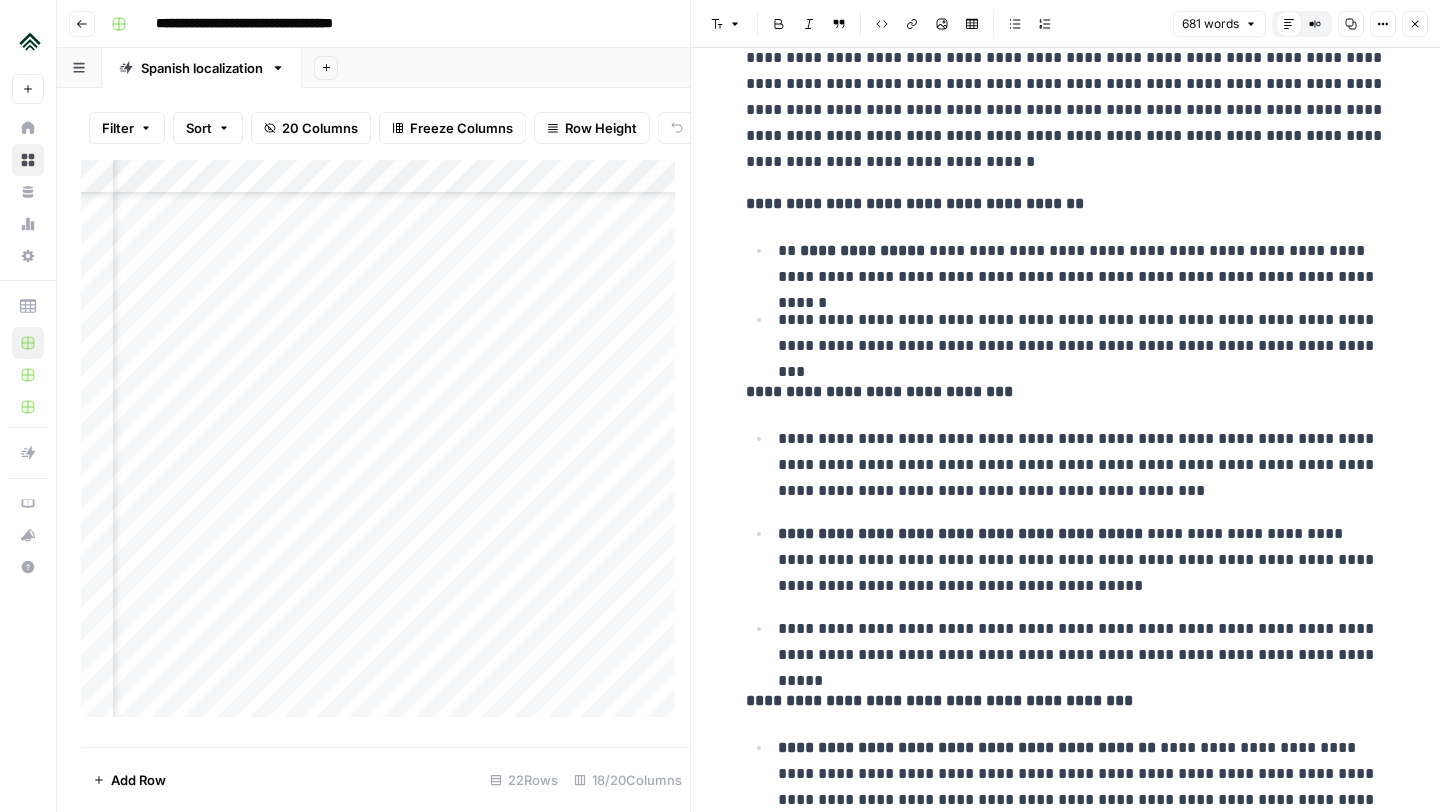 scroll, scrollTop: 0, scrollLeft: 0, axis: both 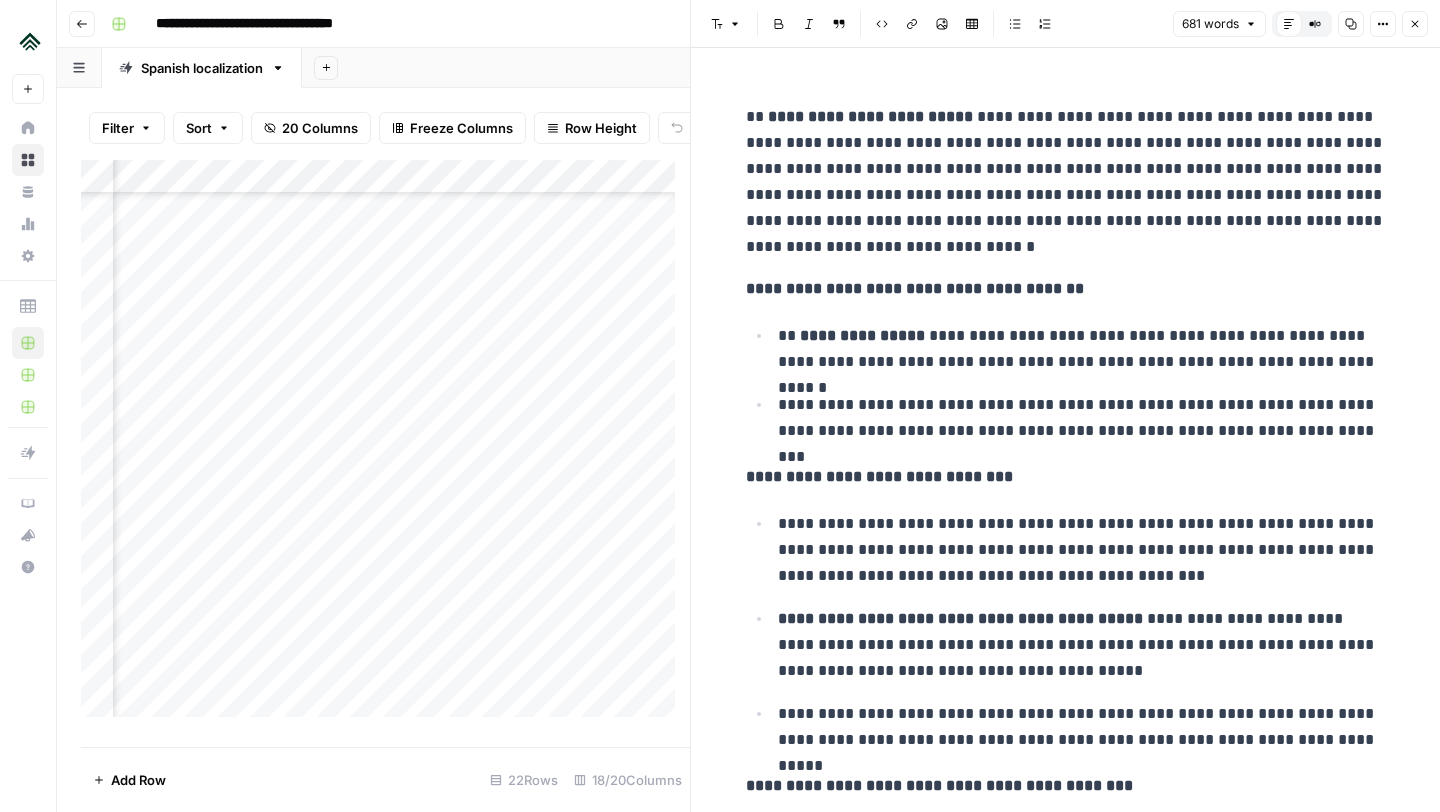 click 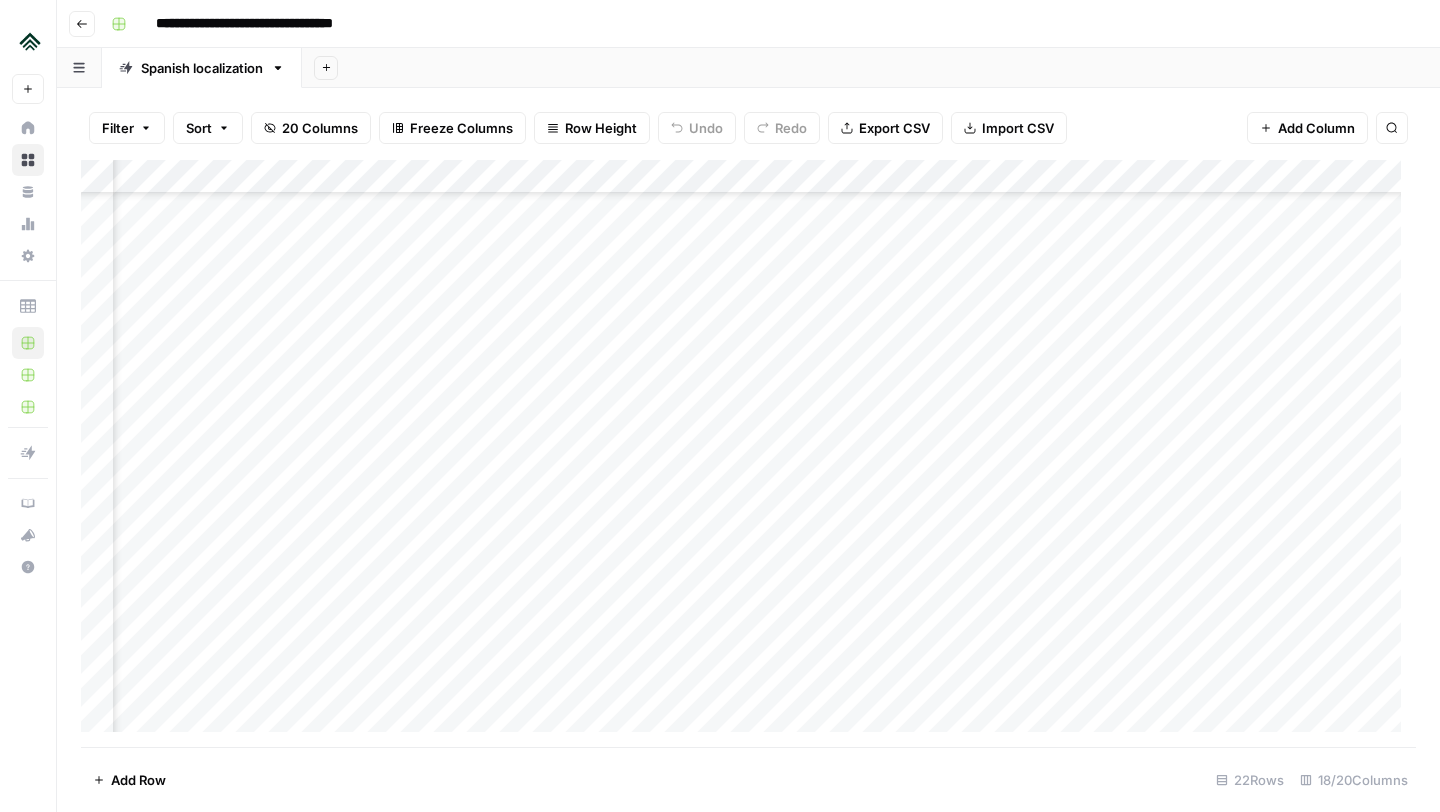 click on "Add Column" at bounding box center (748, 453) 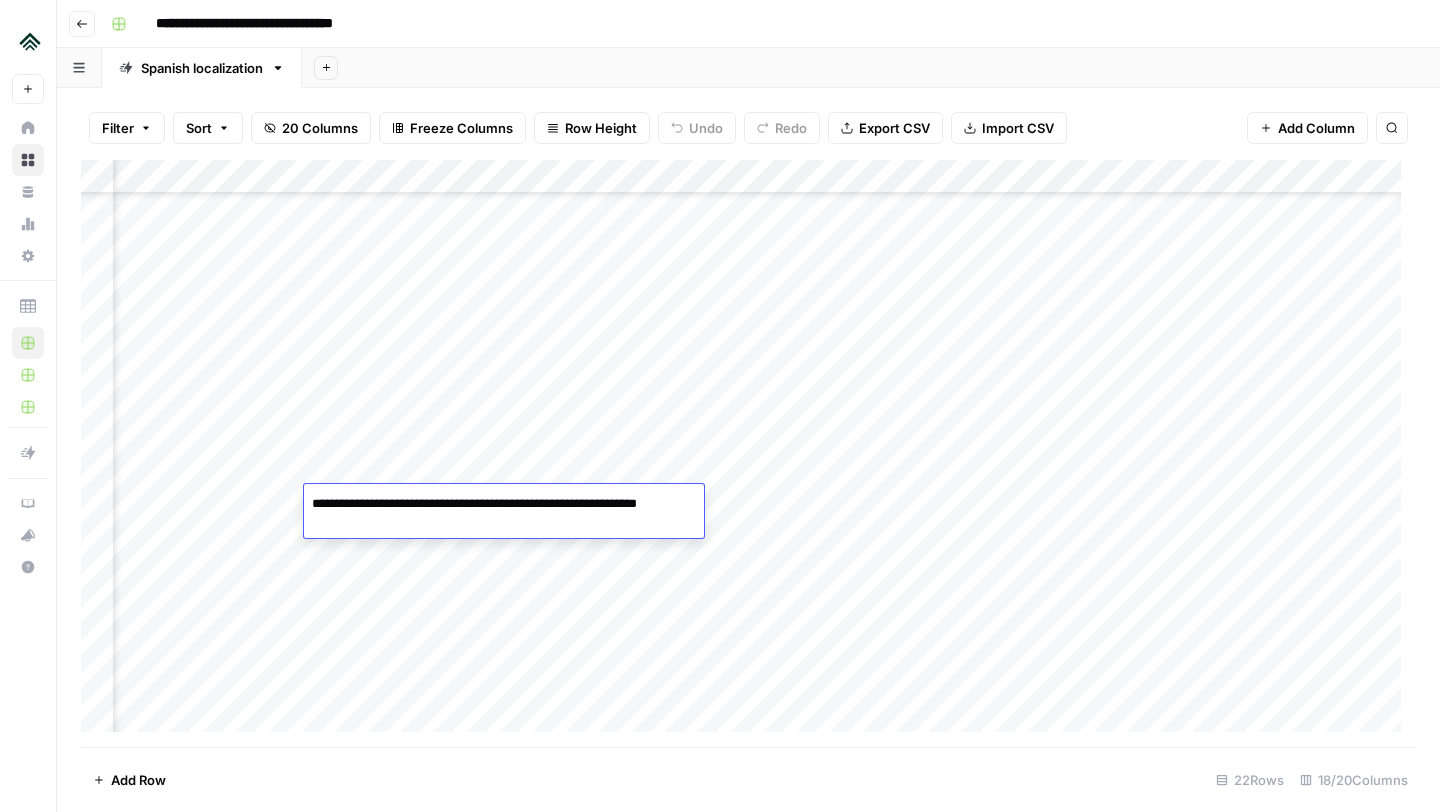 click on "**********" at bounding box center [504, 514] 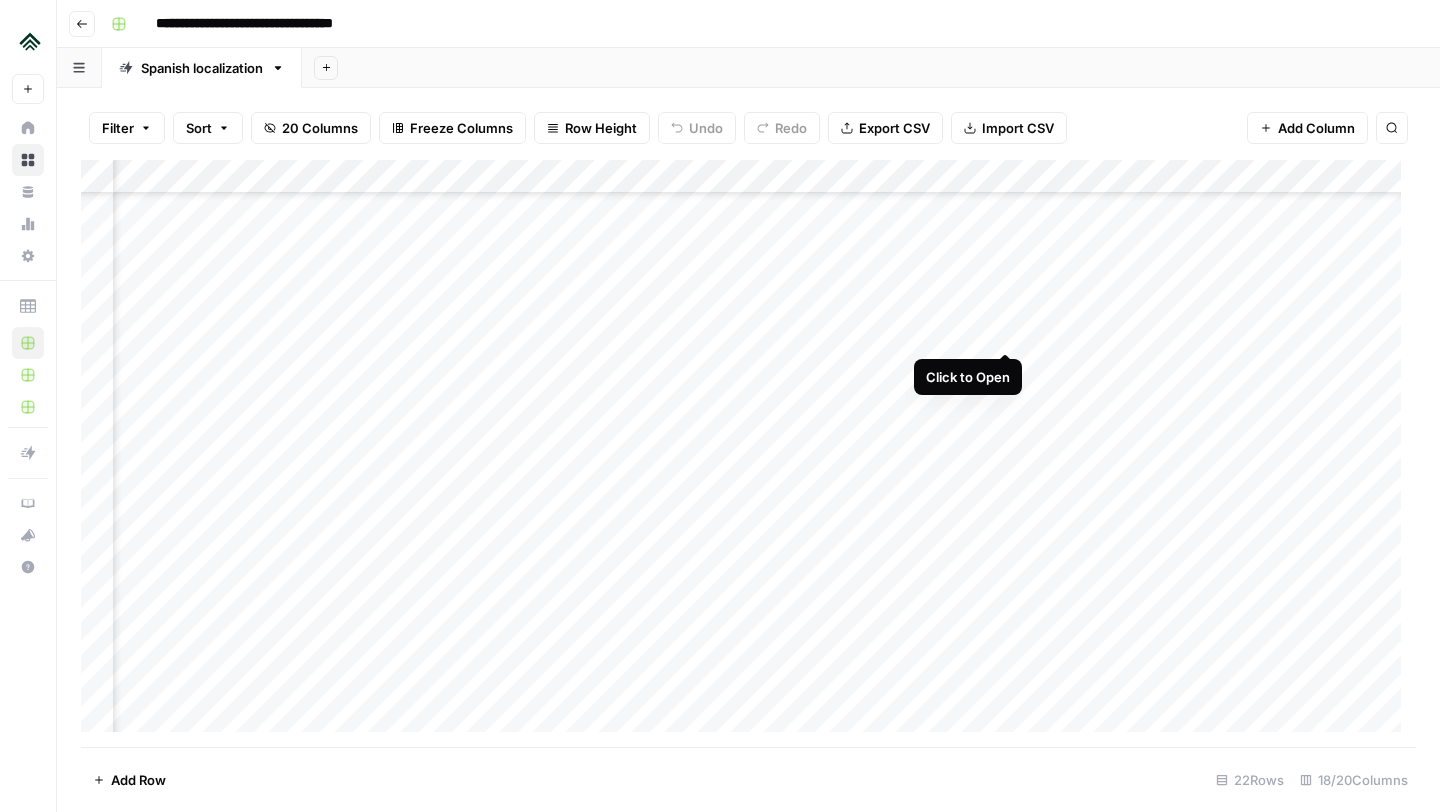 click on "Add Column" at bounding box center (748, 453) 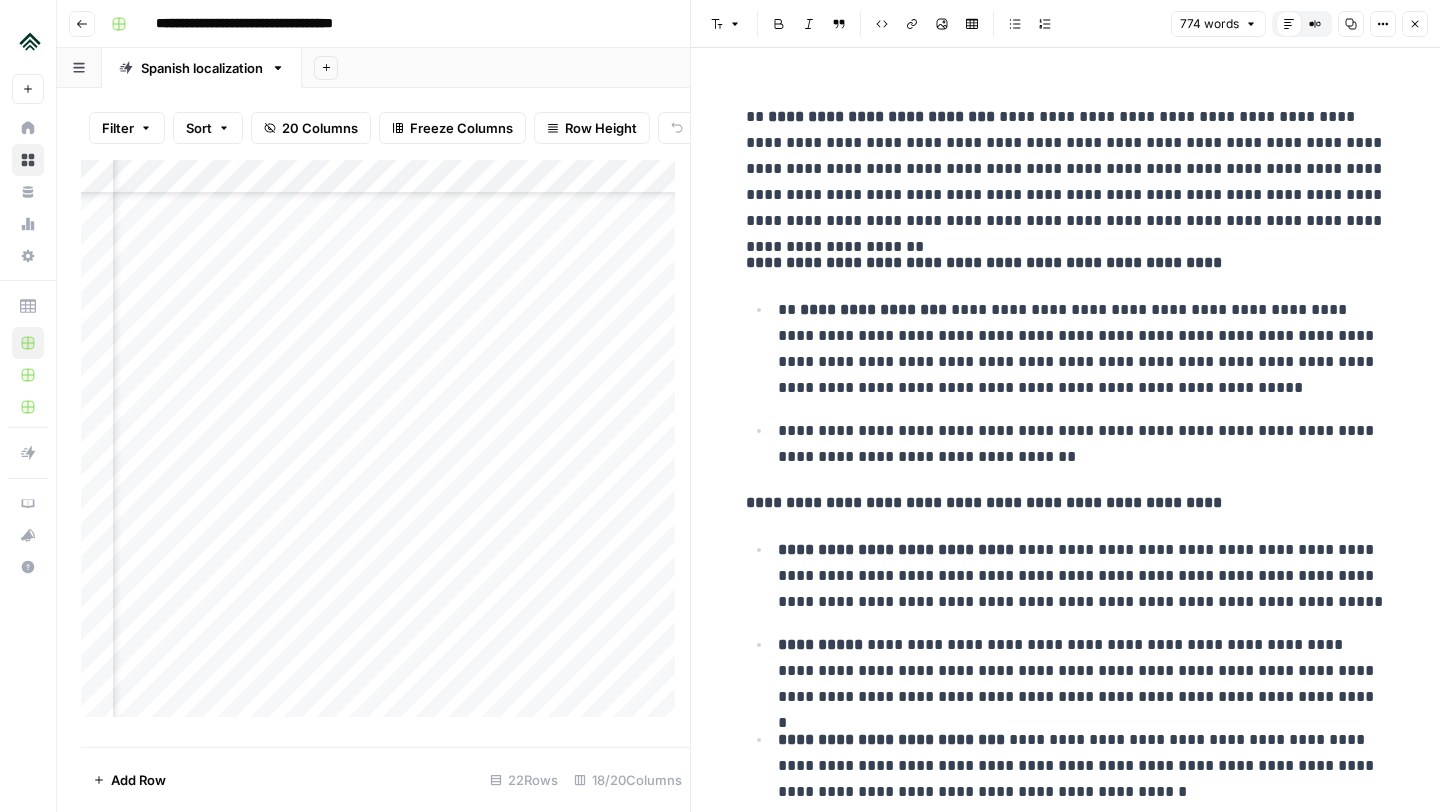 click 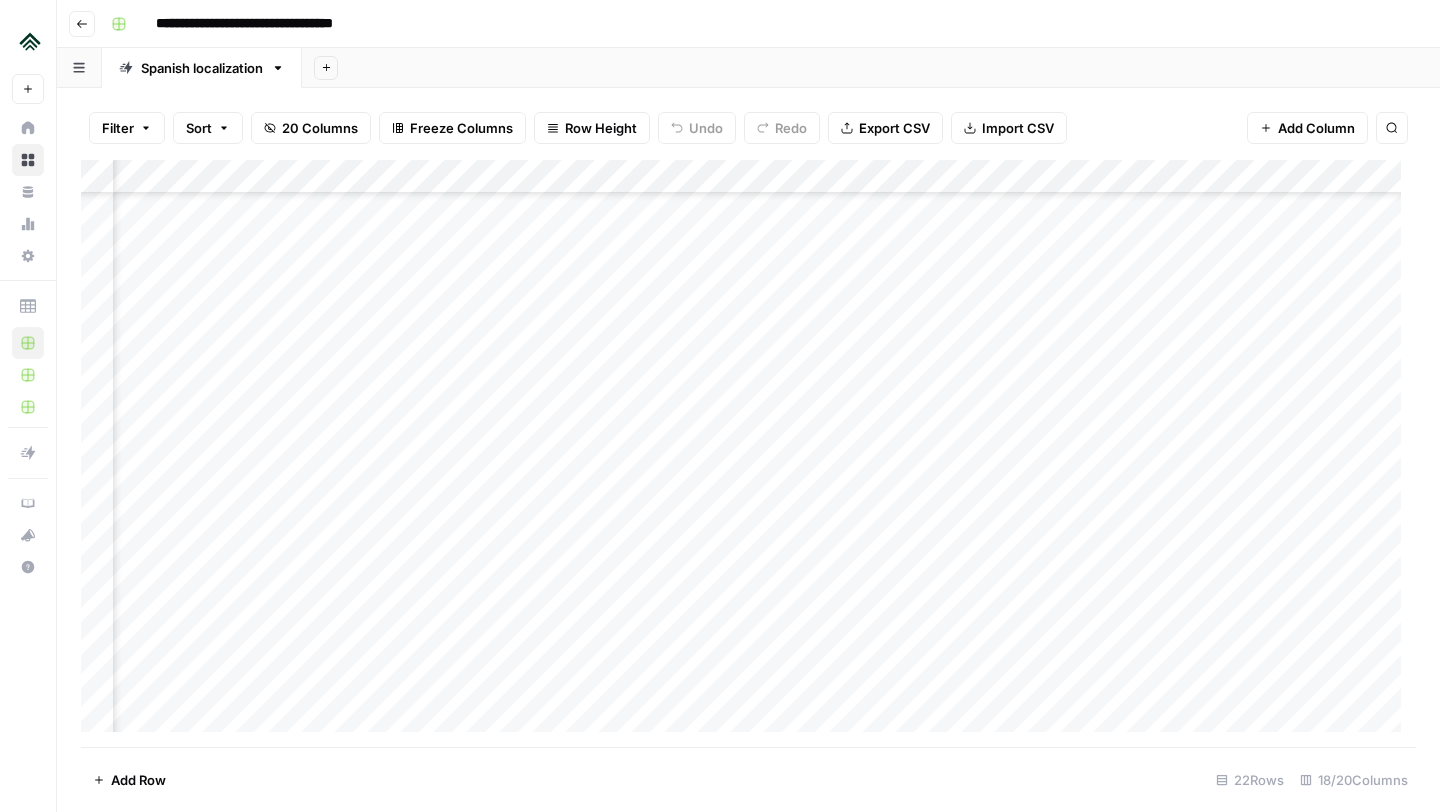 click on "Add Column" at bounding box center (748, 453) 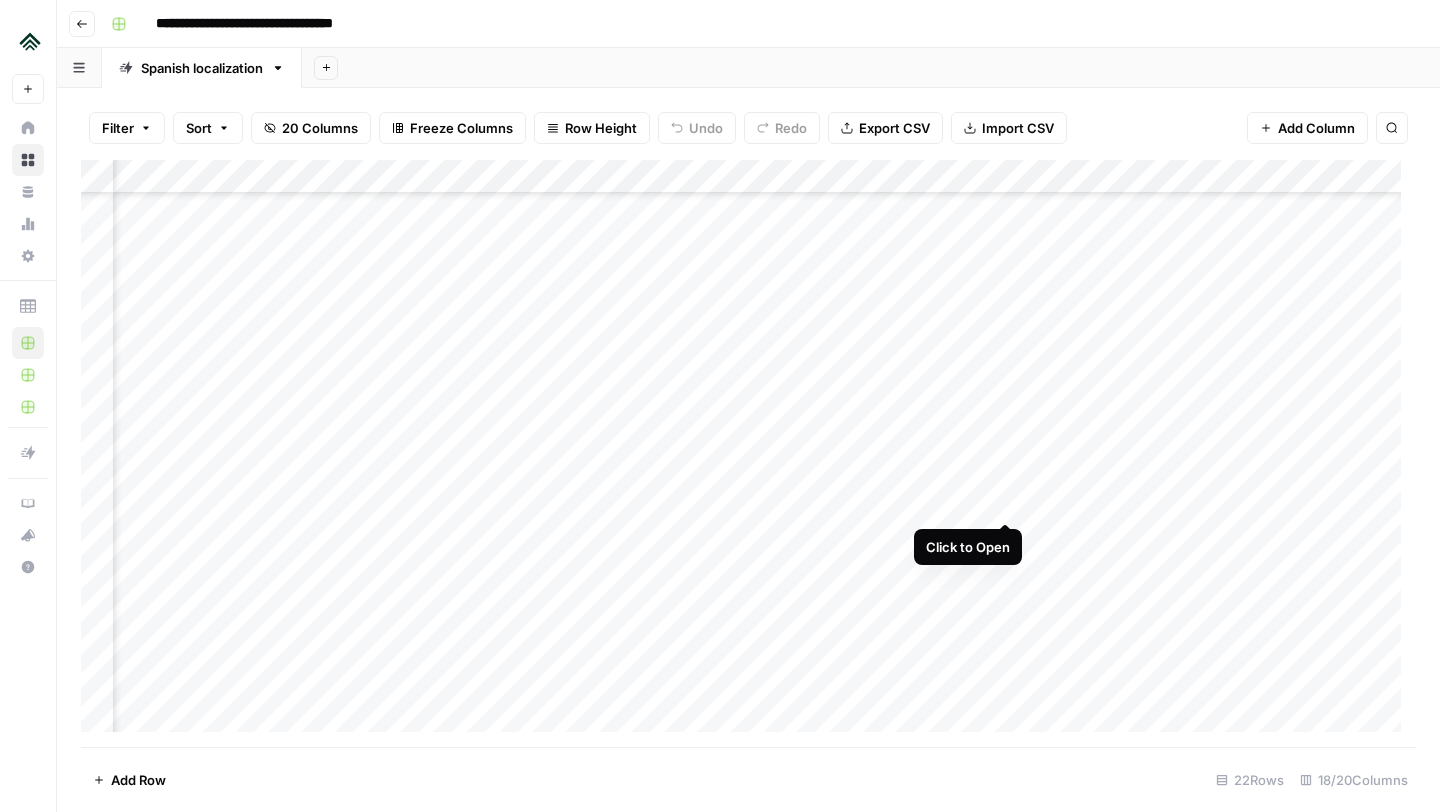 click on "Add Column" at bounding box center (748, 453) 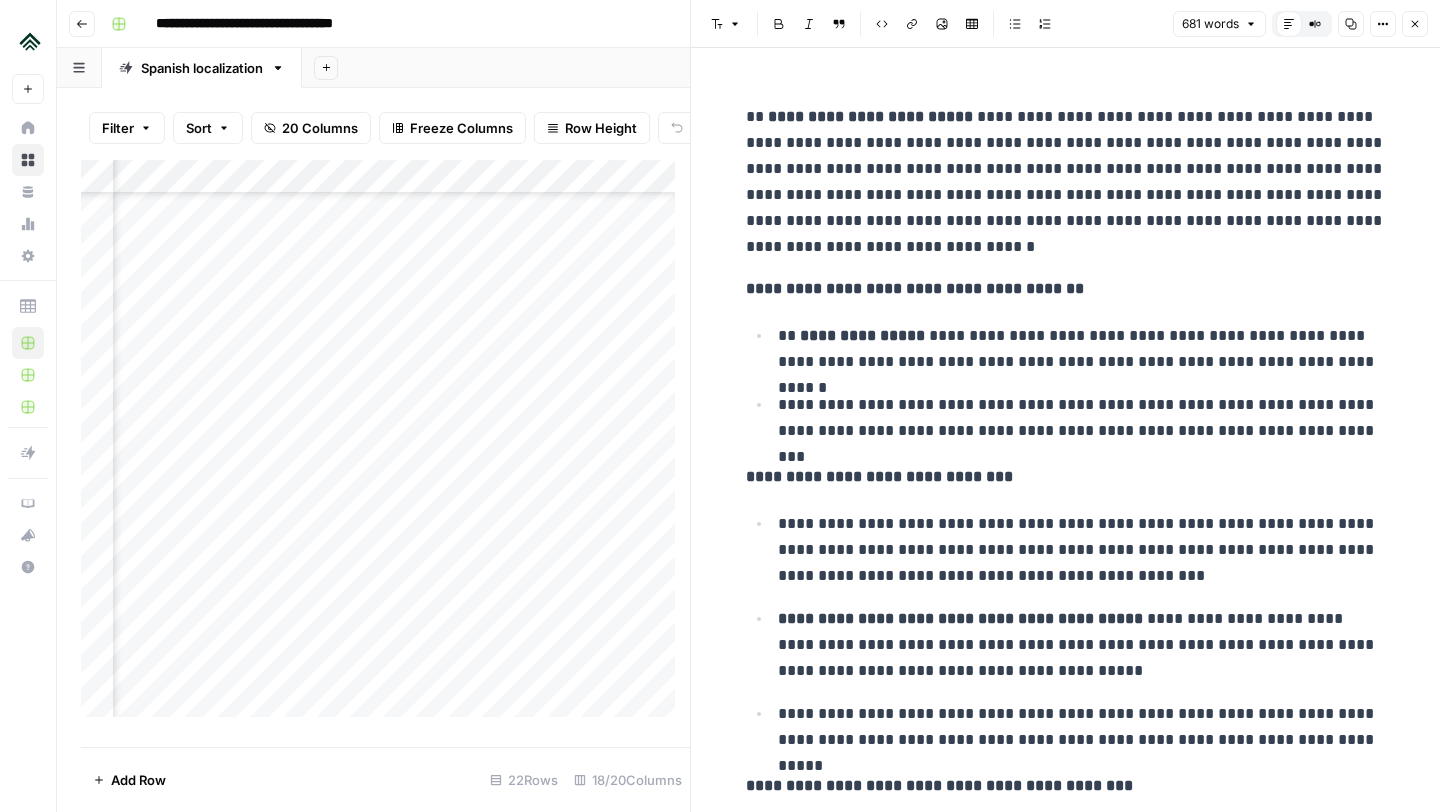 click 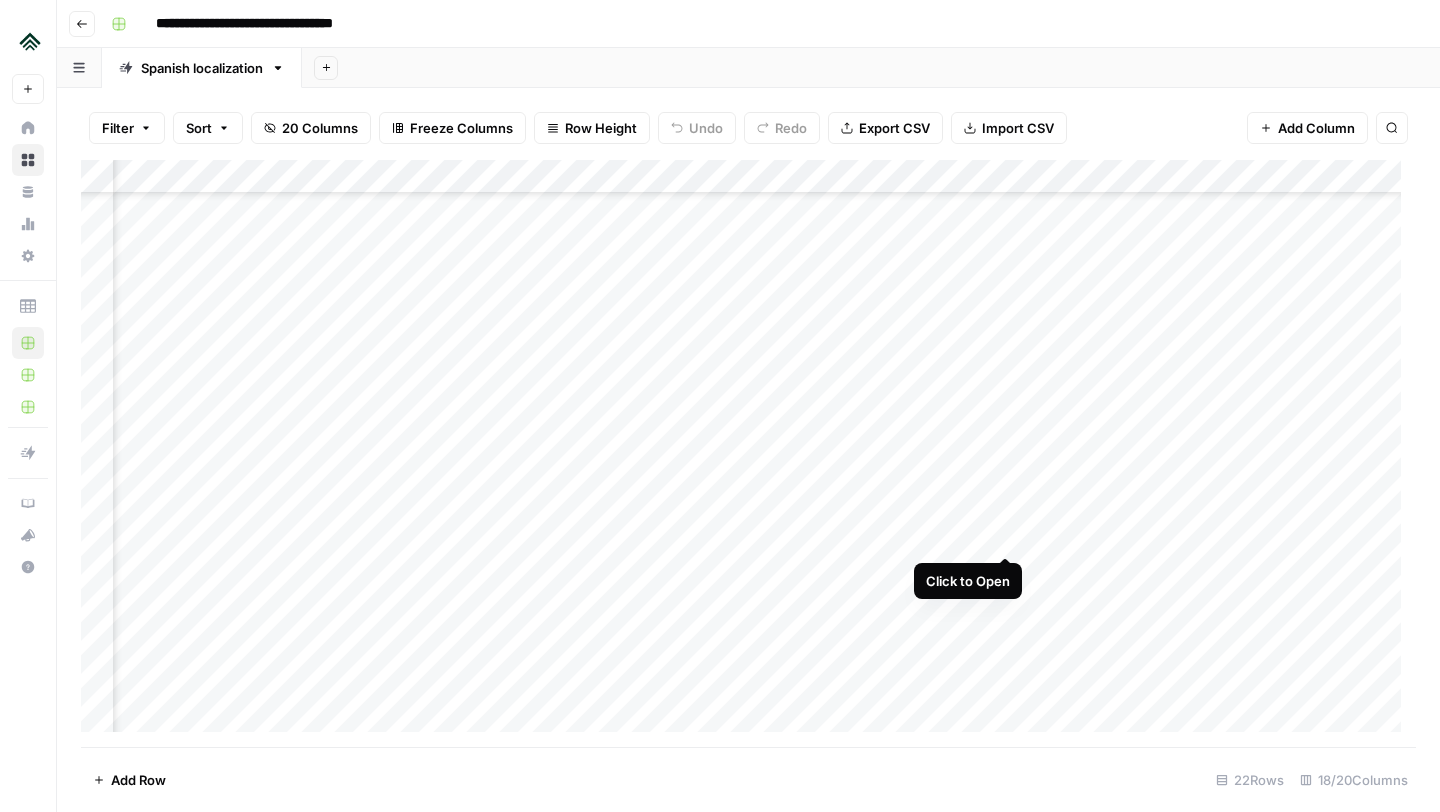 click on "Add Column" at bounding box center (748, 453) 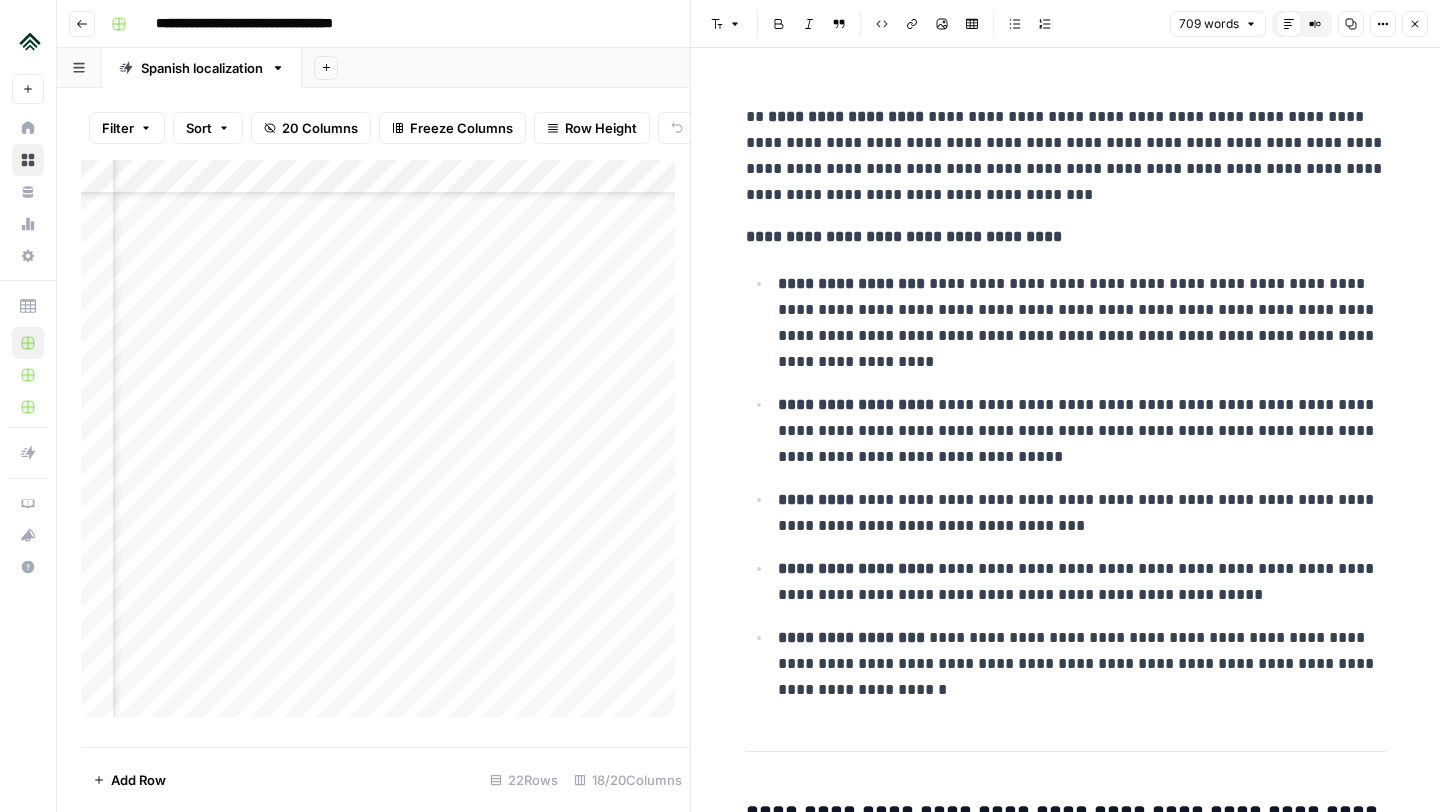 click 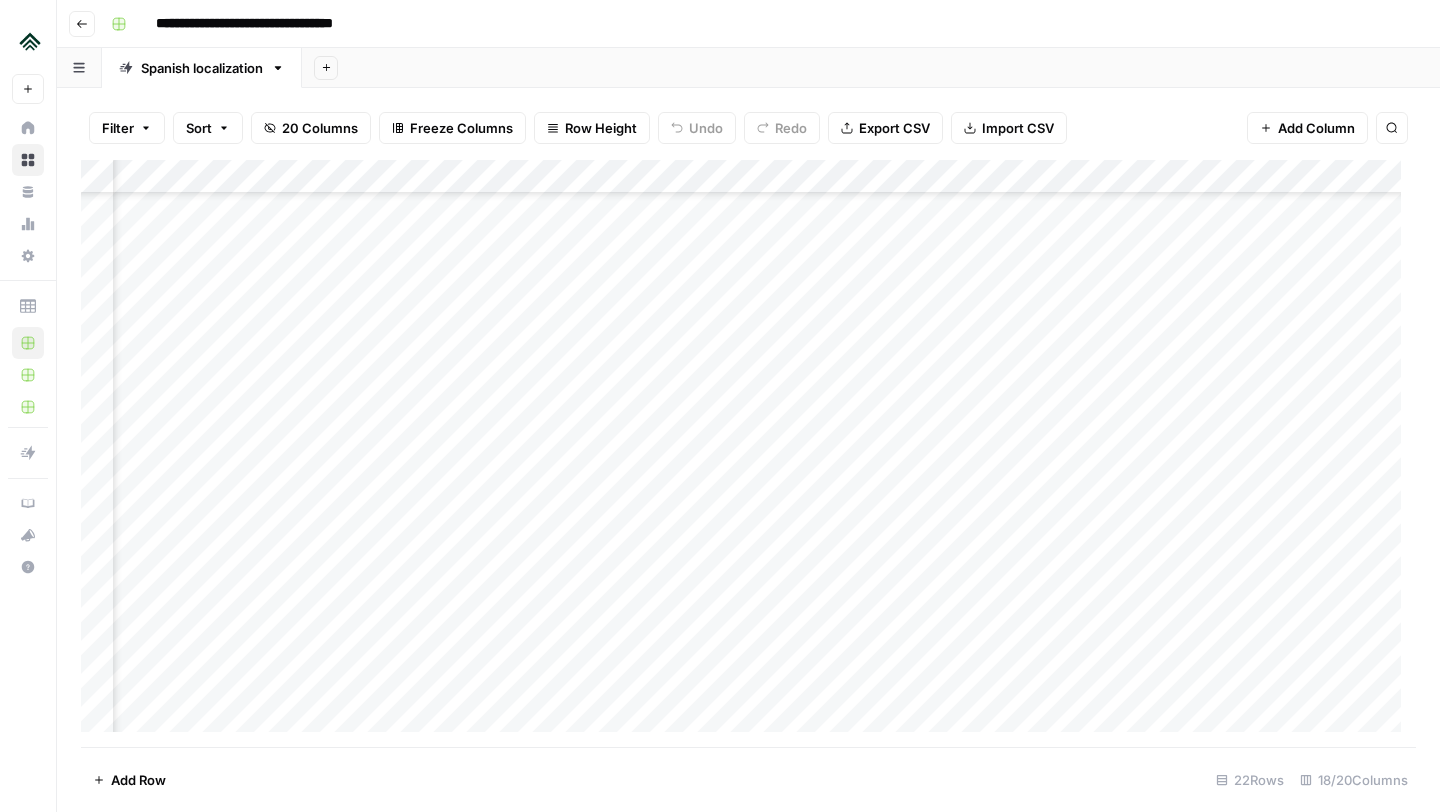 click on "Add Column" at bounding box center (748, 453) 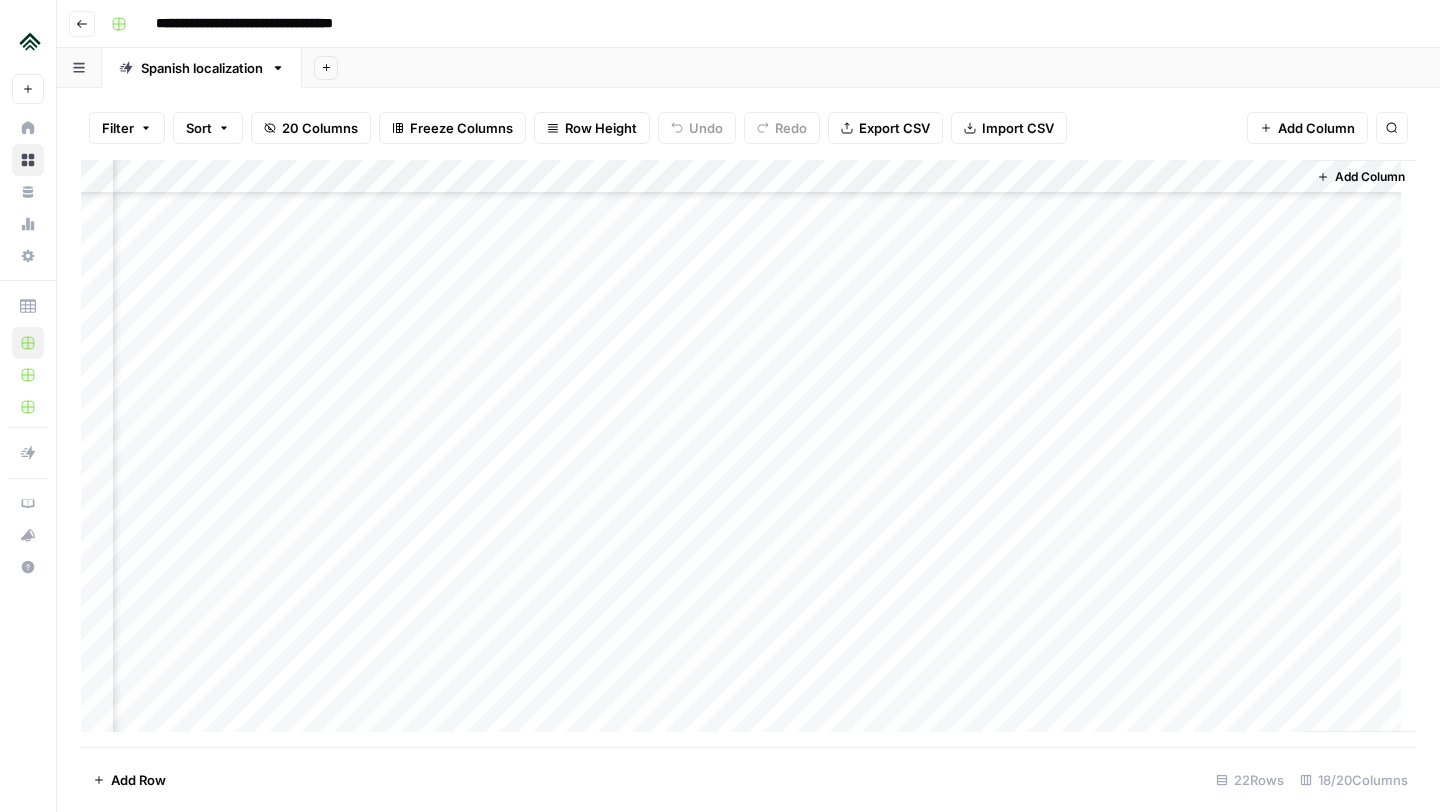 scroll, scrollTop: 183, scrollLeft: 2064, axis: both 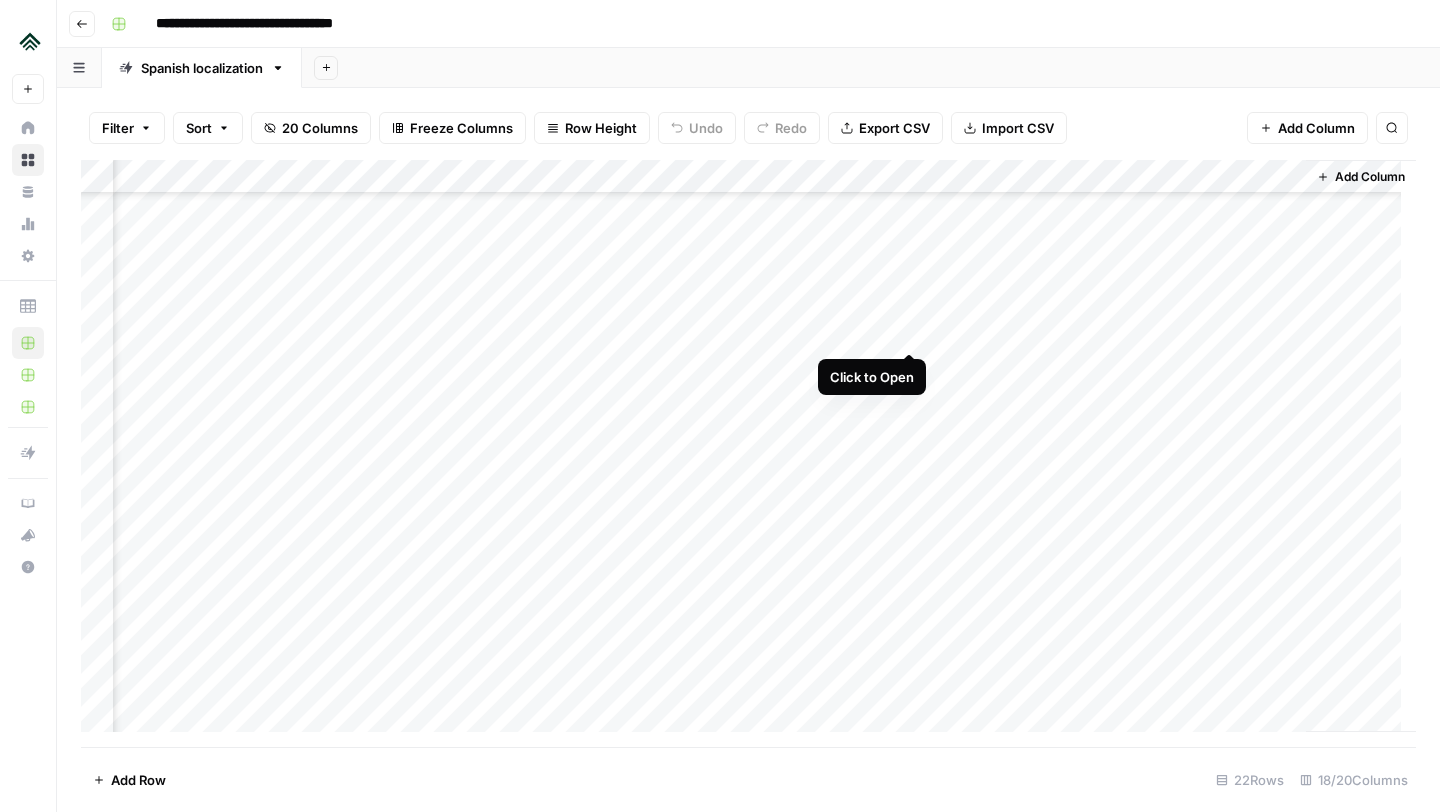 click on "Add Column" at bounding box center [748, 453] 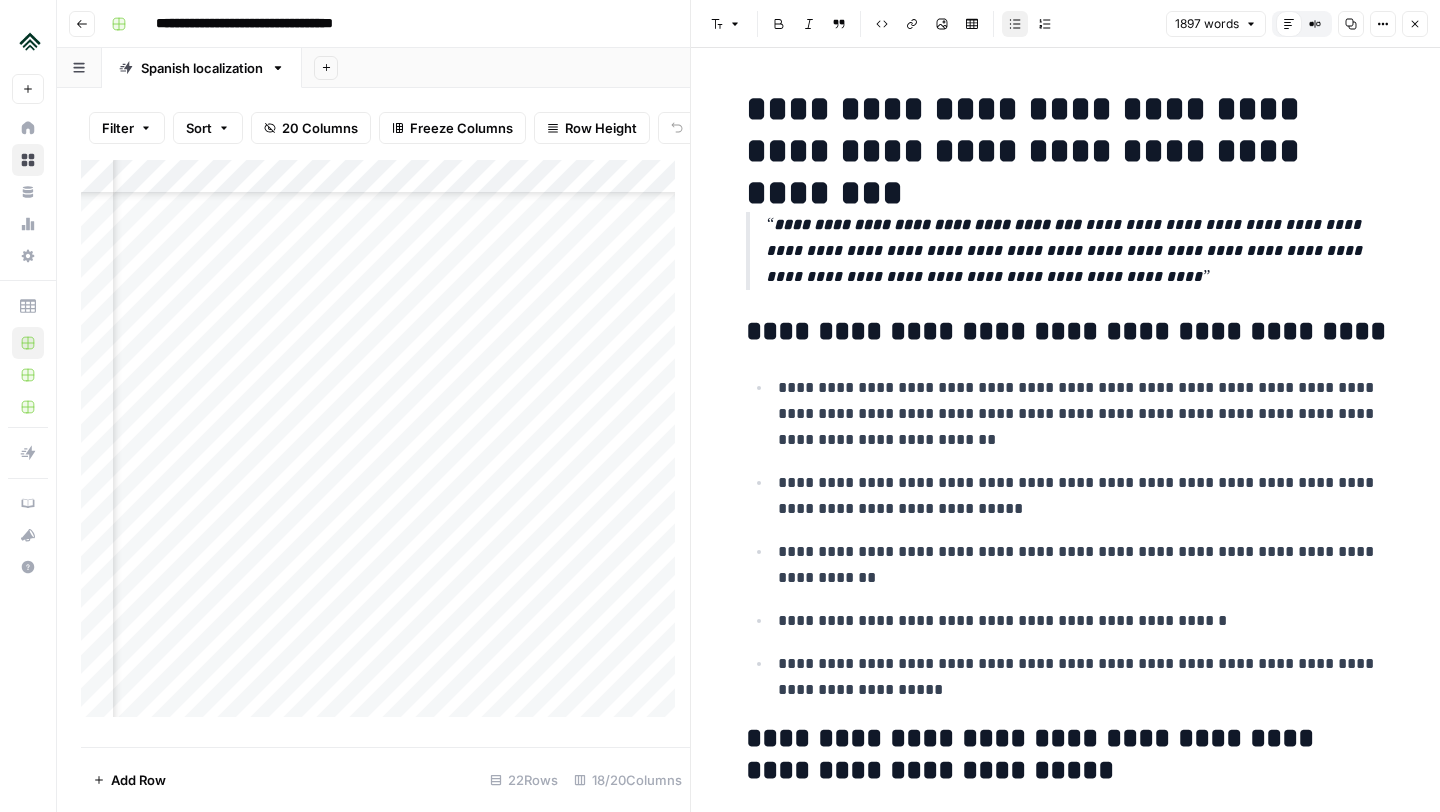 click 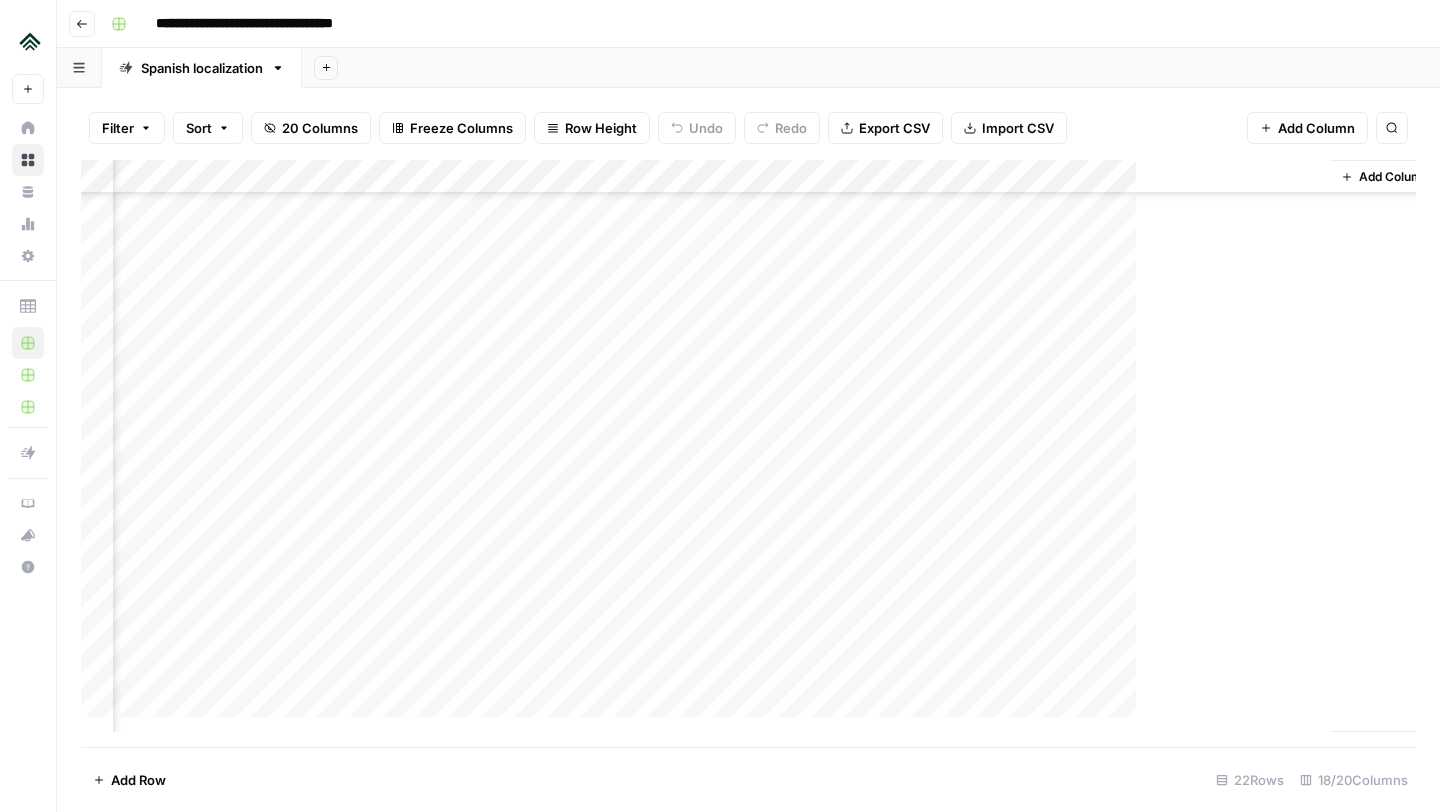 scroll, scrollTop: 183, scrollLeft: 2040, axis: both 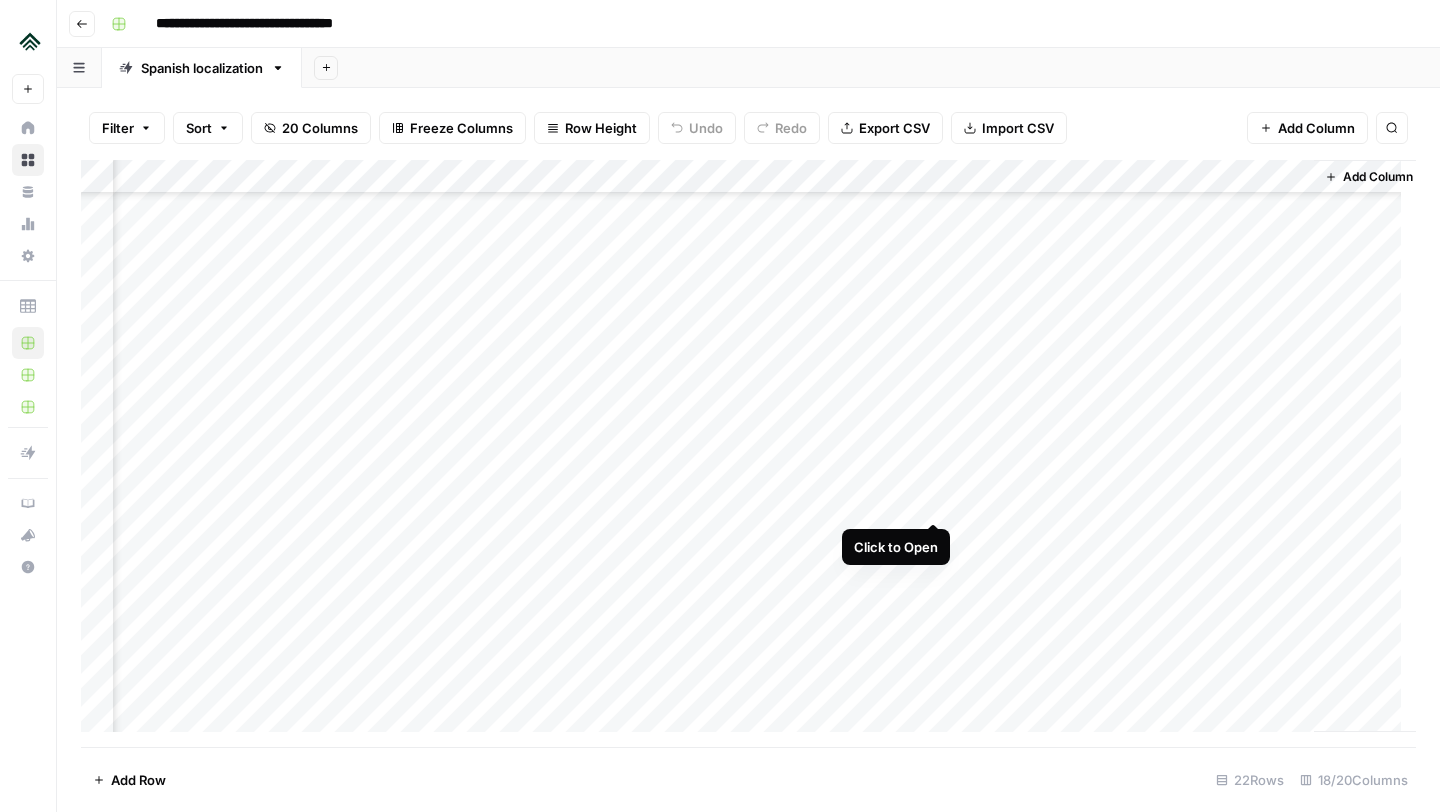 click on "Add Column" at bounding box center (748, 453) 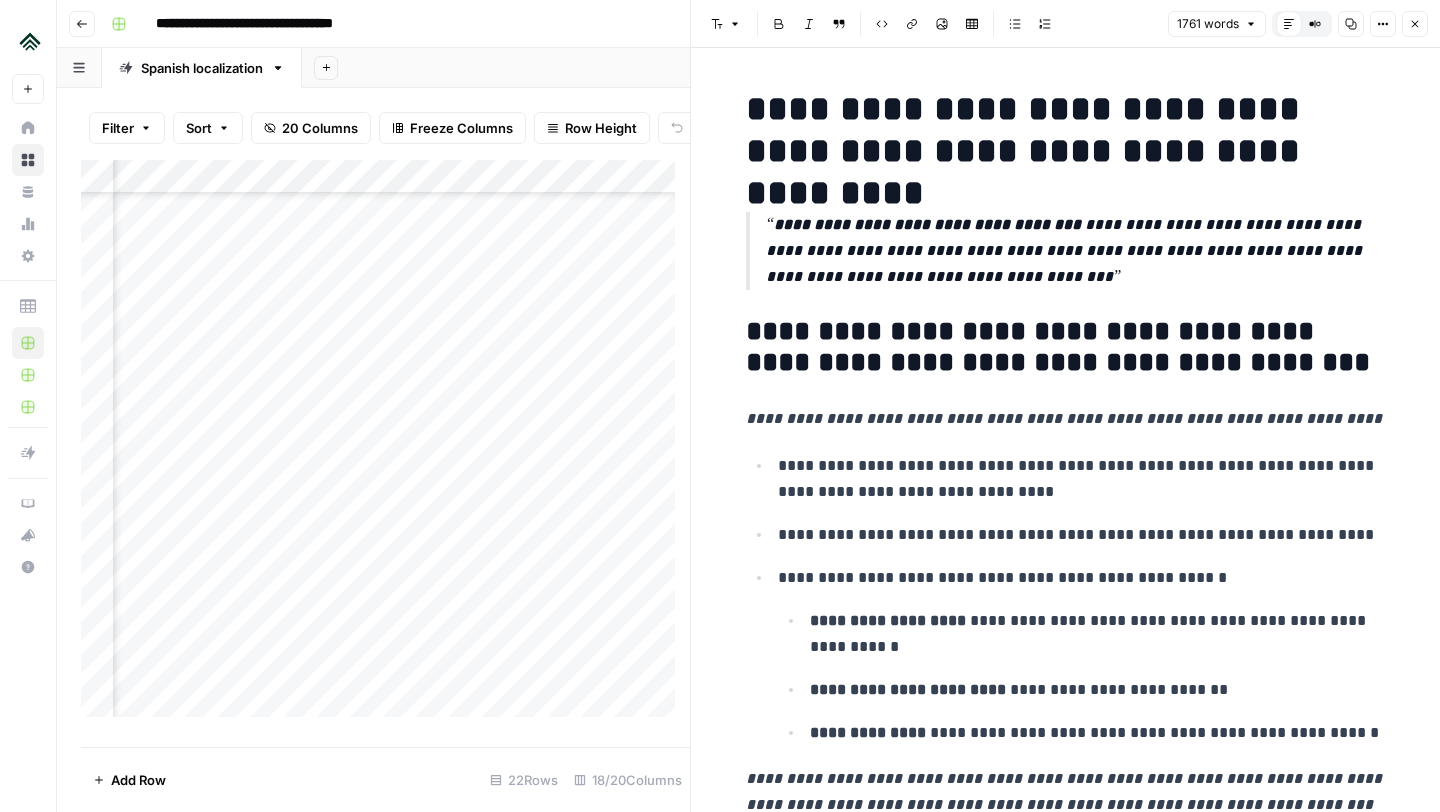 click 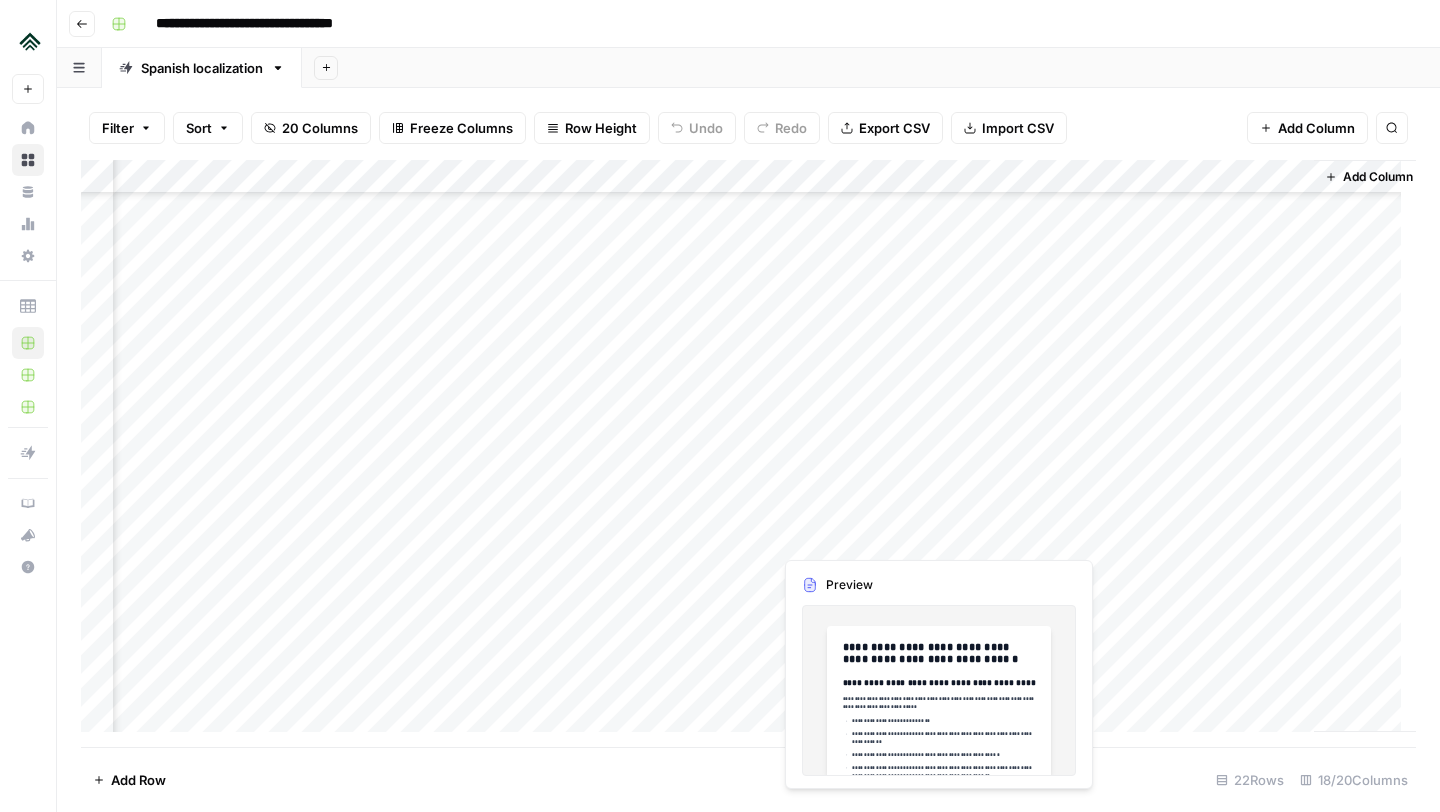 click on "Add Column" at bounding box center [748, 453] 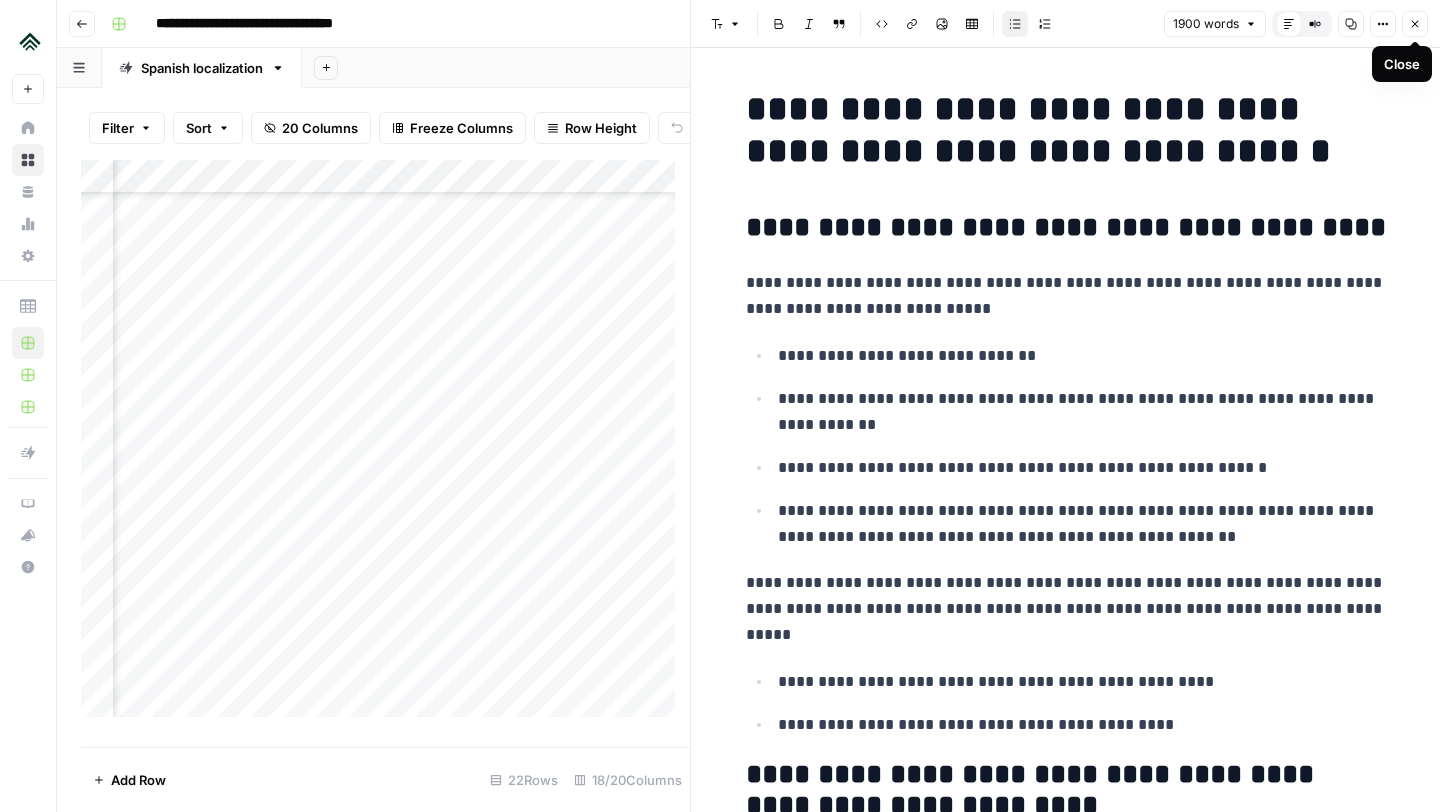 click 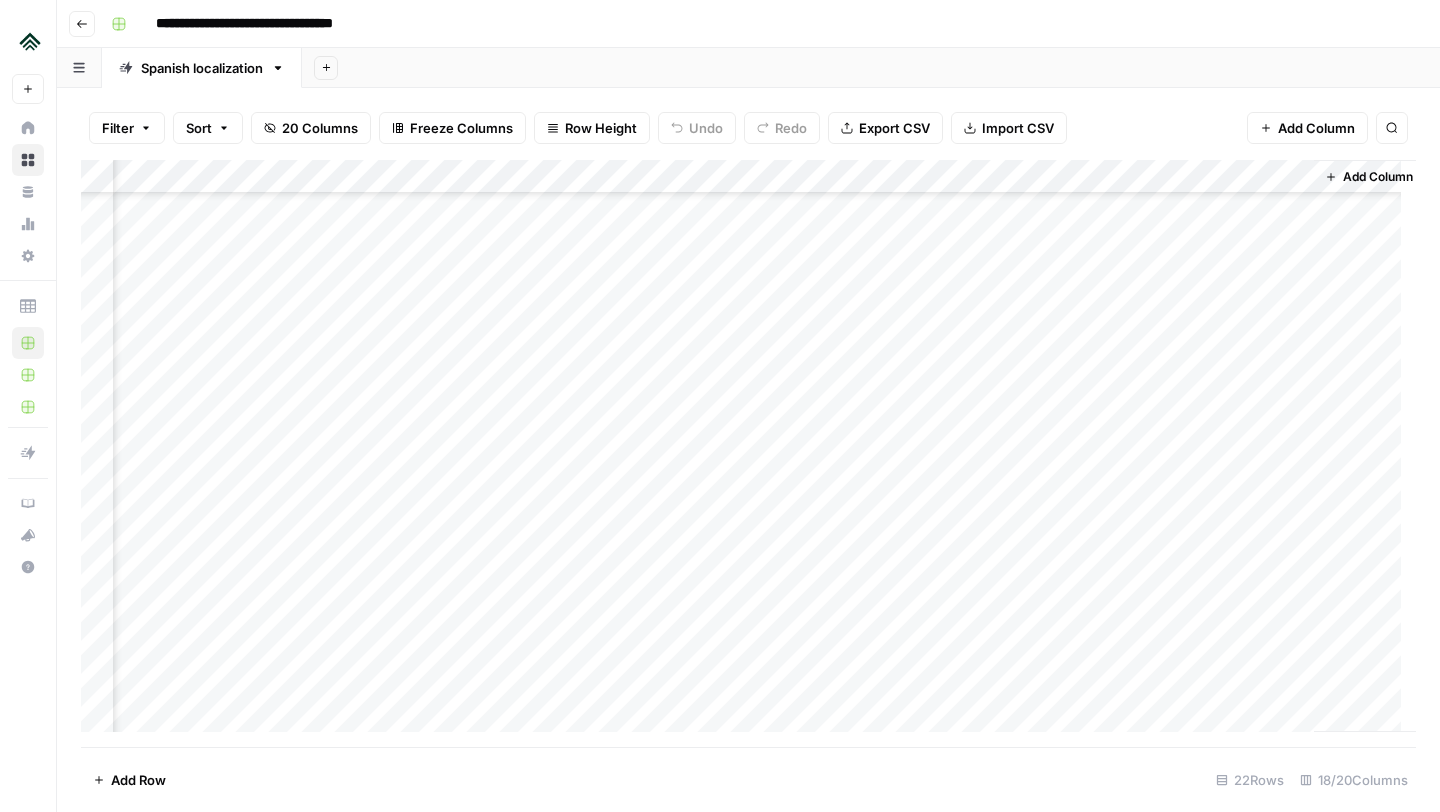 click on "Add Column" at bounding box center (748, 453) 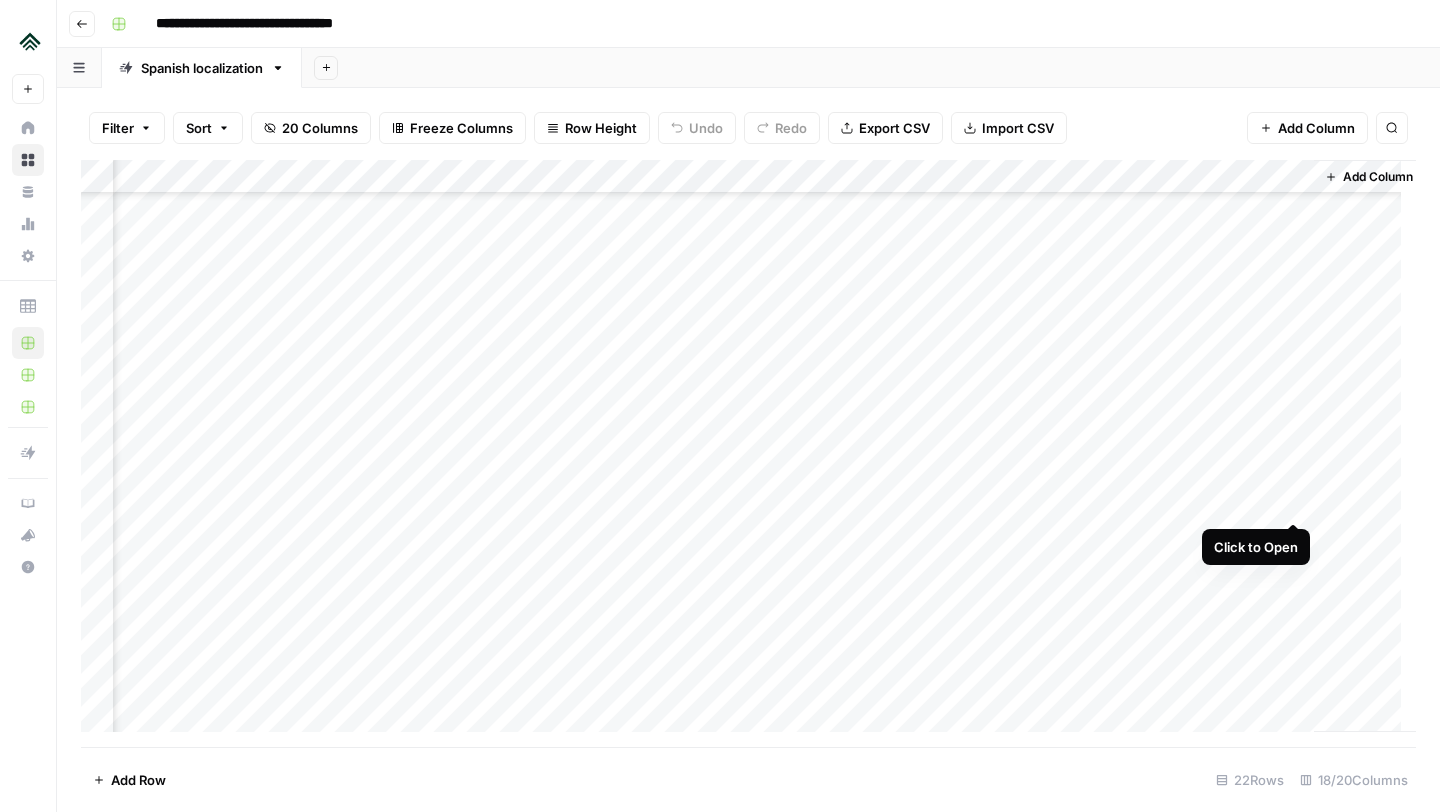 click on "Add Column" at bounding box center (748, 453) 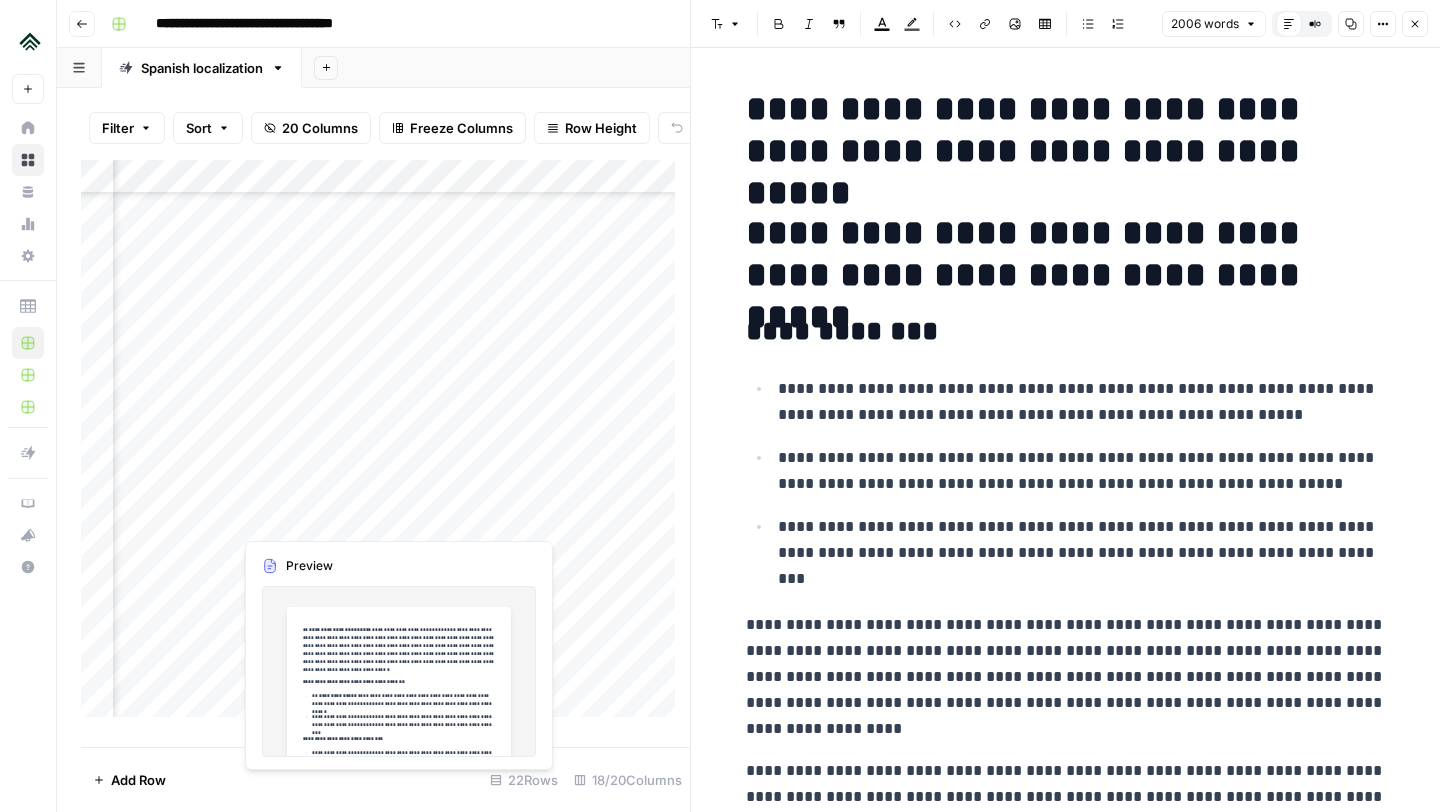 click on "Add Column" at bounding box center (385, 446) 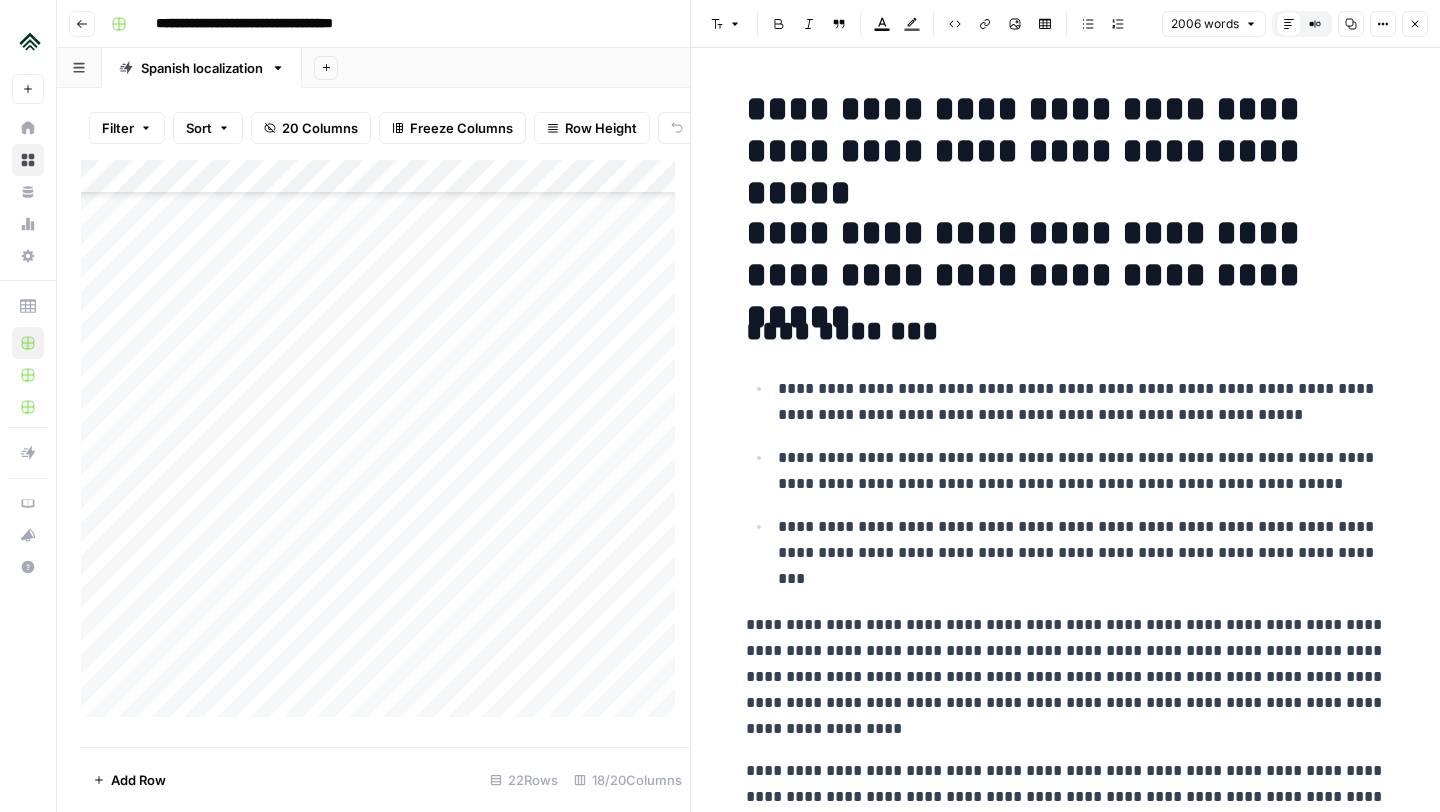 scroll, scrollTop: 183, scrollLeft: 0, axis: vertical 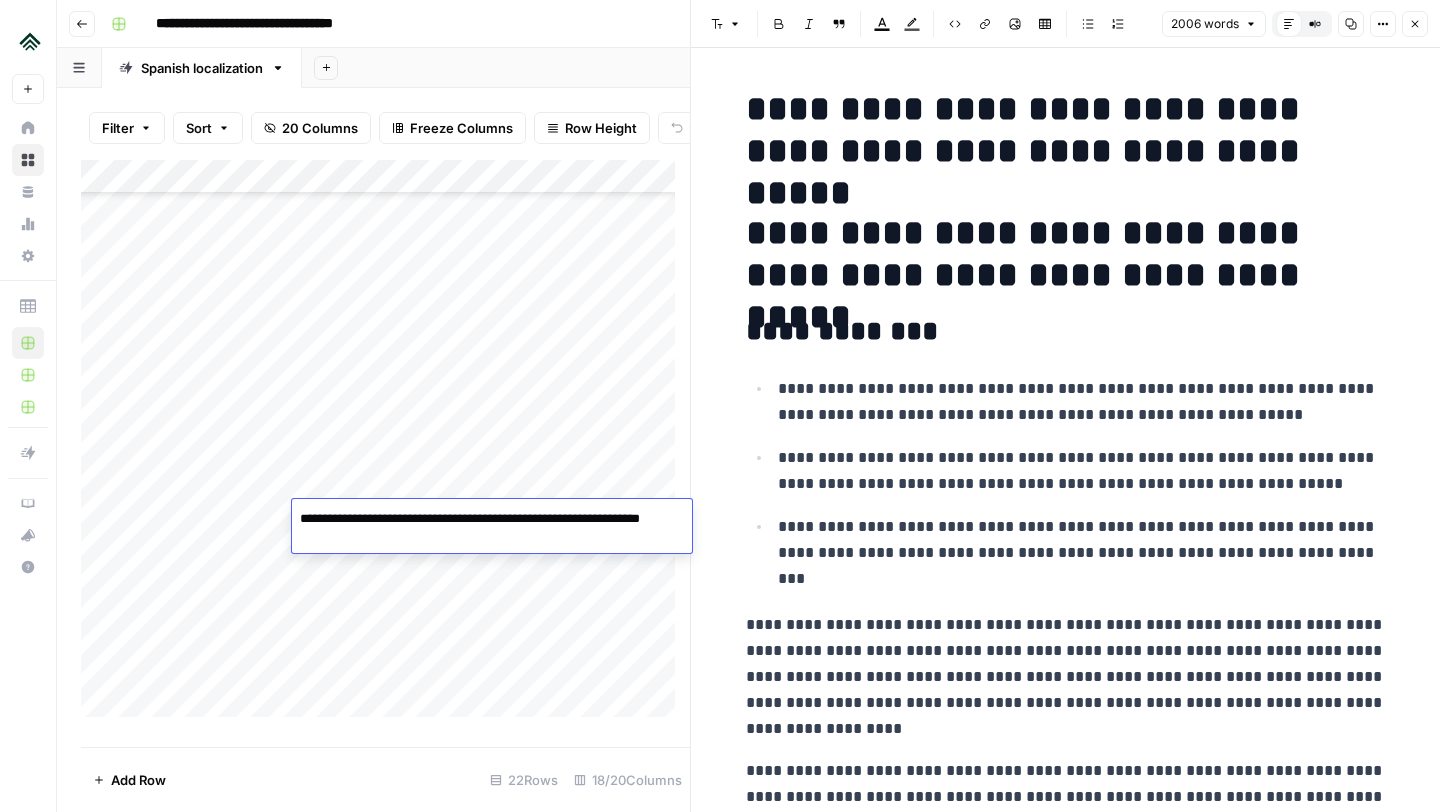 click on "**********" at bounding box center (1066, 254) 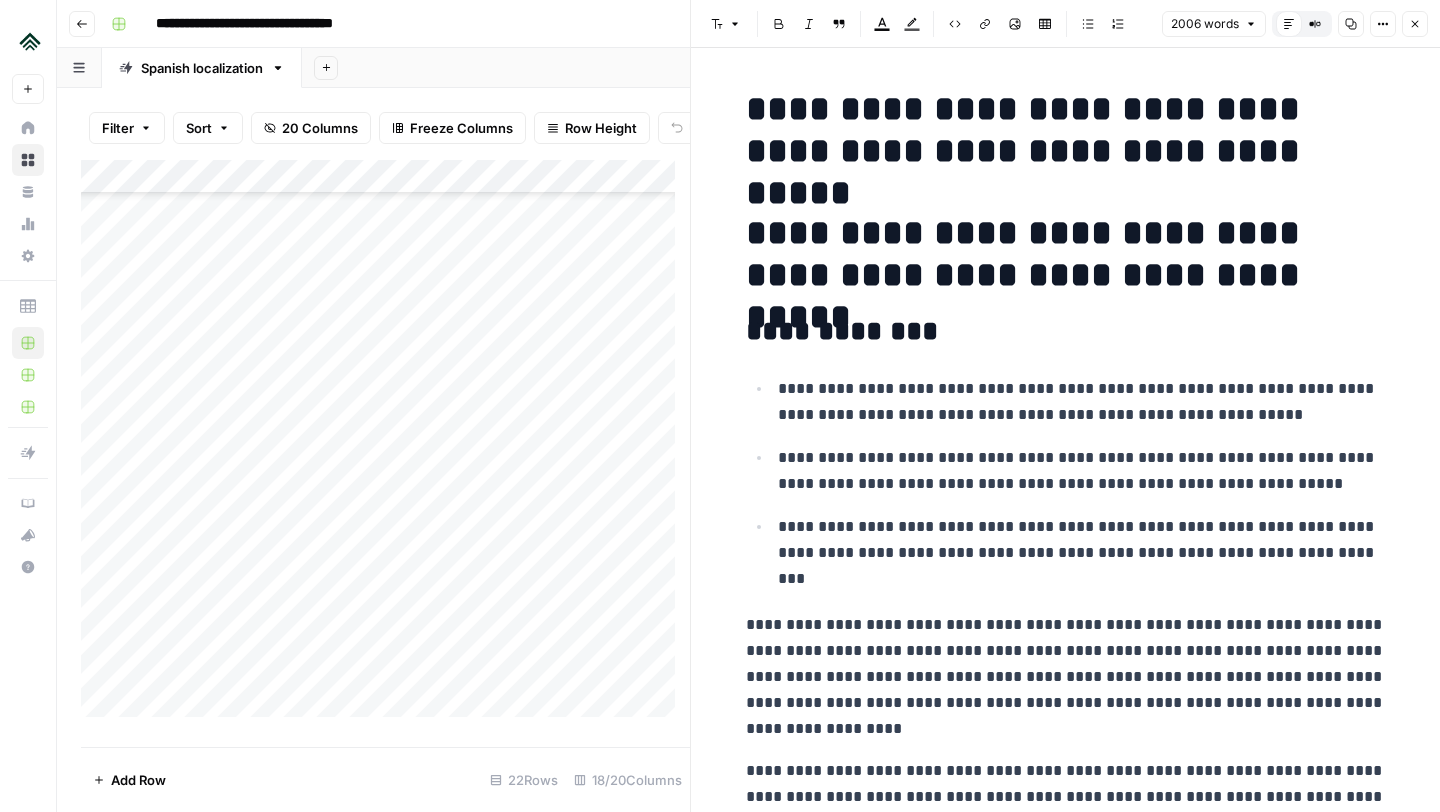 click on "**********" at bounding box center (1066, 254) 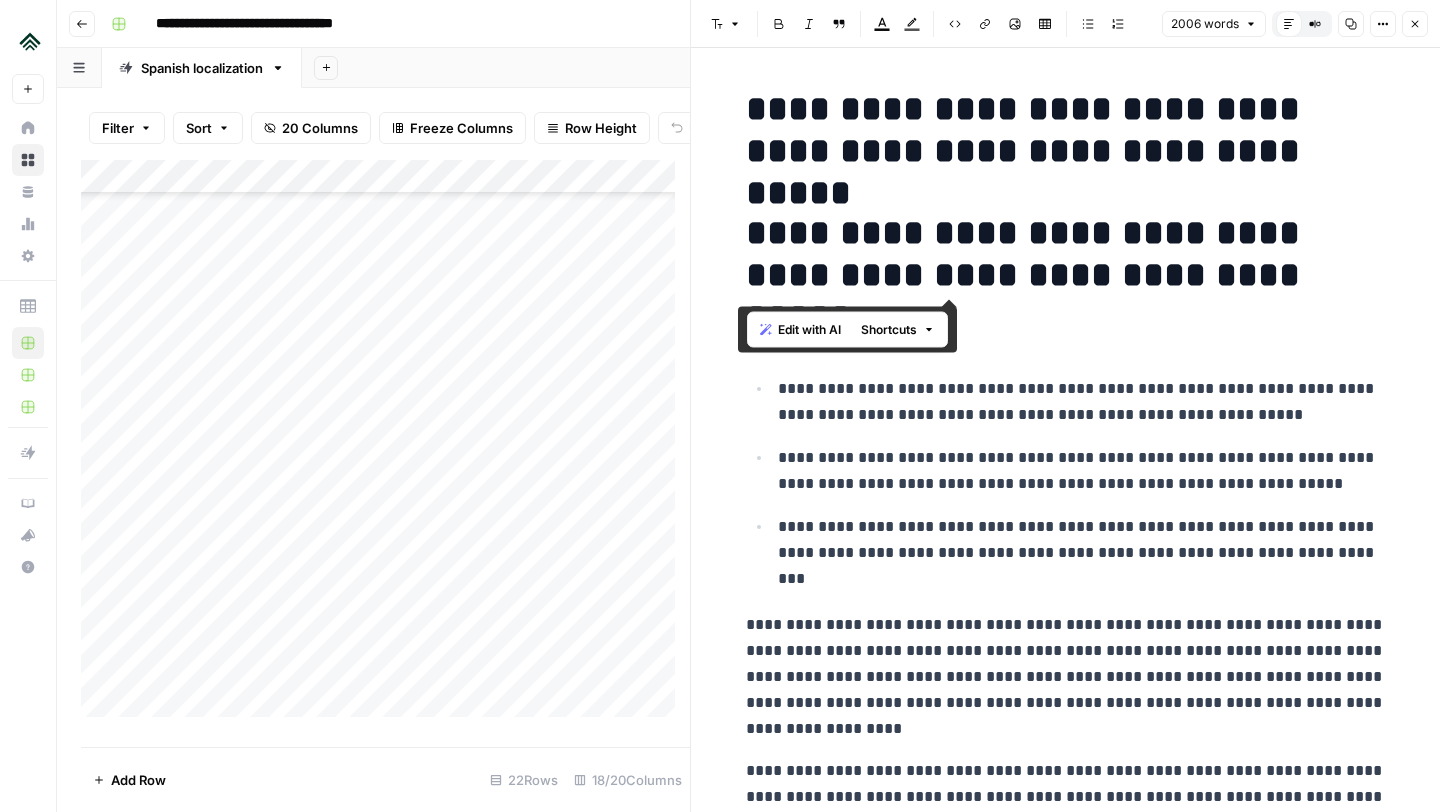 click on "**********" at bounding box center [1066, 254] 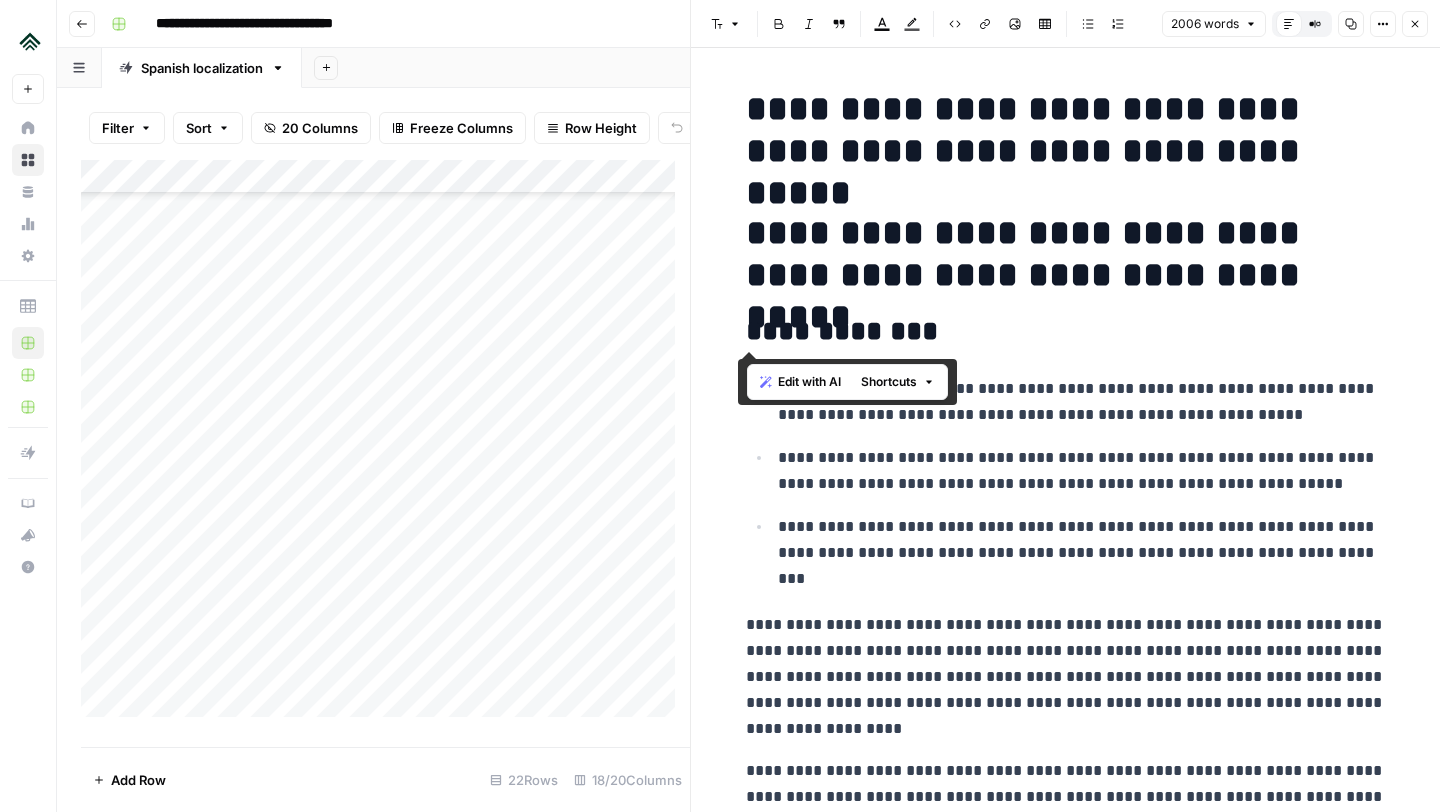 copy on "**********" 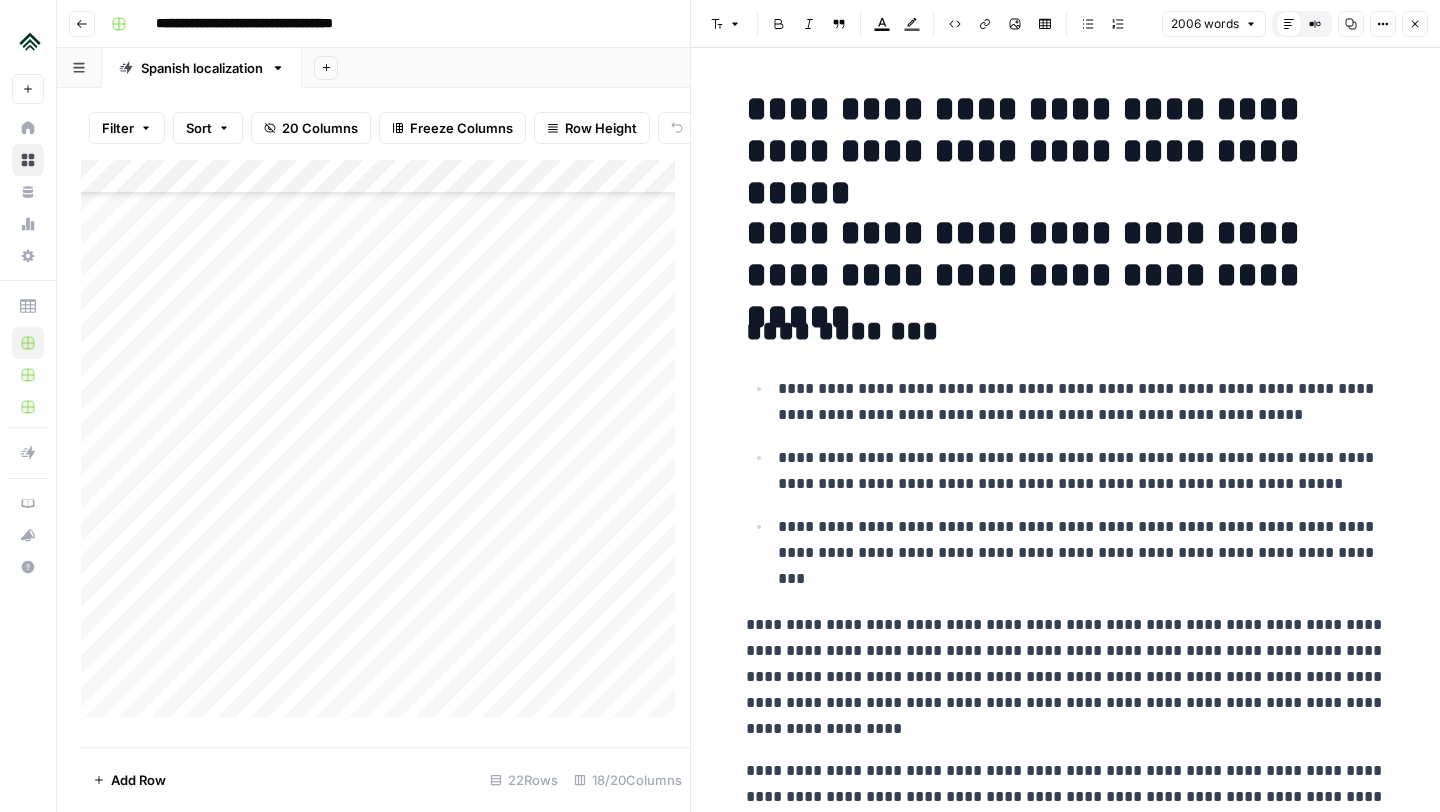 click on "Add Column" at bounding box center [385, 446] 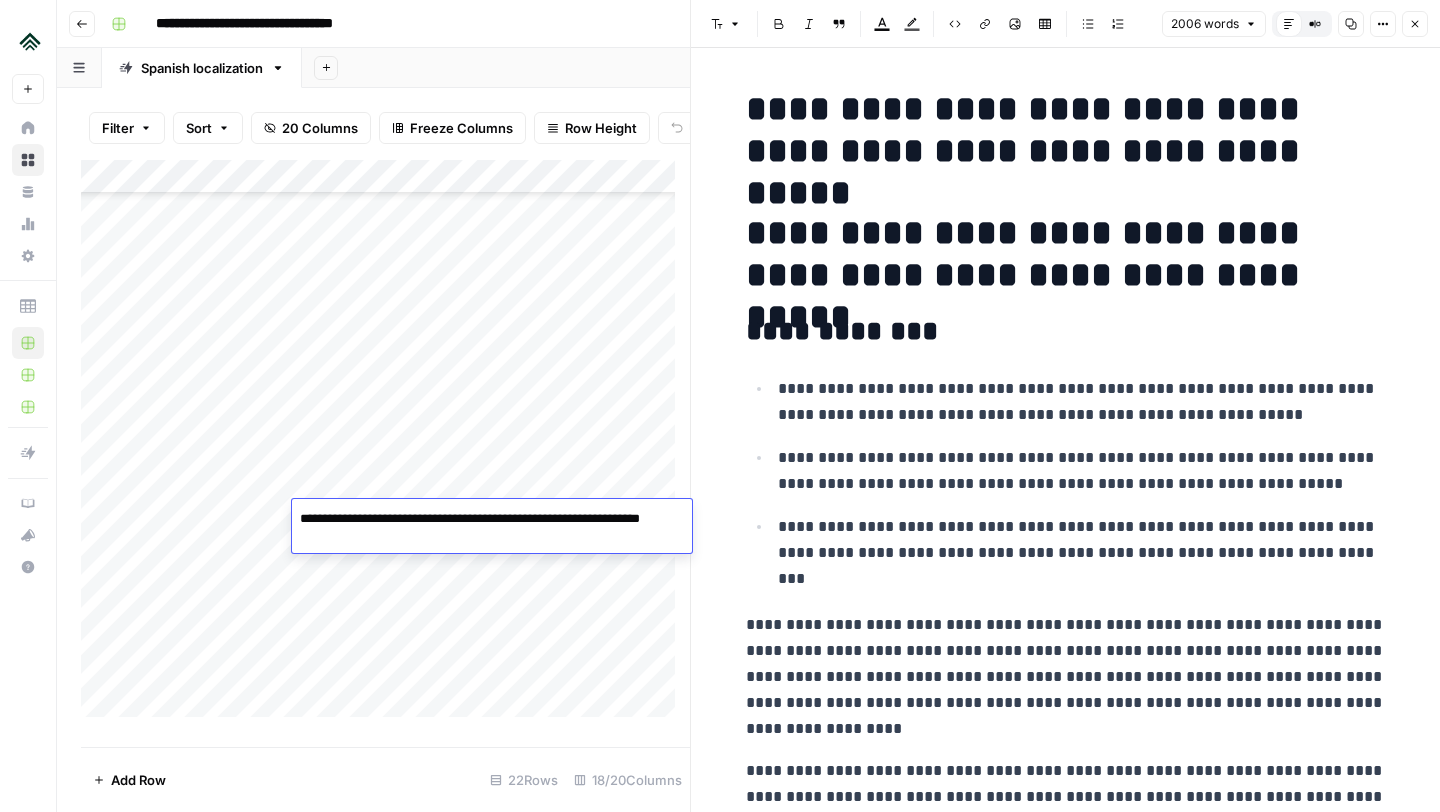 click on "Add Column" at bounding box center (385, 446) 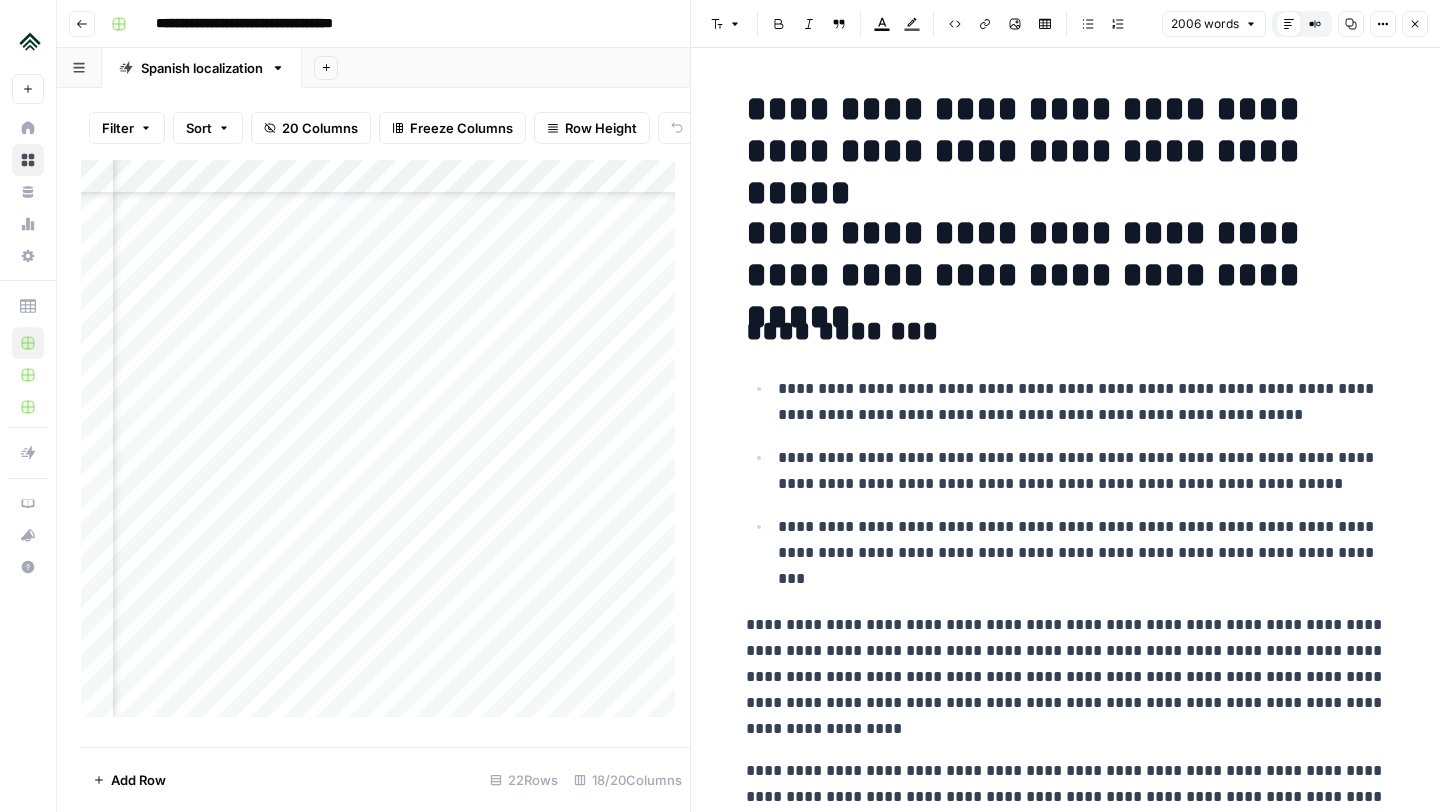 scroll, scrollTop: 183, scrollLeft: 1419, axis: both 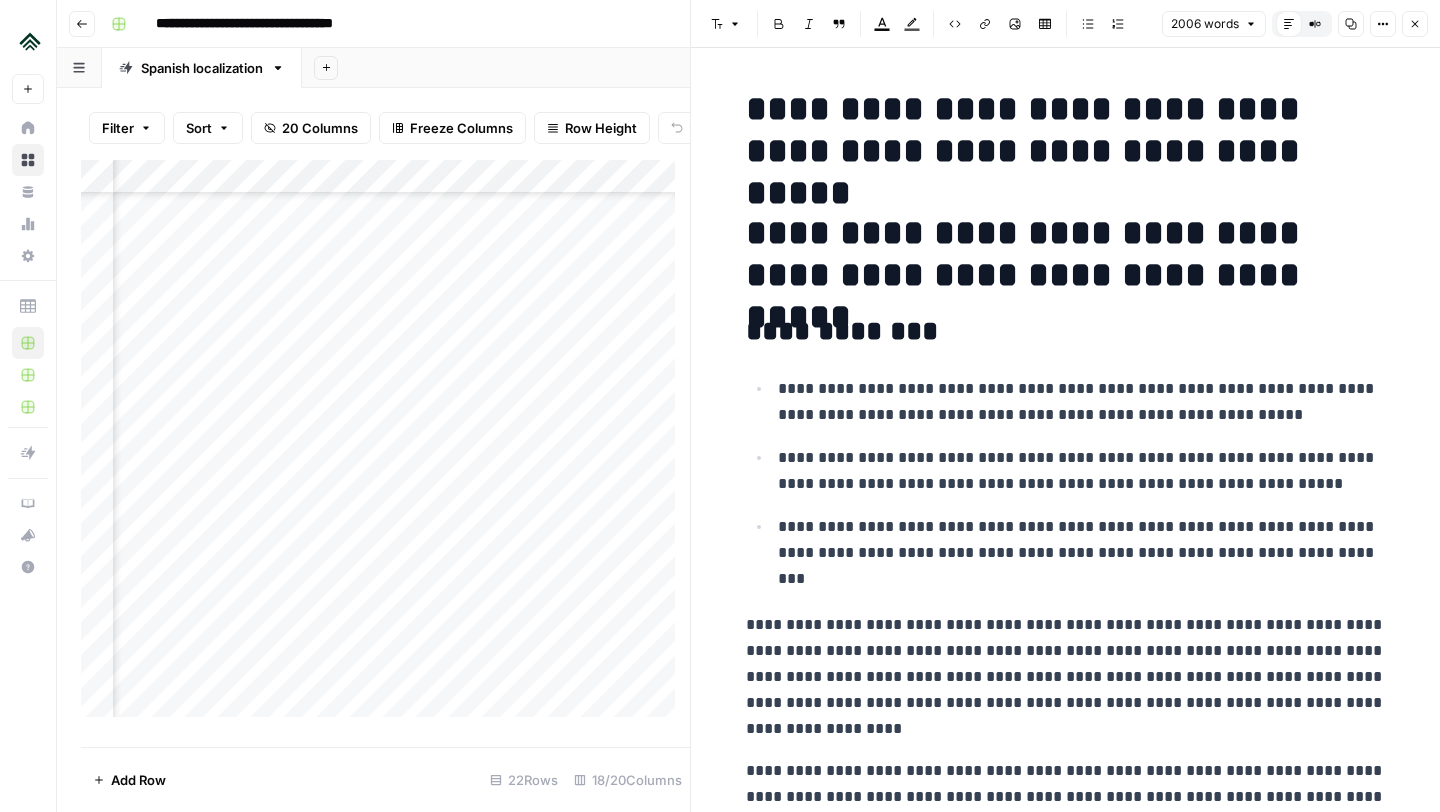 click on "Add Column" at bounding box center (385, 446) 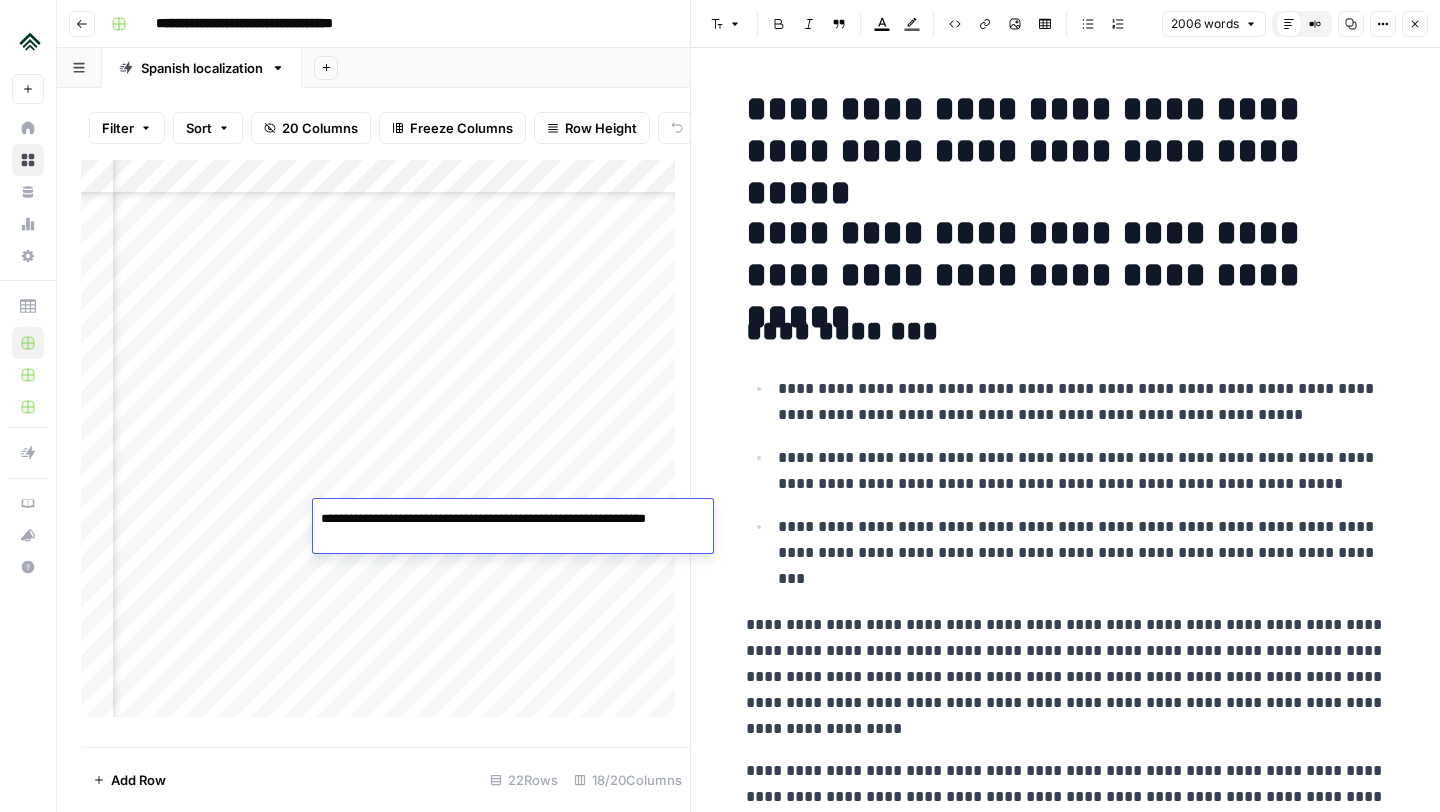 click on "**********" at bounding box center [513, 529] 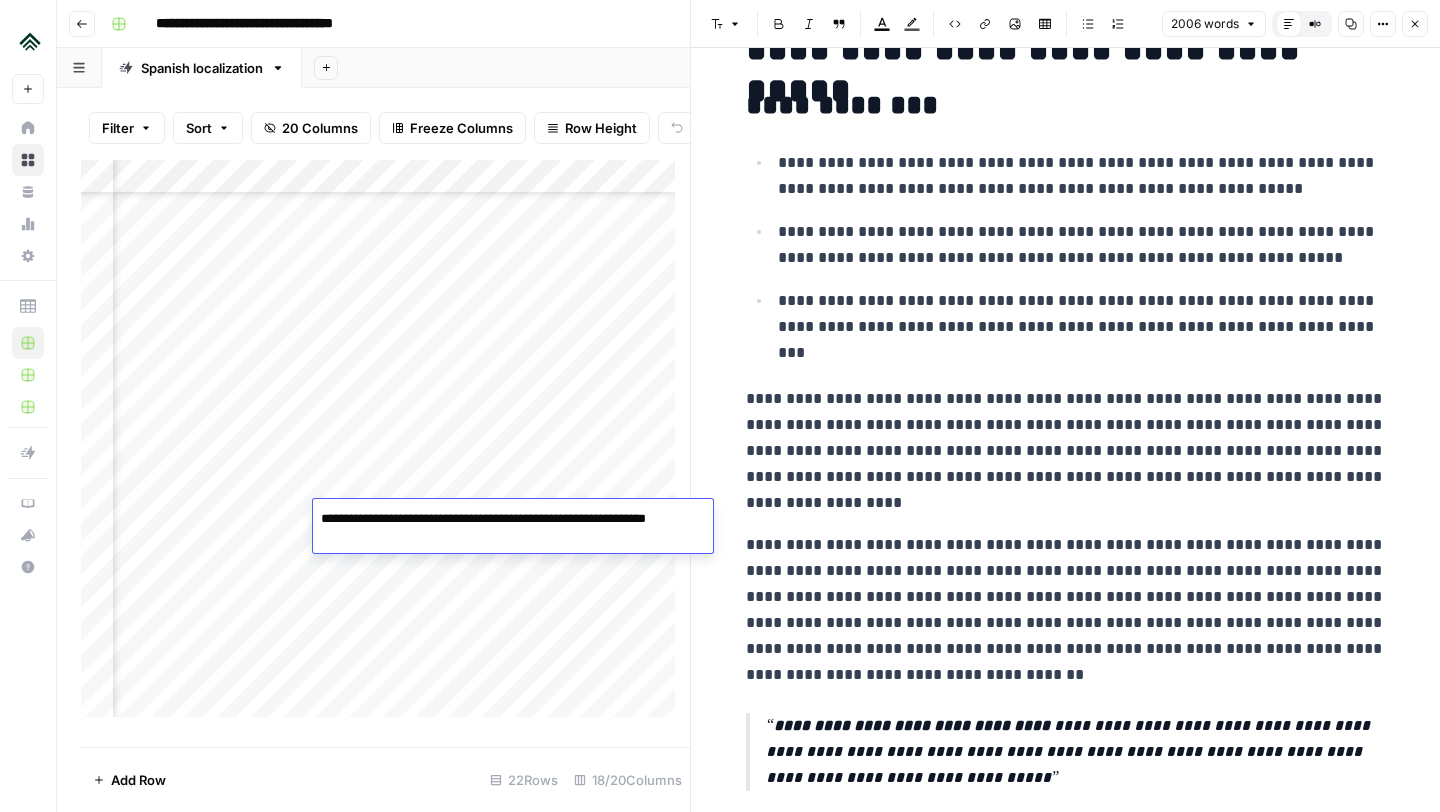 scroll, scrollTop: 245, scrollLeft: 0, axis: vertical 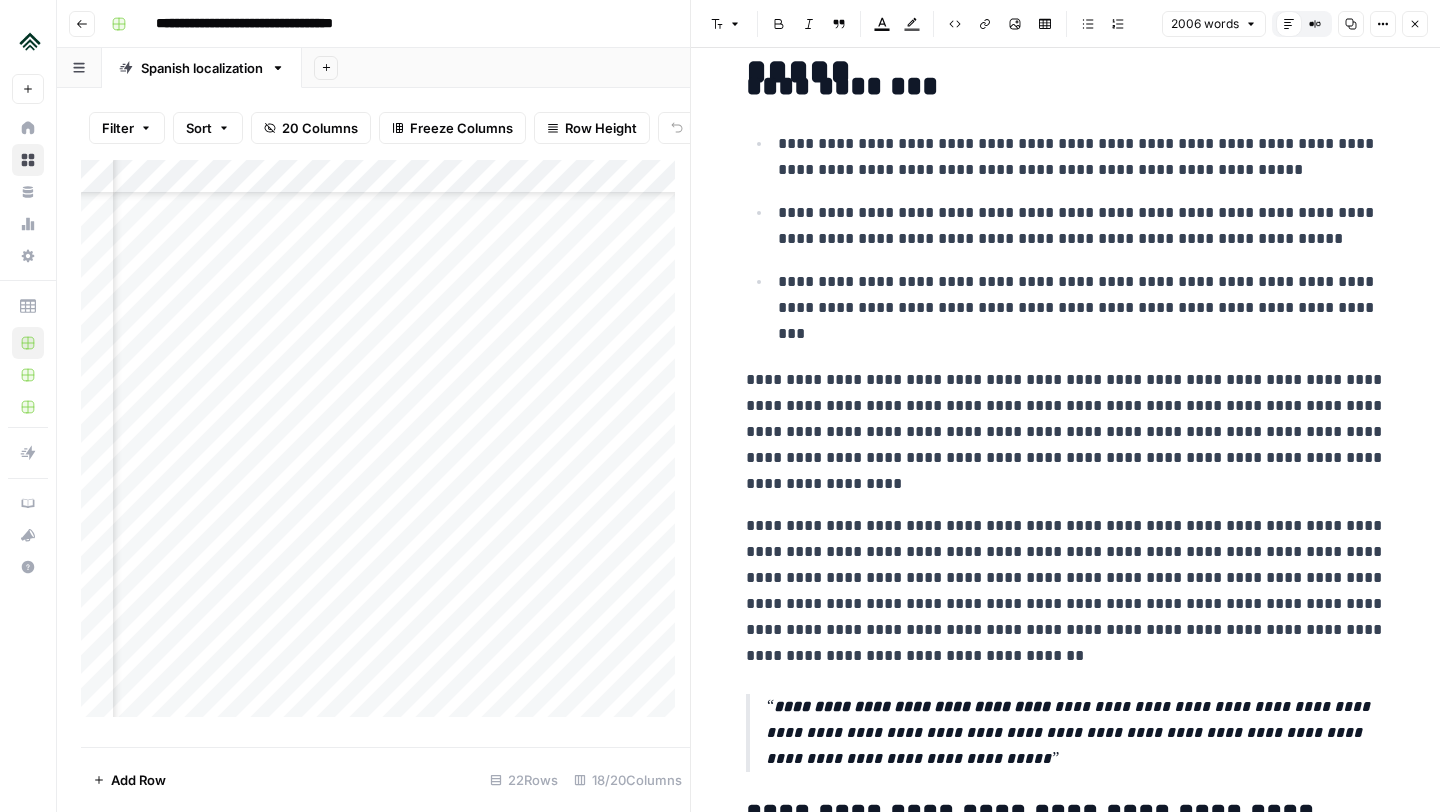 click on "**********" at bounding box center (1066, 432) 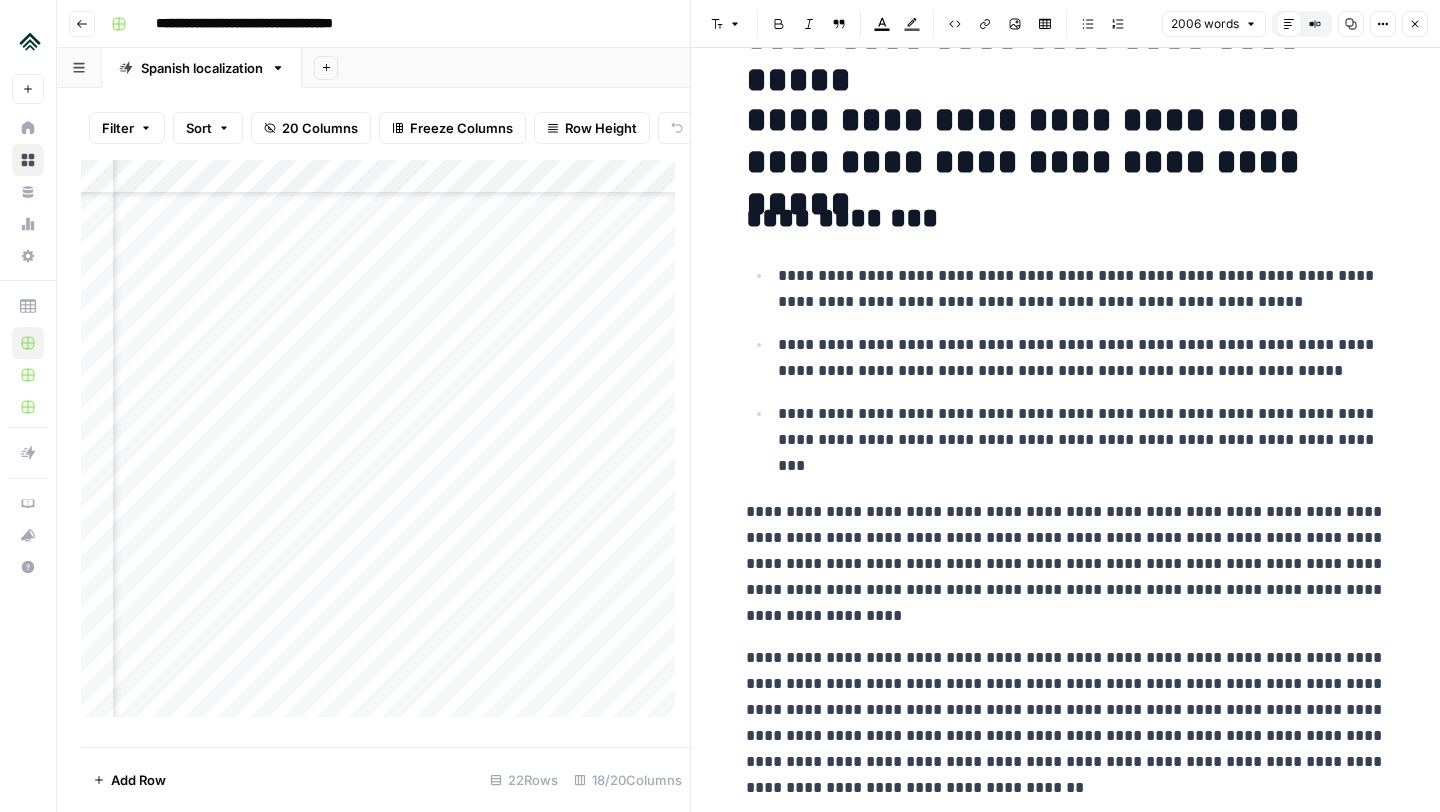 scroll, scrollTop: 112, scrollLeft: 0, axis: vertical 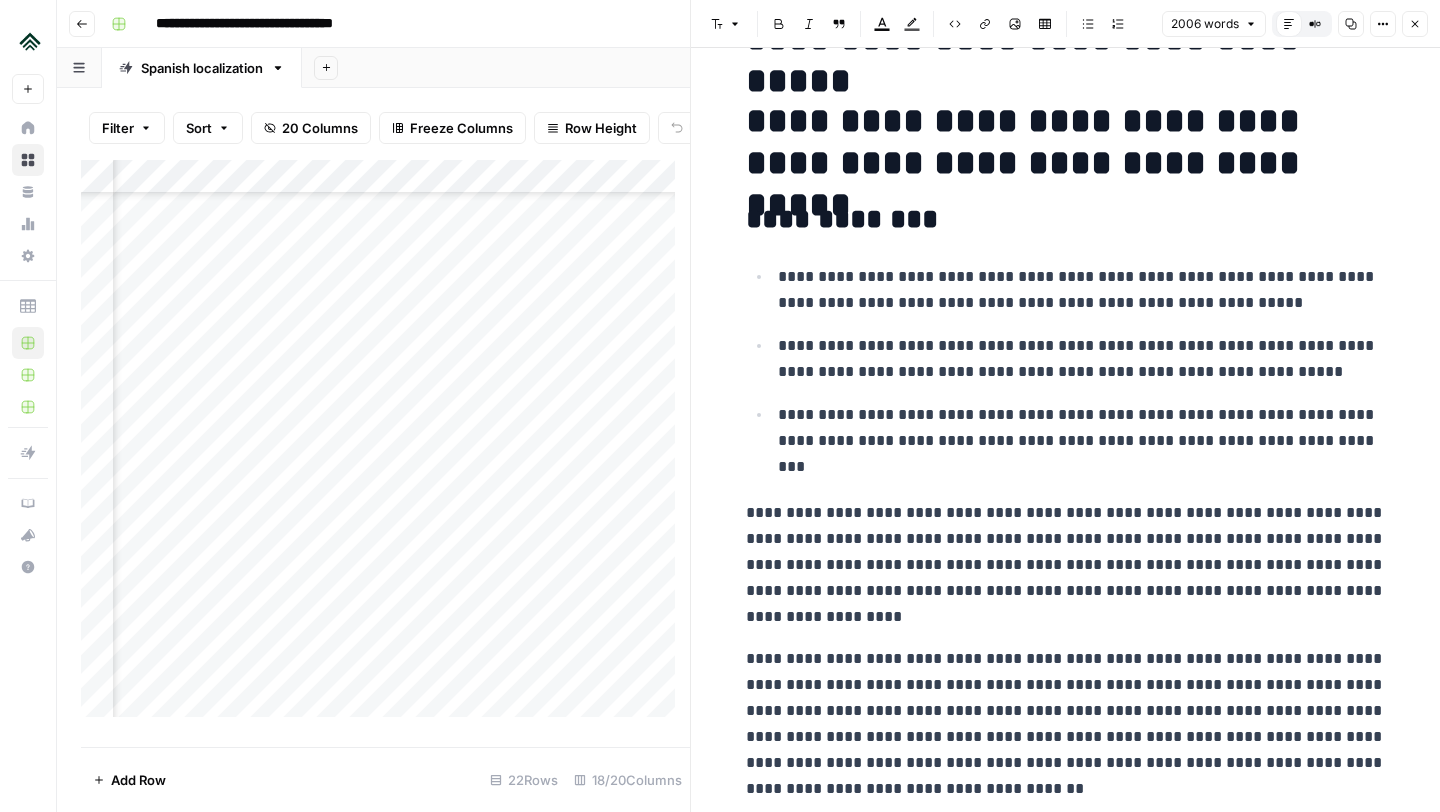 click on "**********" at bounding box center (1082, 290) 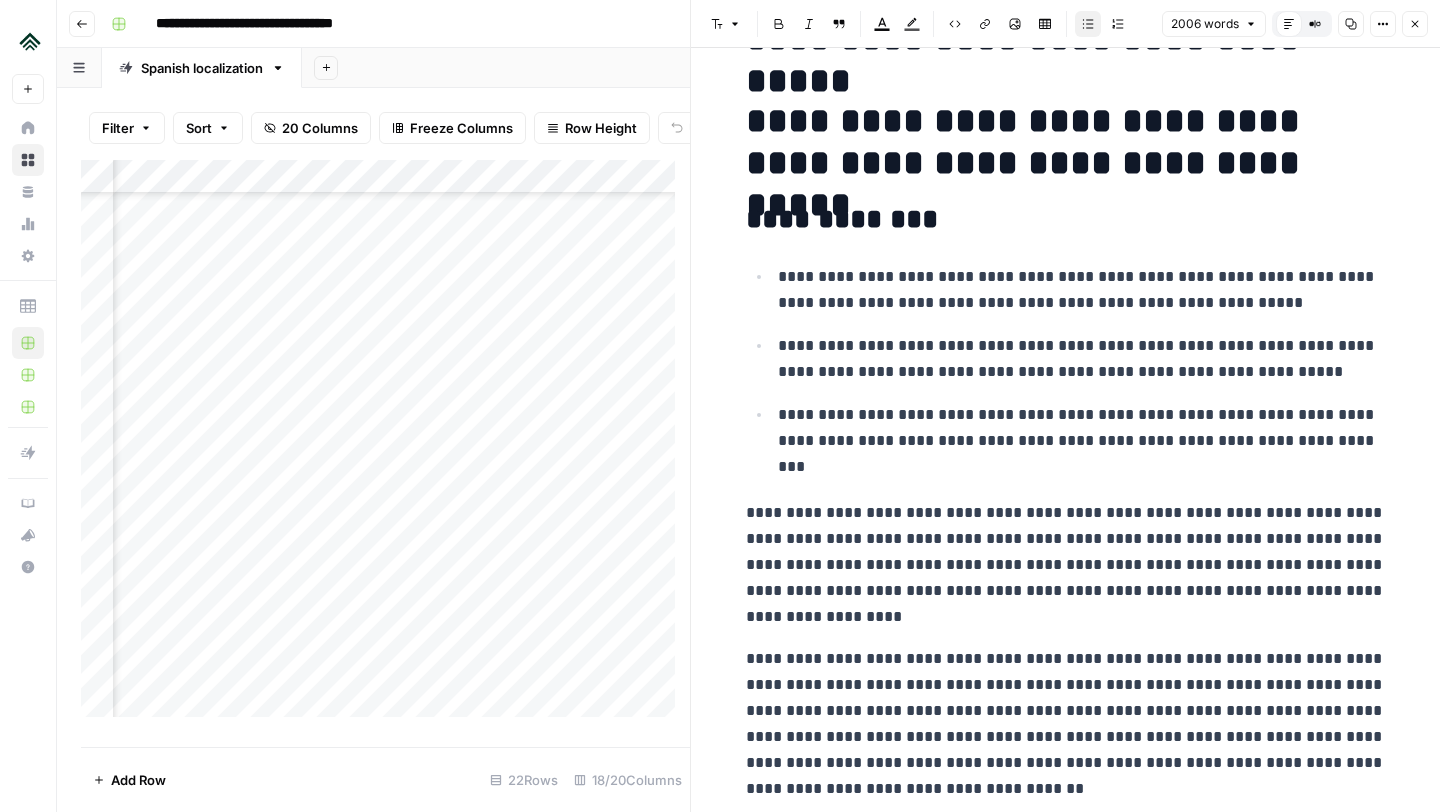 type 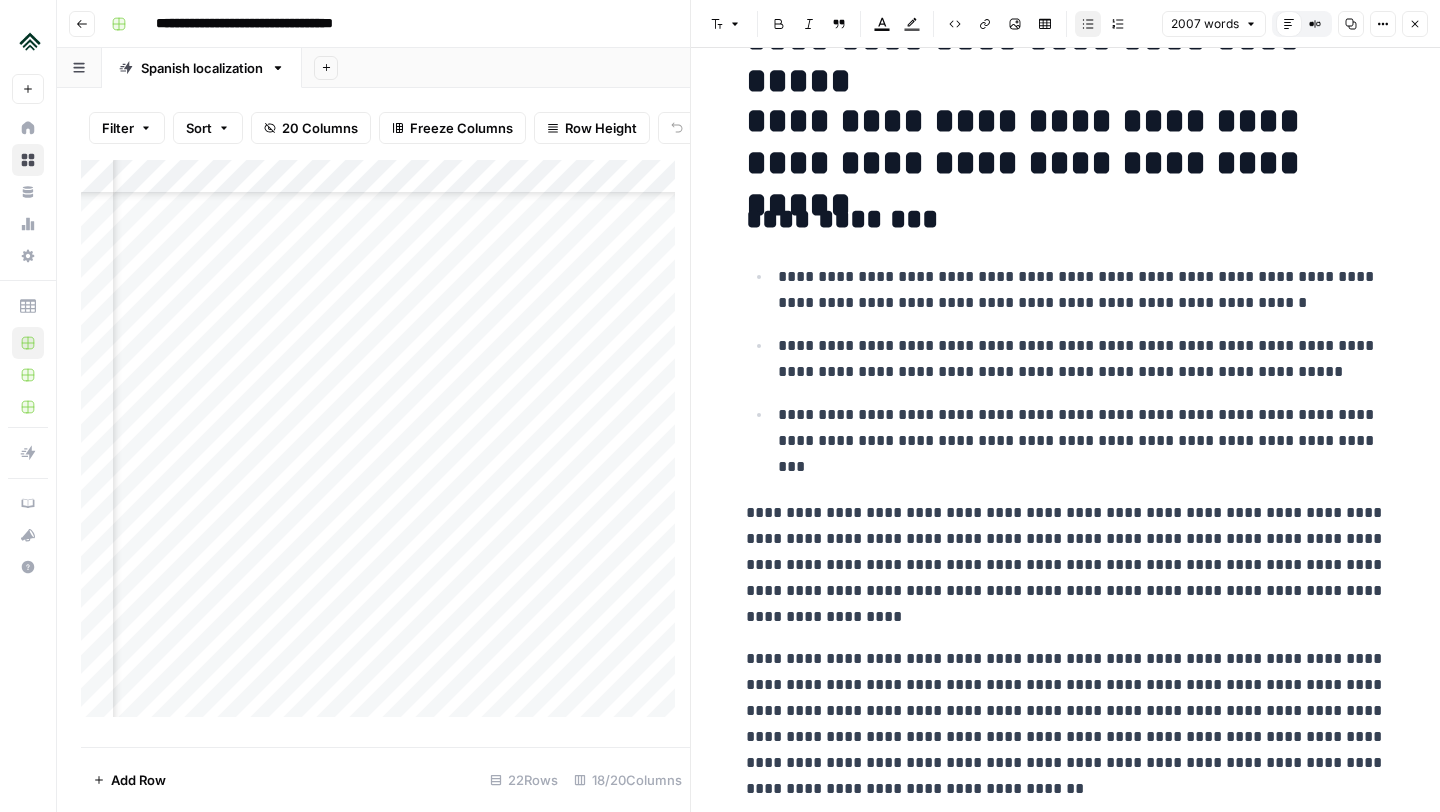 click on "**********" at bounding box center [1082, 441] 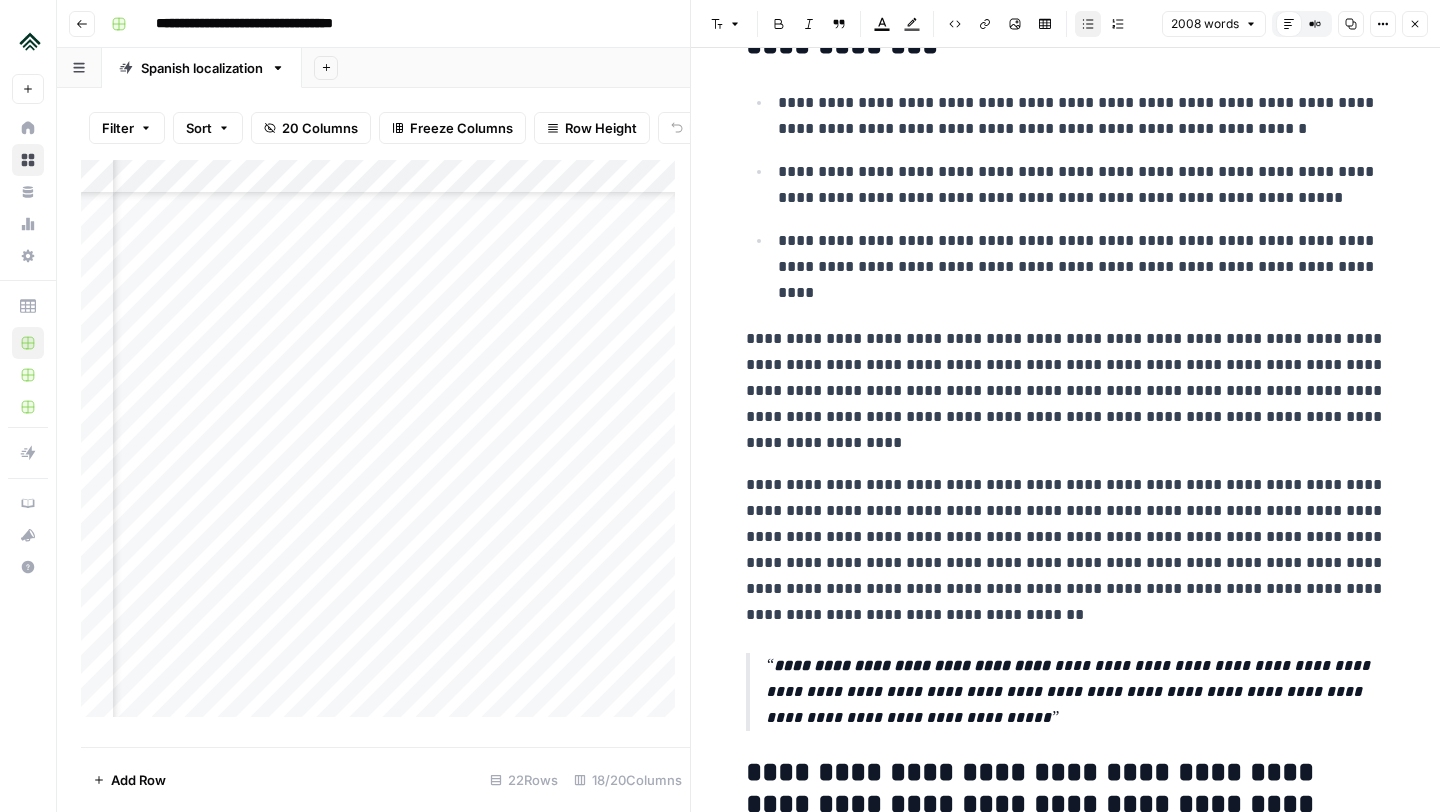 scroll, scrollTop: 286, scrollLeft: 0, axis: vertical 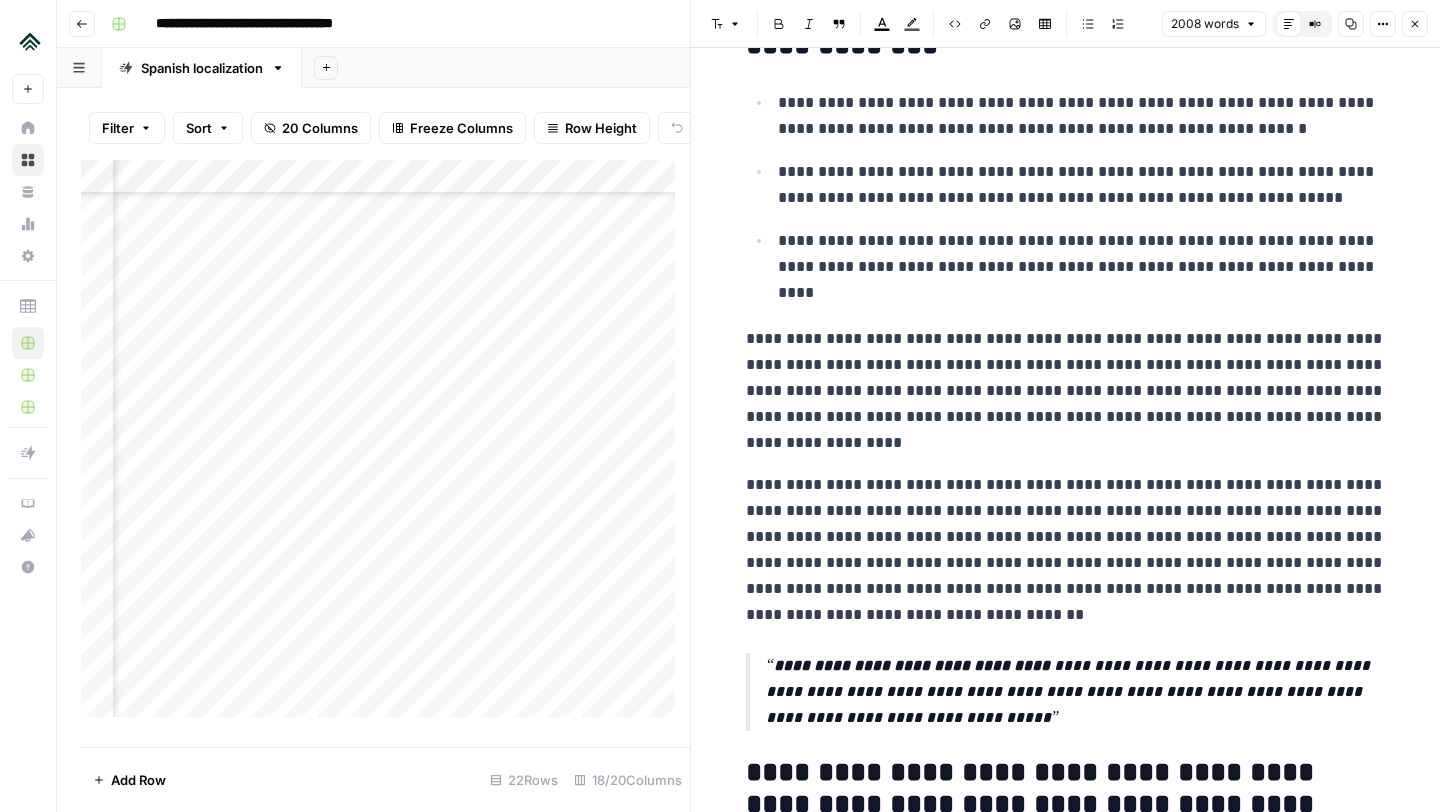 click on "**********" at bounding box center (1066, 391) 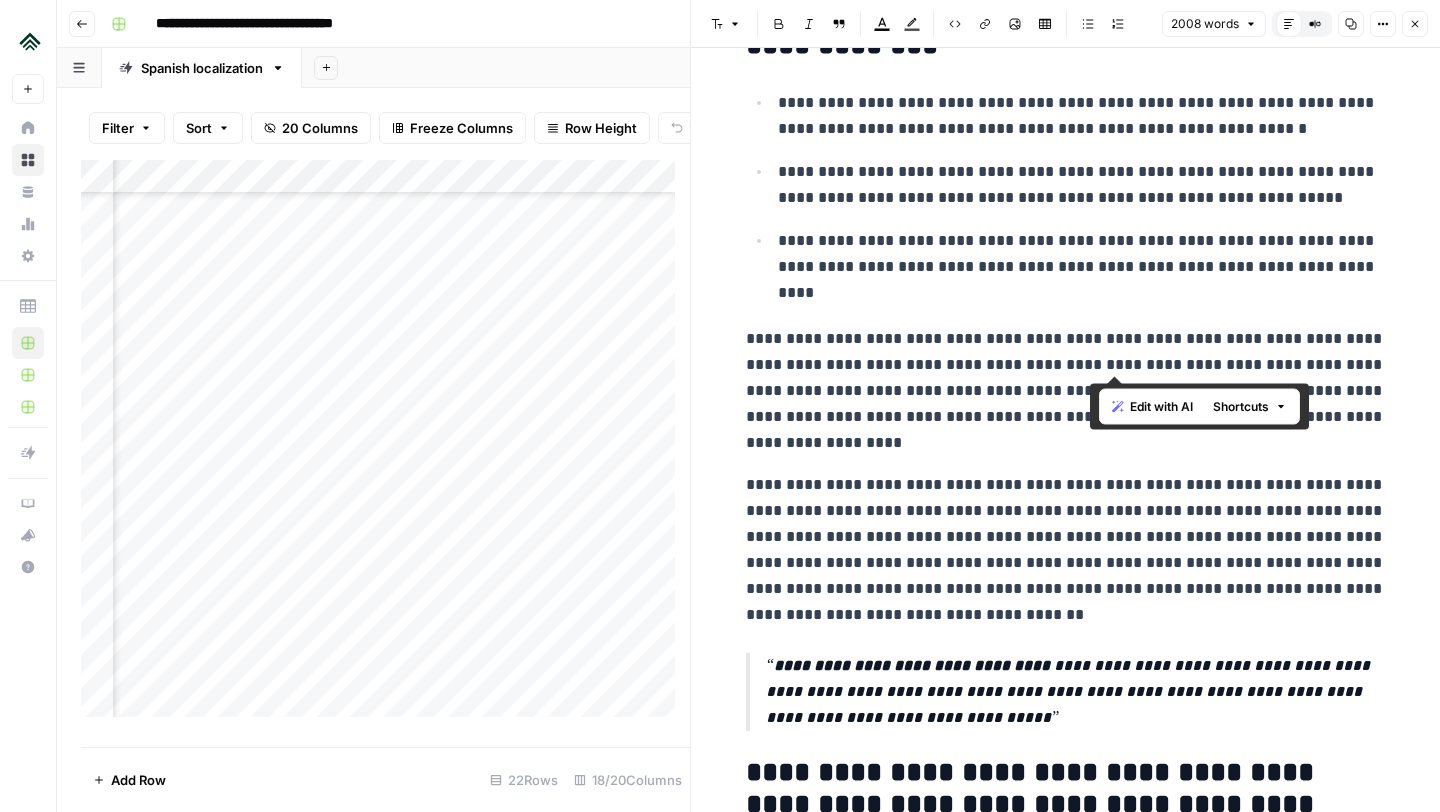 click on "Link" at bounding box center [985, 24] 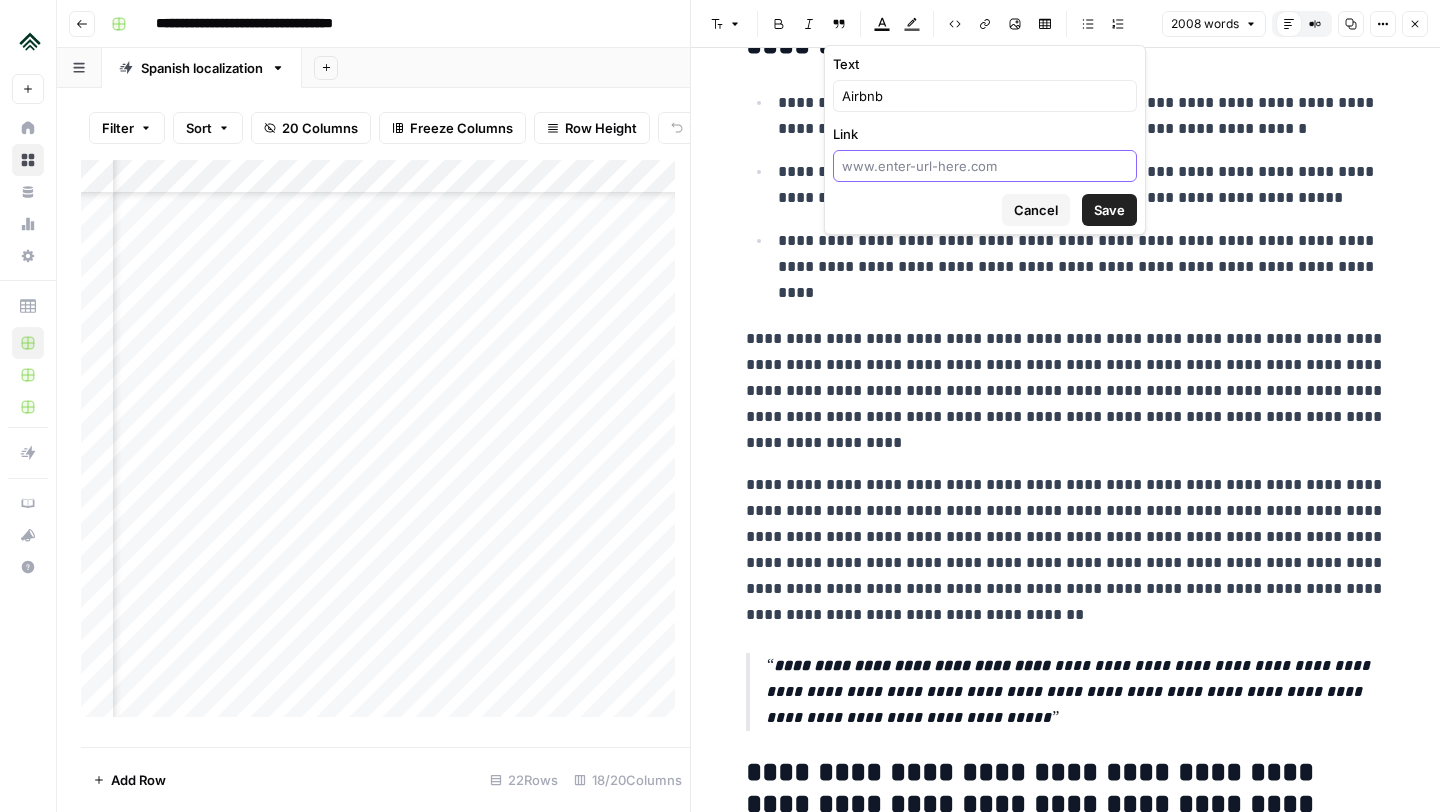 click on "Link" at bounding box center (985, 166) 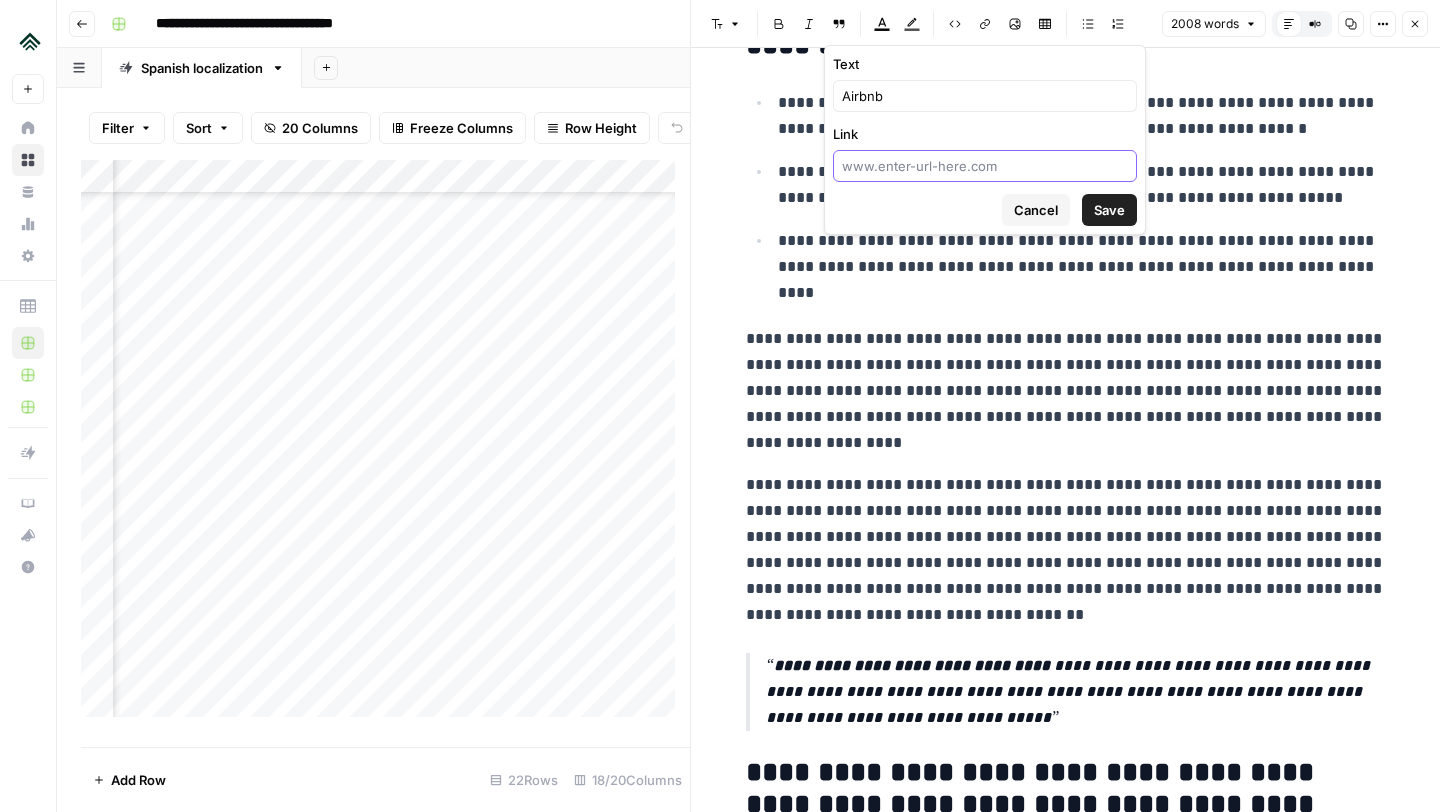 paste on "https://www.airdna.co/es-es/blog/why-is-it-called-airbnb" 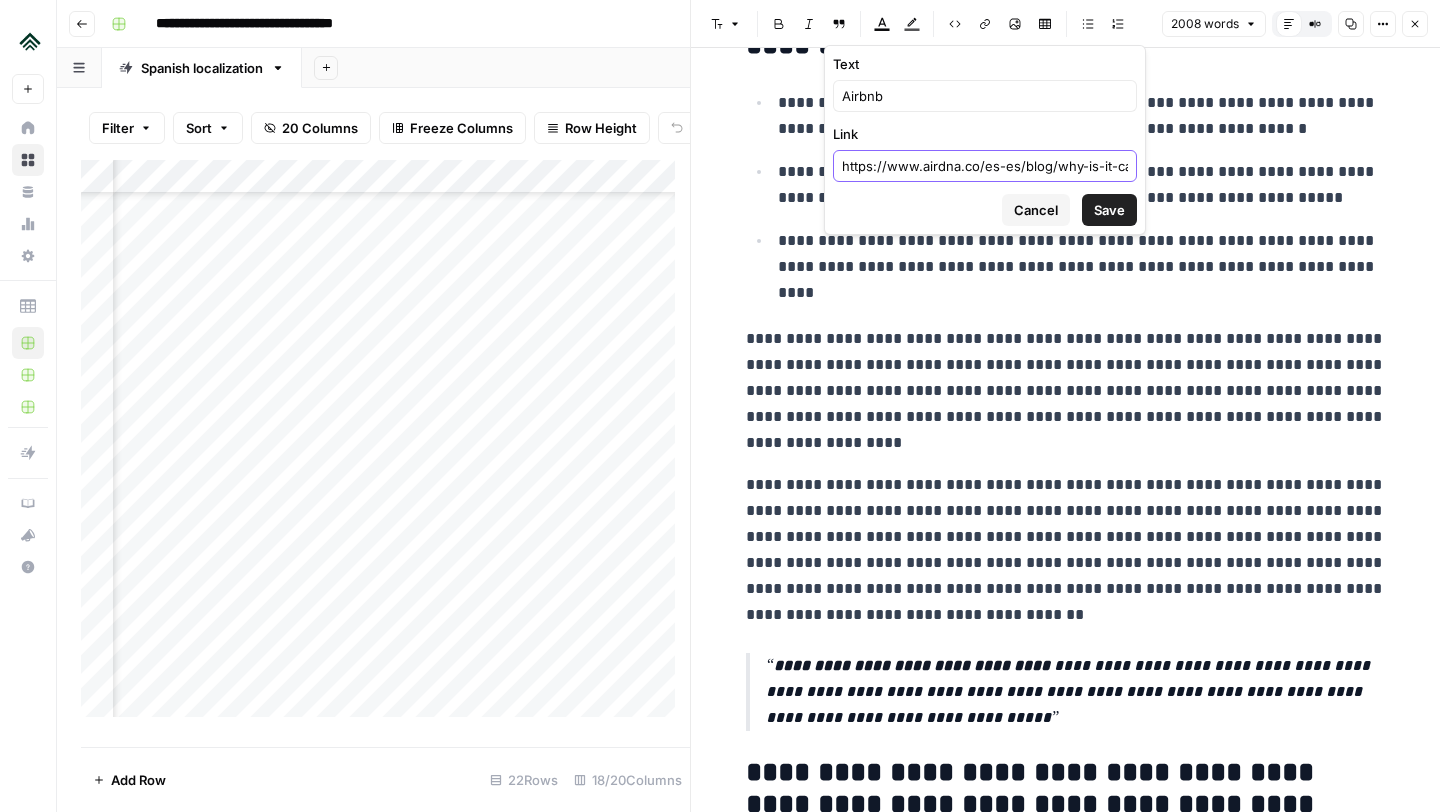 scroll, scrollTop: 0, scrollLeft: 67, axis: horizontal 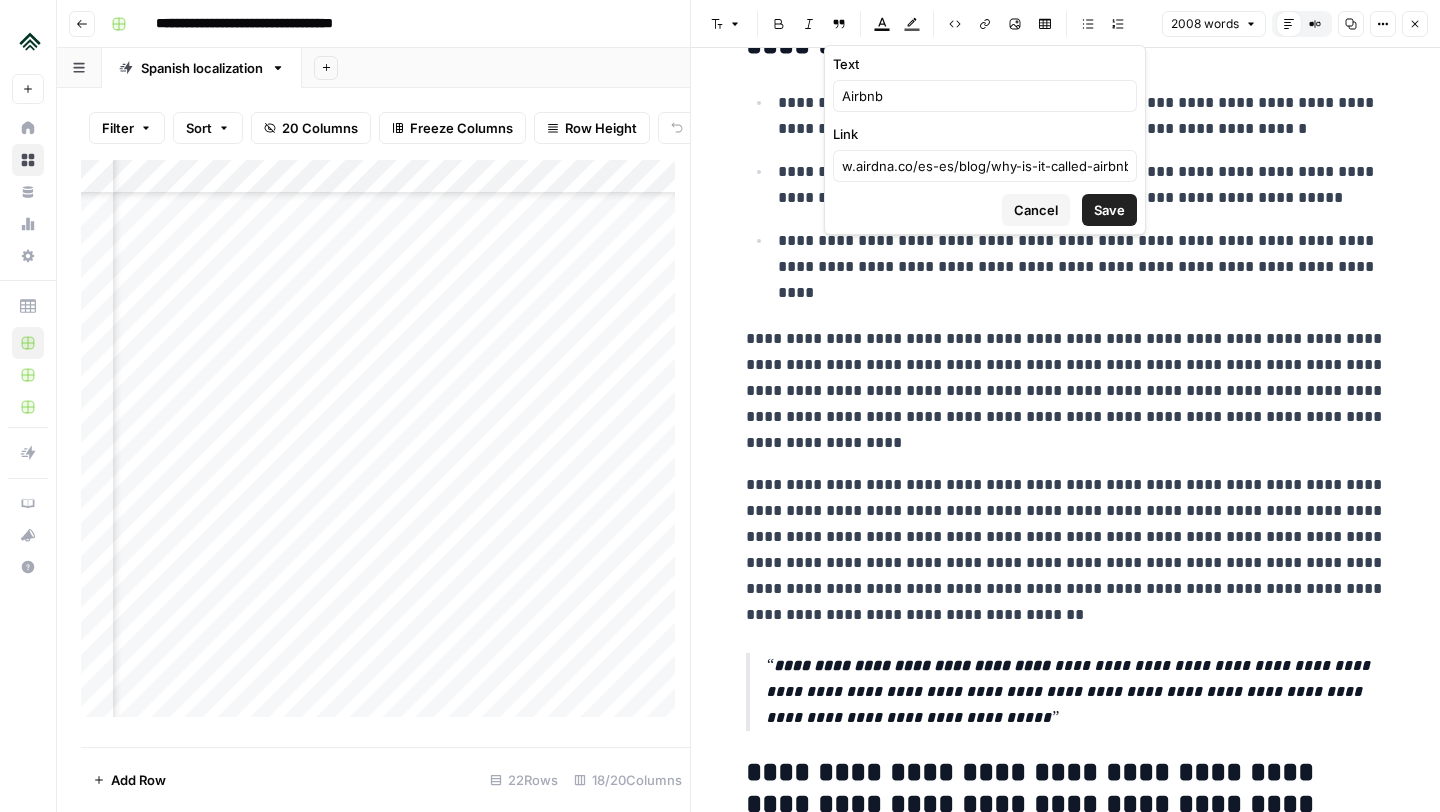 click on "Save" at bounding box center (1109, 210) 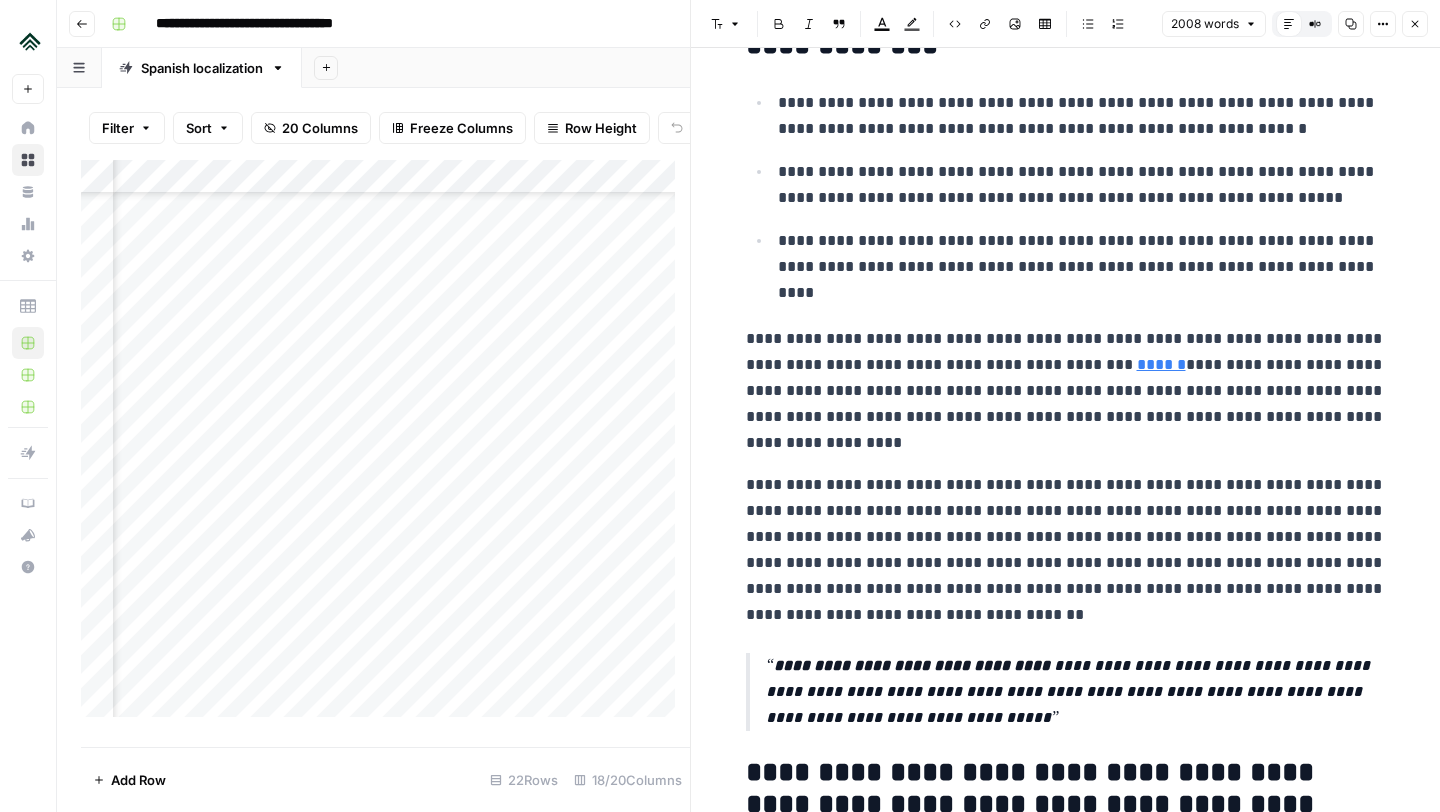 click on "**********" at bounding box center [1066, 391] 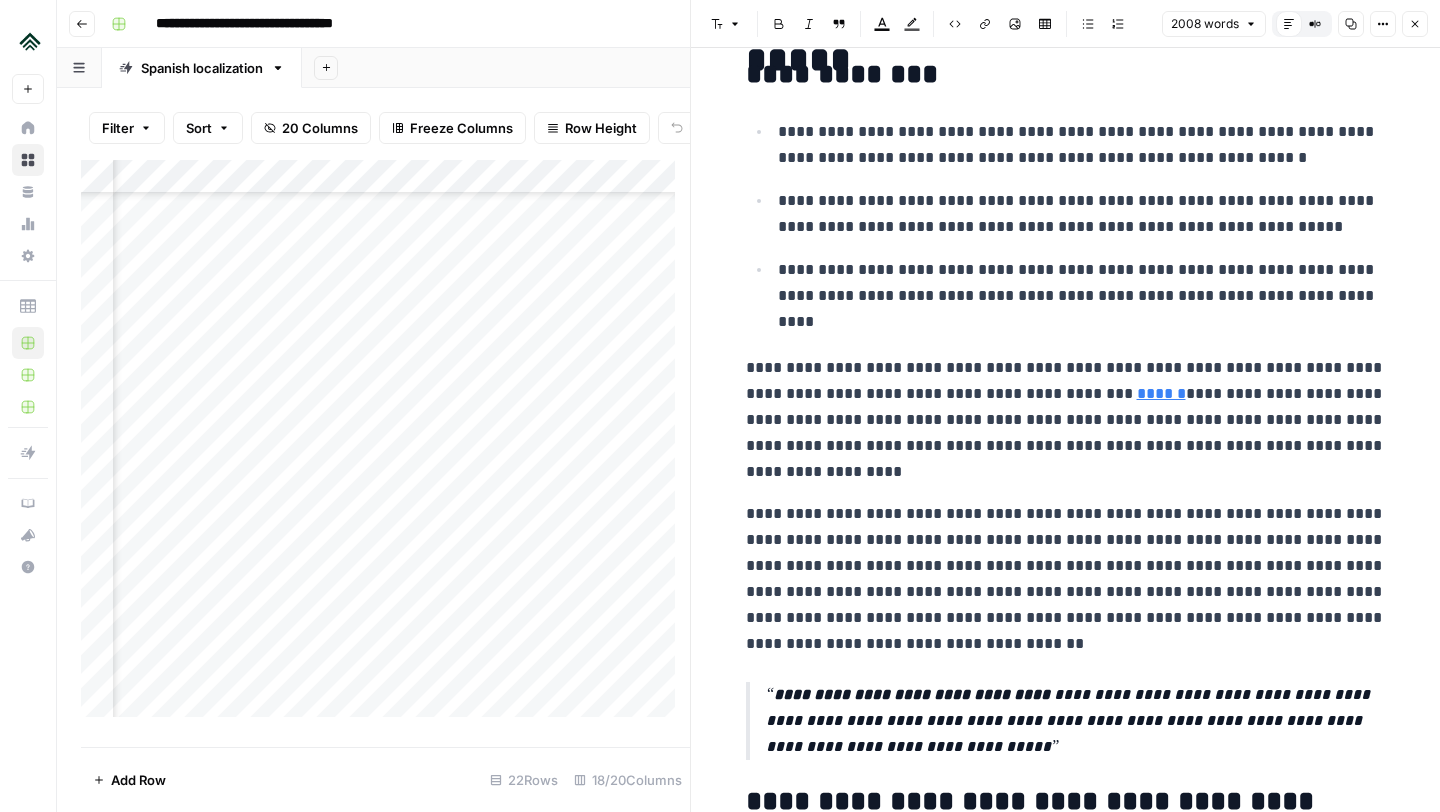 scroll, scrollTop: 256, scrollLeft: 0, axis: vertical 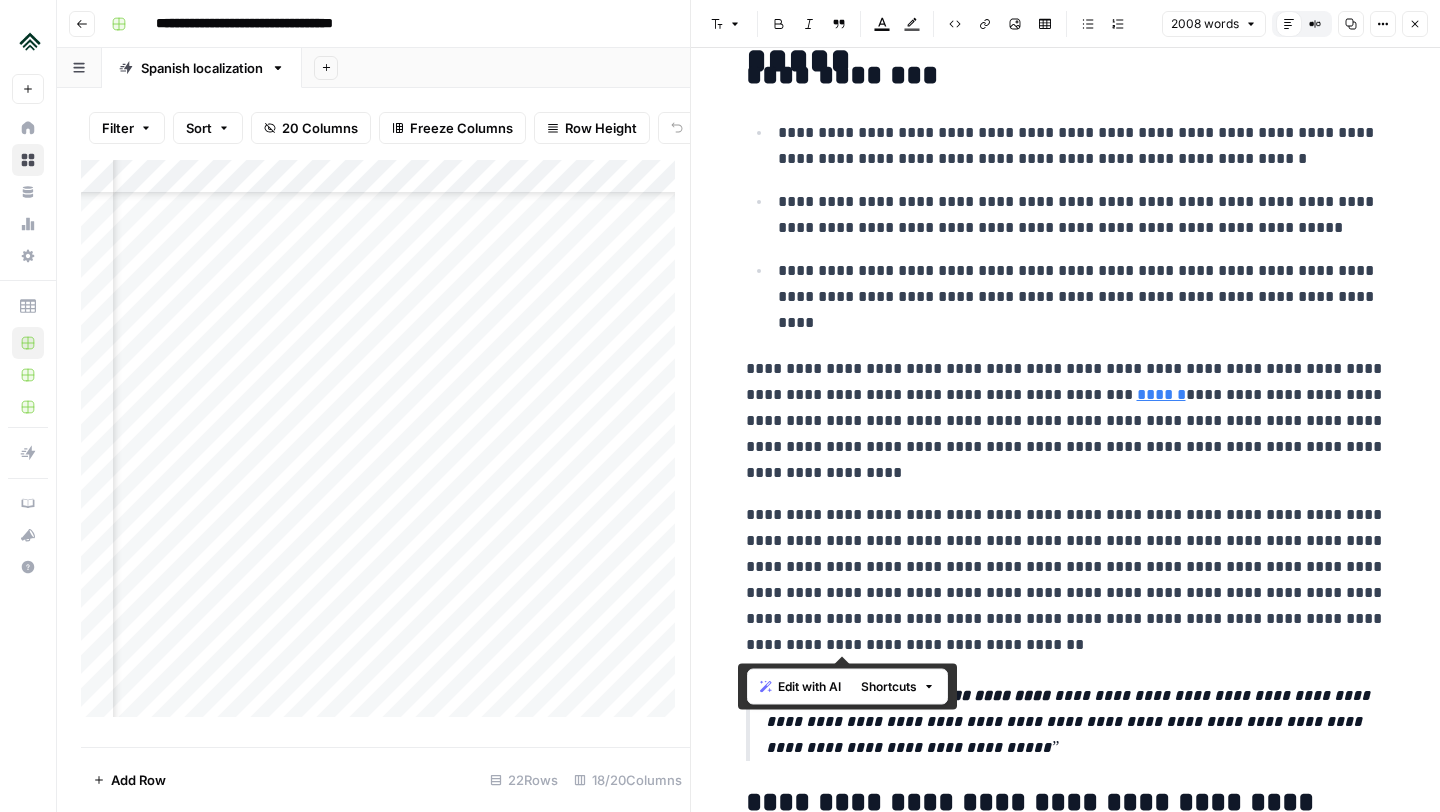 drag, startPoint x: 950, startPoint y: 650, endPoint x: 725, endPoint y: 89, distance: 604.4386 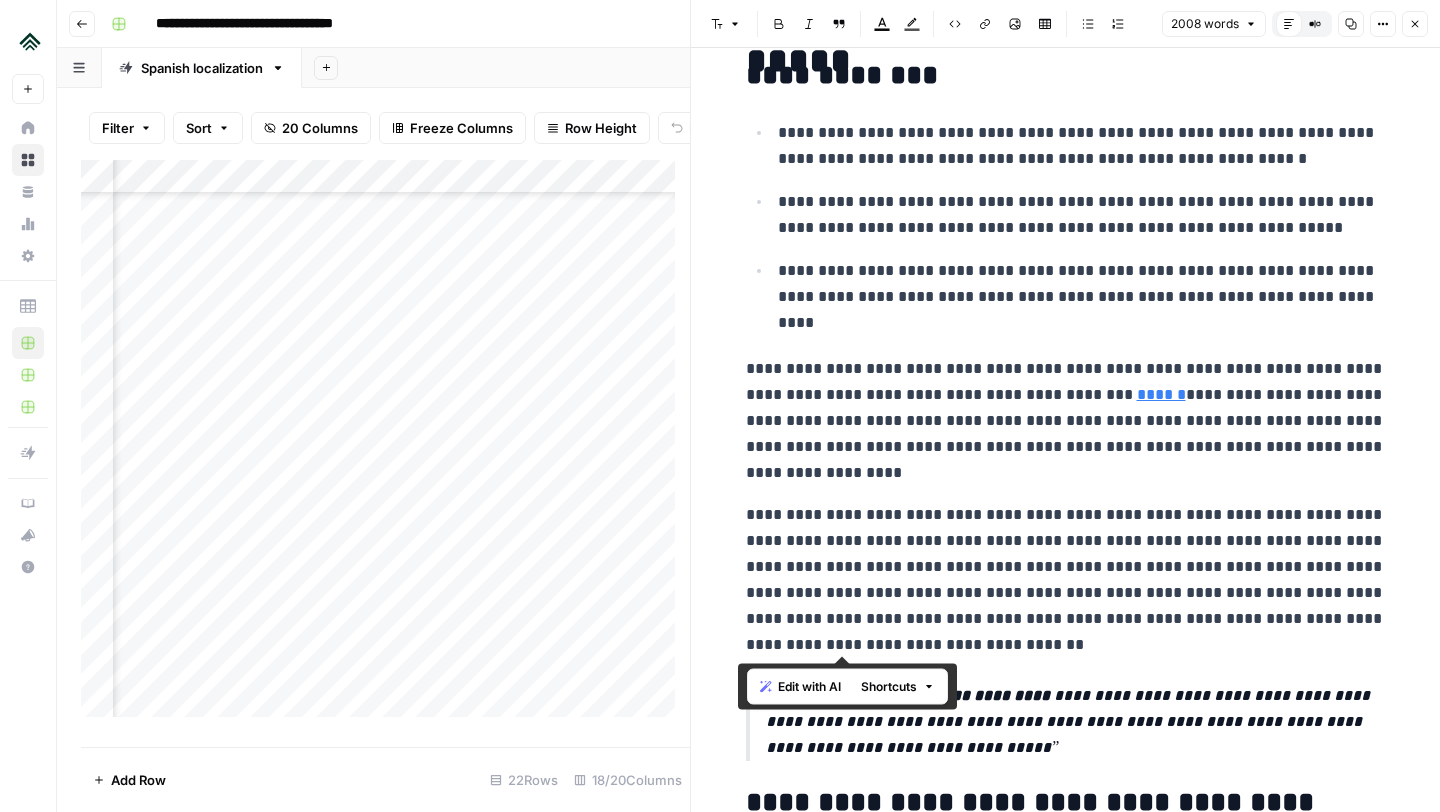 click on "**********" at bounding box center [1066, 580] 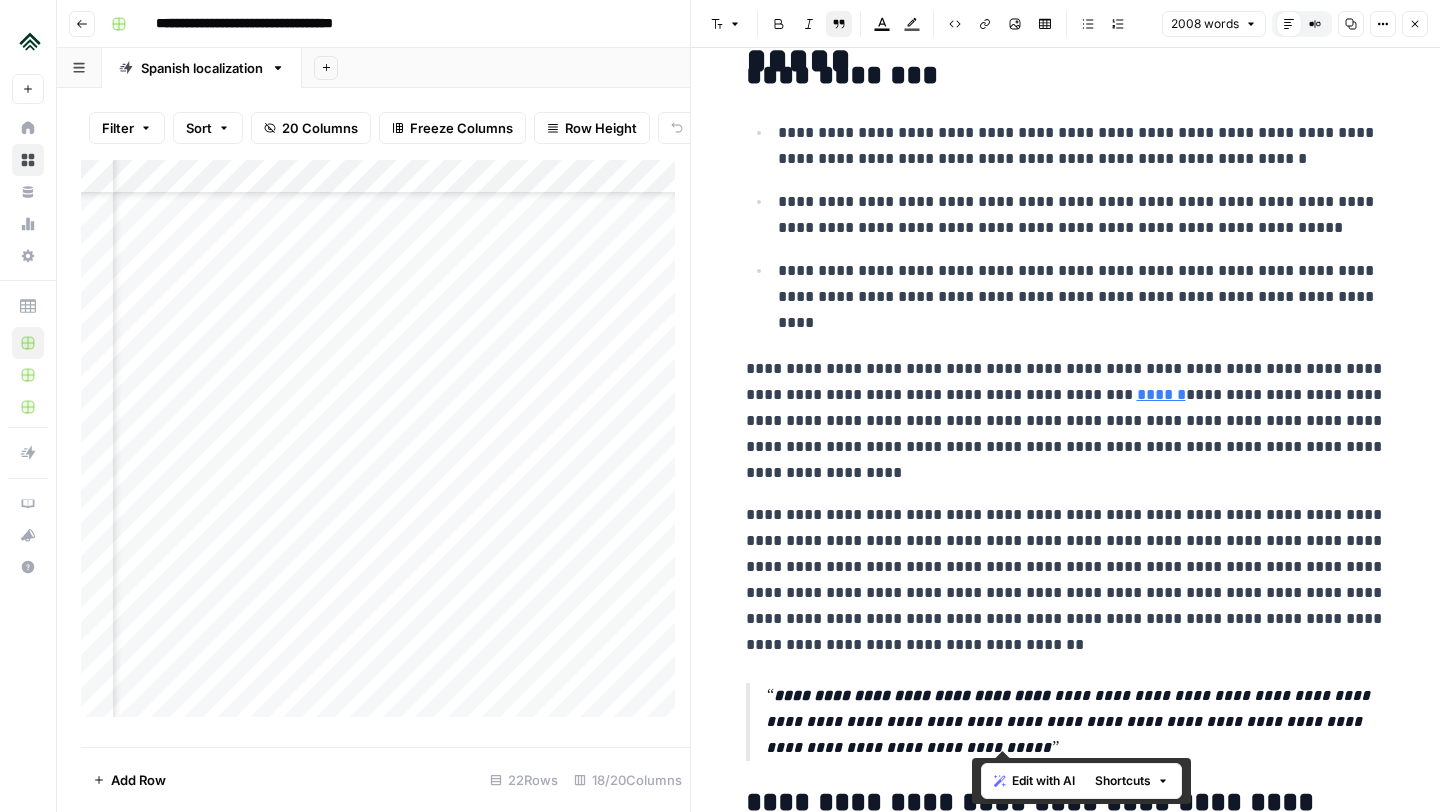 drag, startPoint x: 1036, startPoint y: 696, endPoint x: 988, endPoint y: 744, distance: 67.88225 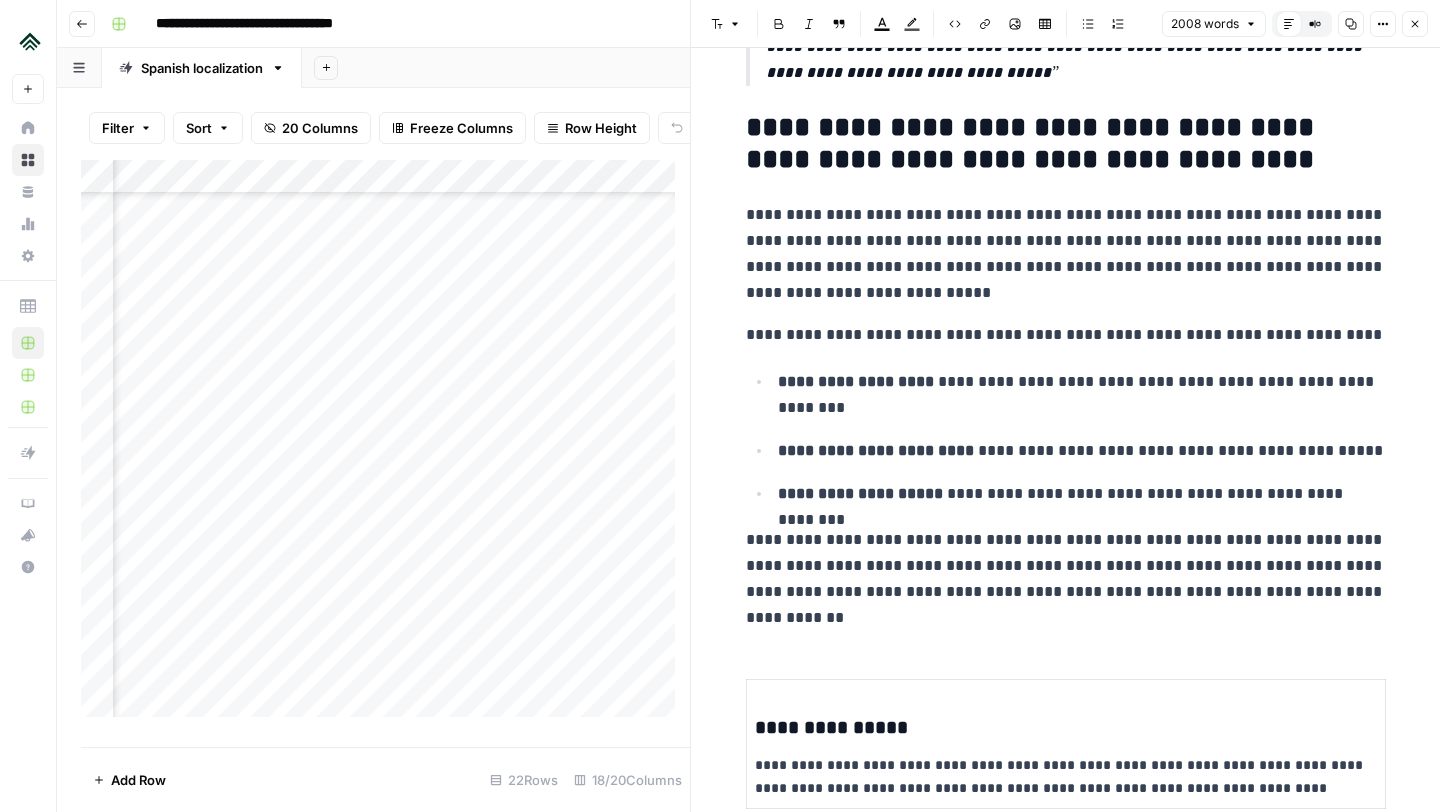 scroll, scrollTop: 933, scrollLeft: 0, axis: vertical 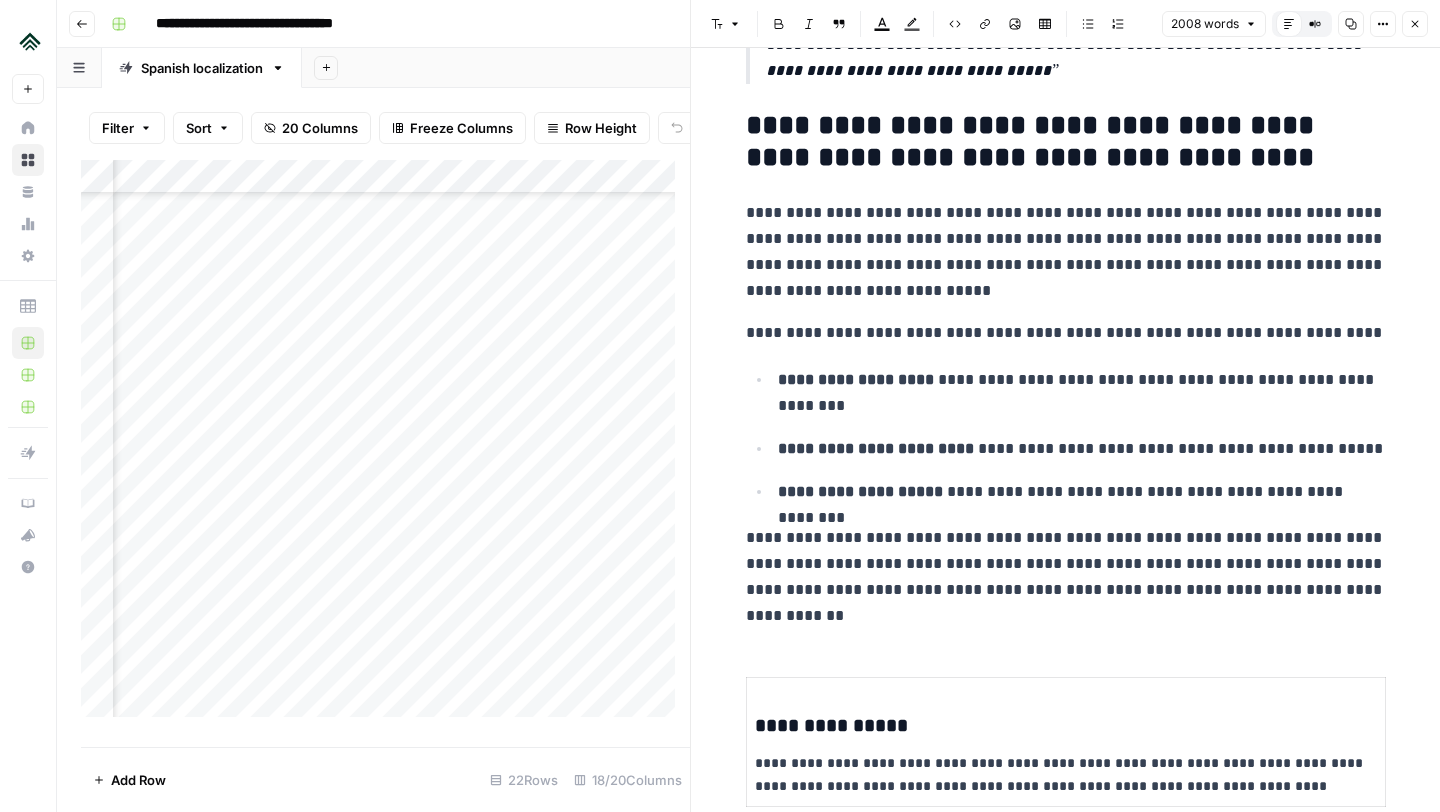 click on "**********" at bounding box center [1066, 252] 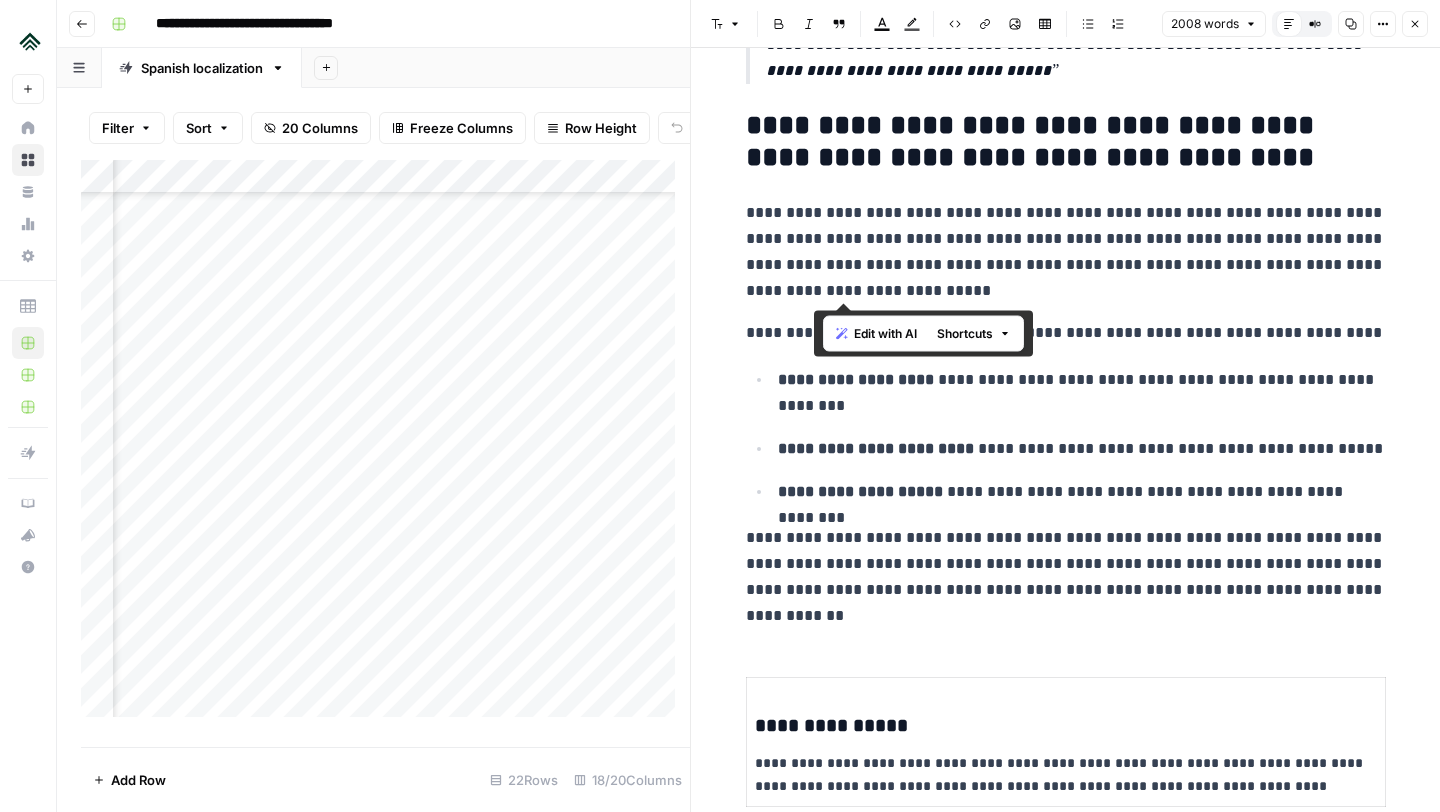 click on "**********" at bounding box center [1066, 252] 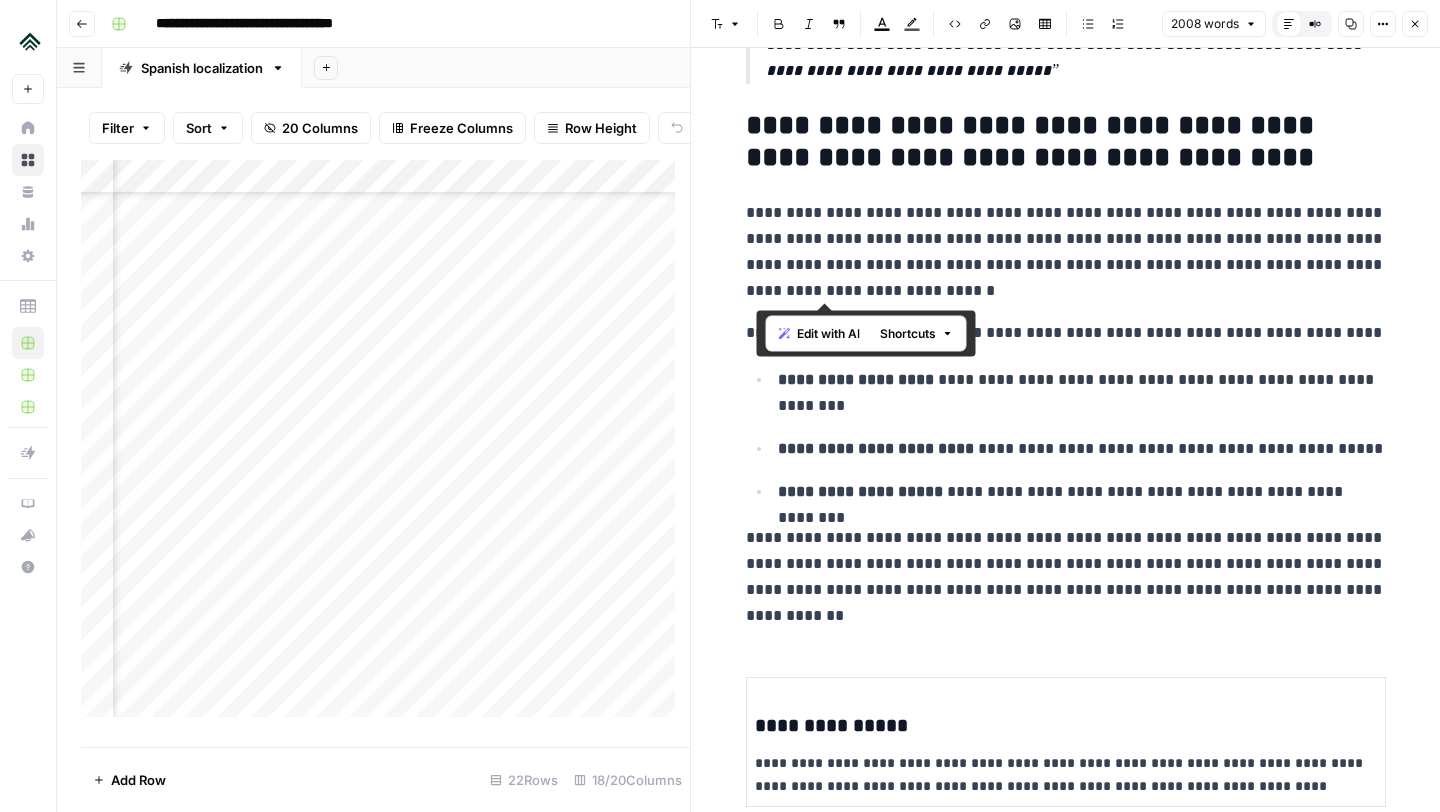 drag, startPoint x: 759, startPoint y: 294, endPoint x: 894, endPoint y: 298, distance: 135.05925 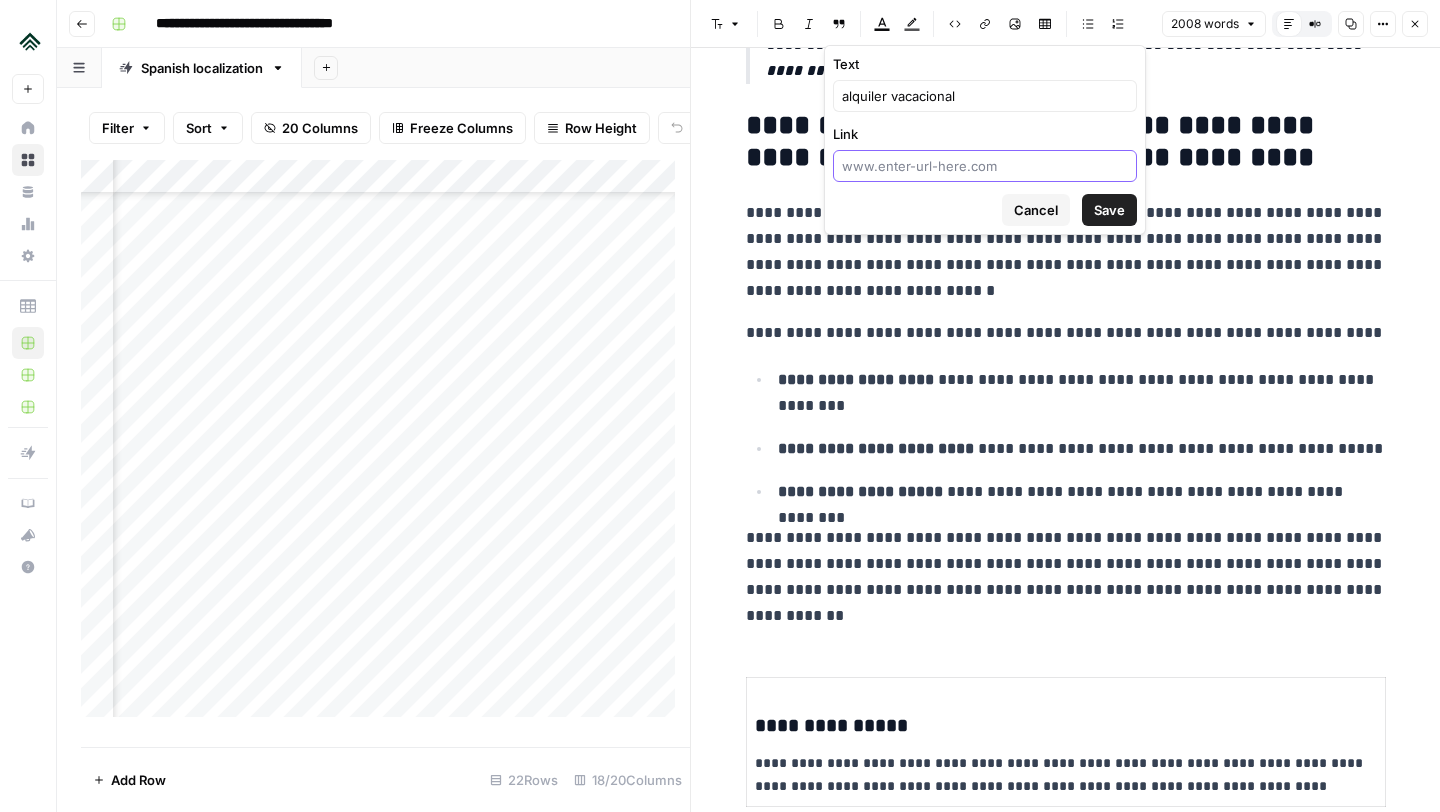 click on "Link" at bounding box center [985, 166] 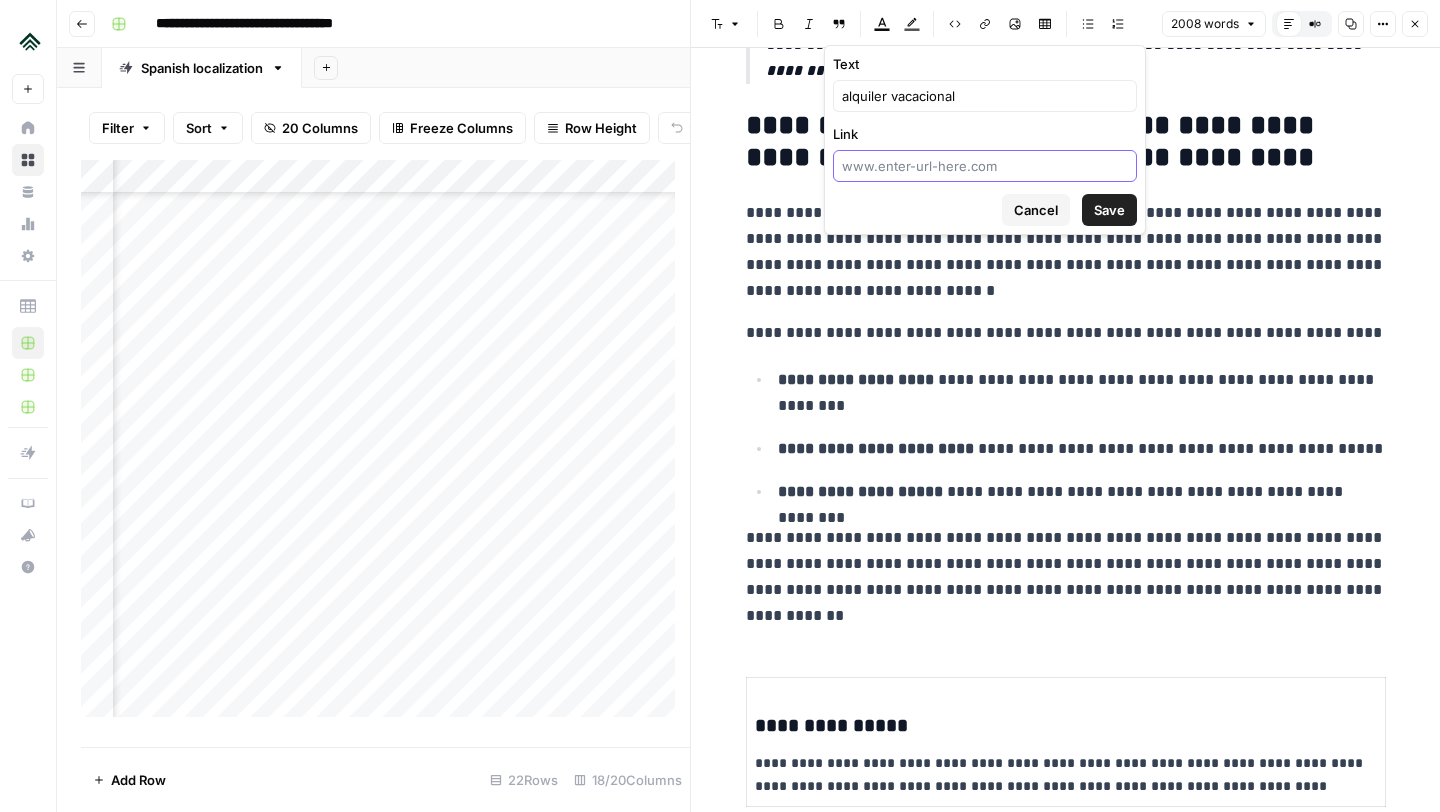 paste on "https://www.airdna.co/es-es/blog/what-is-considered-a-short-term-rental" 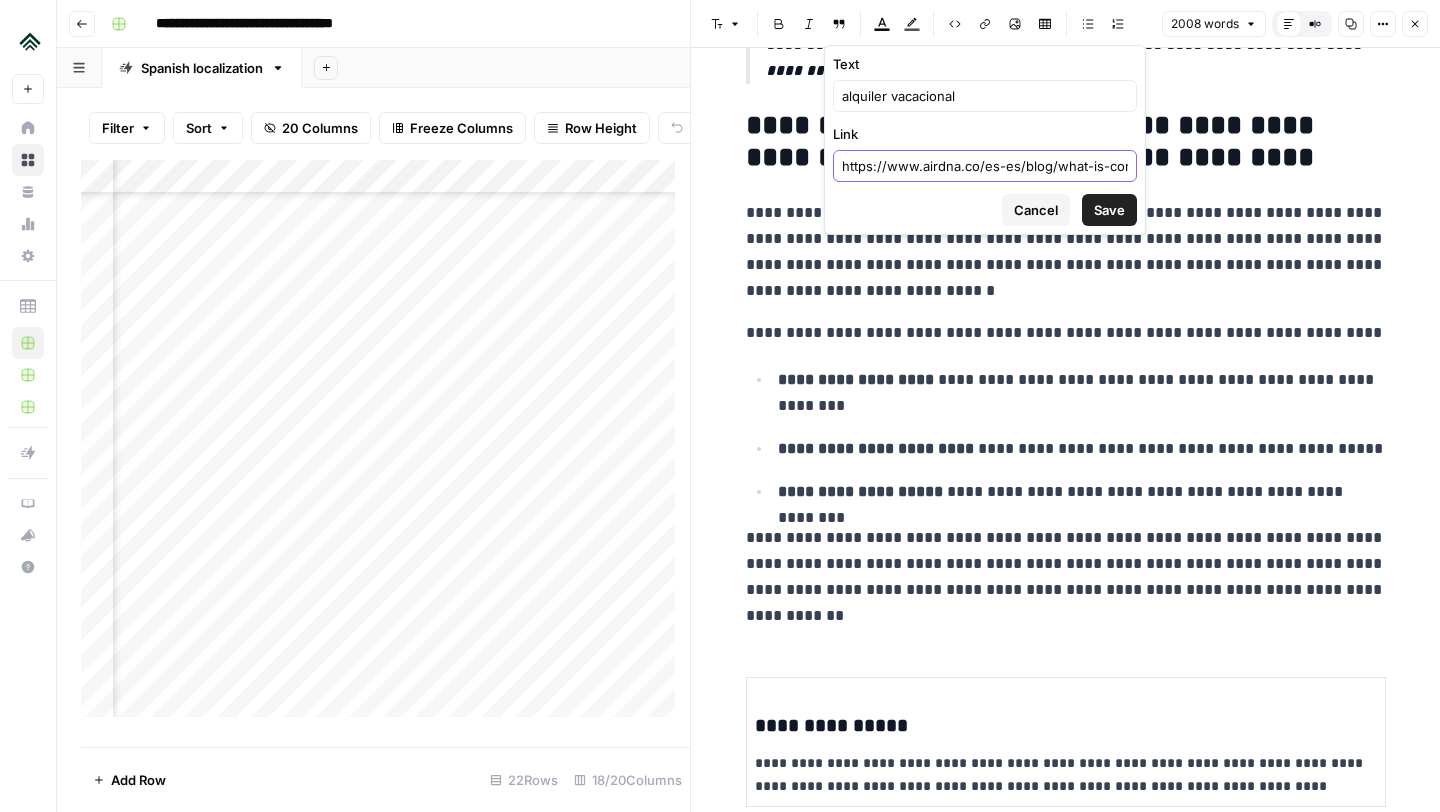 scroll, scrollTop: 0, scrollLeft: 171, axis: horizontal 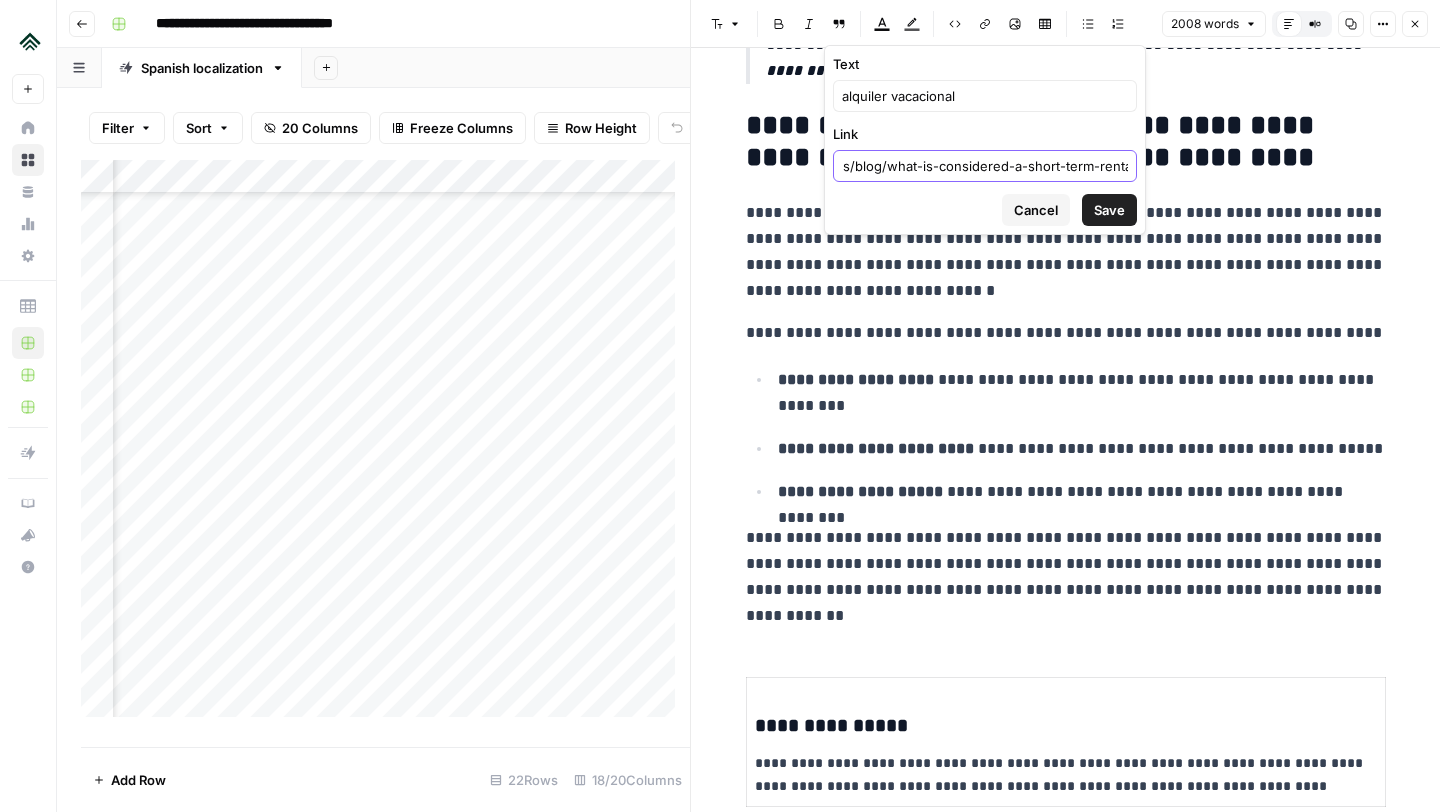 type on "https://www.airdna.co/es-es/blog/what-is-considered-a-short-term-rental" 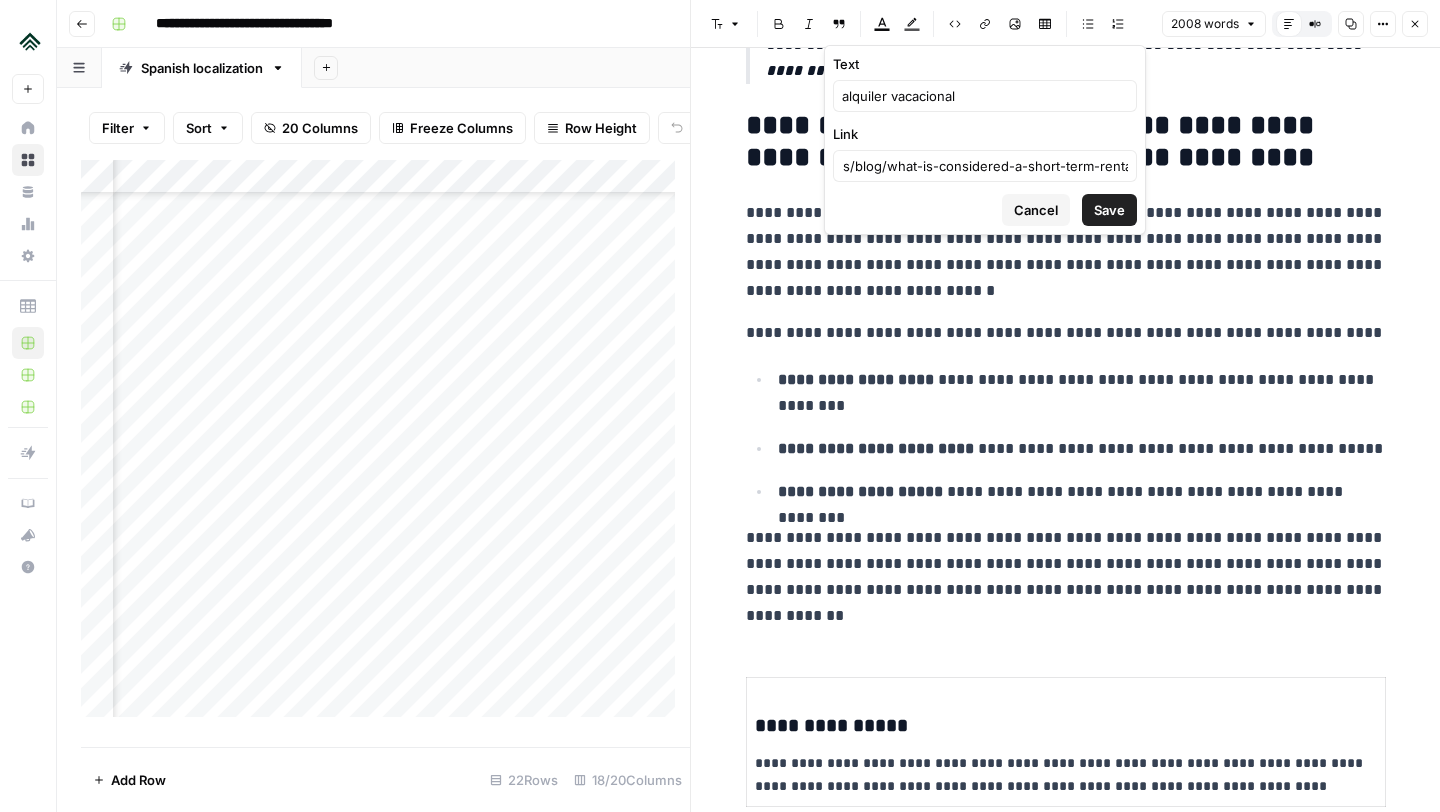 click on "Save" at bounding box center [1109, 210] 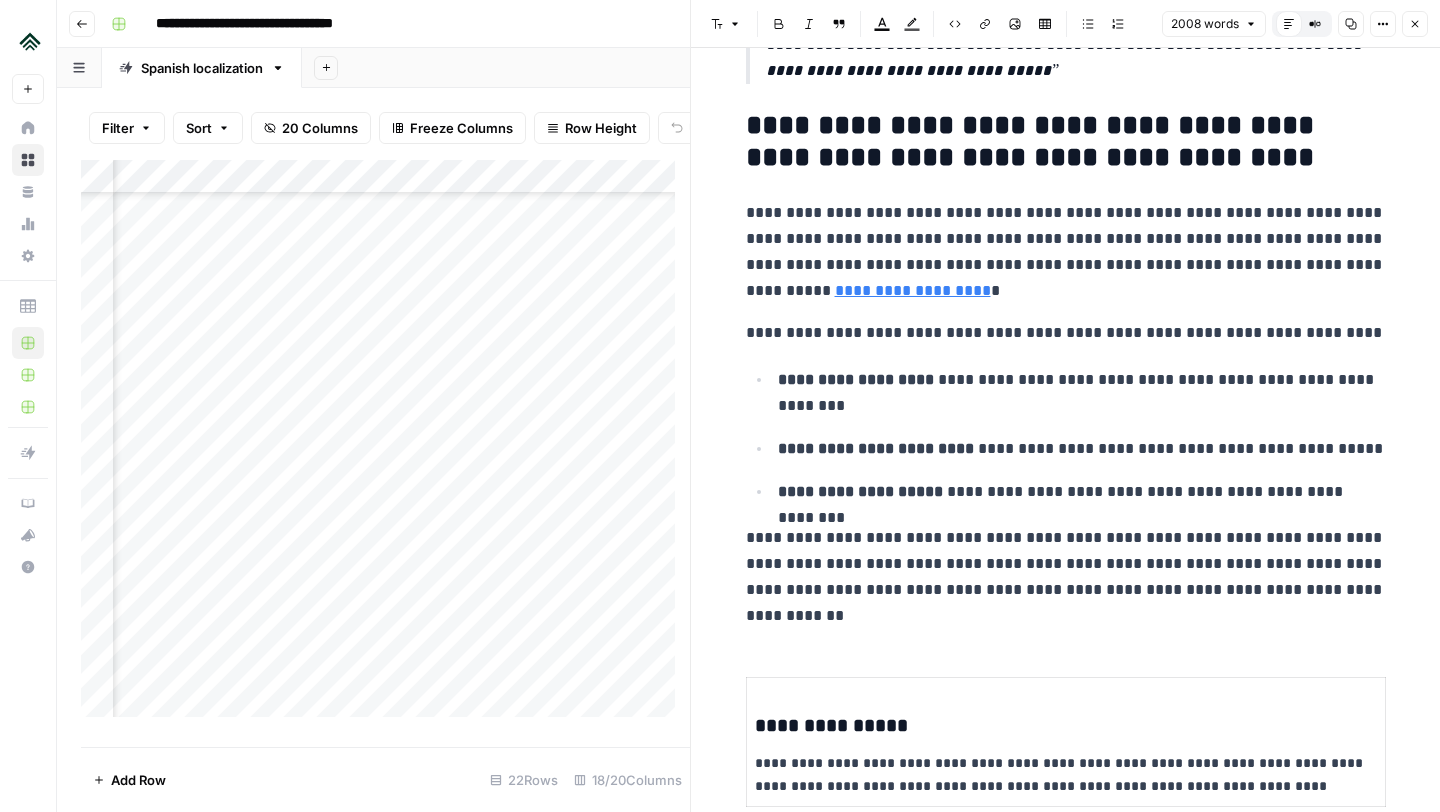 click on "**********" at bounding box center [1066, 3292] 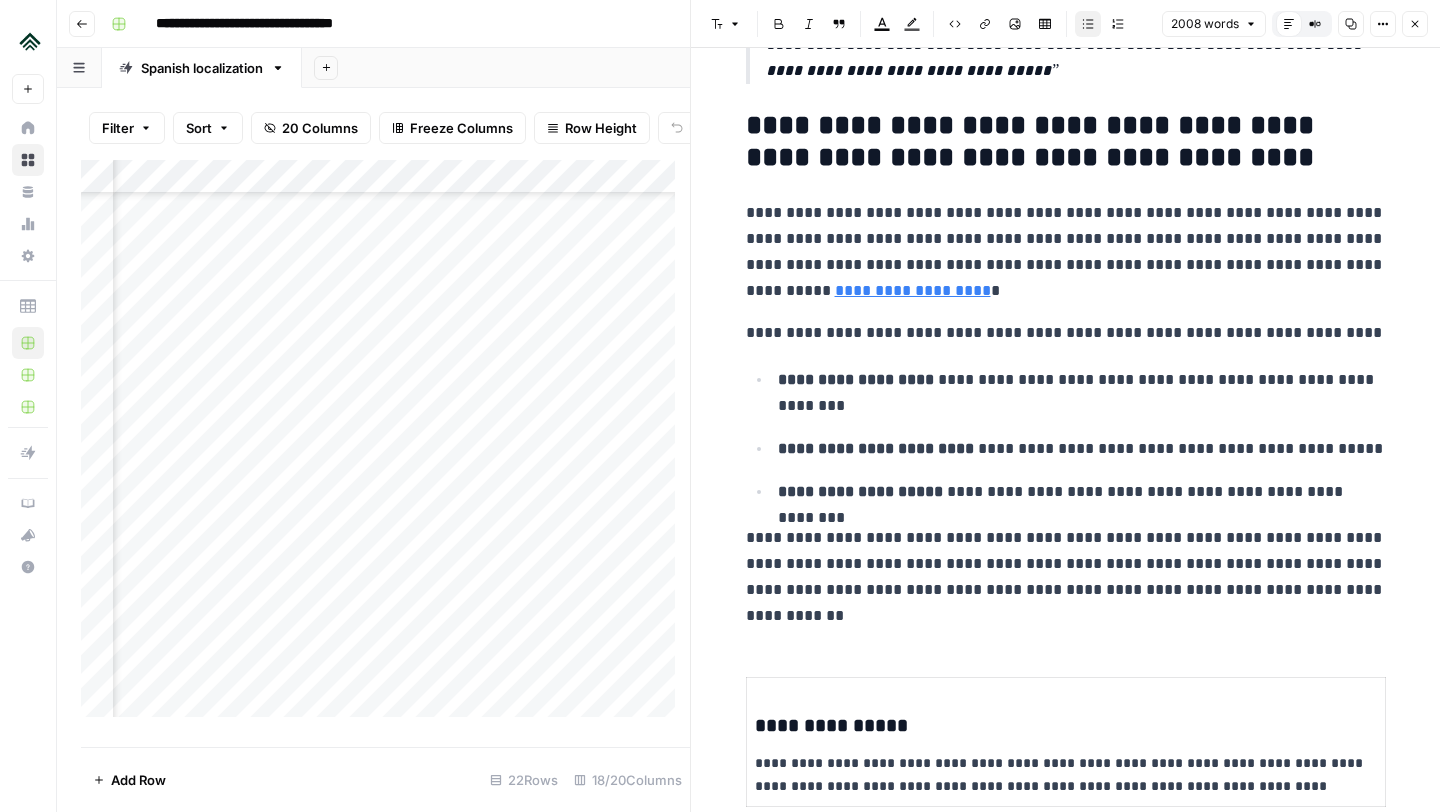 click on "**********" at bounding box center [1082, 449] 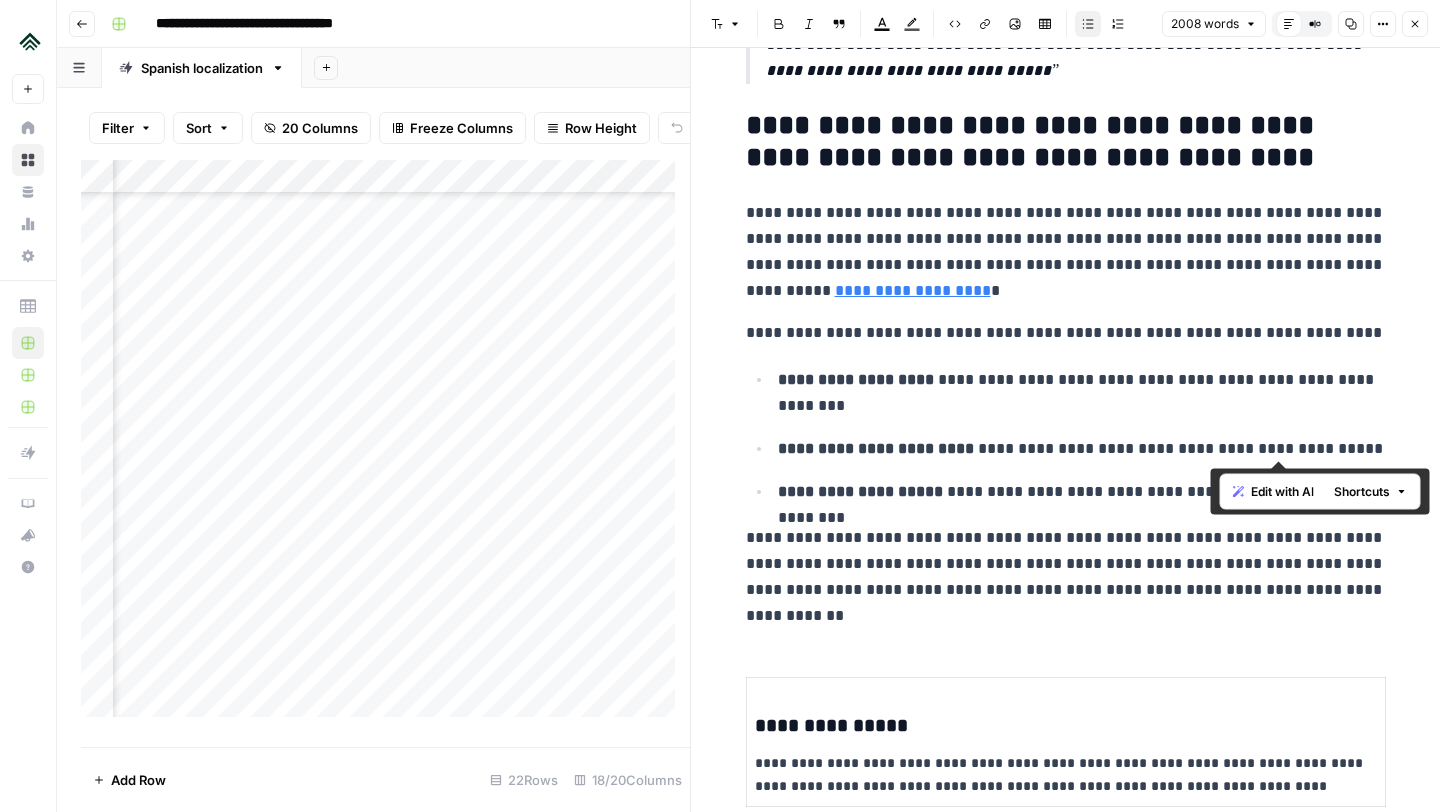 click on "**********" at bounding box center [1082, 449] 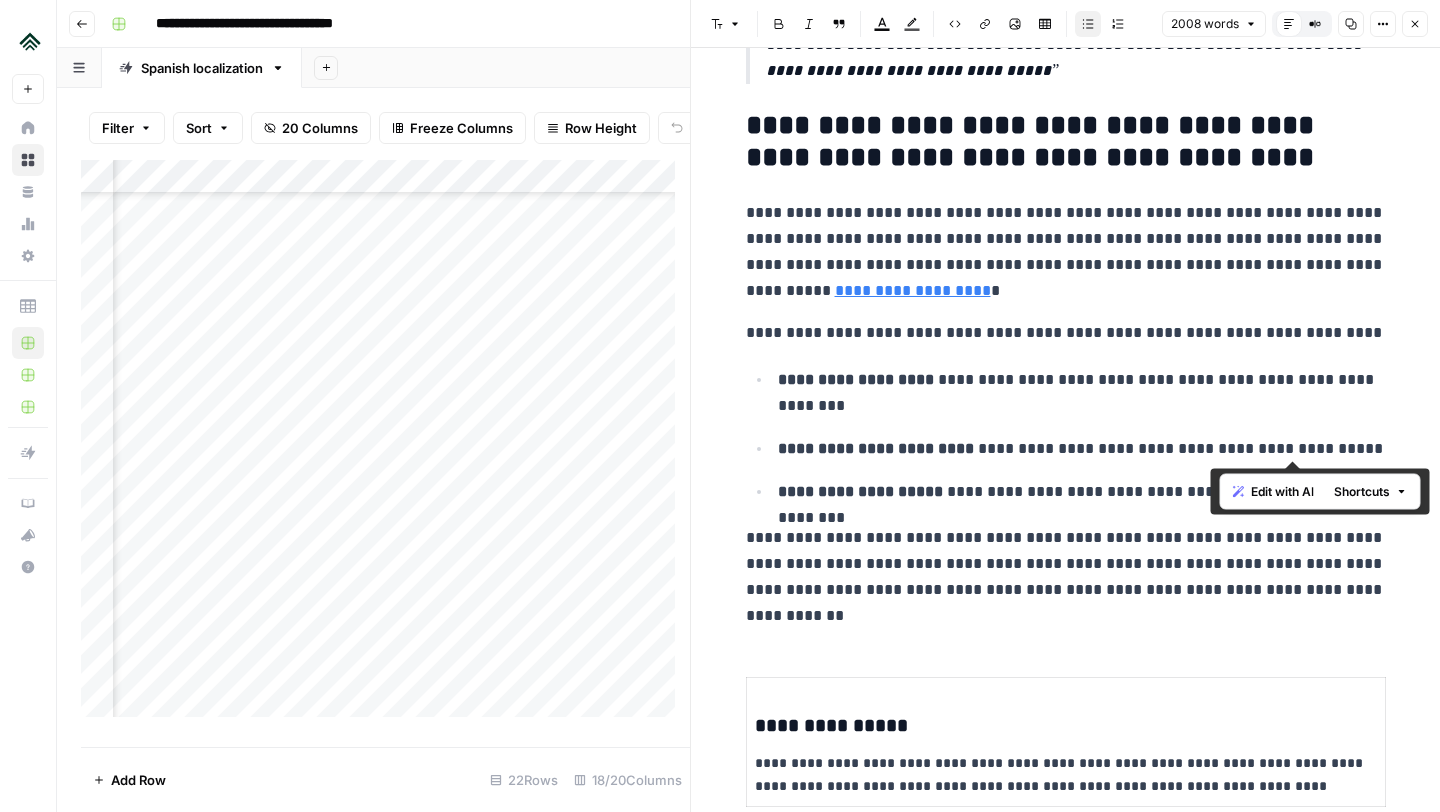 drag, startPoint x: 1324, startPoint y: 451, endPoint x: 1260, endPoint y: 457, distance: 64.28063 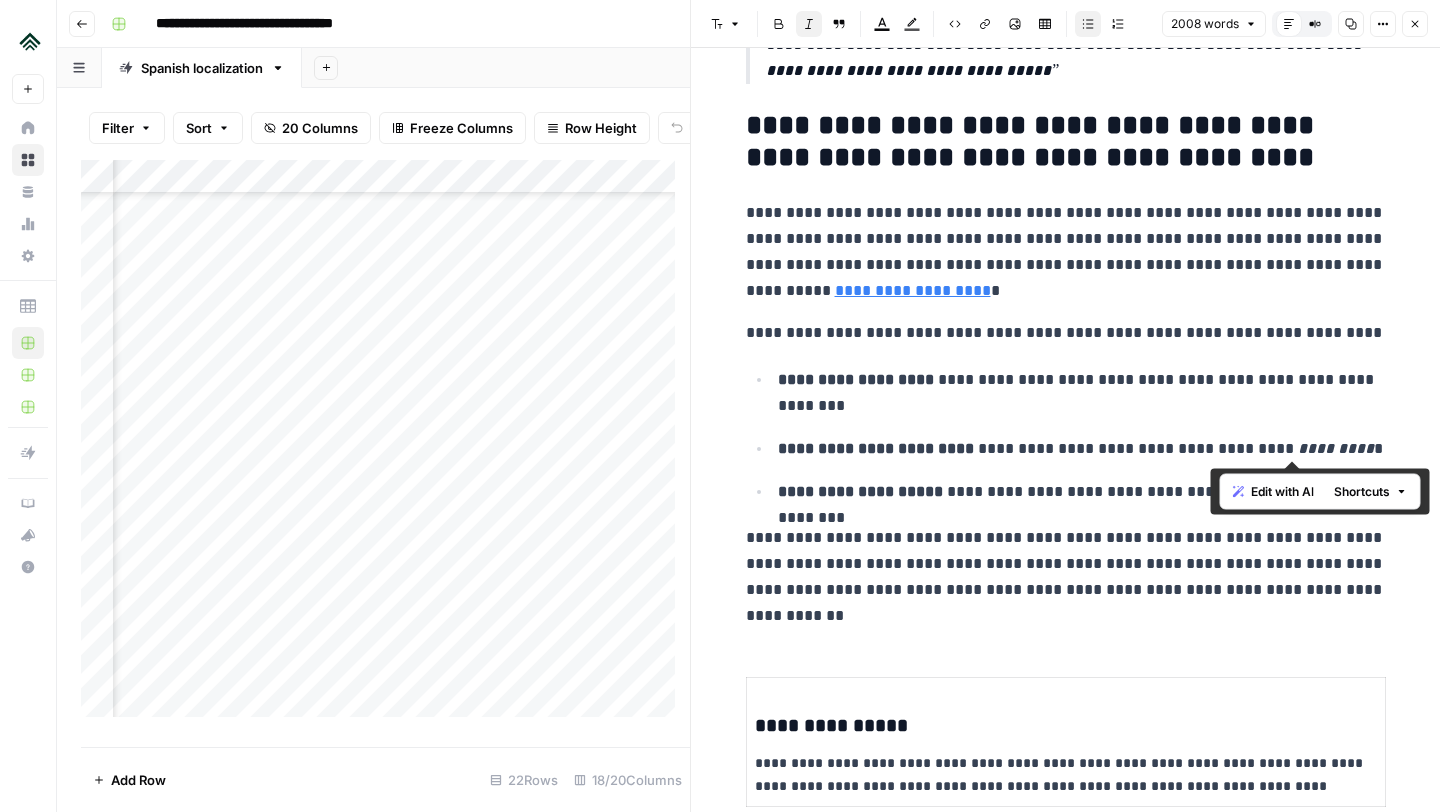 click on "**********" at bounding box center [1082, 393] 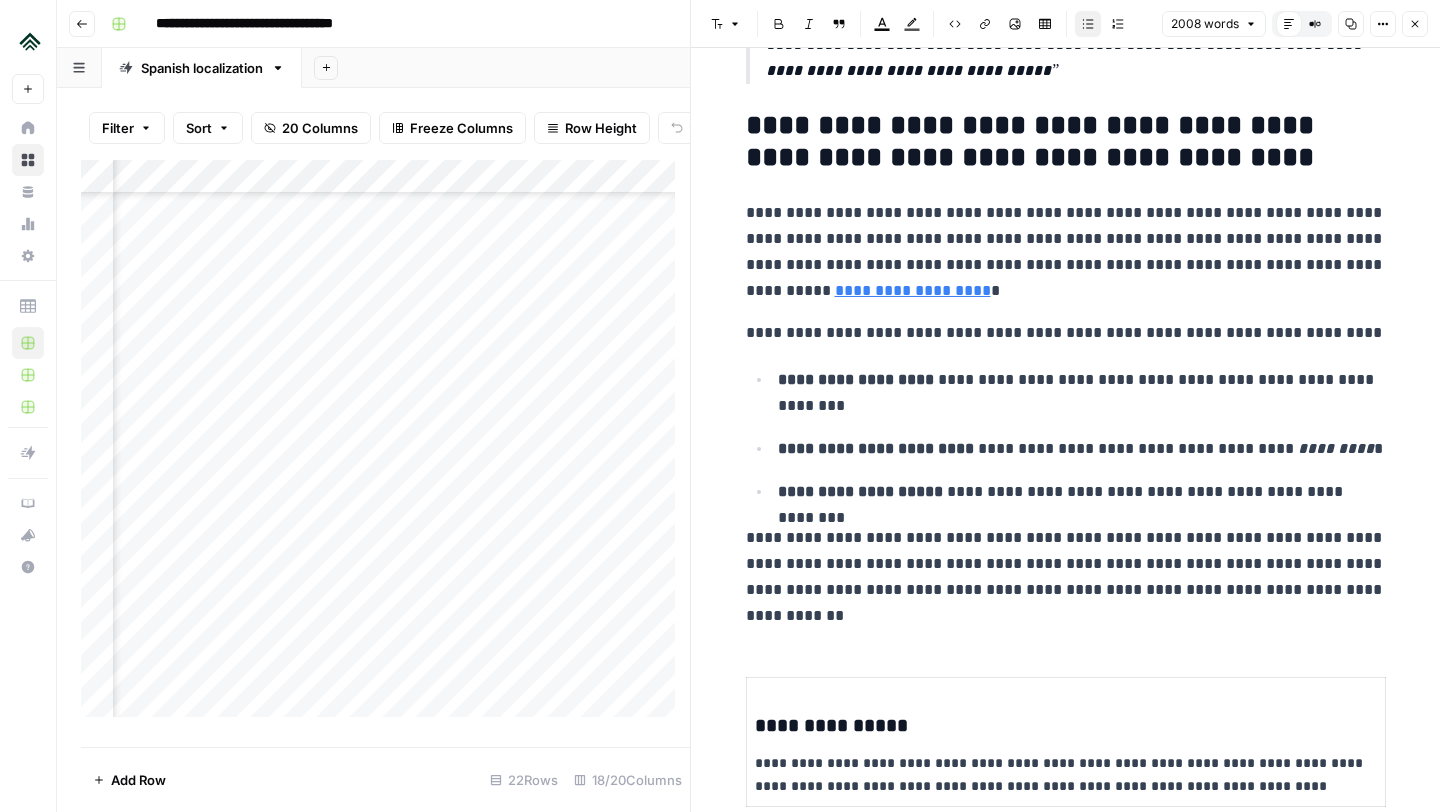 click on "**********" at bounding box center (1066, 577) 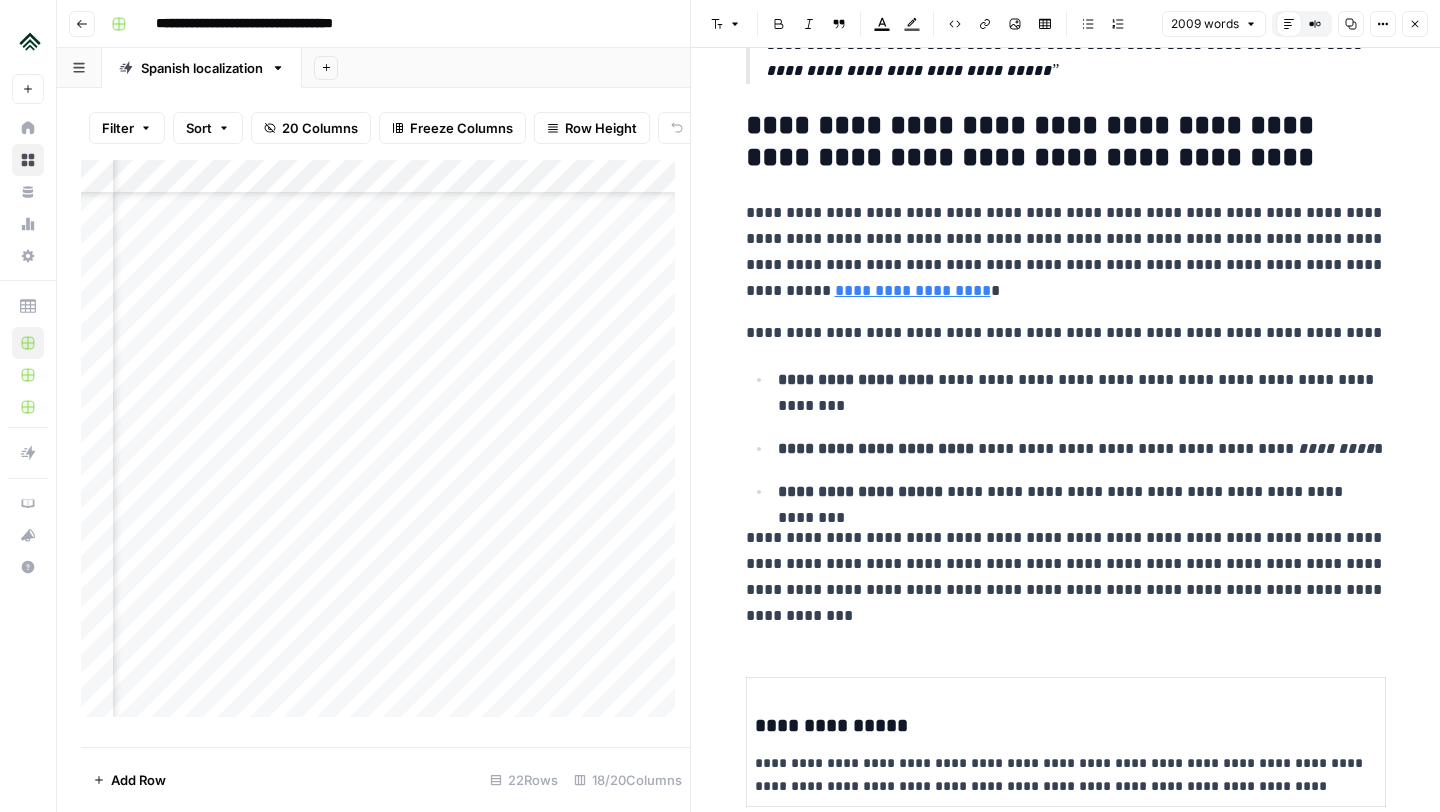click on "**********" at bounding box center [1066, 577] 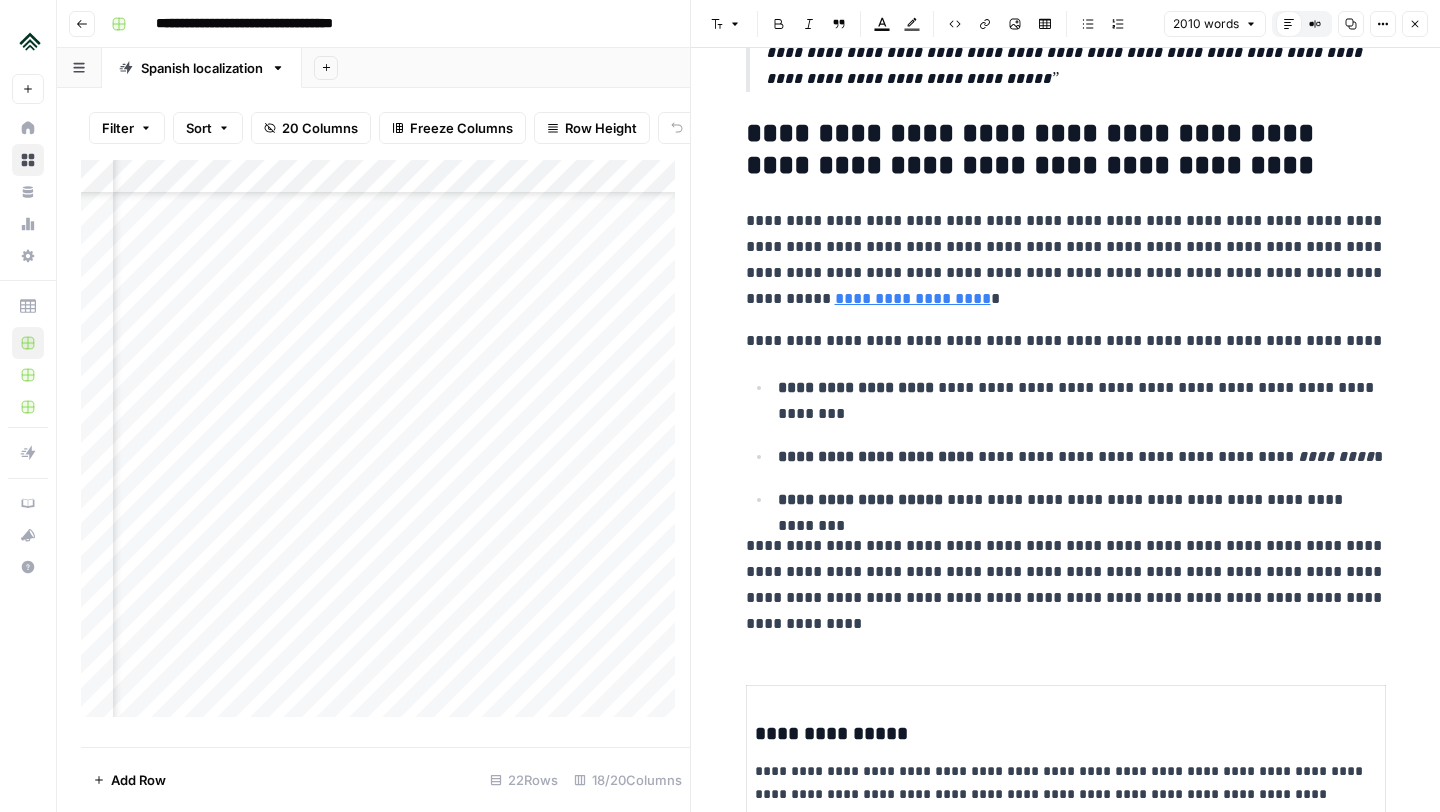scroll, scrollTop: 906, scrollLeft: 0, axis: vertical 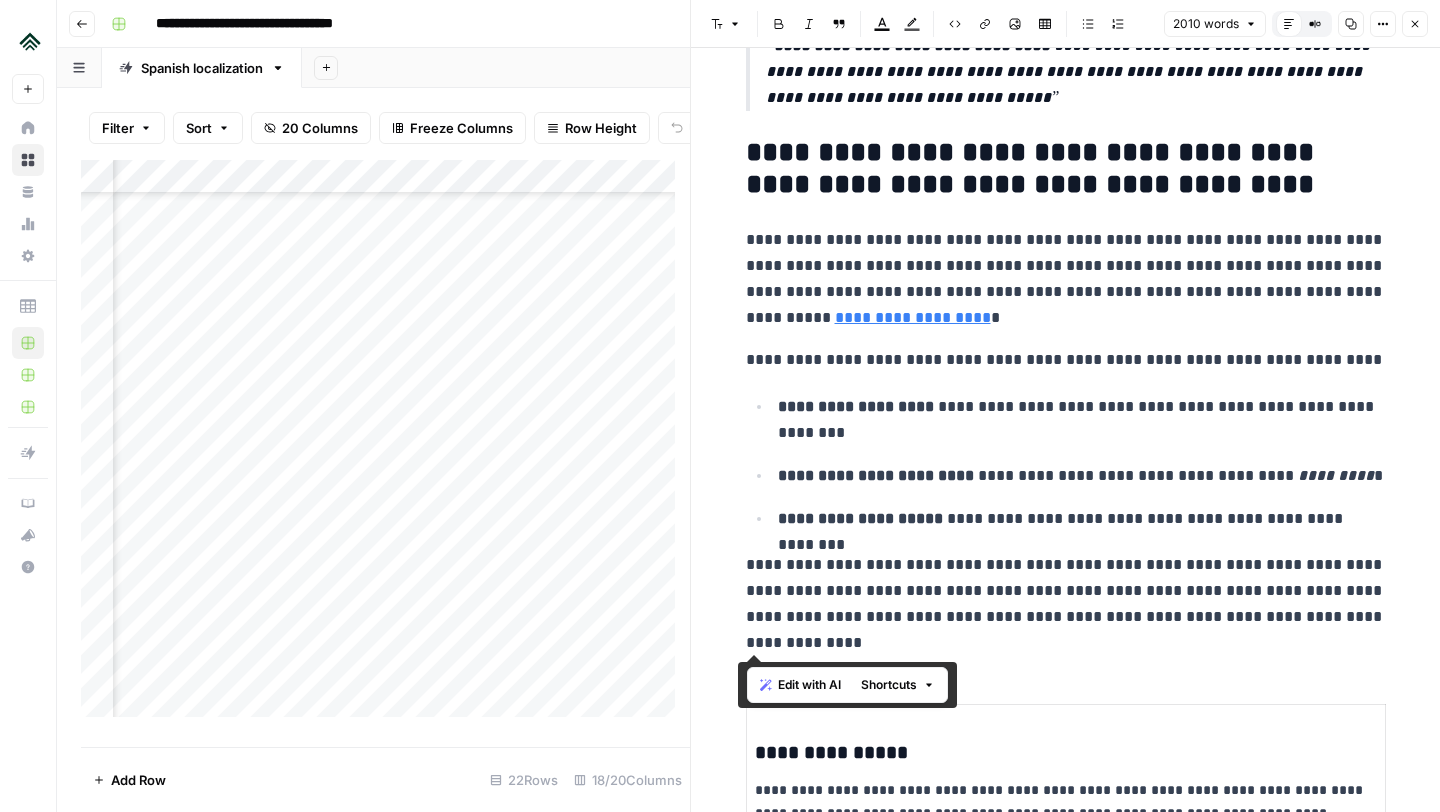 drag, startPoint x: 791, startPoint y: 642, endPoint x: 715, endPoint y: 158, distance: 489.9306 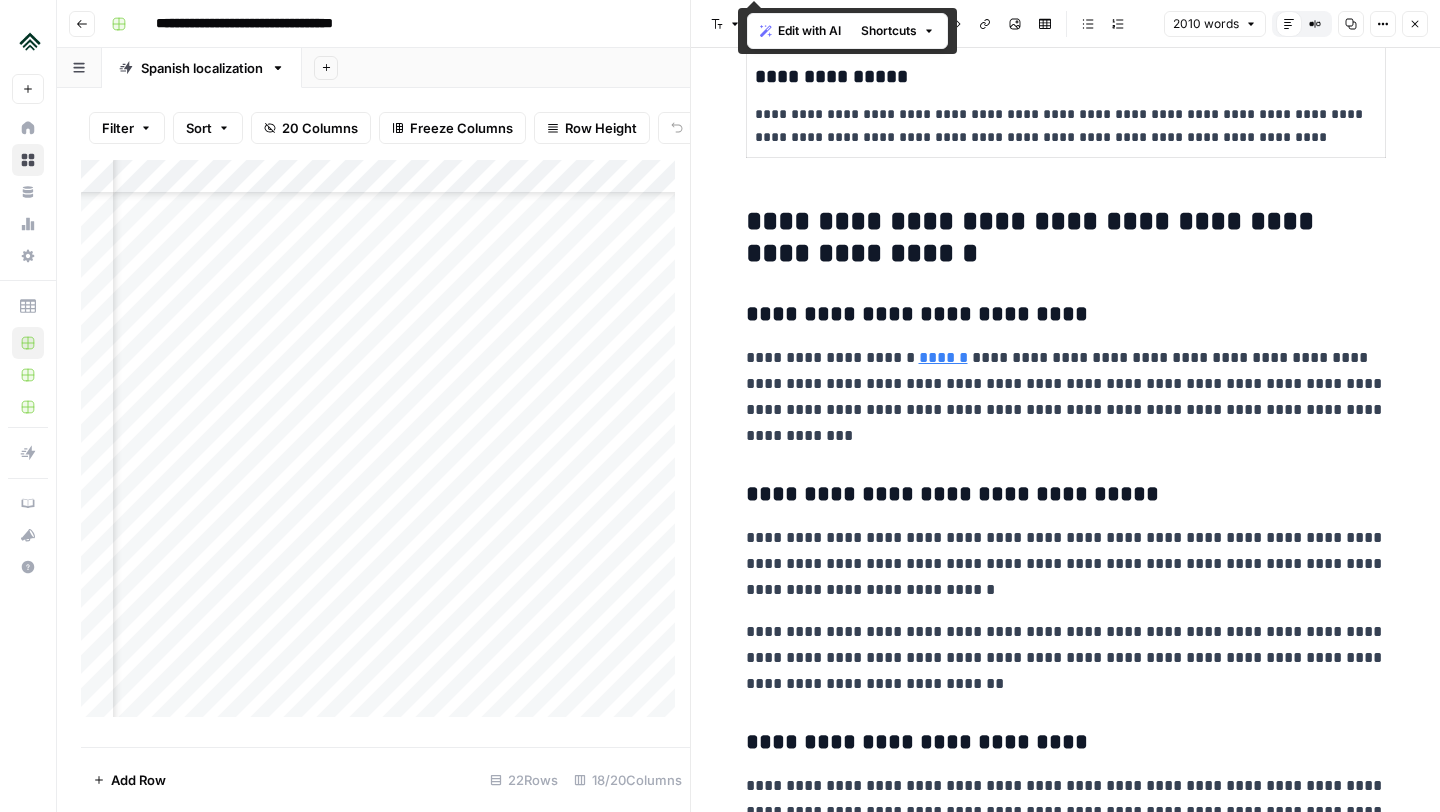 scroll, scrollTop: 1684, scrollLeft: 0, axis: vertical 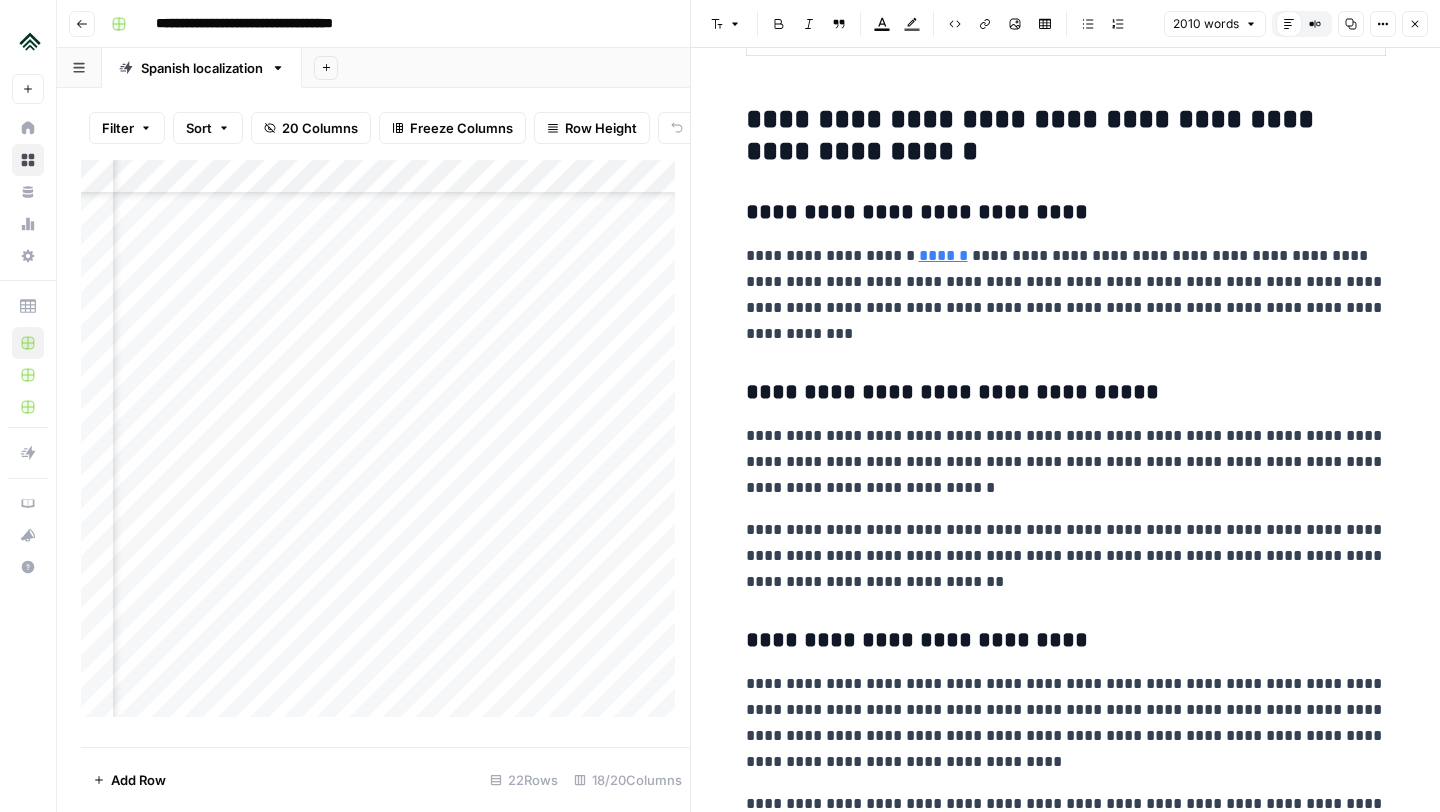 click on "**********" at bounding box center (1066, 556) 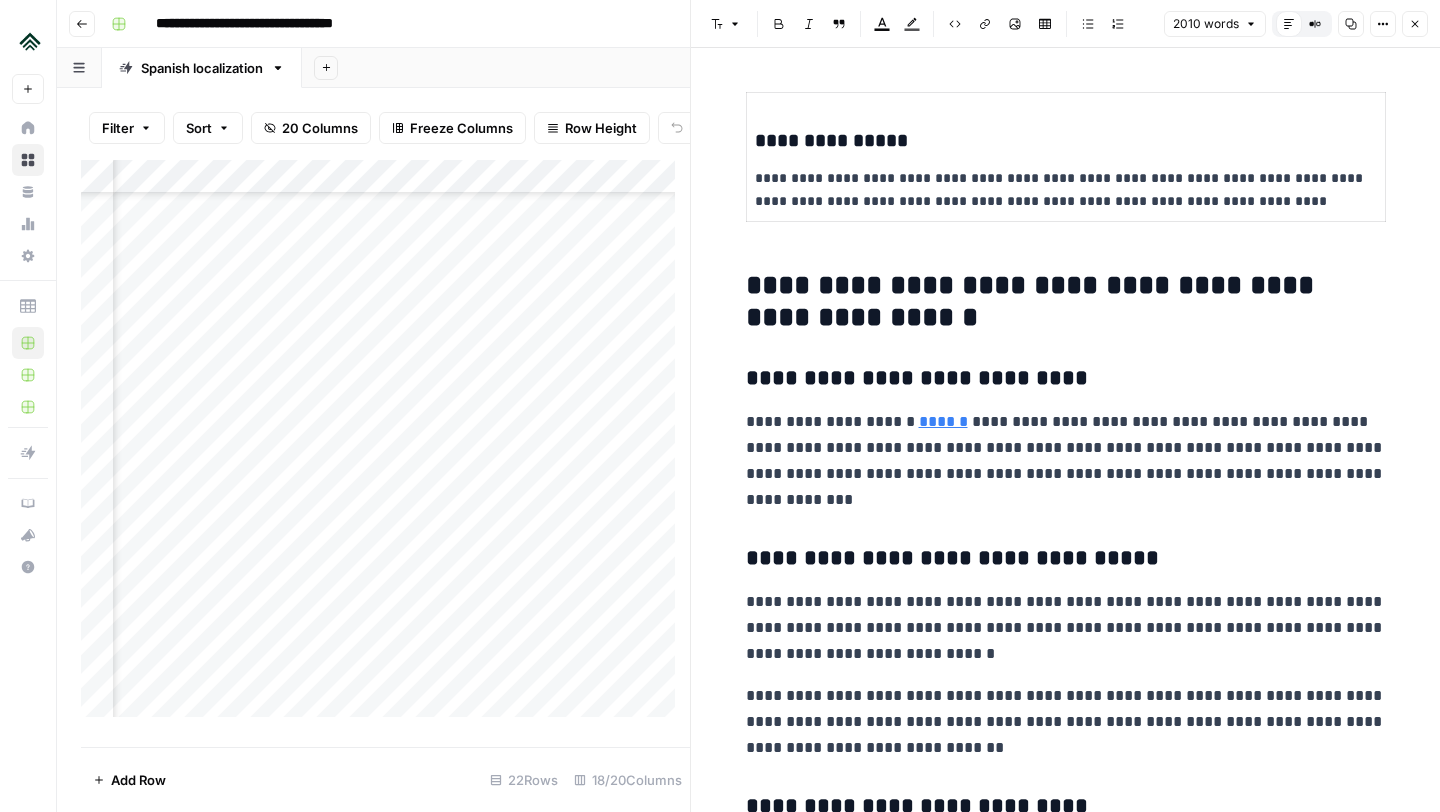 scroll, scrollTop: 1516, scrollLeft: 0, axis: vertical 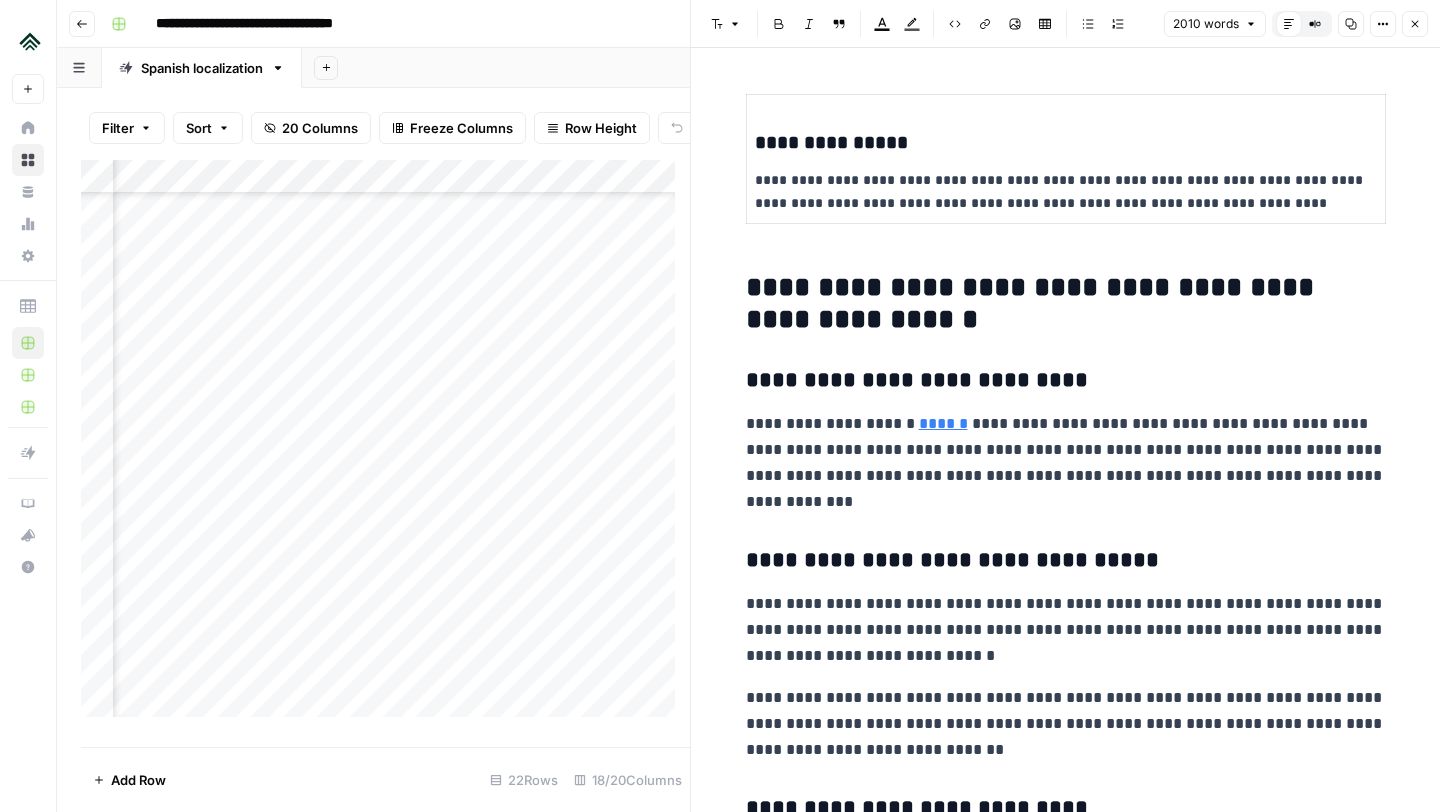 click on "**********" at bounding box center (1066, 304) 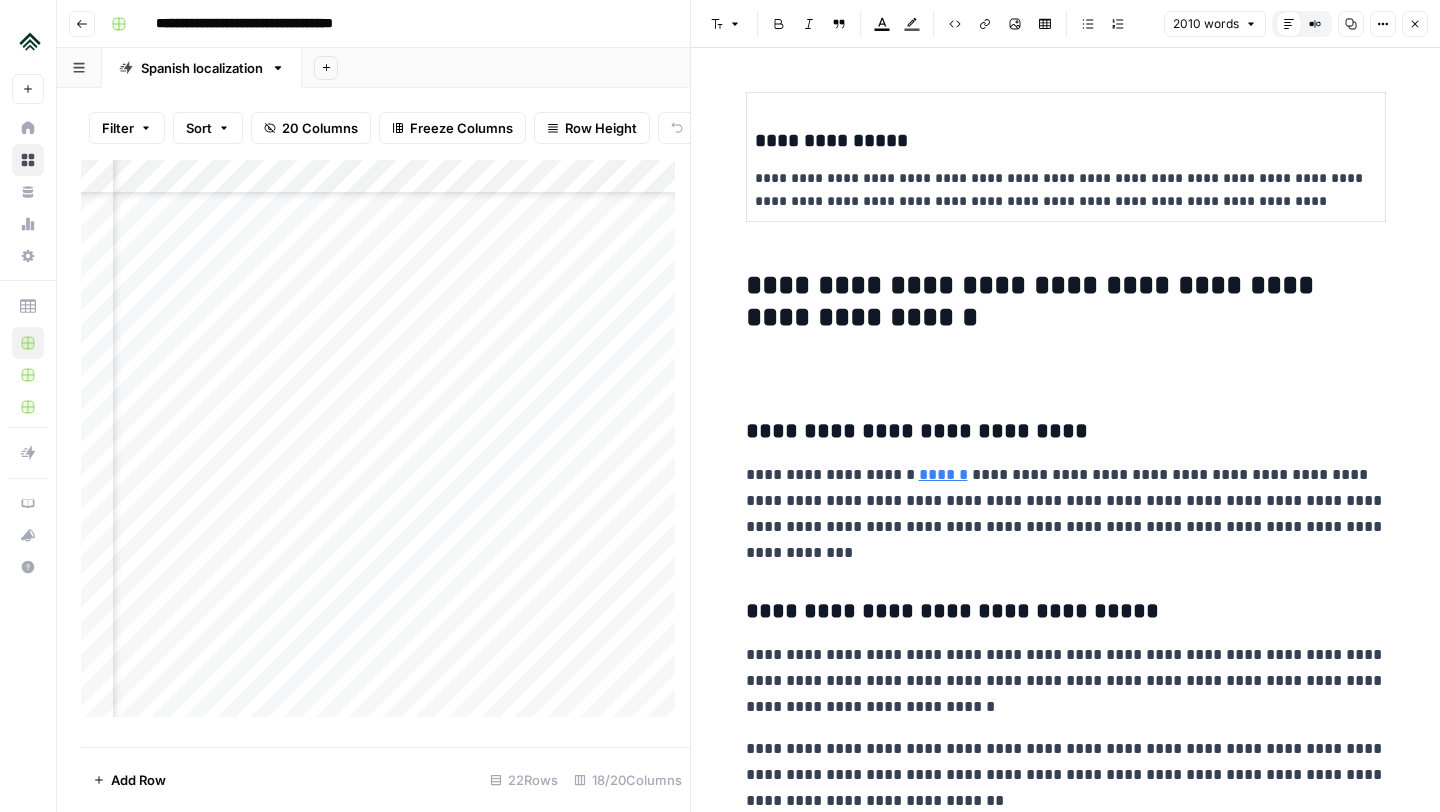 scroll, scrollTop: 1477, scrollLeft: 0, axis: vertical 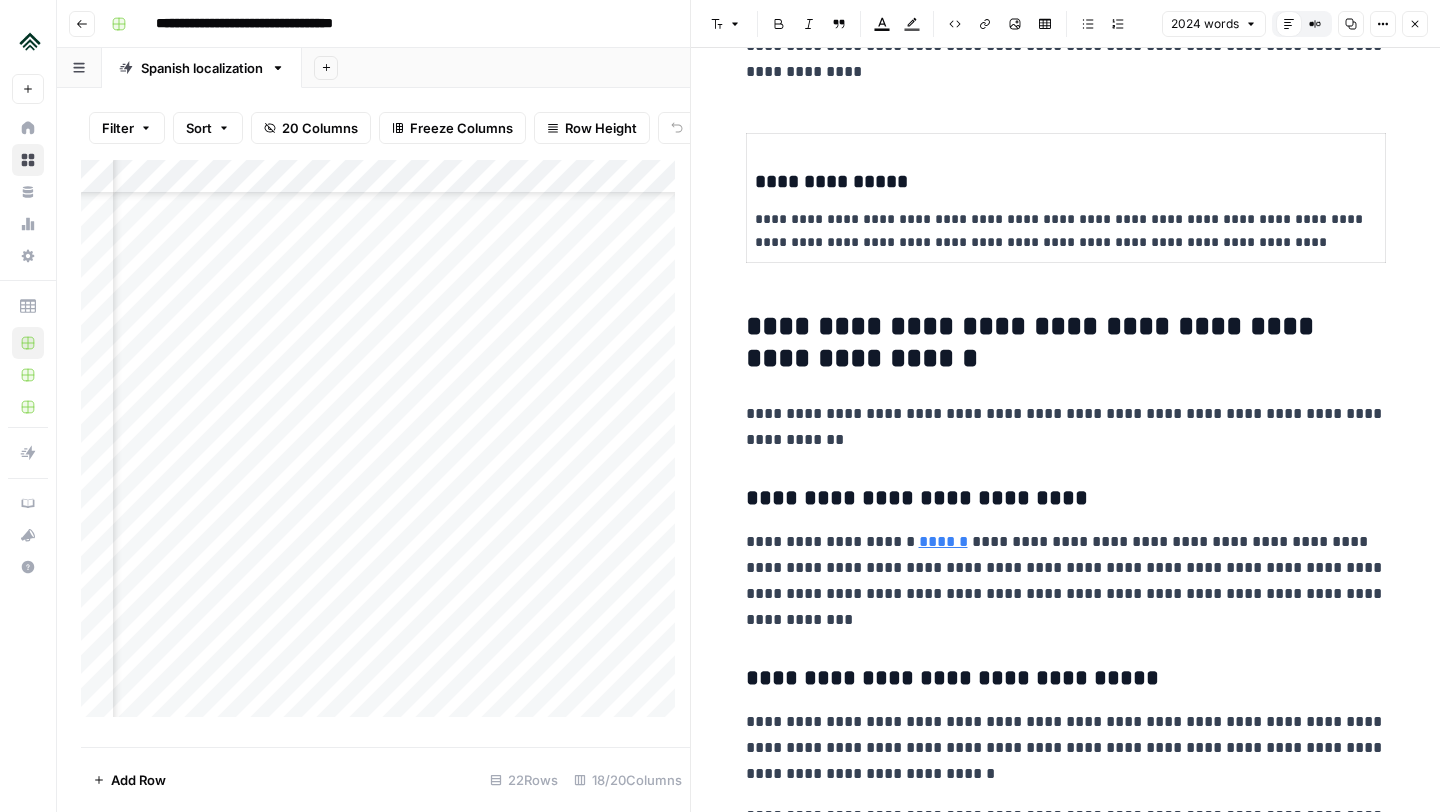 click on "**********" at bounding box center [1066, 581] 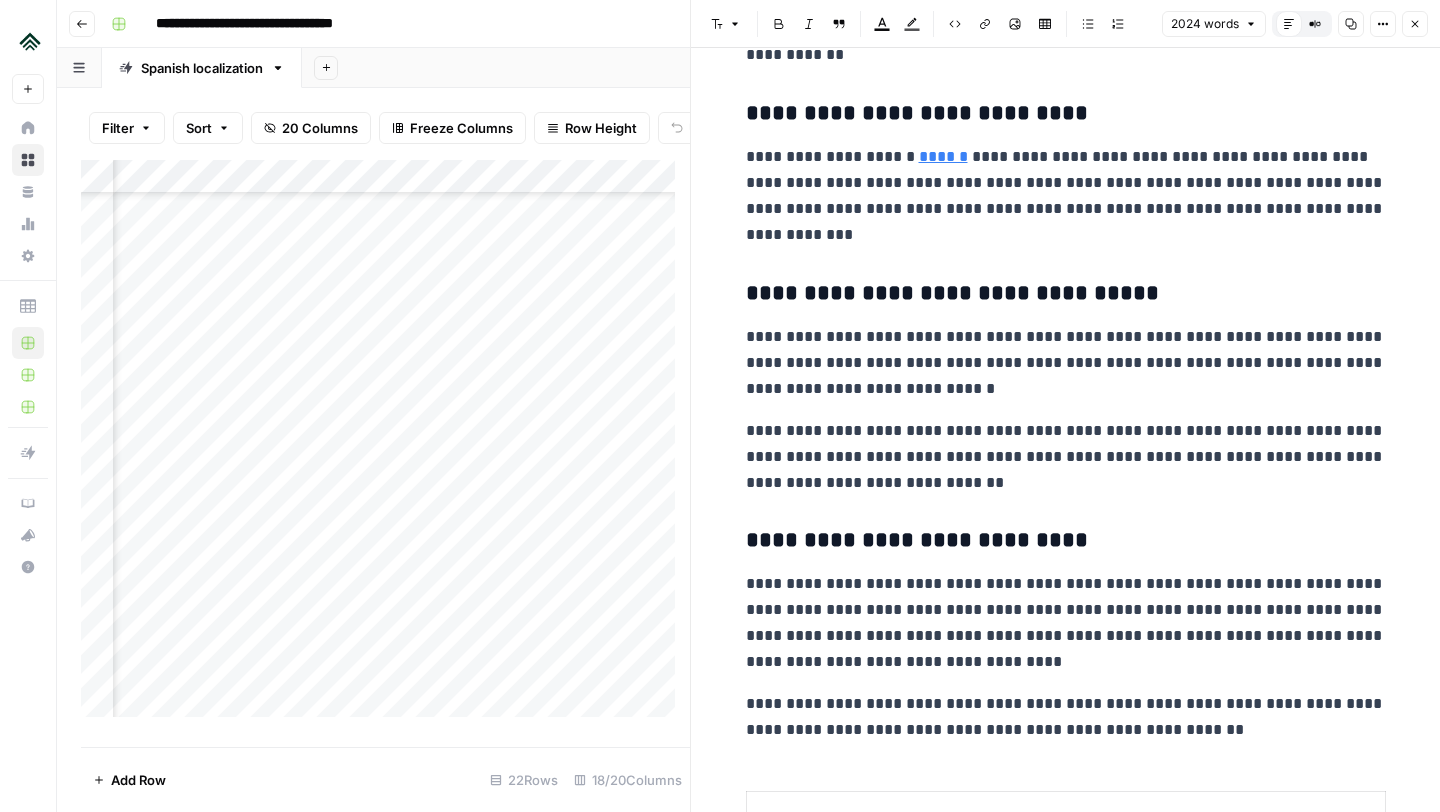 scroll, scrollTop: 1866, scrollLeft: 0, axis: vertical 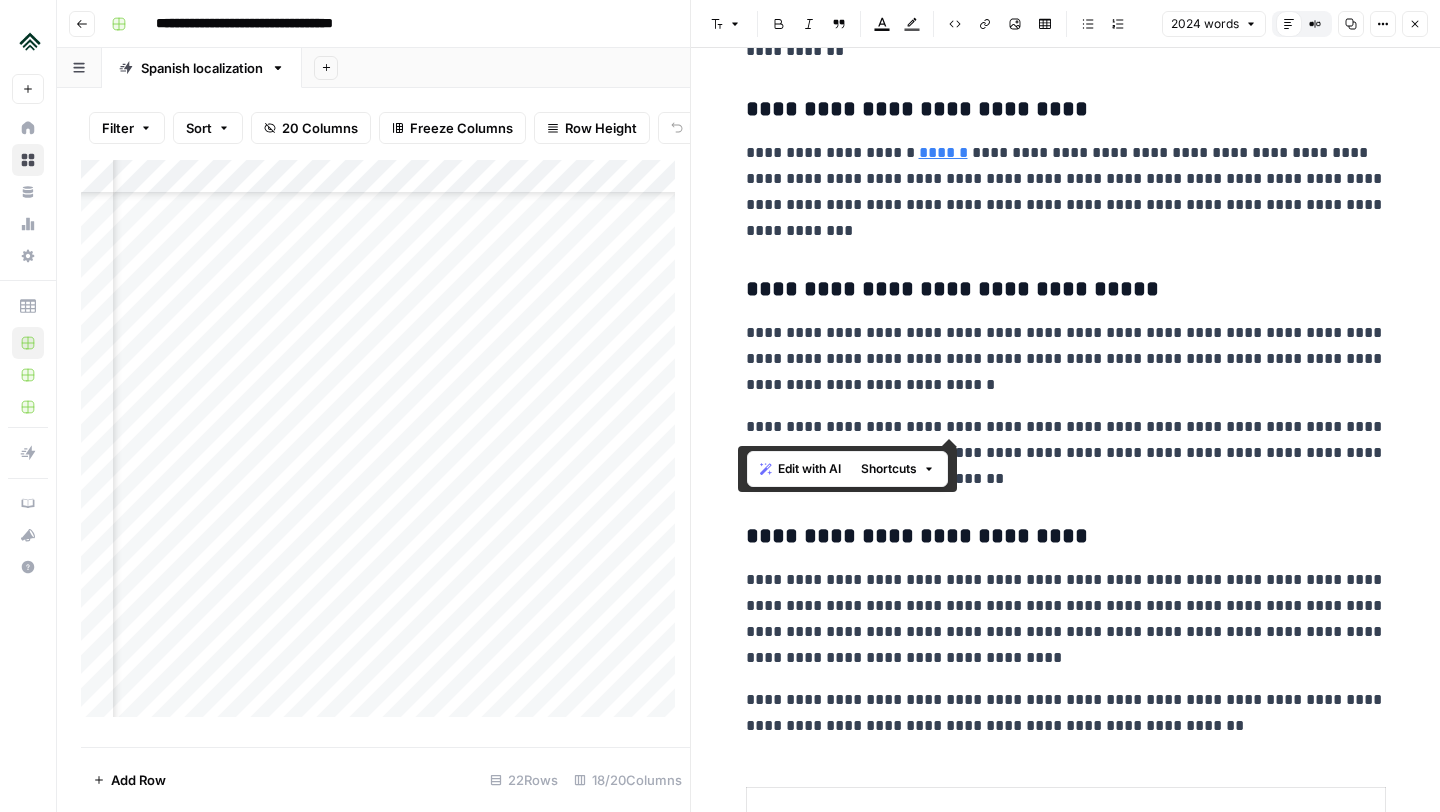 drag, startPoint x: 734, startPoint y: 424, endPoint x: 1320, endPoint y: 434, distance: 586.0853 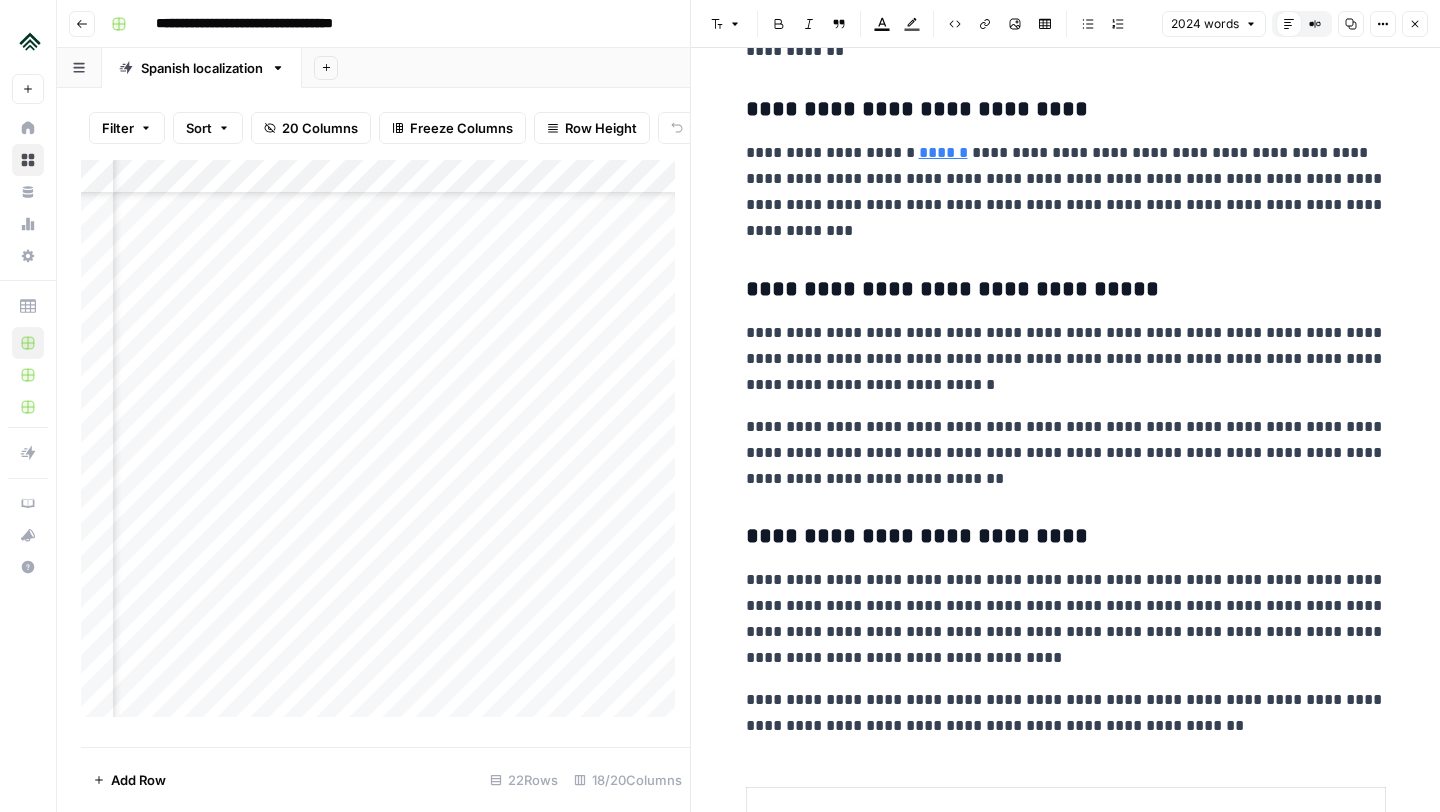 click on "**********" at bounding box center [1066, 619] 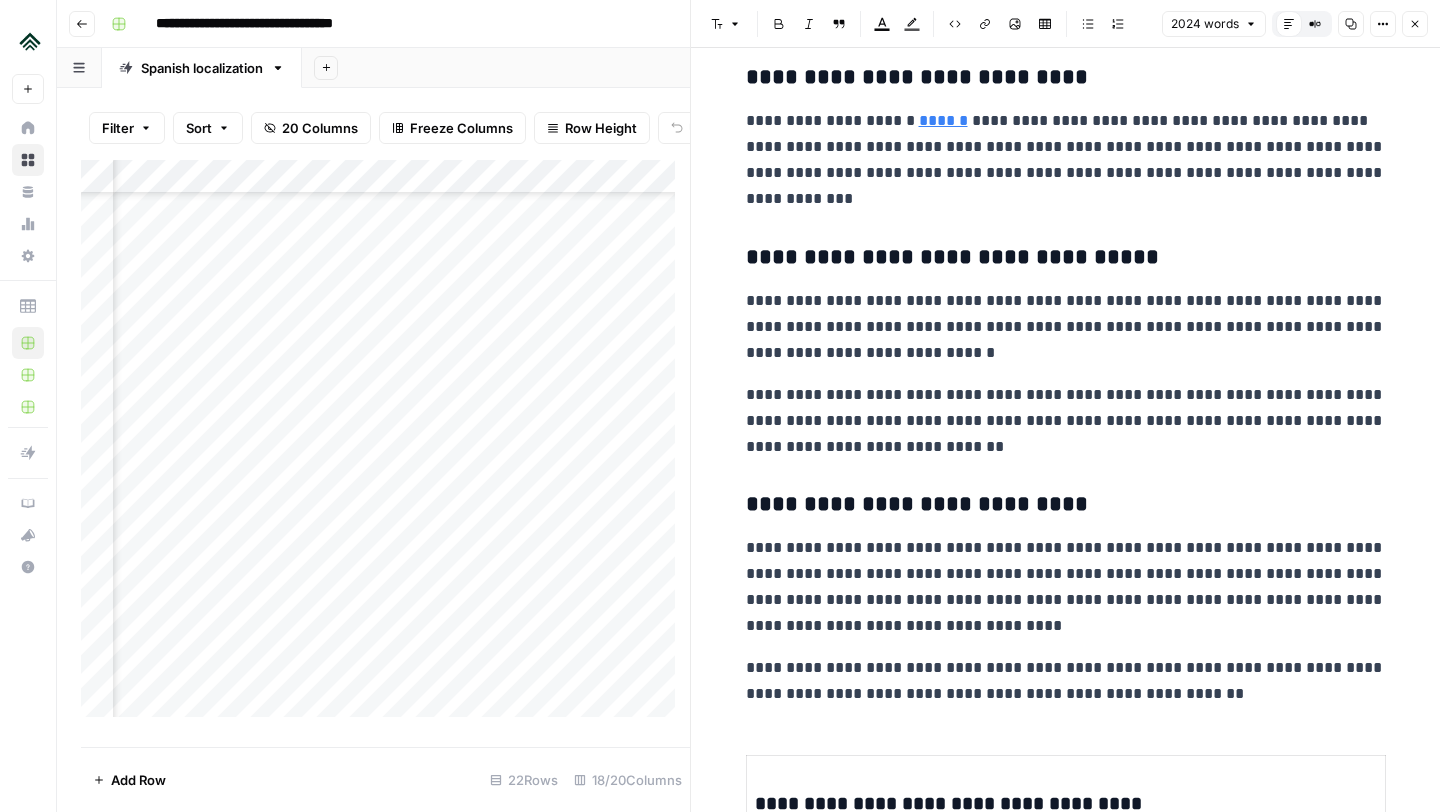 scroll, scrollTop: 1898, scrollLeft: 0, axis: vertical 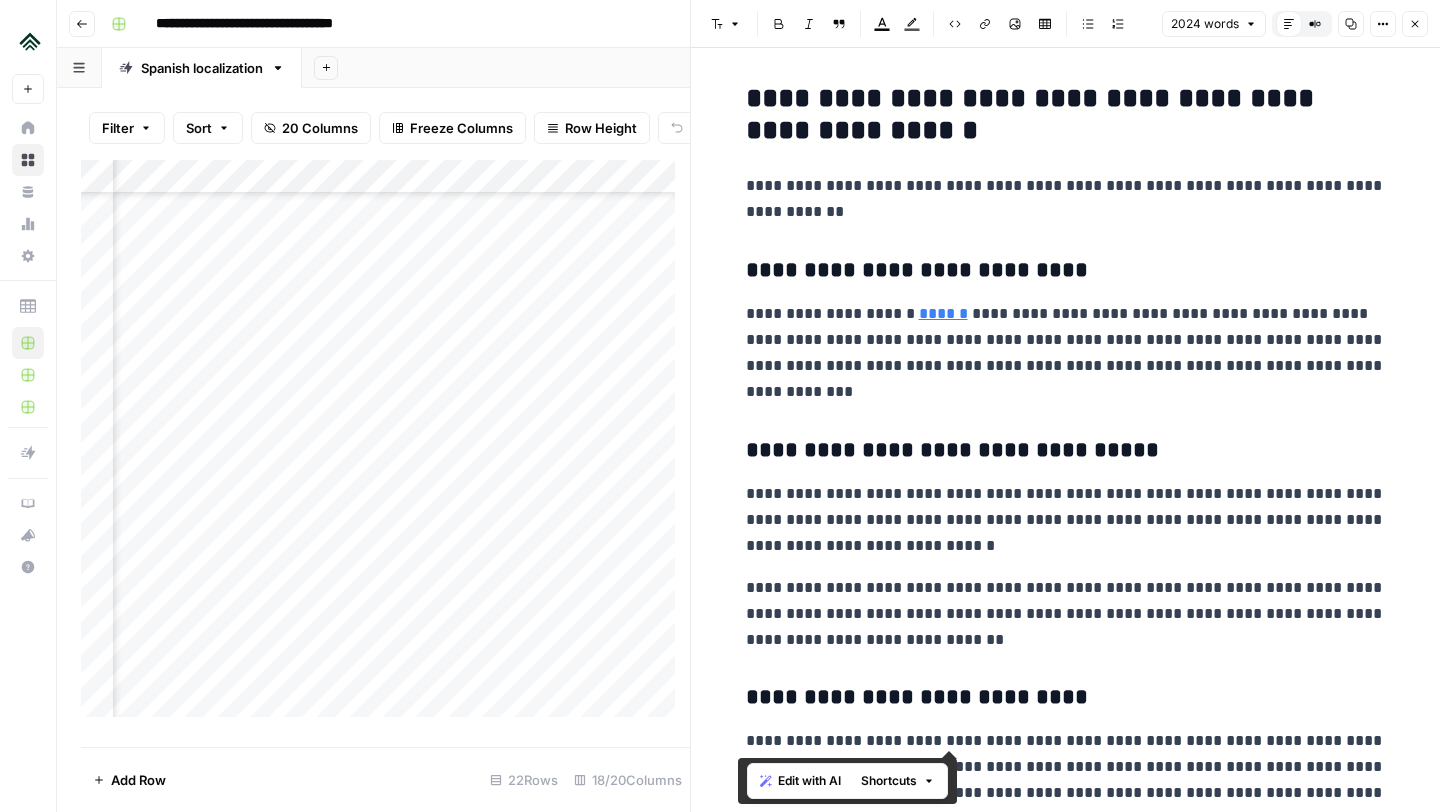 drag, startPoint x: 1175, startPoint y: 696, endPoint x: 736, endPoint y: 107, distance: 734.6033 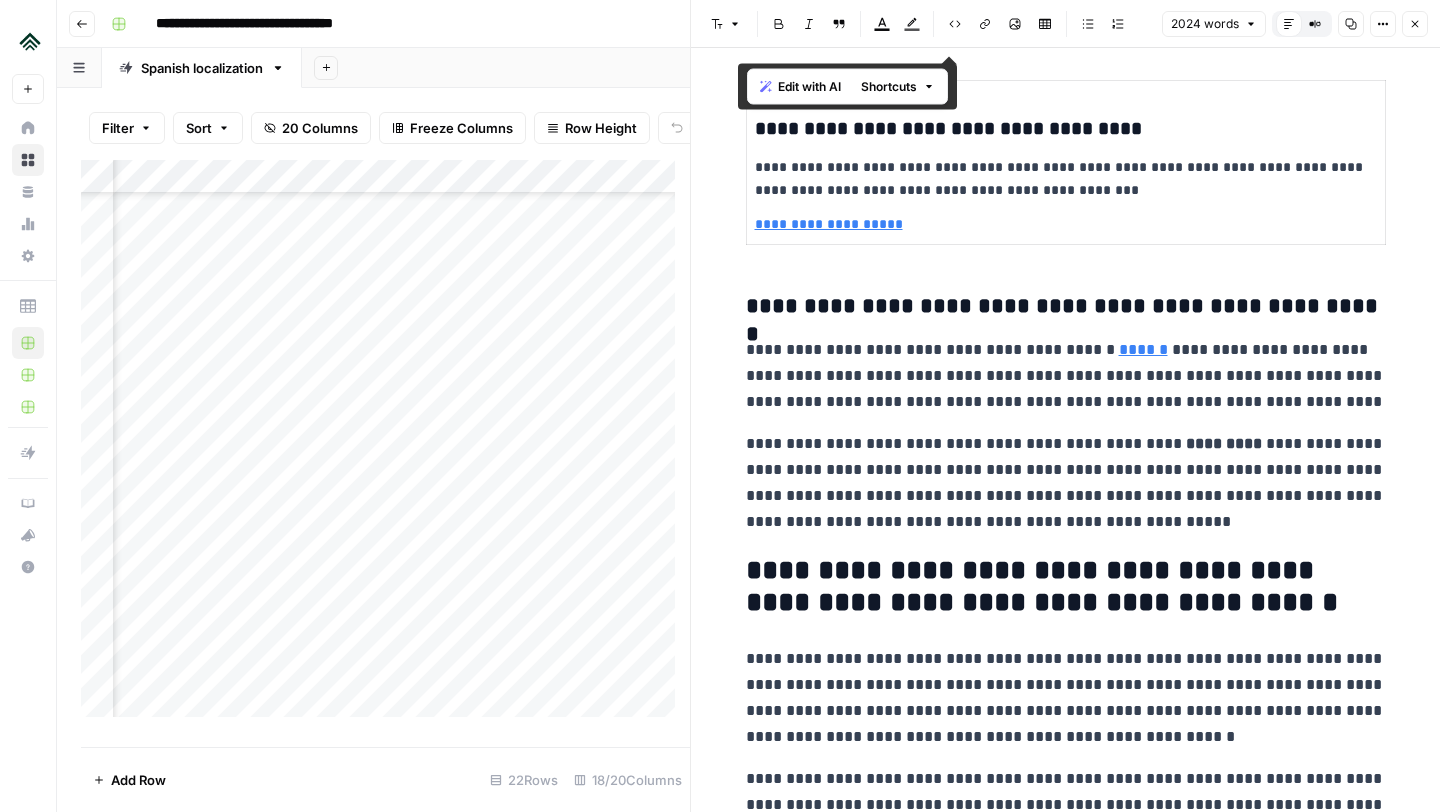 scroll, scrollTop: 2573, scrollLeft: 0, axis: vertical 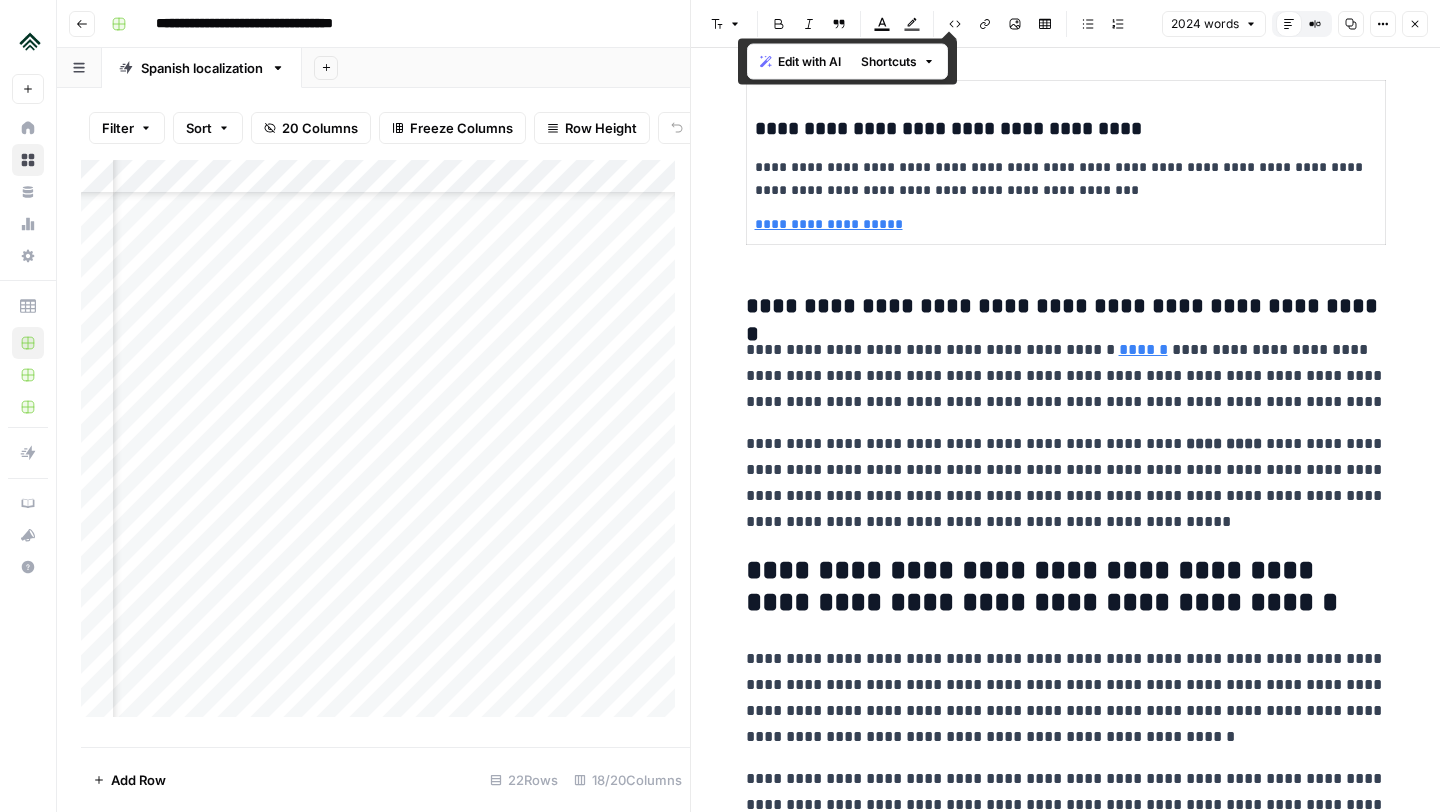 click on "**********" at bounding box center [1066, 483] 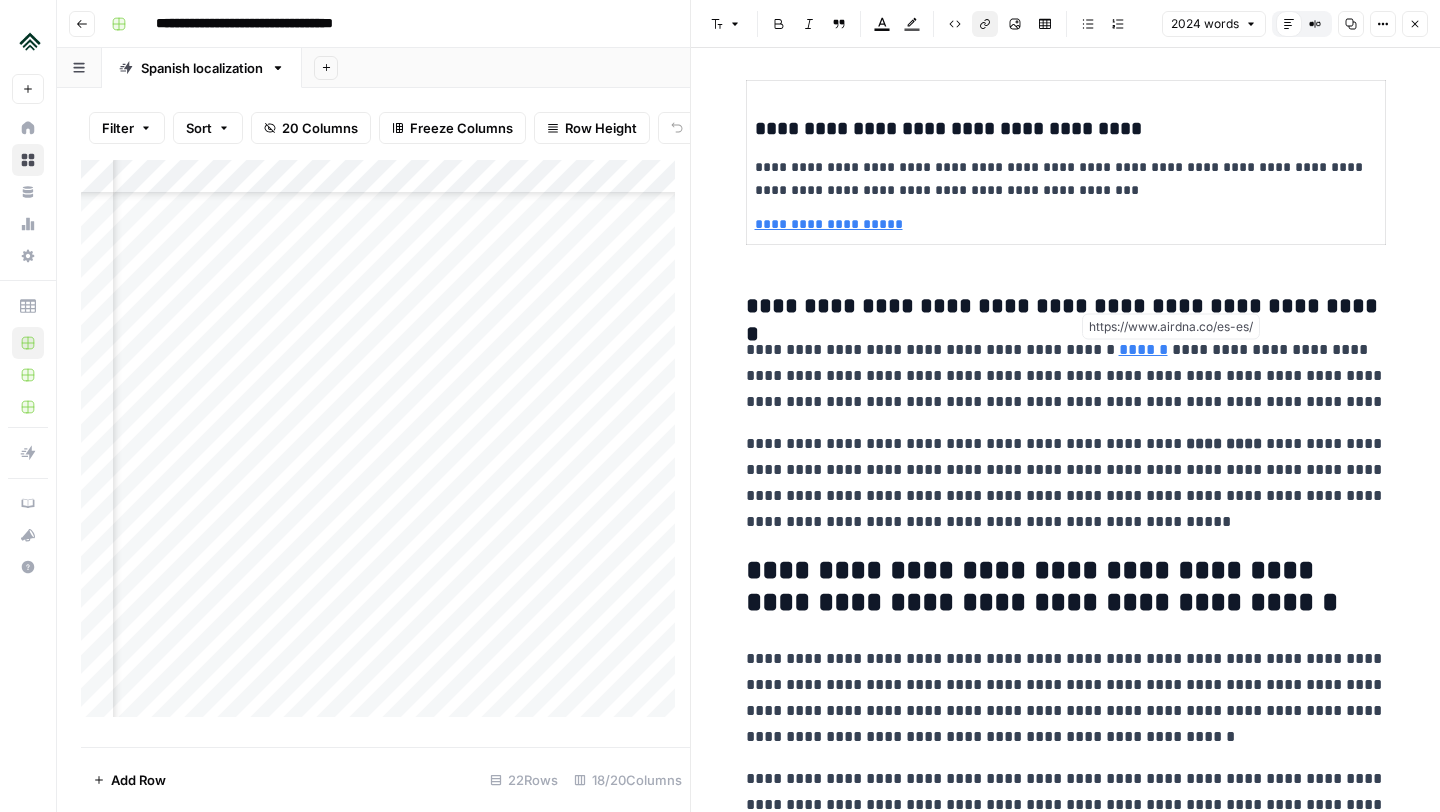 click on "******" at bounding box center (1143, 349) 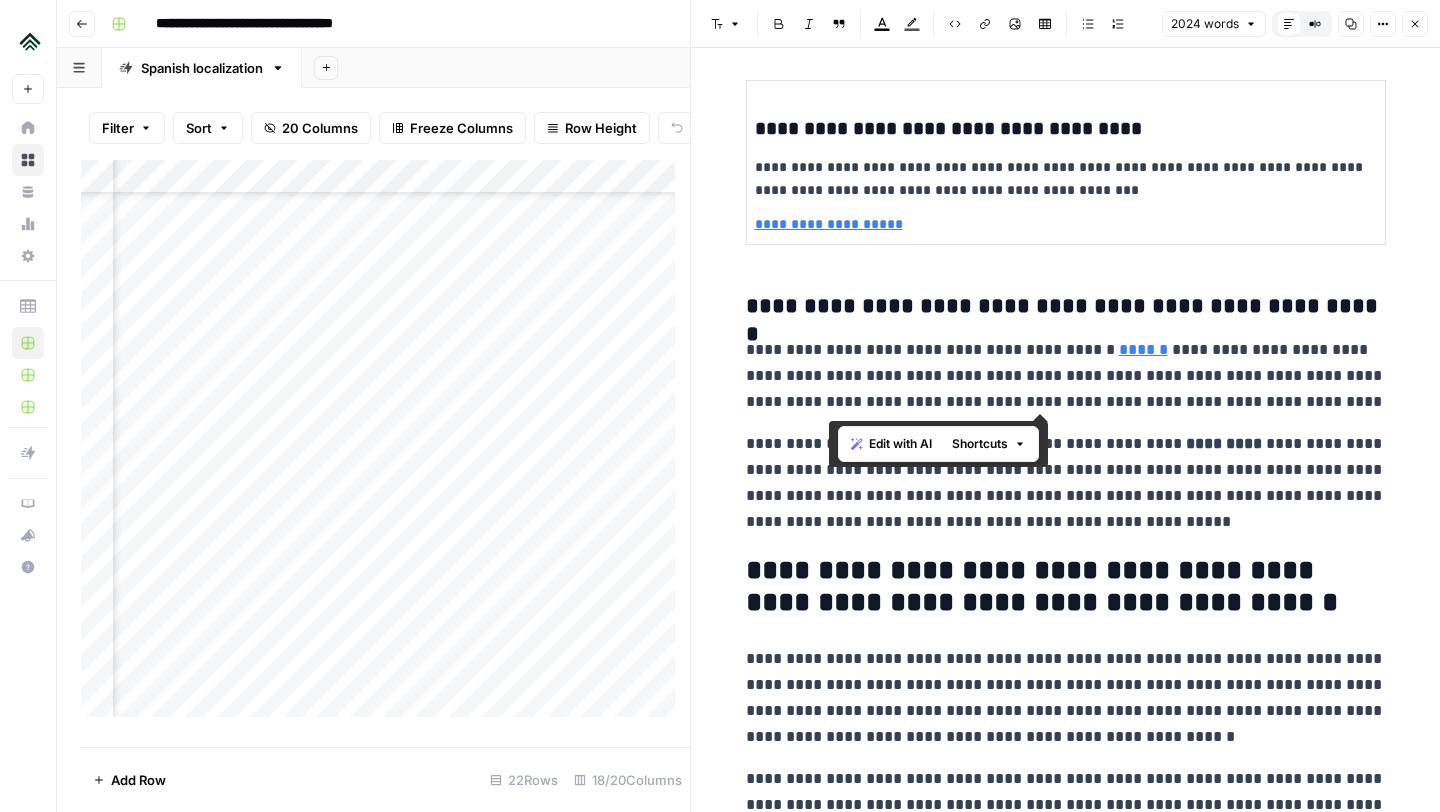 drag, startPoint x: 831, startPoint y: 375, endPoint x: 1326, endPoint y: 403, distance: 495.7913 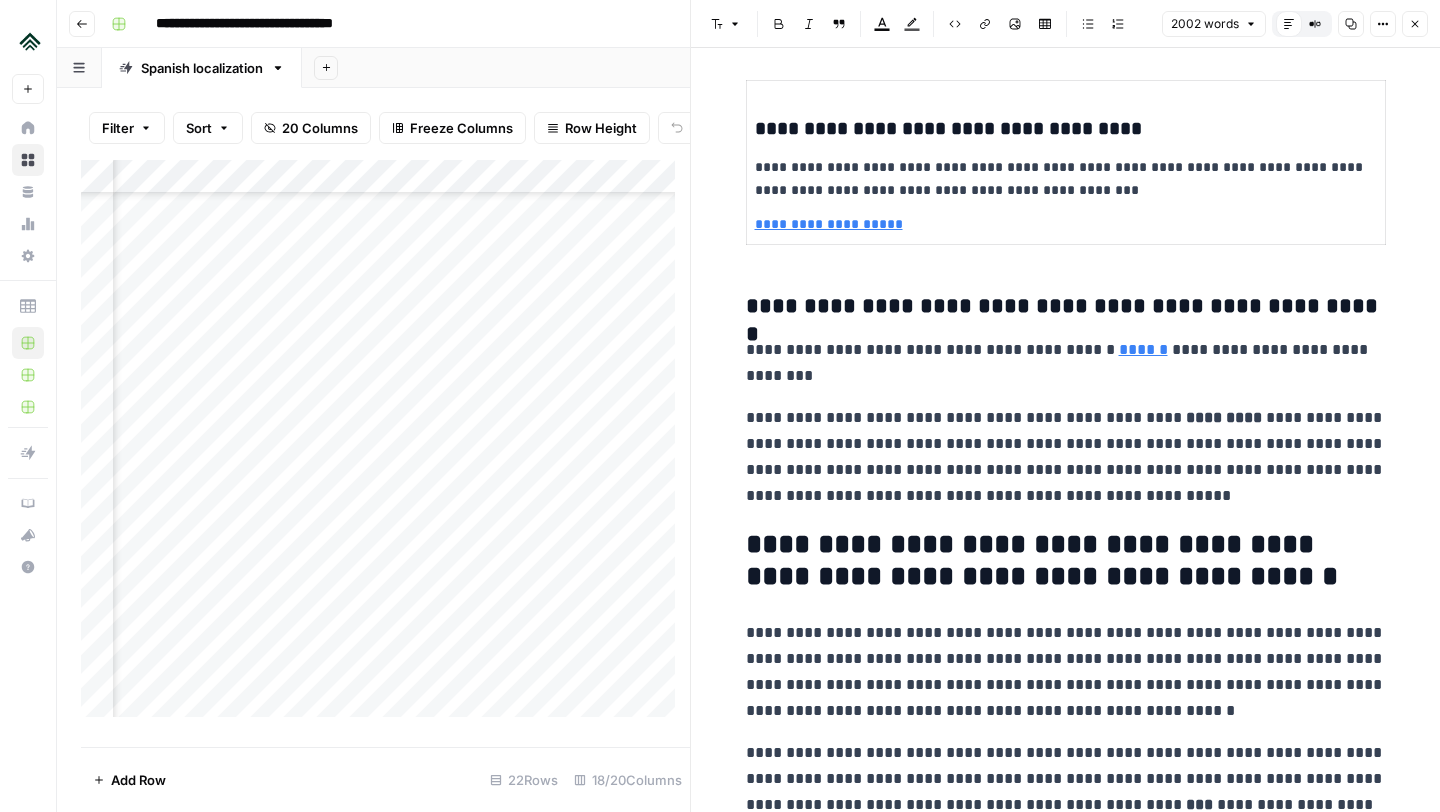 click on "**********" at bounding box center [1066, 1678] 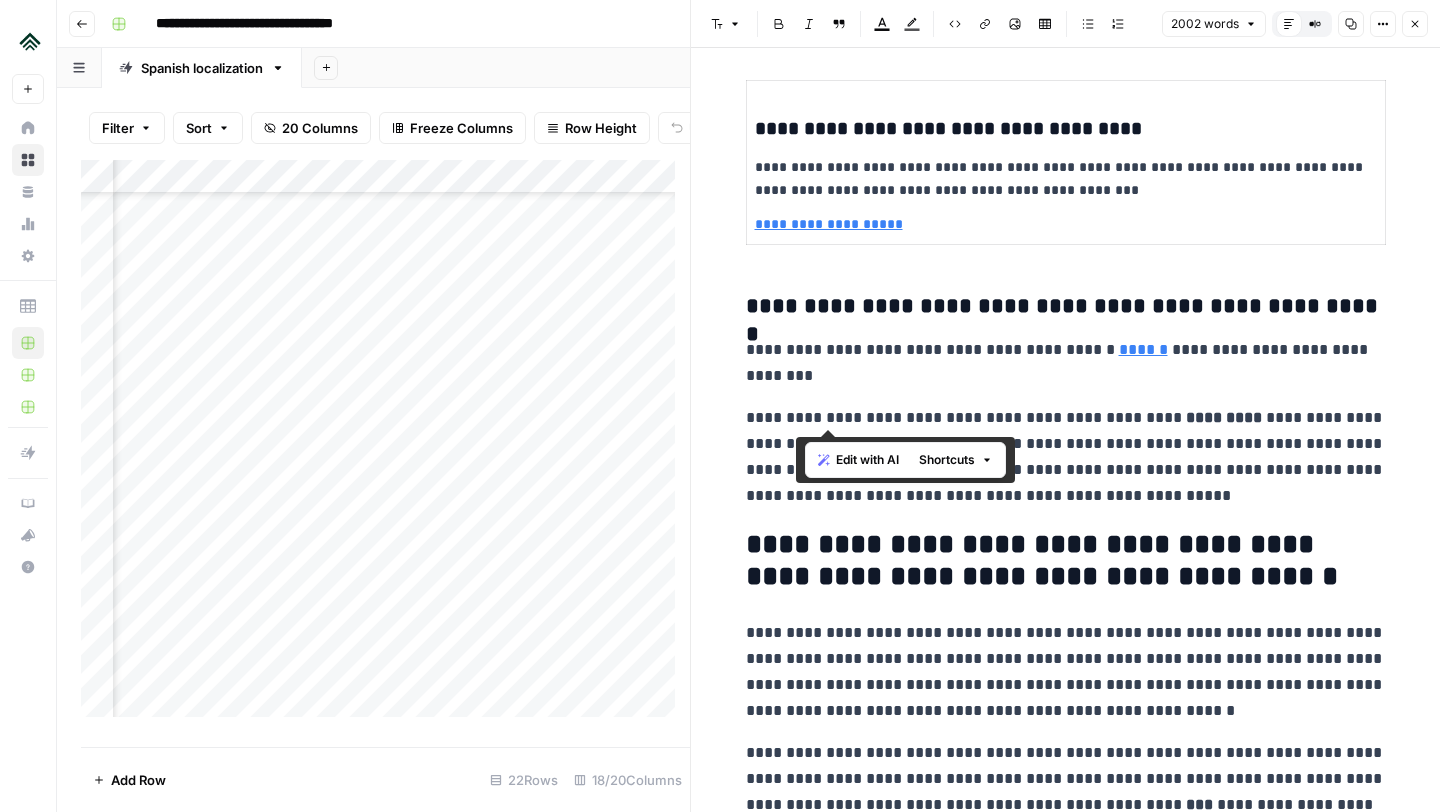 drag, startPoint x: 861, startPoint y: 420, endPoint x: 795, endPoint y: 421, distance: 66.007576 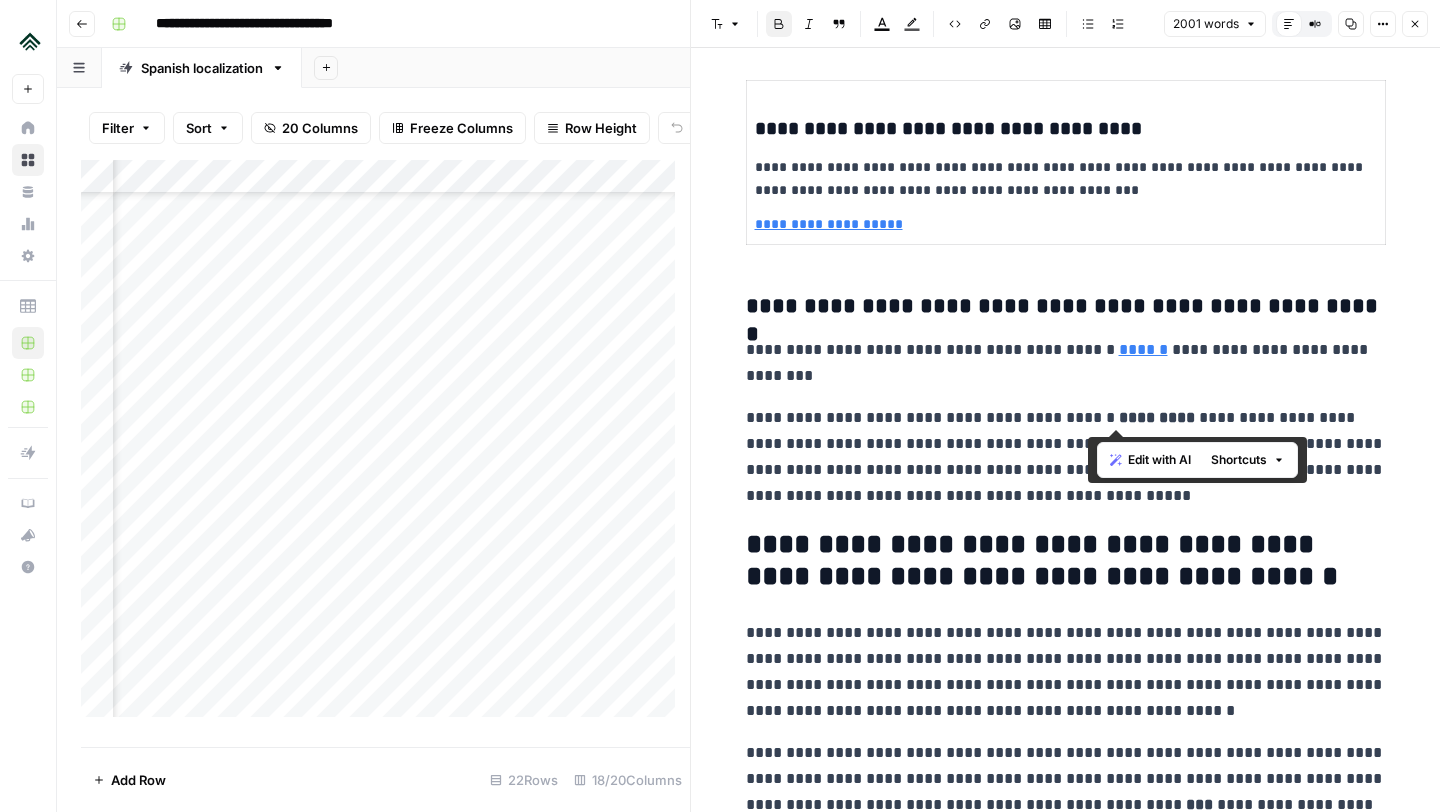 drag, startPoint x: 1086, startPoint y: 415, endPoint x: 1144, endPoint y: 423, distance: 58.549126 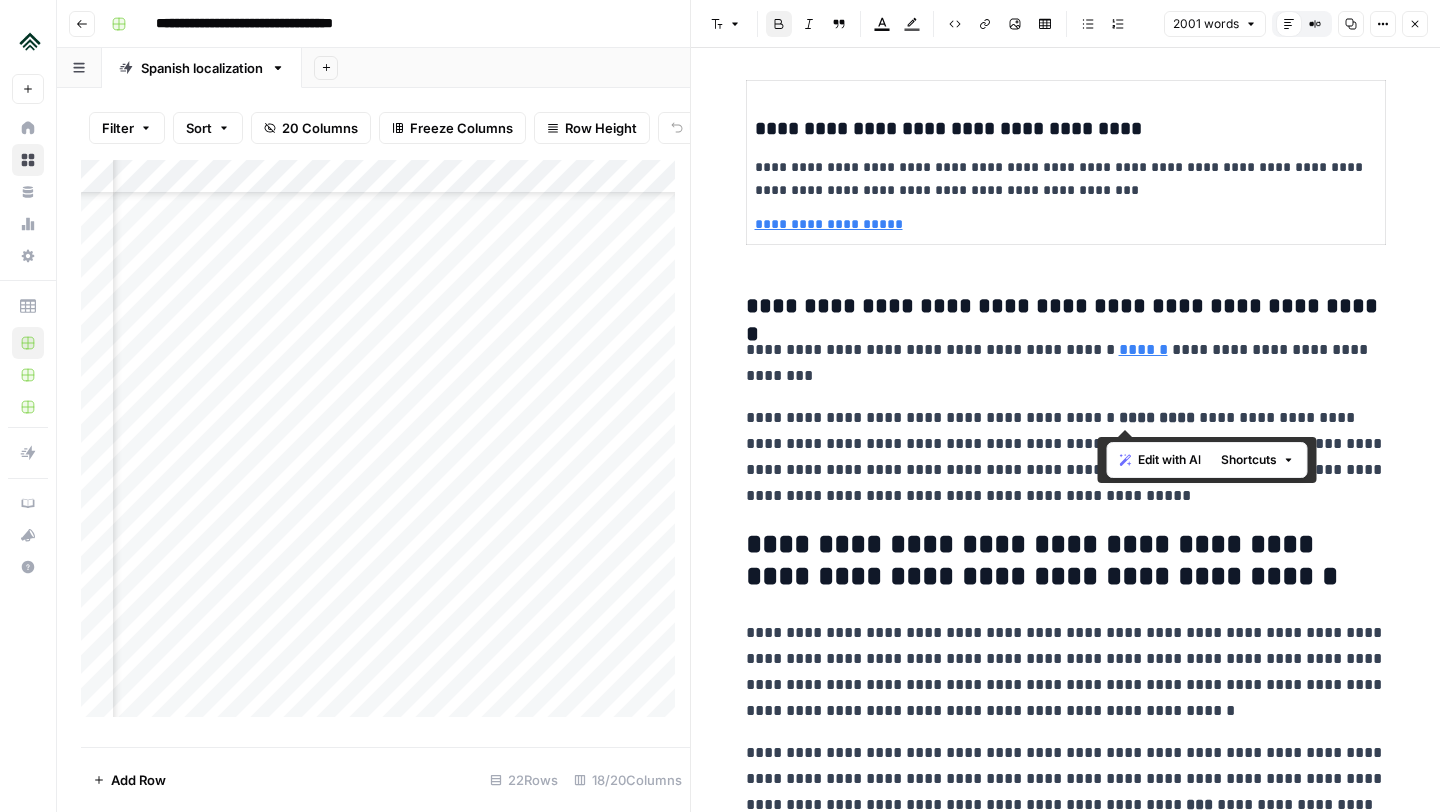 drag, startPoint x: 1153, startPoint y: 422, endPoint x: 1098, endPoint y: 420, distance: 55.03635 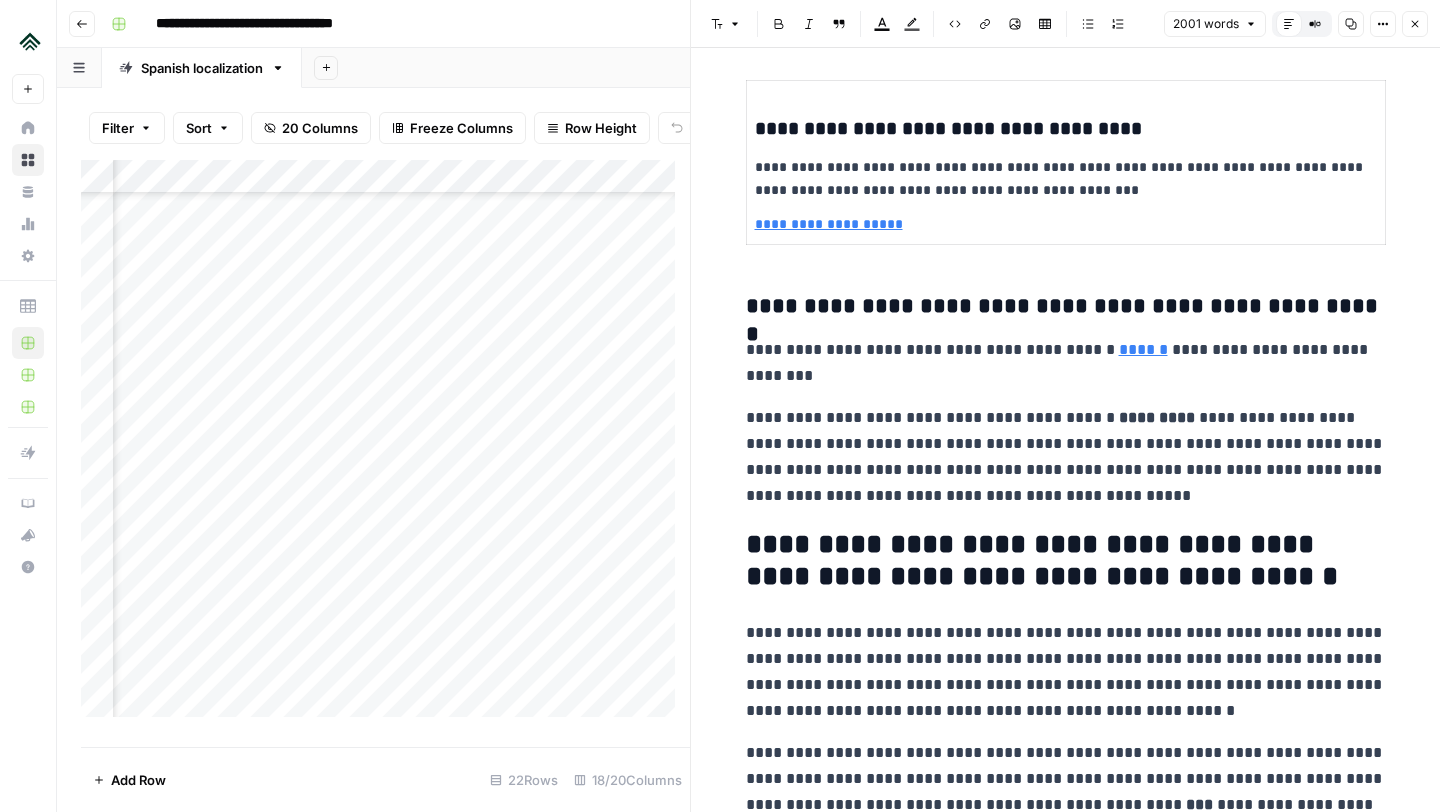 click on "**********" at bounding box center (1066, 457) 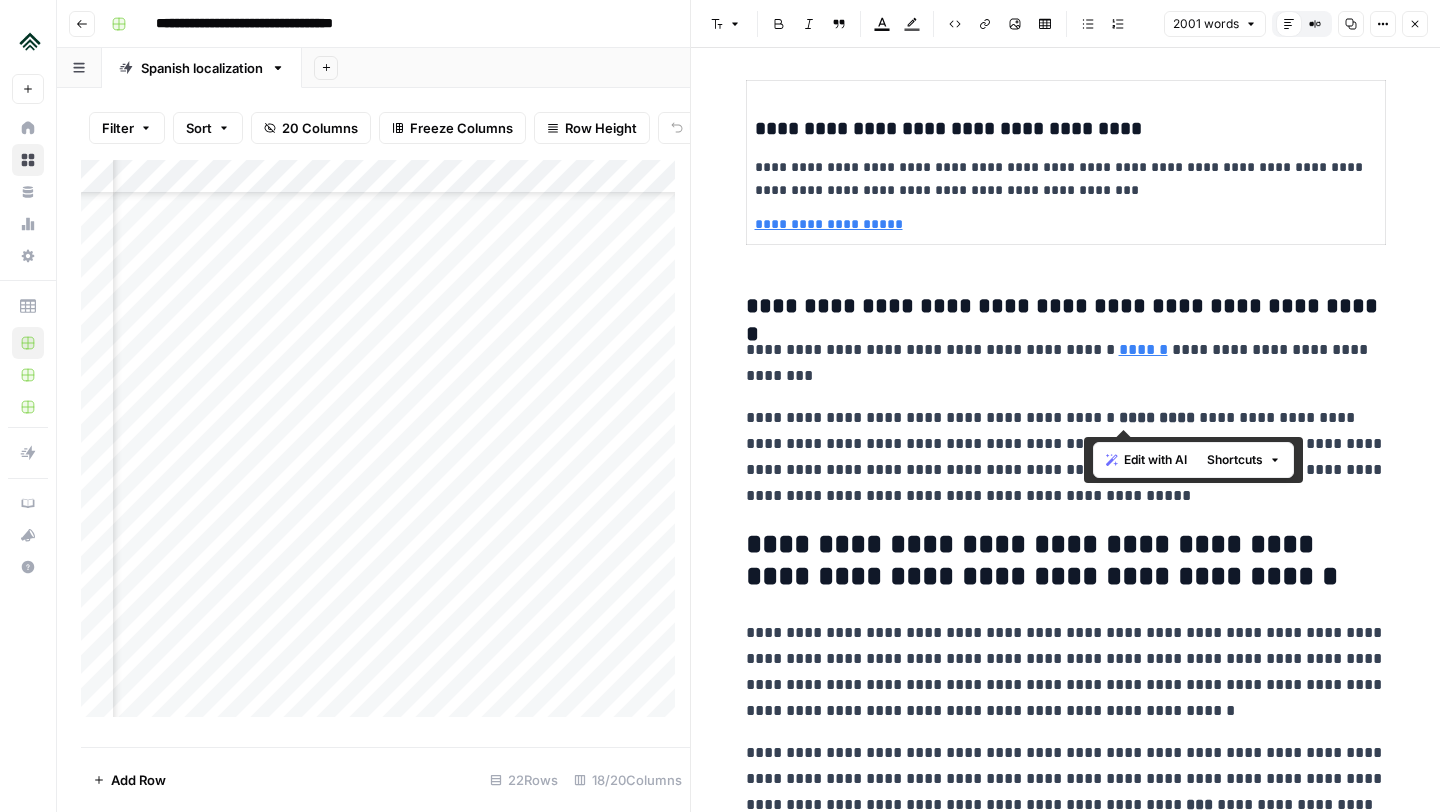 drag, startPoint x: 1164, startPoint y: 418, endPoint x: 1083, endPoint y: 425, distance: 81.3019 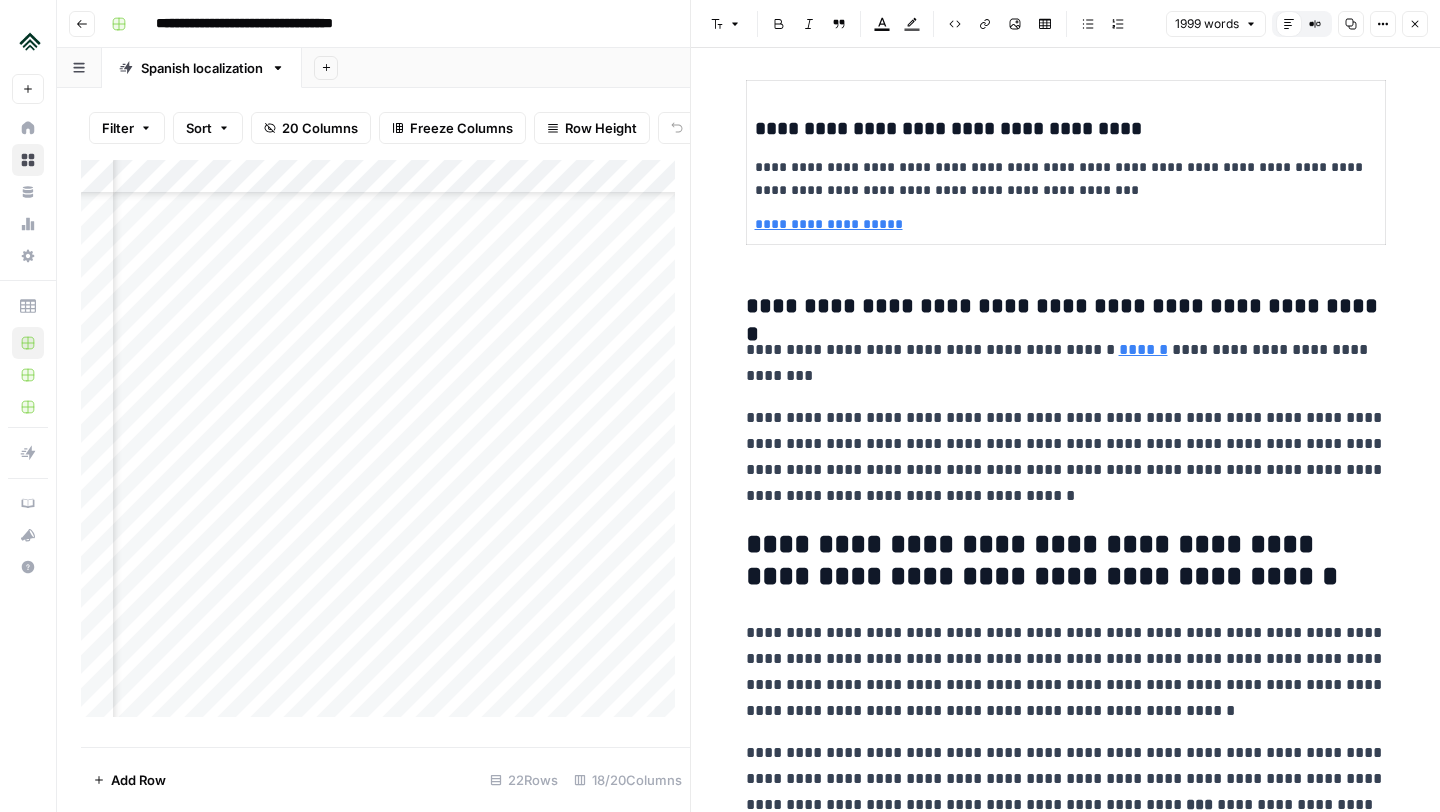 click on "**********" at bounding box center (1066, 457) 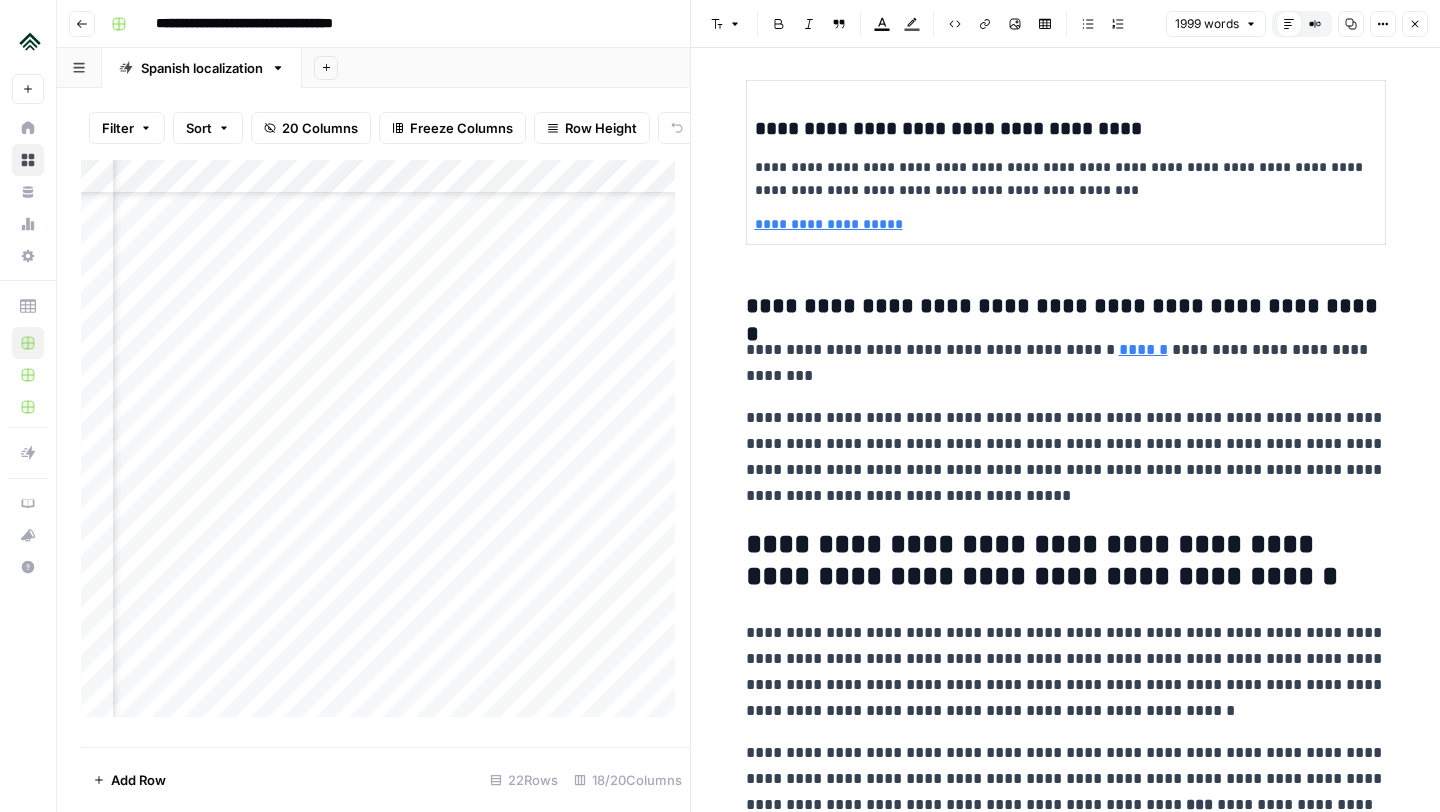 click on "**********" at bounding box center (1066, 457) 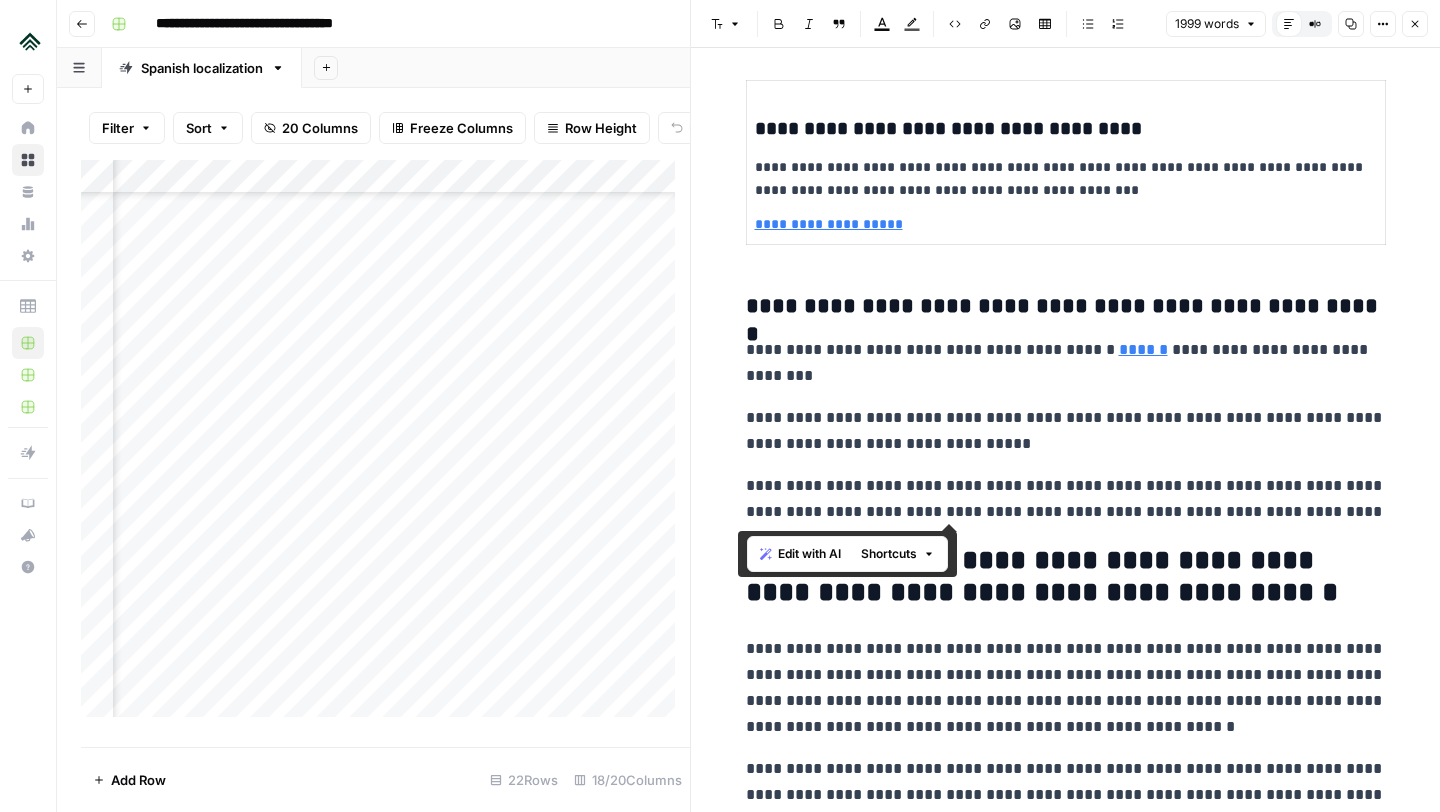 drag, startPoint x: 1333, startPoint y: 514, endPoint x: 736, endPoint y: 306, distance: 632.19696 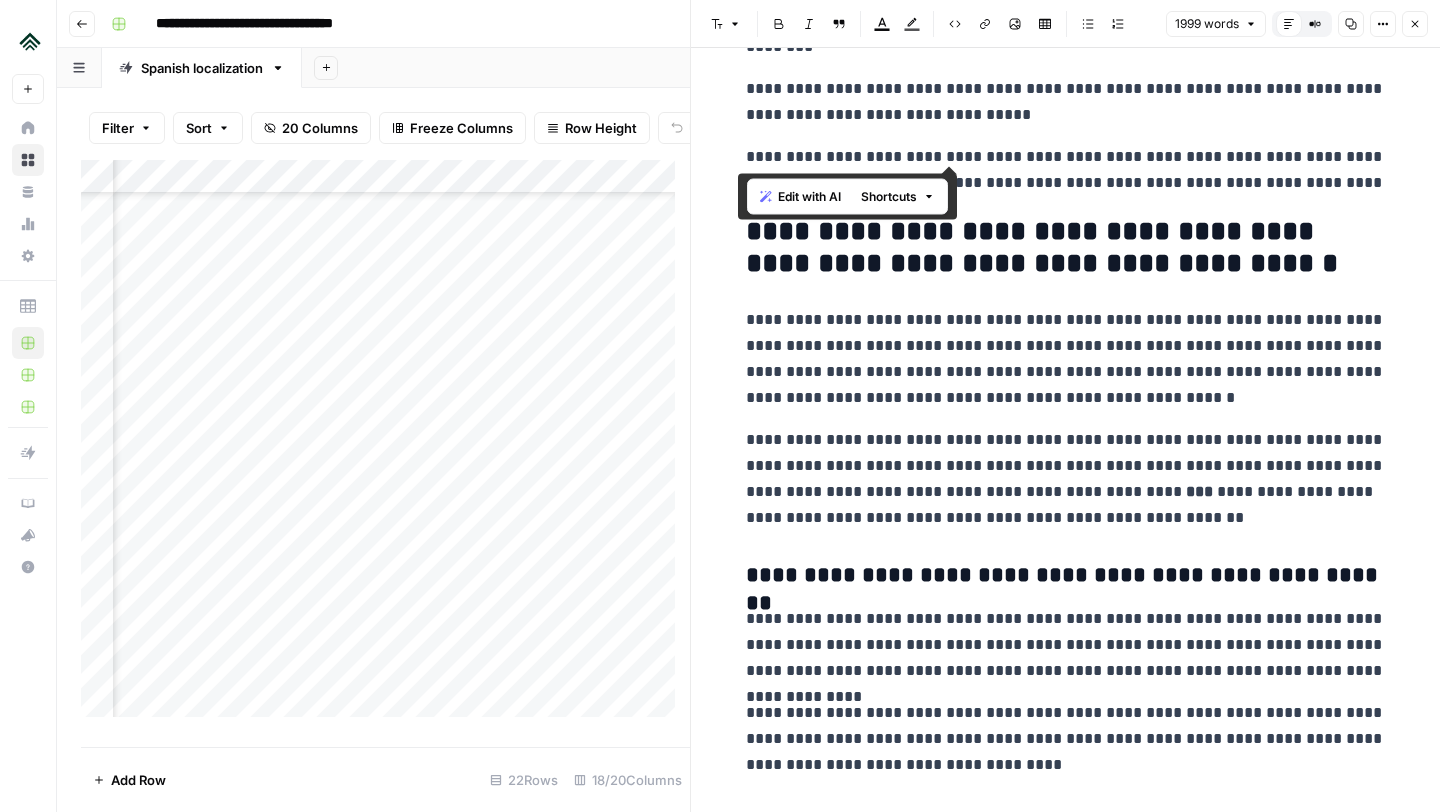 scroll, scrollTop: 2931, scrollLeft: 0, axis: vertical 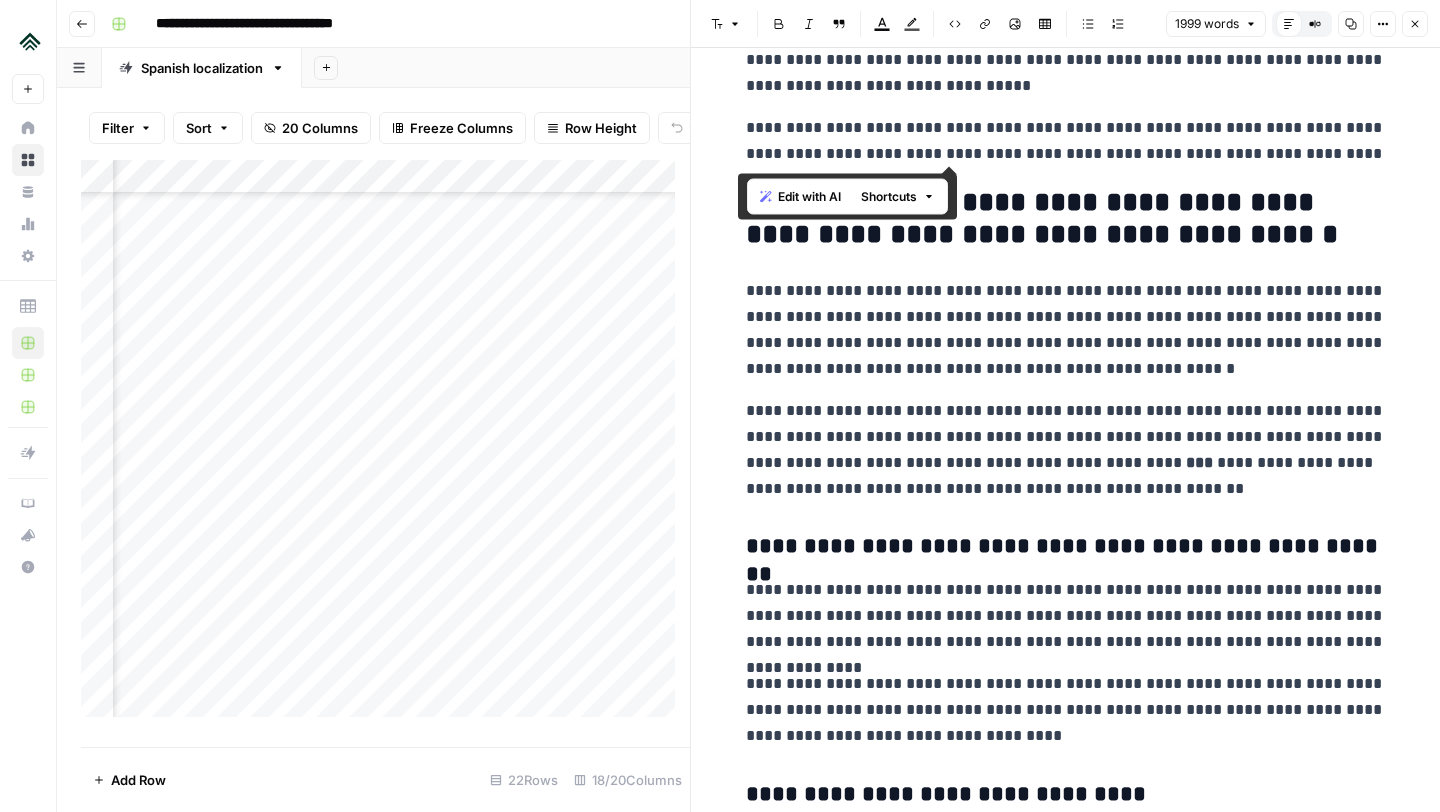 click on "**********" at bounding box center [1066, 450] 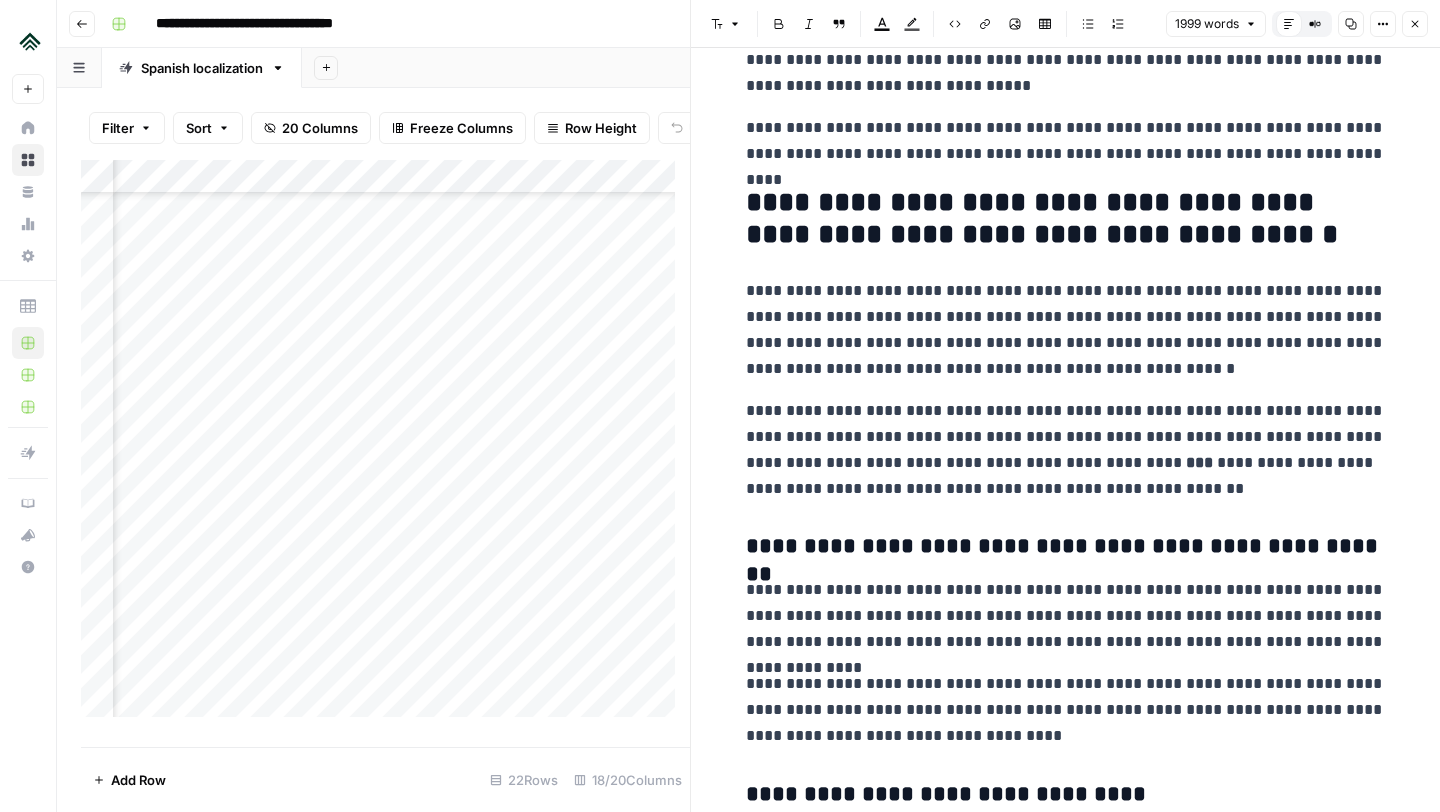 scroll, scrollTop: 2962, scrollLeft: 0, axis: vertical 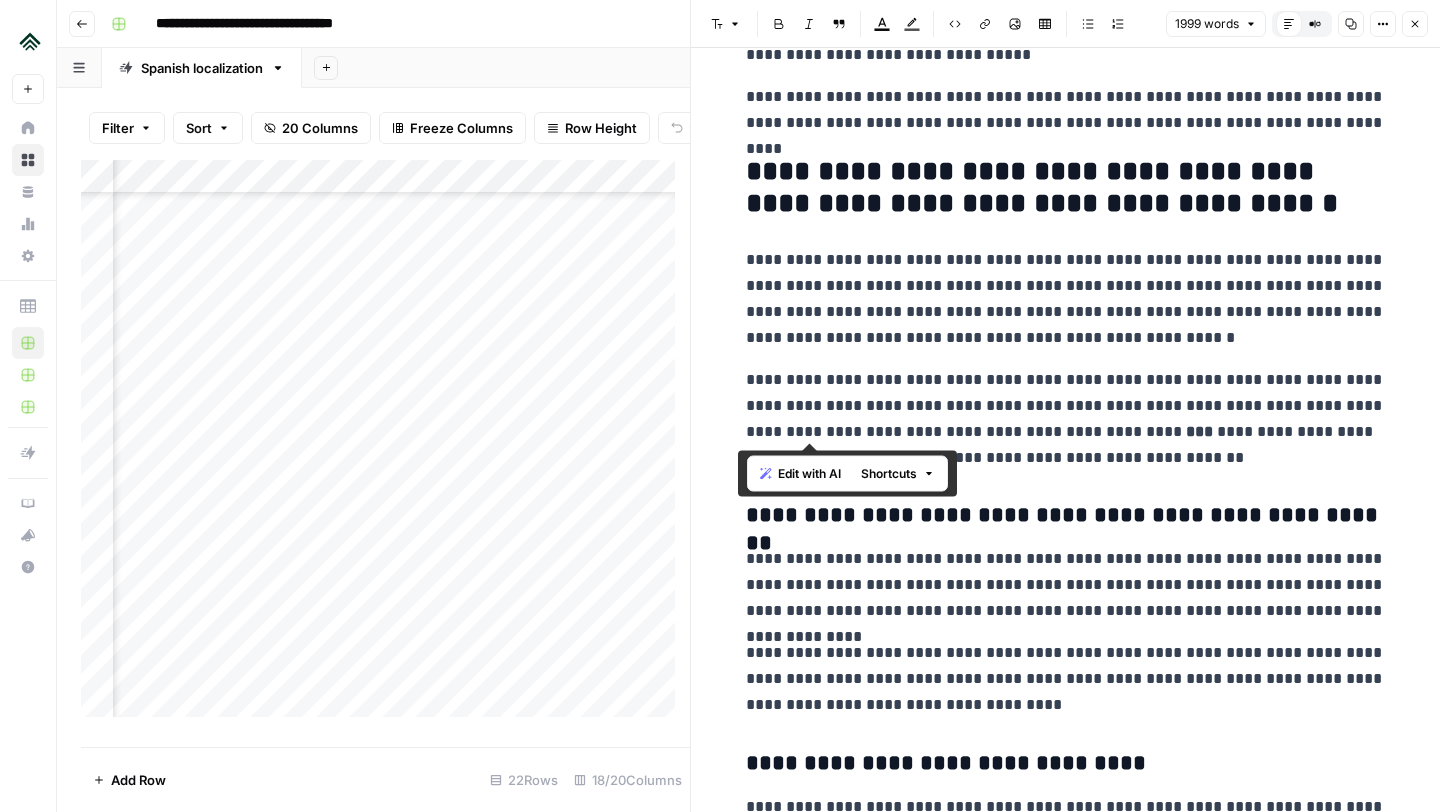 drag, startPoint x: 731, startPoint y: 435, endPoint x: 879, endPoint y: 434, distance: 148.00337 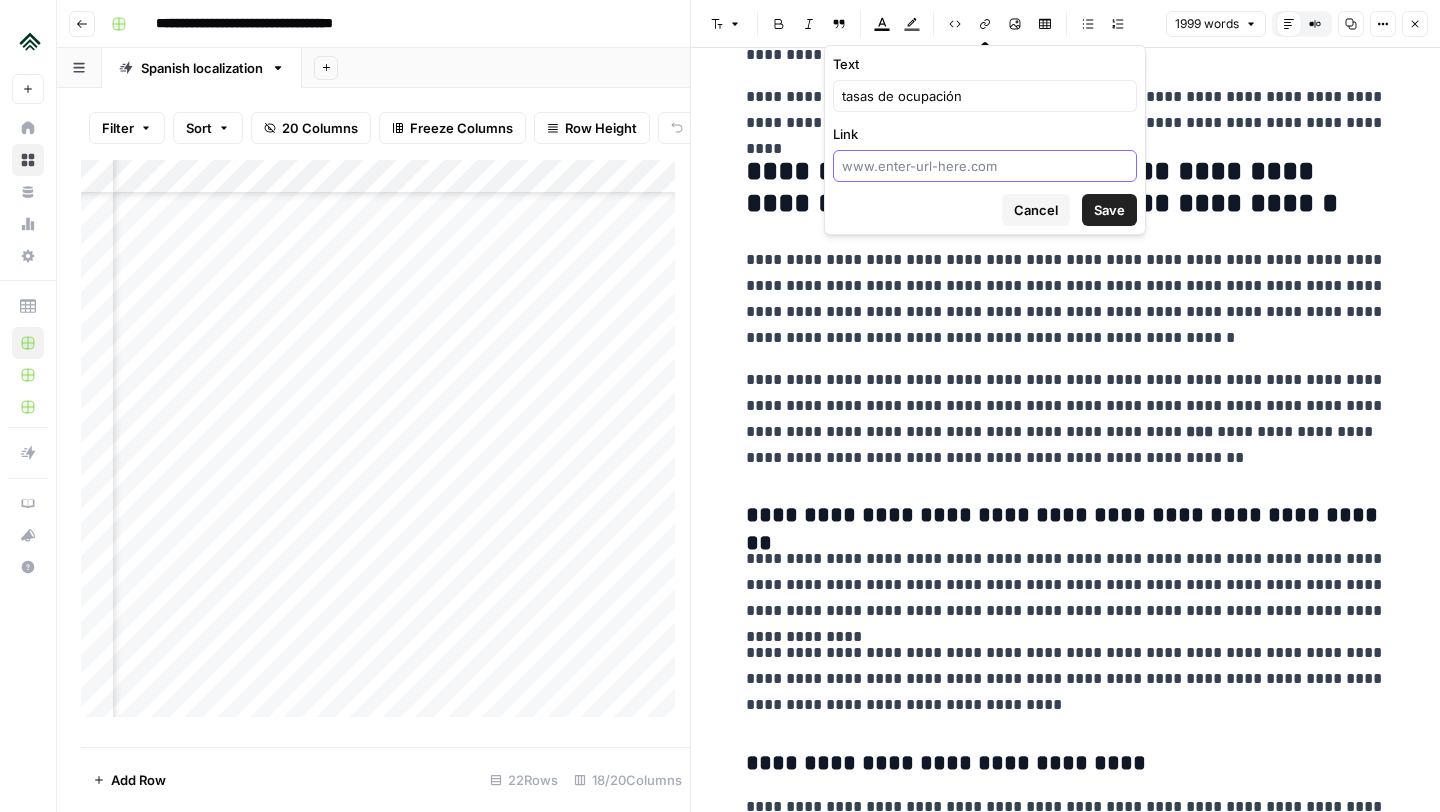click on "Link" at bounding box center (985, 166) 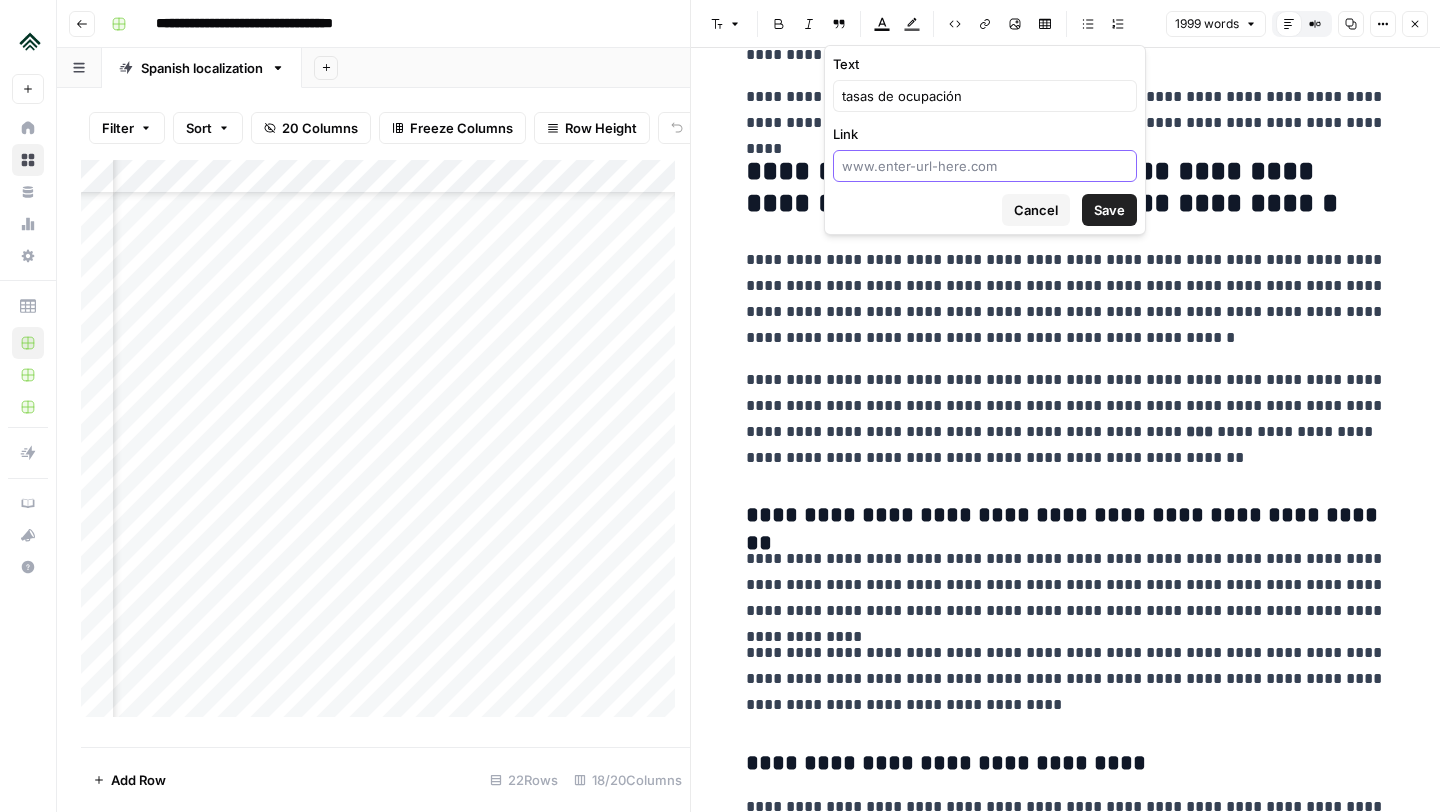 paste on "https://www.airdna.co/es-es/blog/airbnb-hosting-tips-for-occupancy-in-2023" 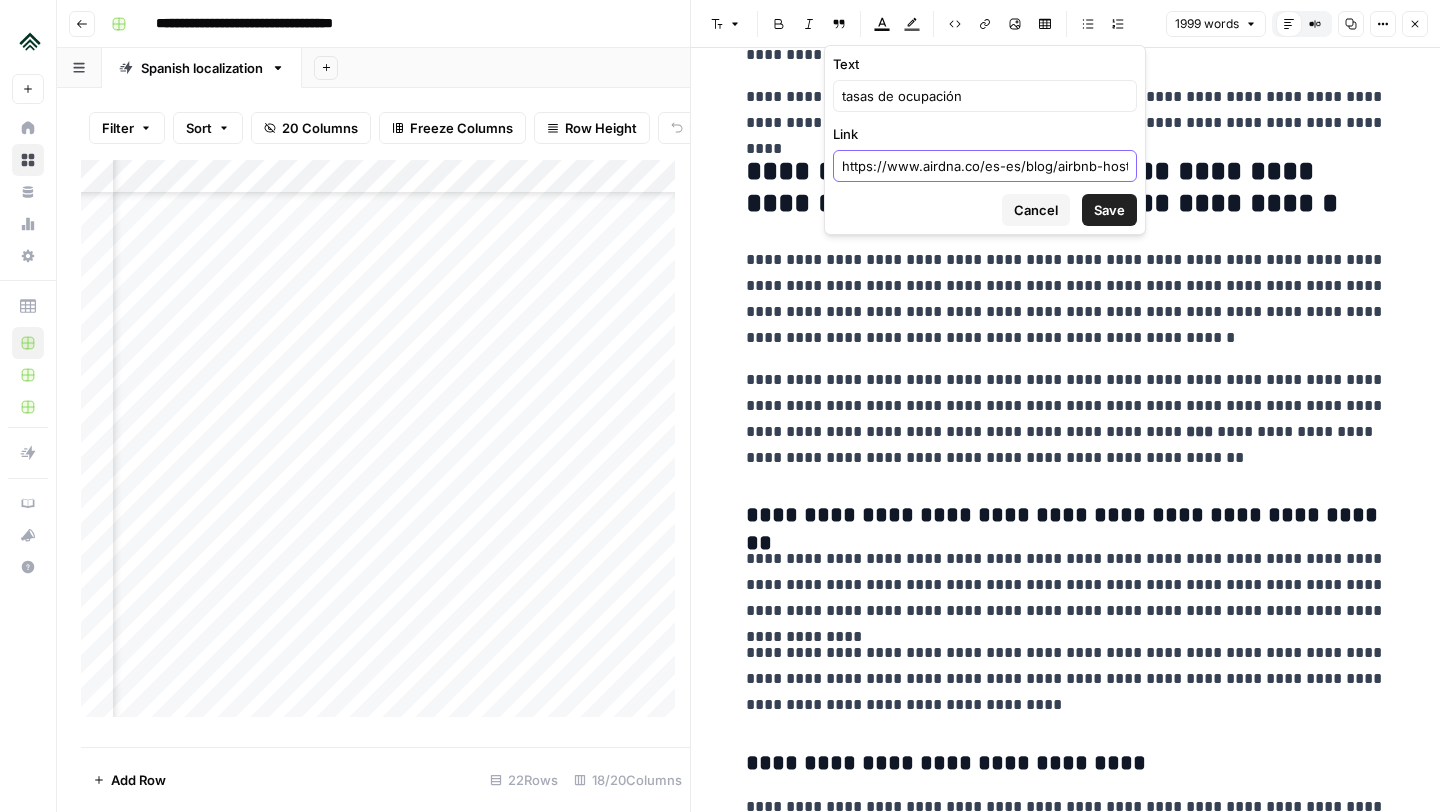 scroll, scrollTop: 0, scrollLeft: 194, axis: horizontal 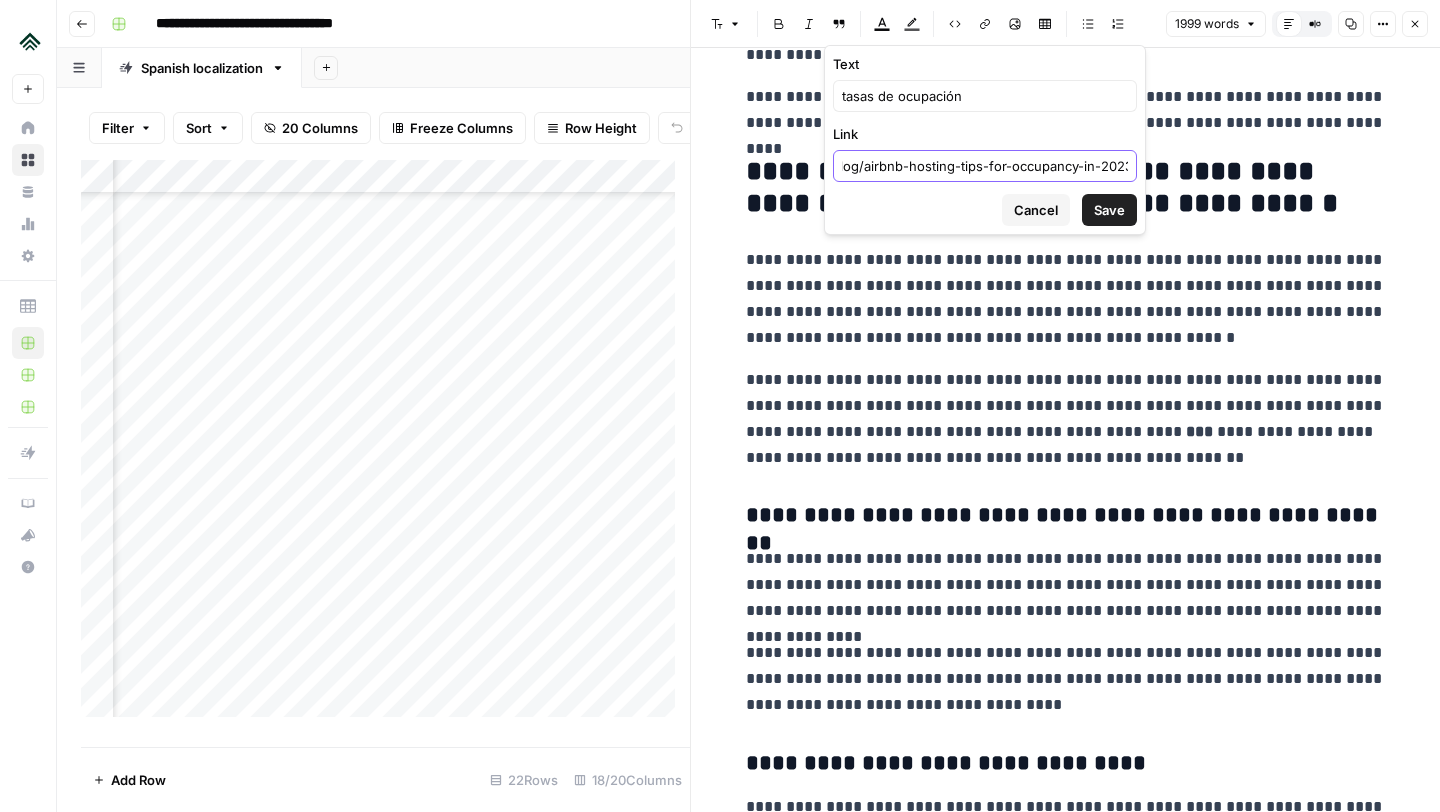 type on "https://www.airdna.co/es-es/blog/airbnb-hosting-tips-for-occupancy-in-2023" 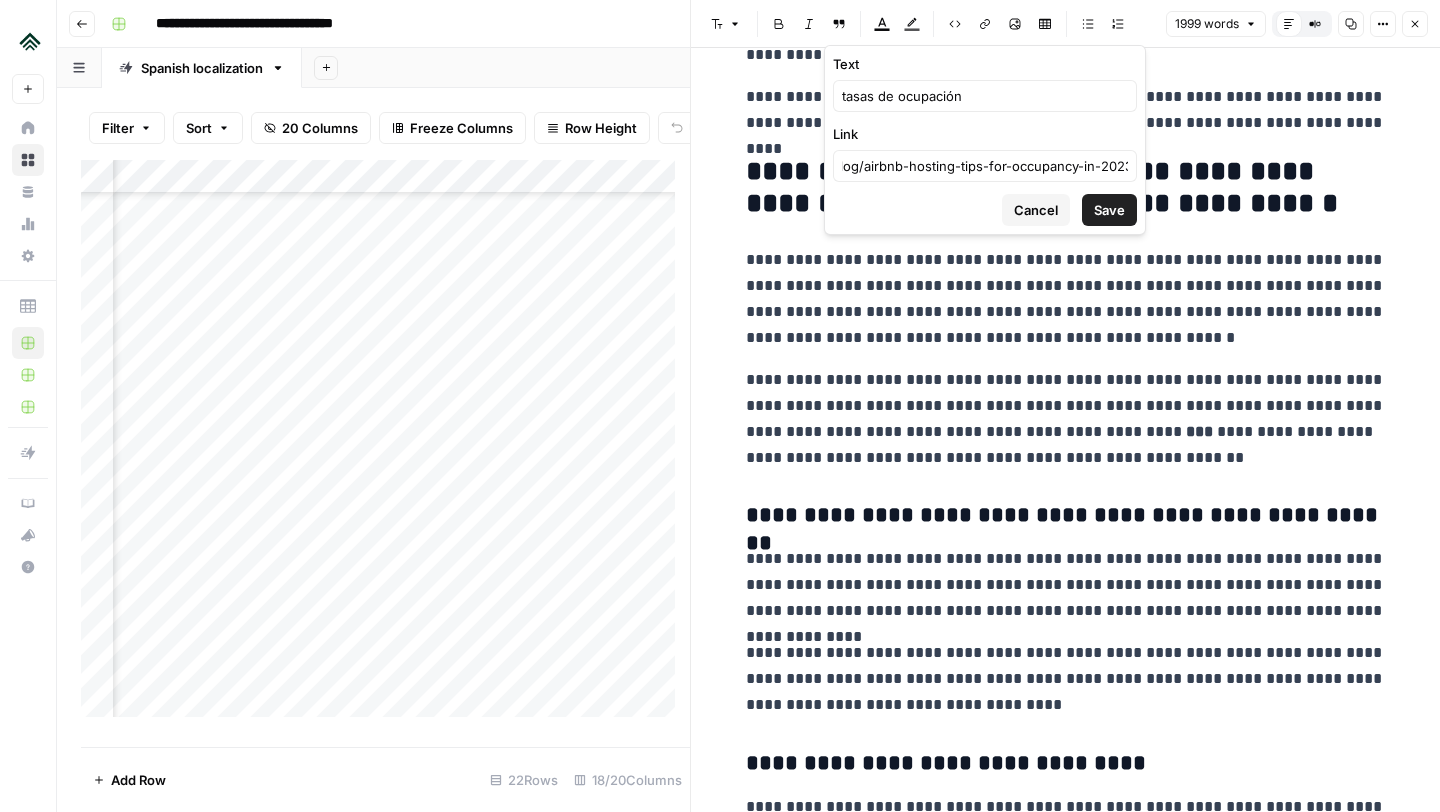 click on "Save" at bounding box center (1109, 210) 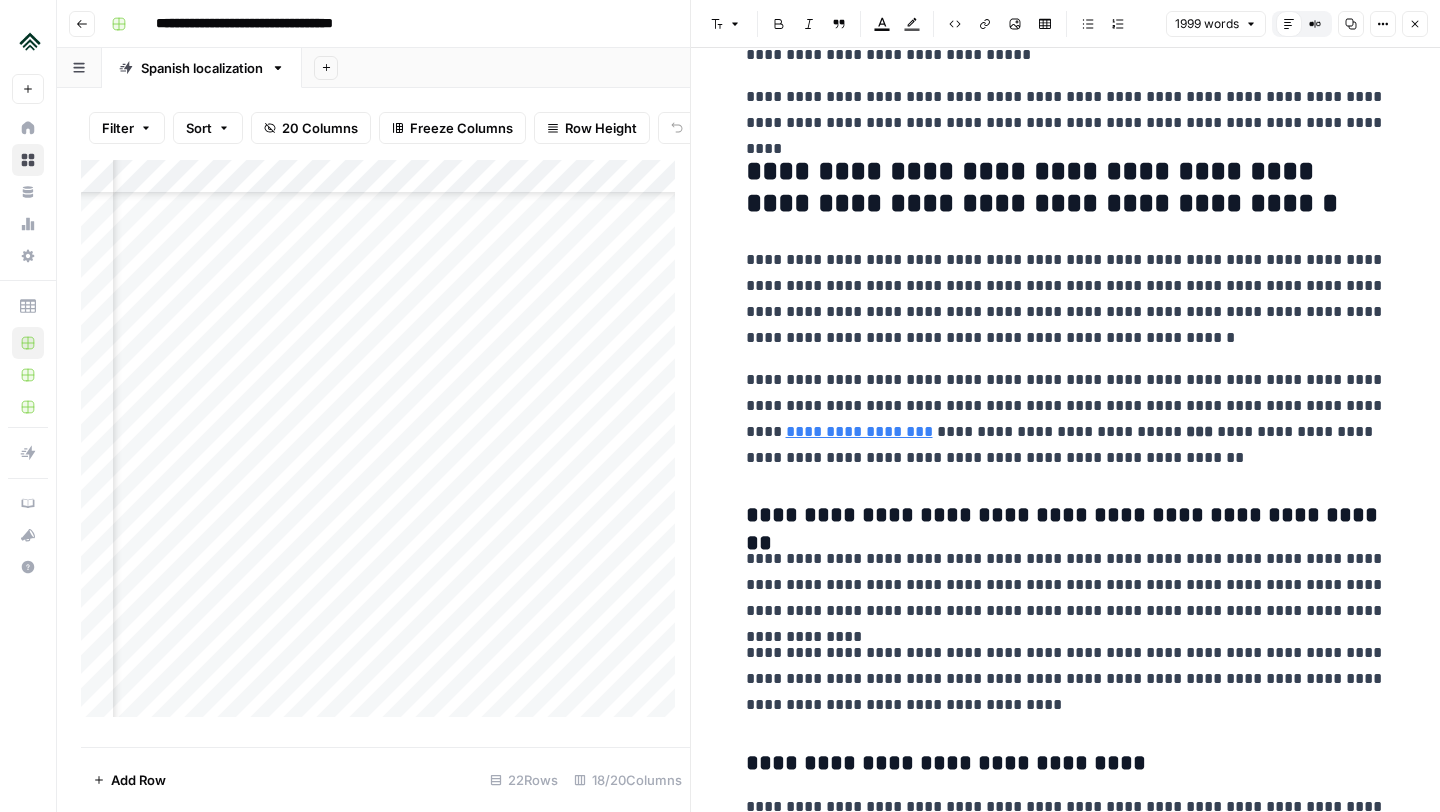 click on "**********" at bounding box center [1066, 419] 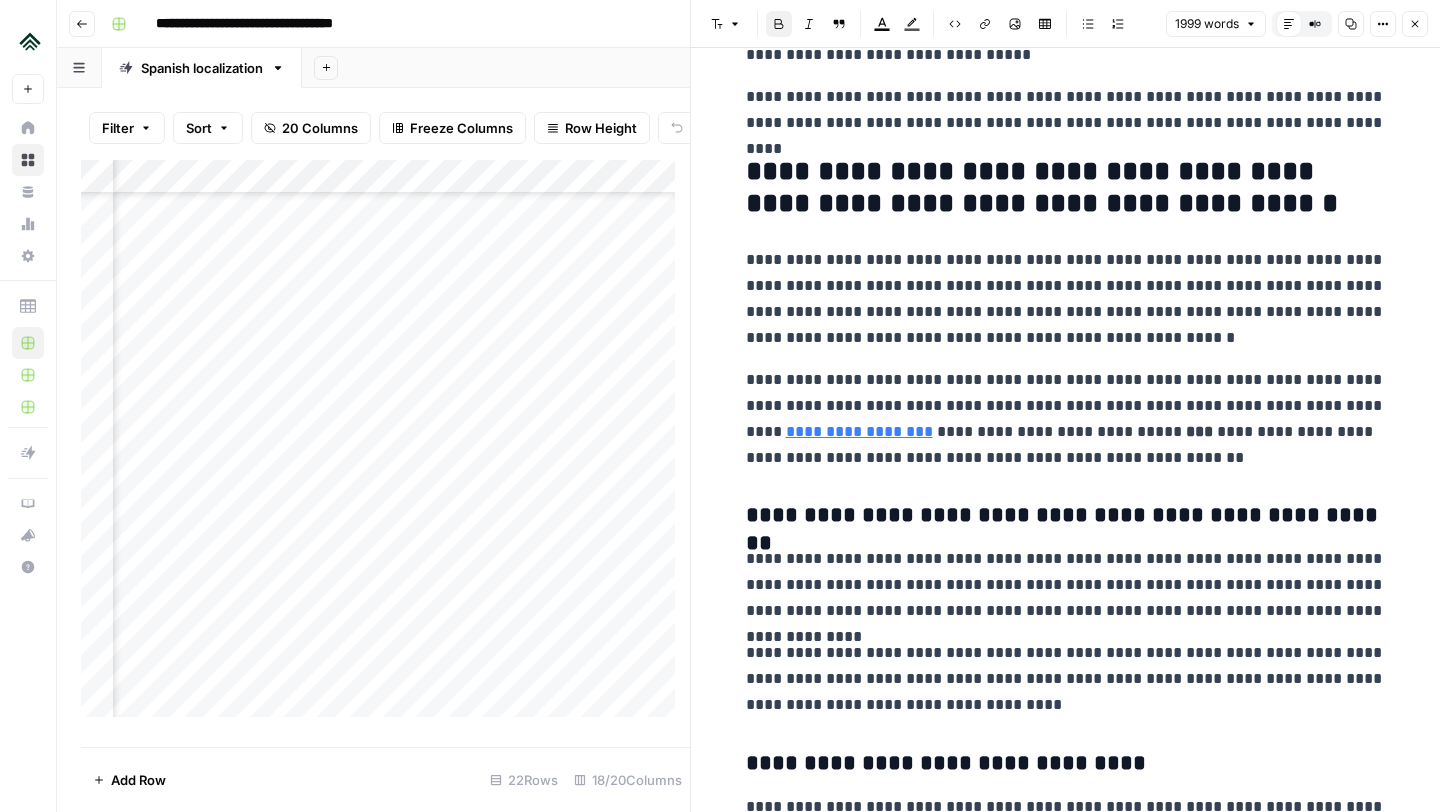 click on "***" at bounding box center [1199, 431] 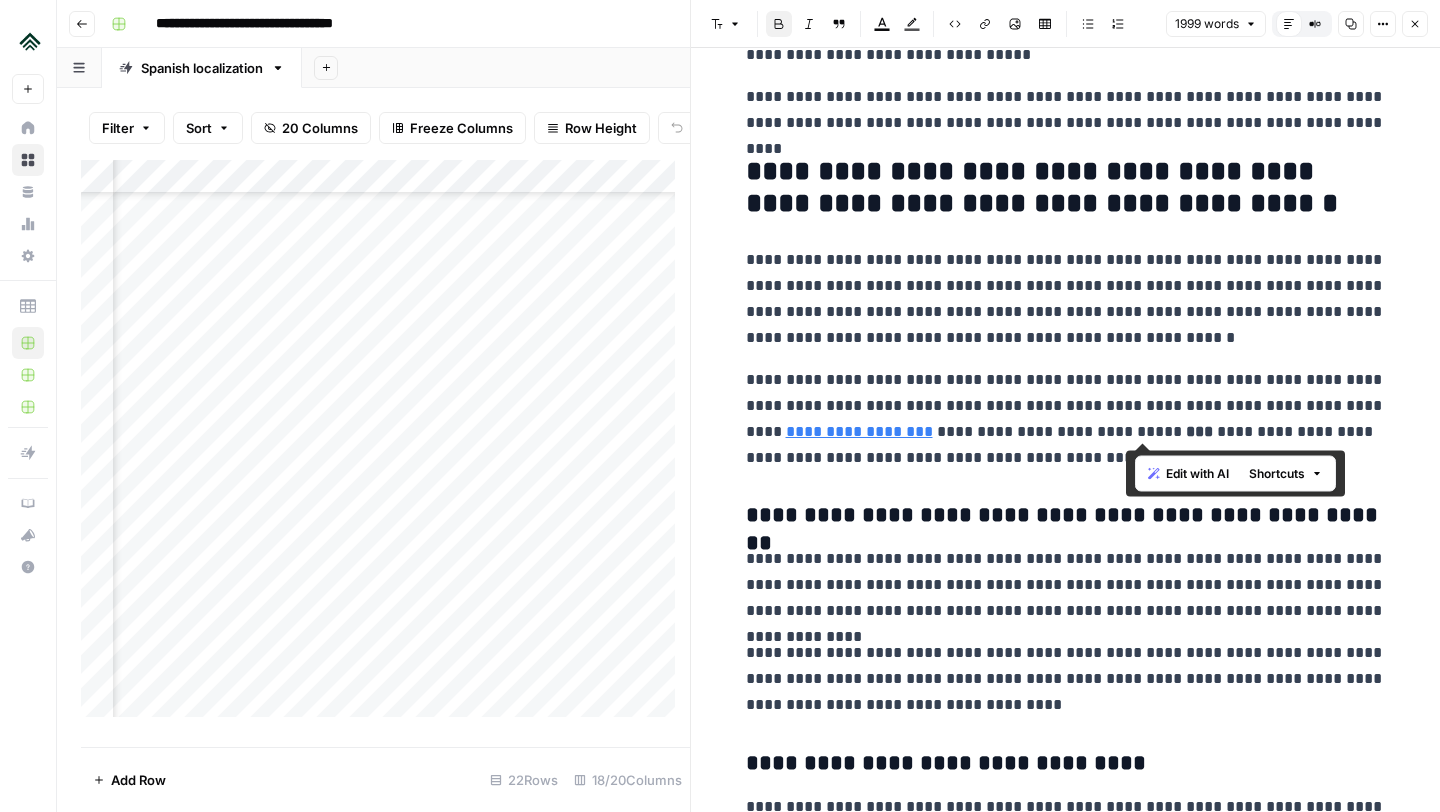 click on "***" at bounding box center [1199, 431] 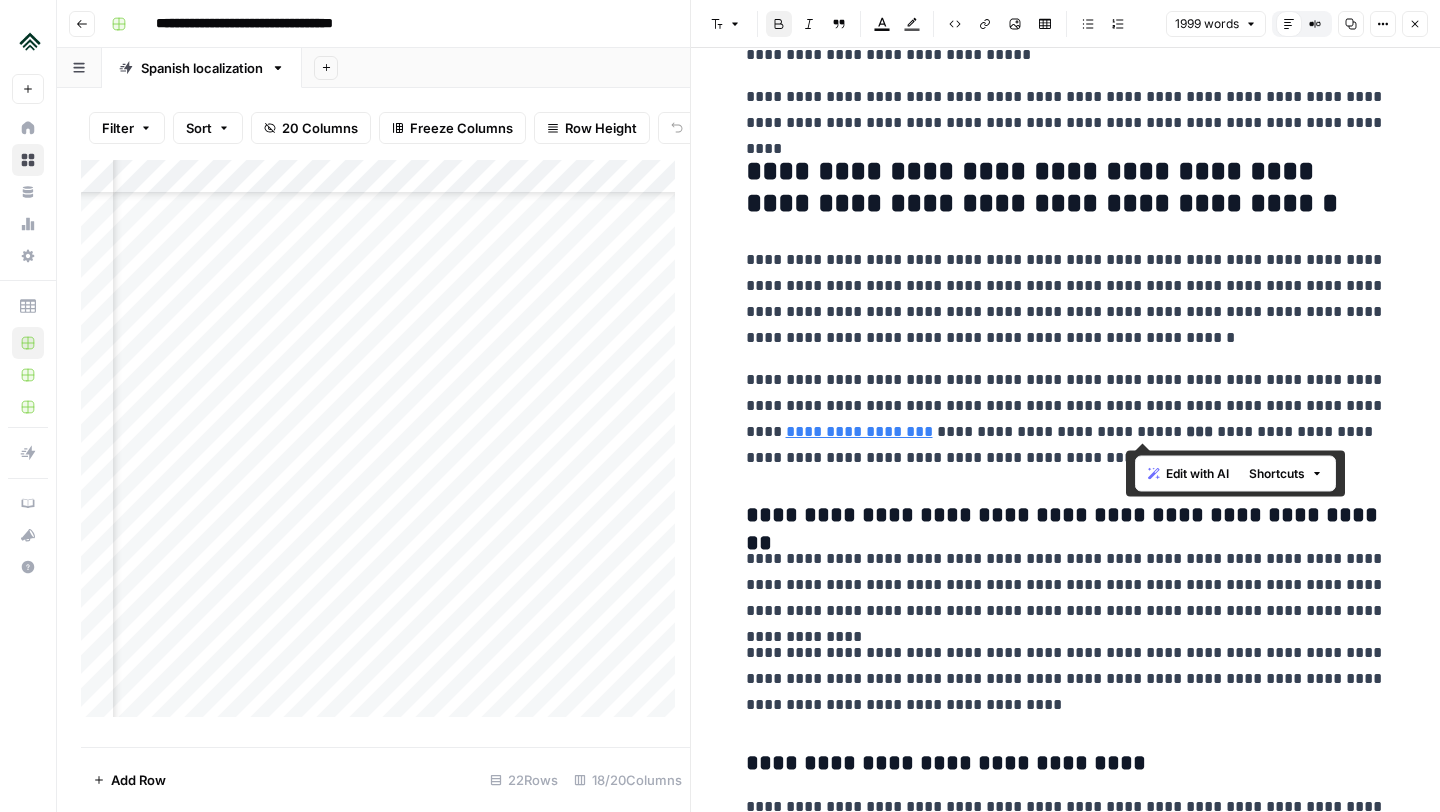 click 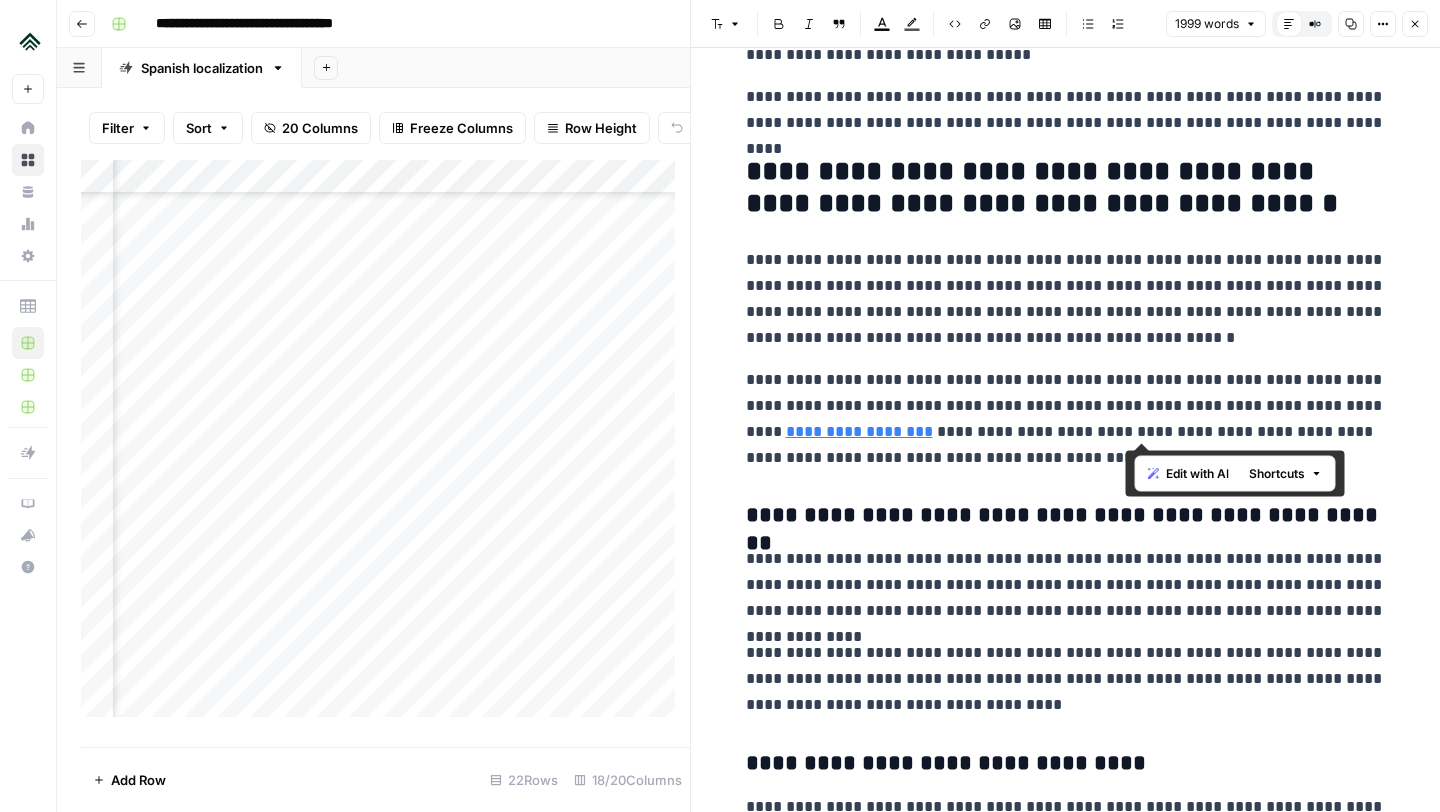 click on "**********" at bounding box center (1066, 419) 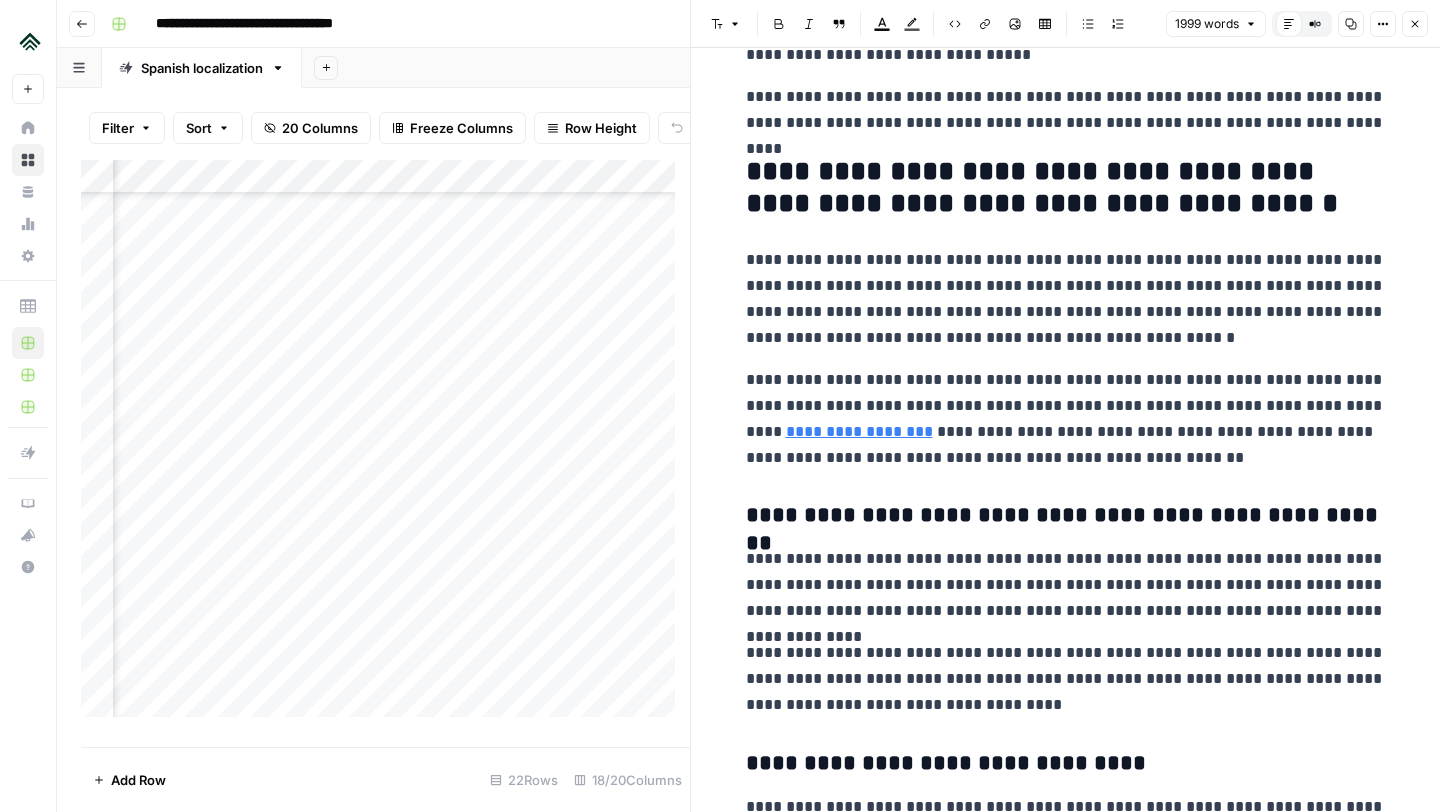 click on "**********" at bounding box center [1066, 419] 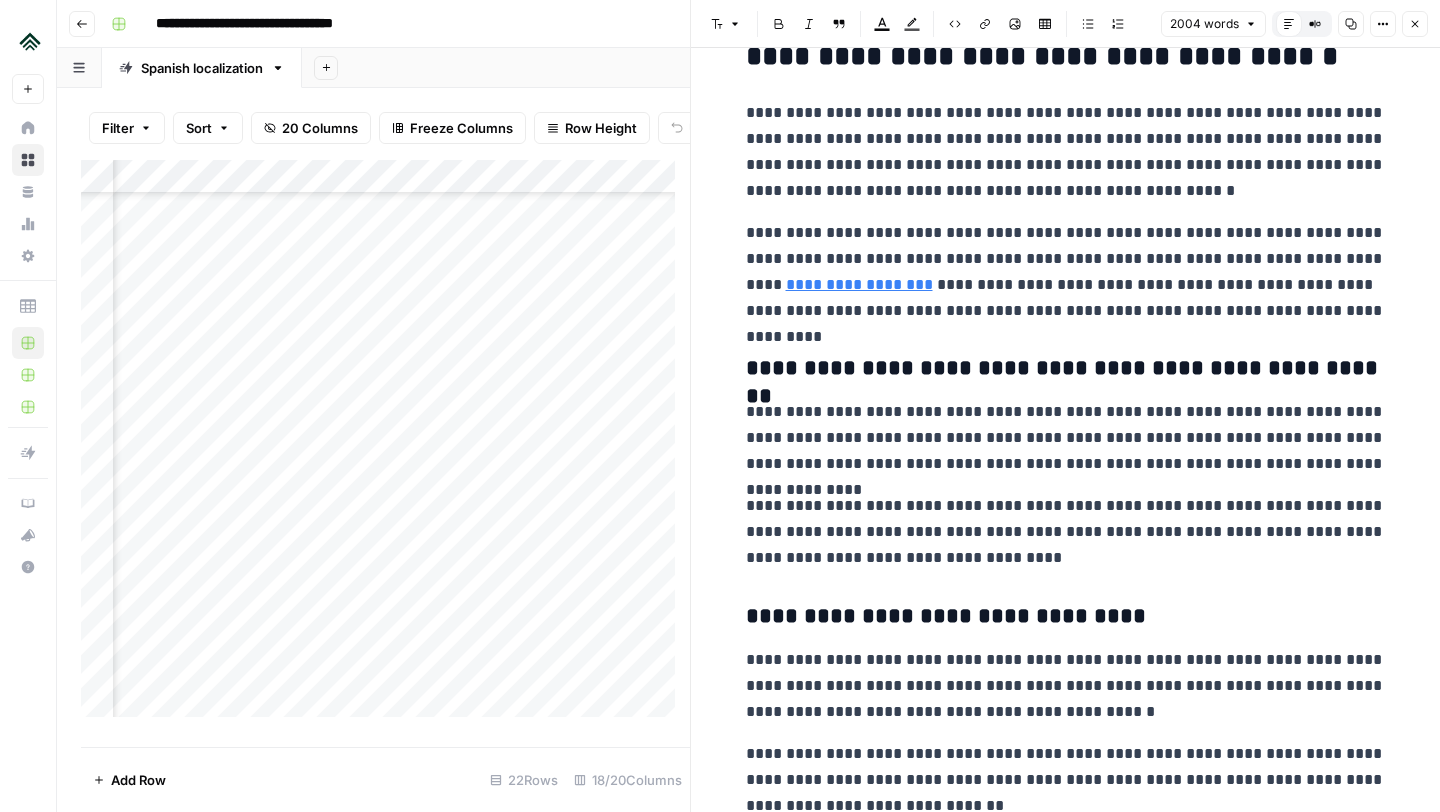 scroll, scrollTop: 3110, scrollLeft: 0, axis: vertical 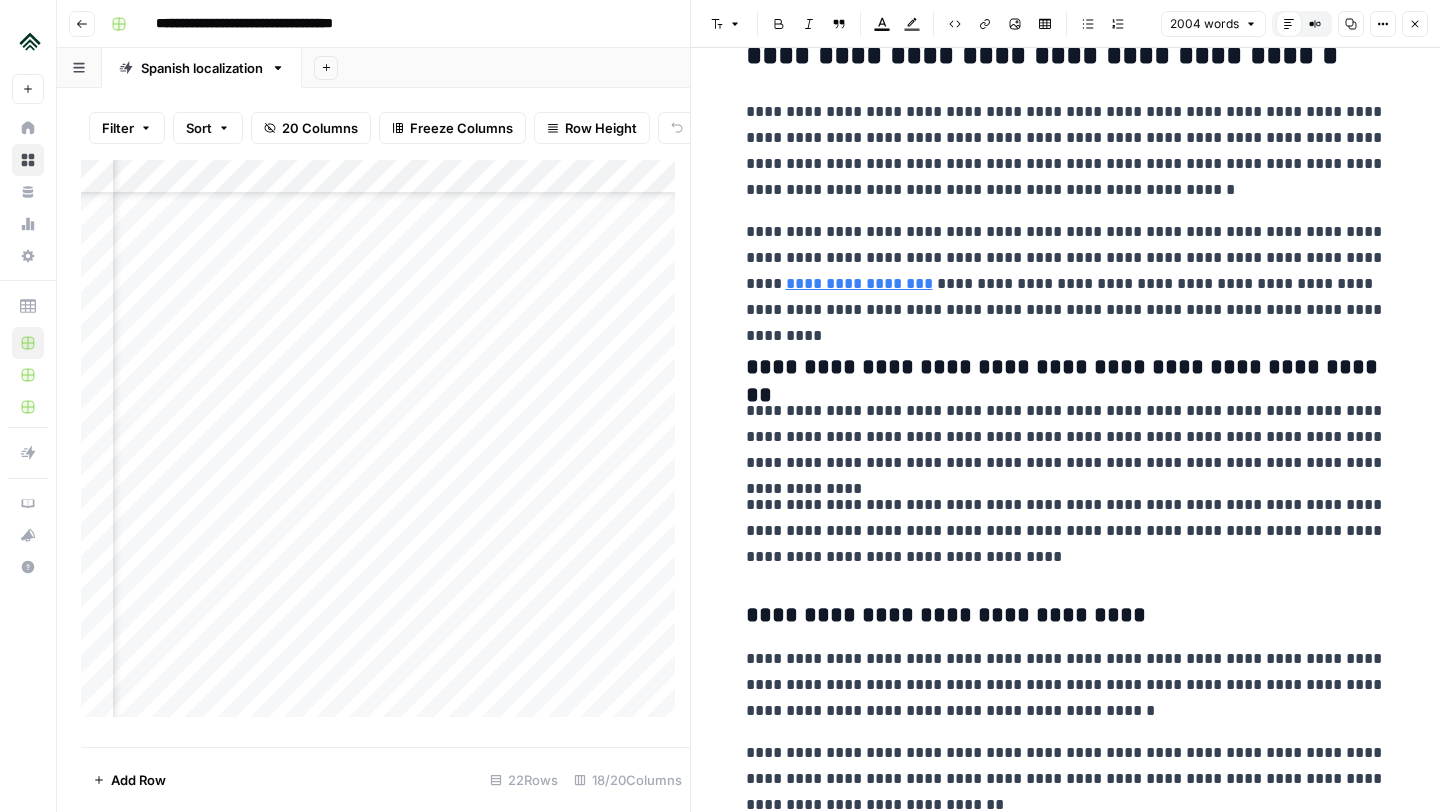 click on "**********" at bounding box center (1066, 531) 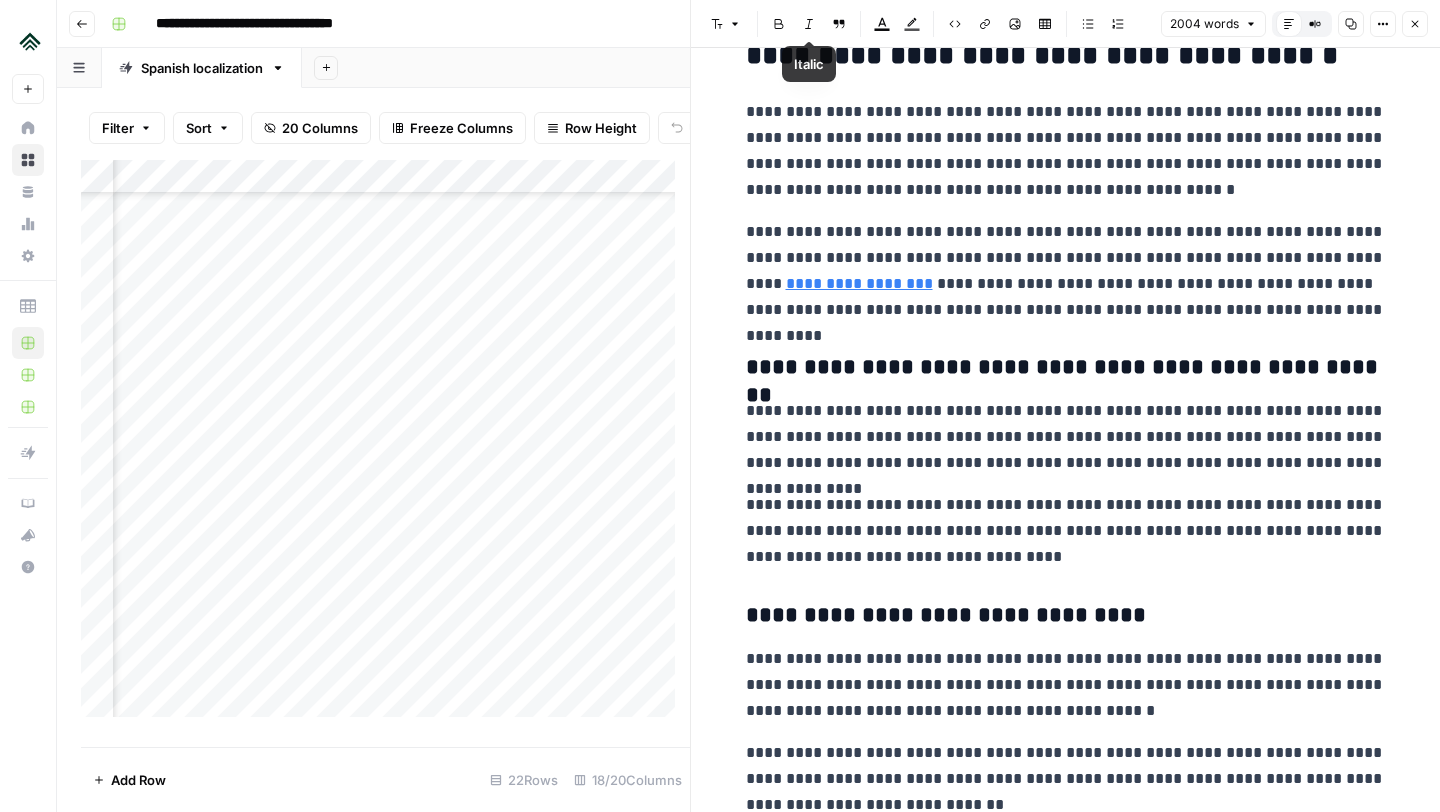 click 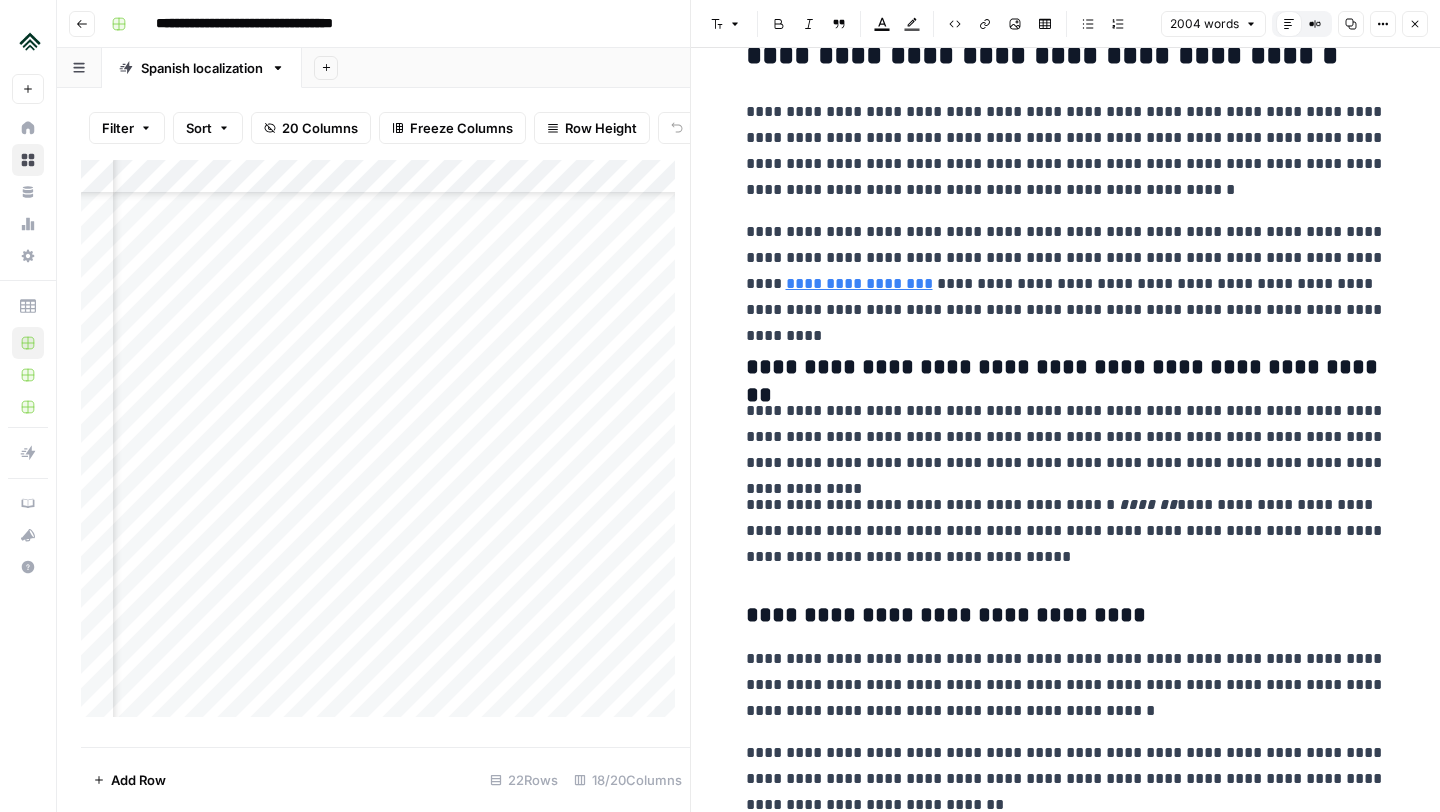 click on "**********" at bounding box center [1066, 1149] 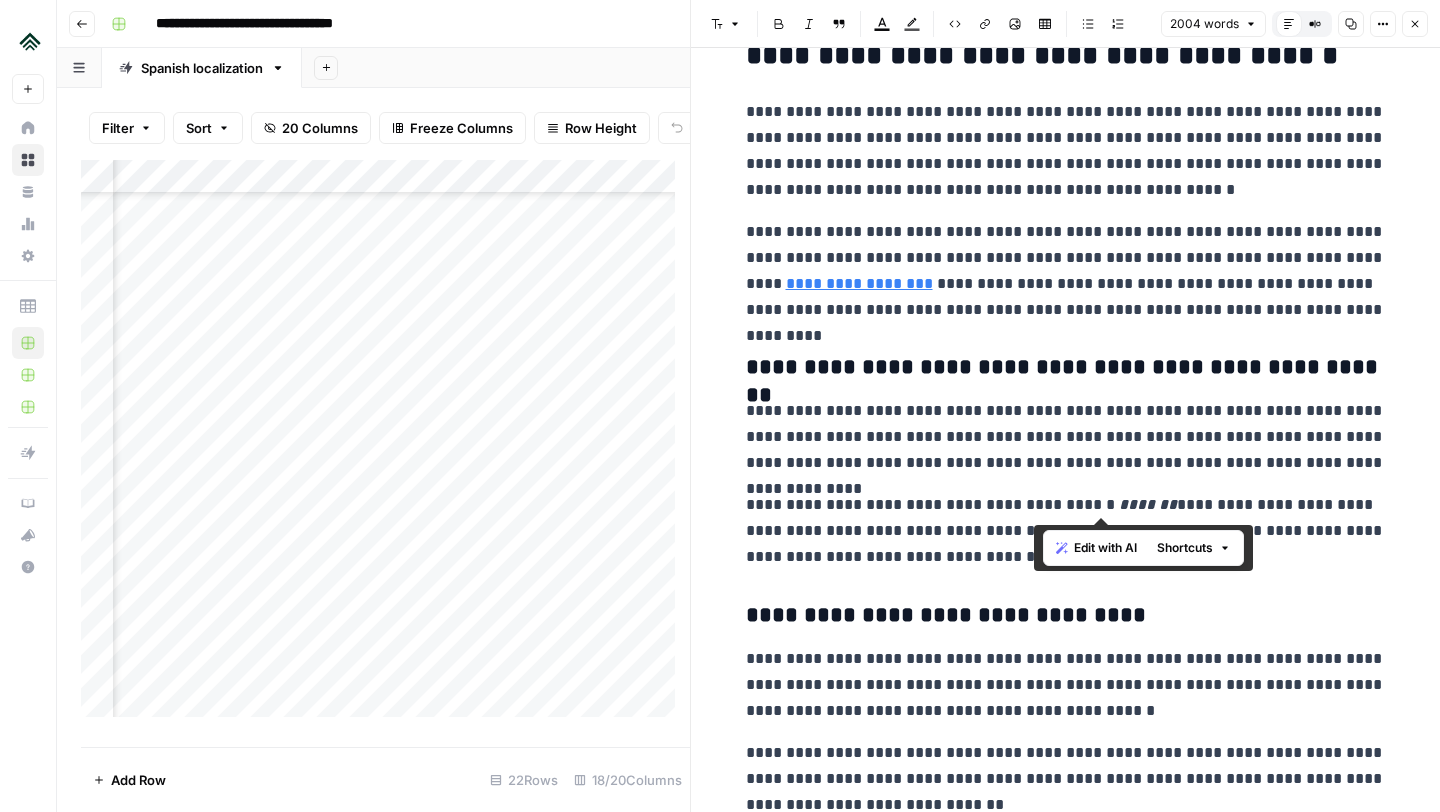 drag, startPoint x: 1036, startPoint y: 507, endPoint x: 1163, endPoint y: 502, distance: 127.09839 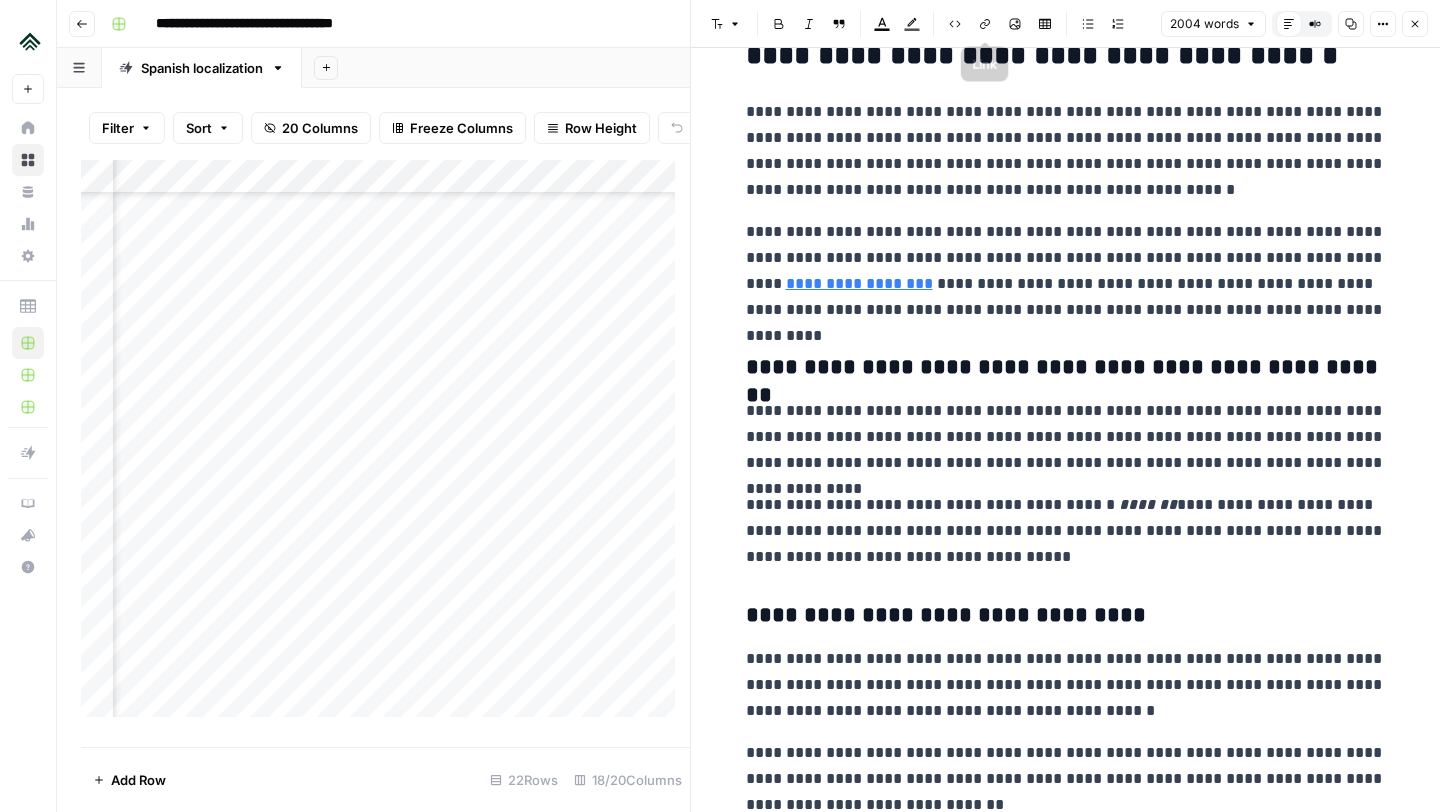 click 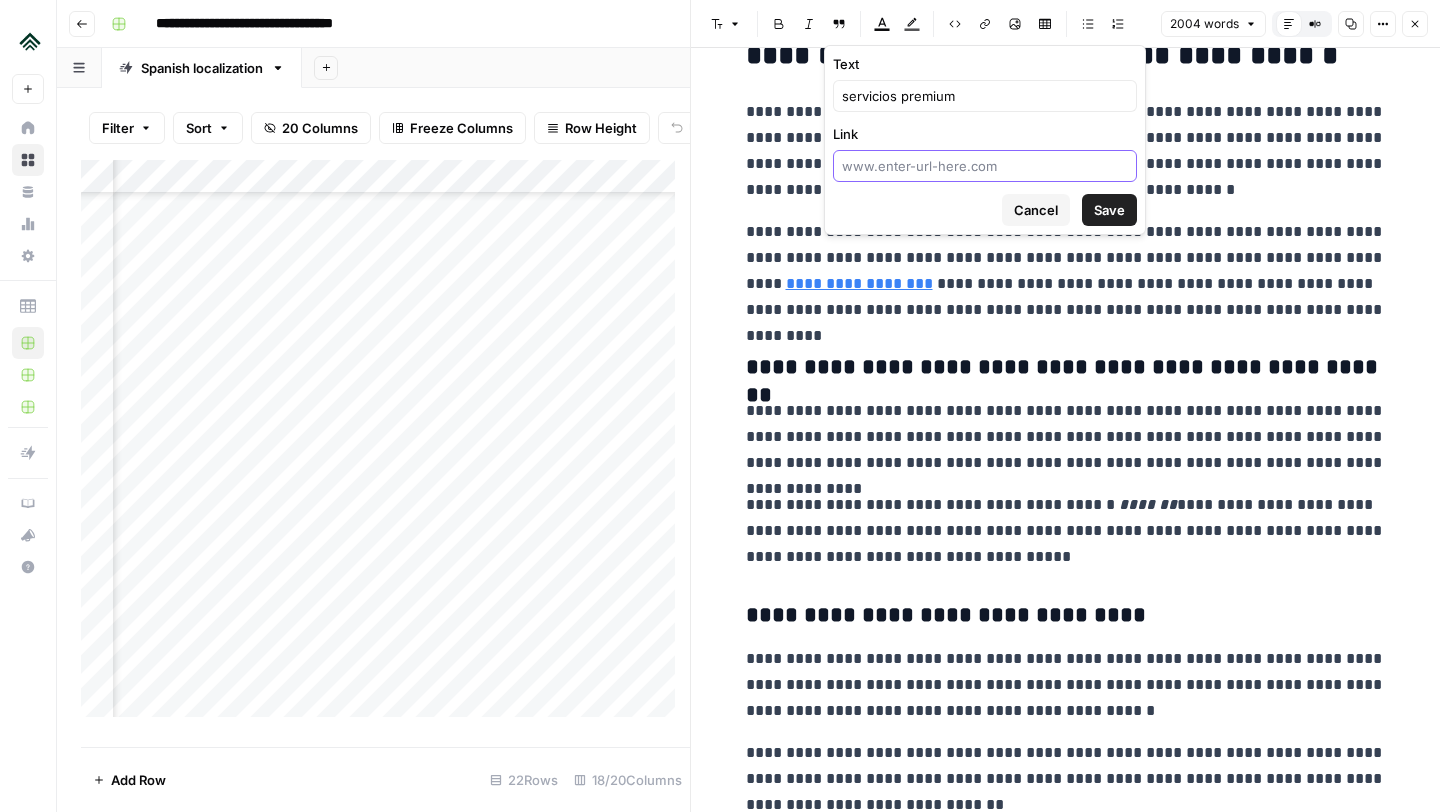 click on "Link" at bounding box center (985, 166) 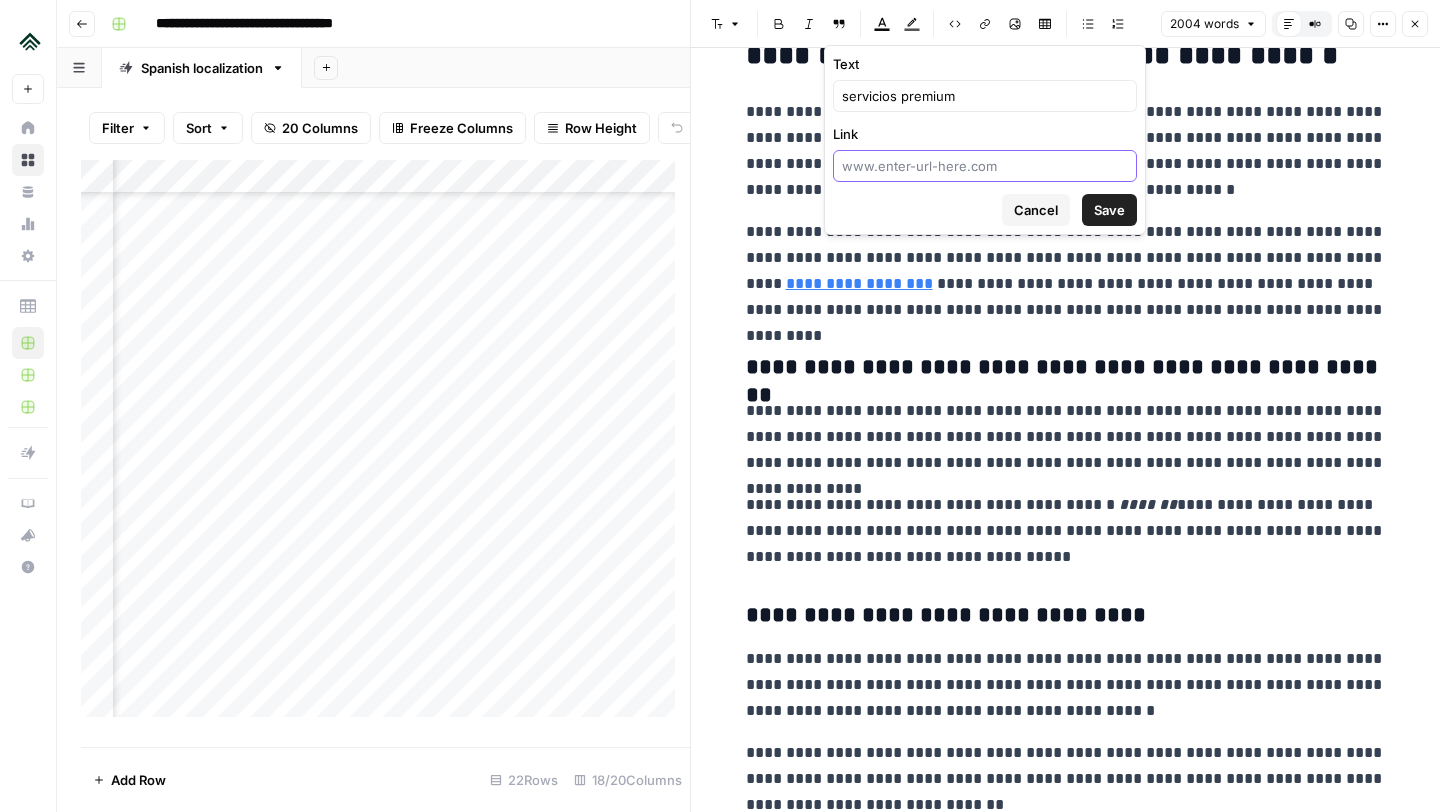 paste on "https://www.airdna.co/es-es/blog/the-best-airbnb-amenities-to-boost-your-occupancy-rate-adr-and-revpar" 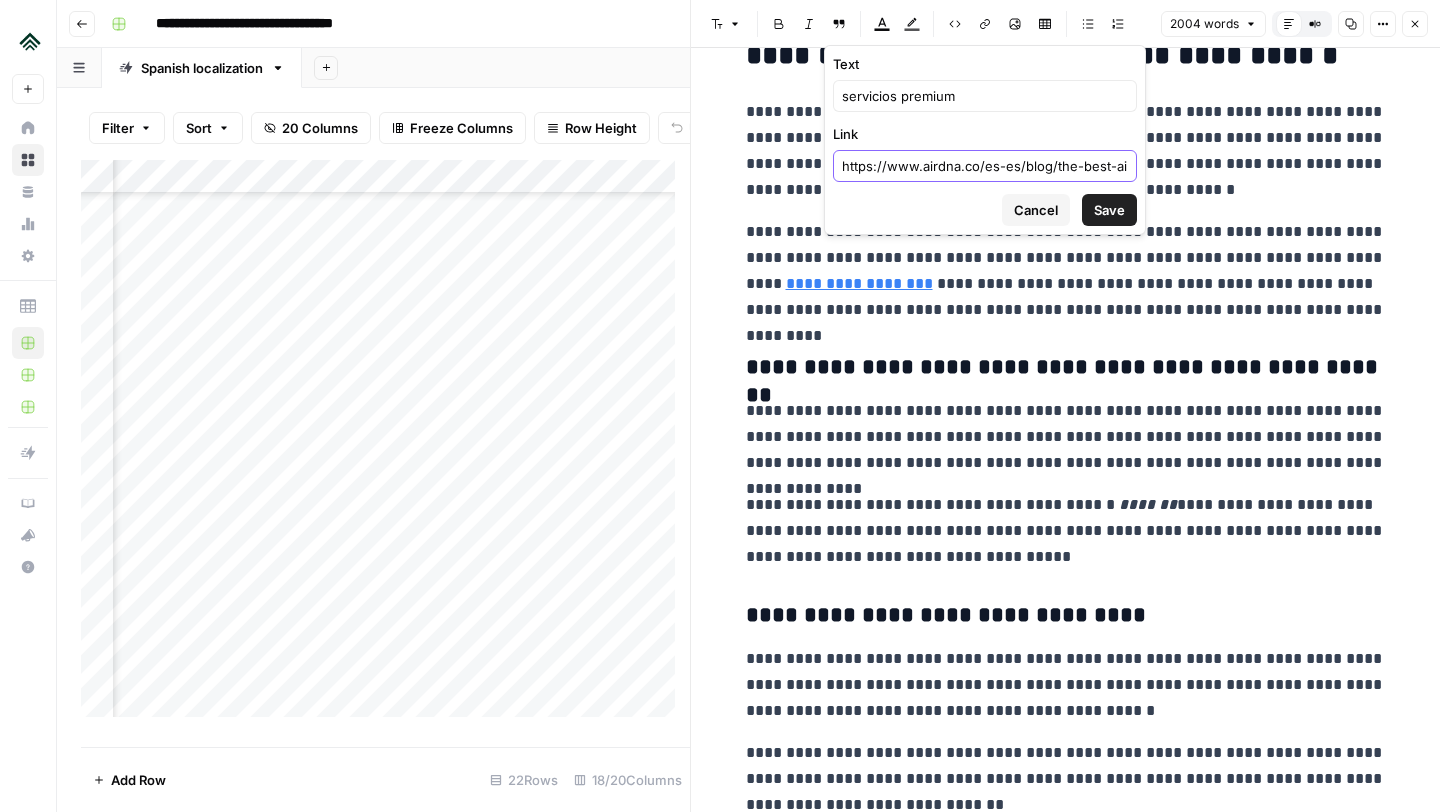 scroll, scrollTop: 0, scrollLeft: 382, axis: horizontal 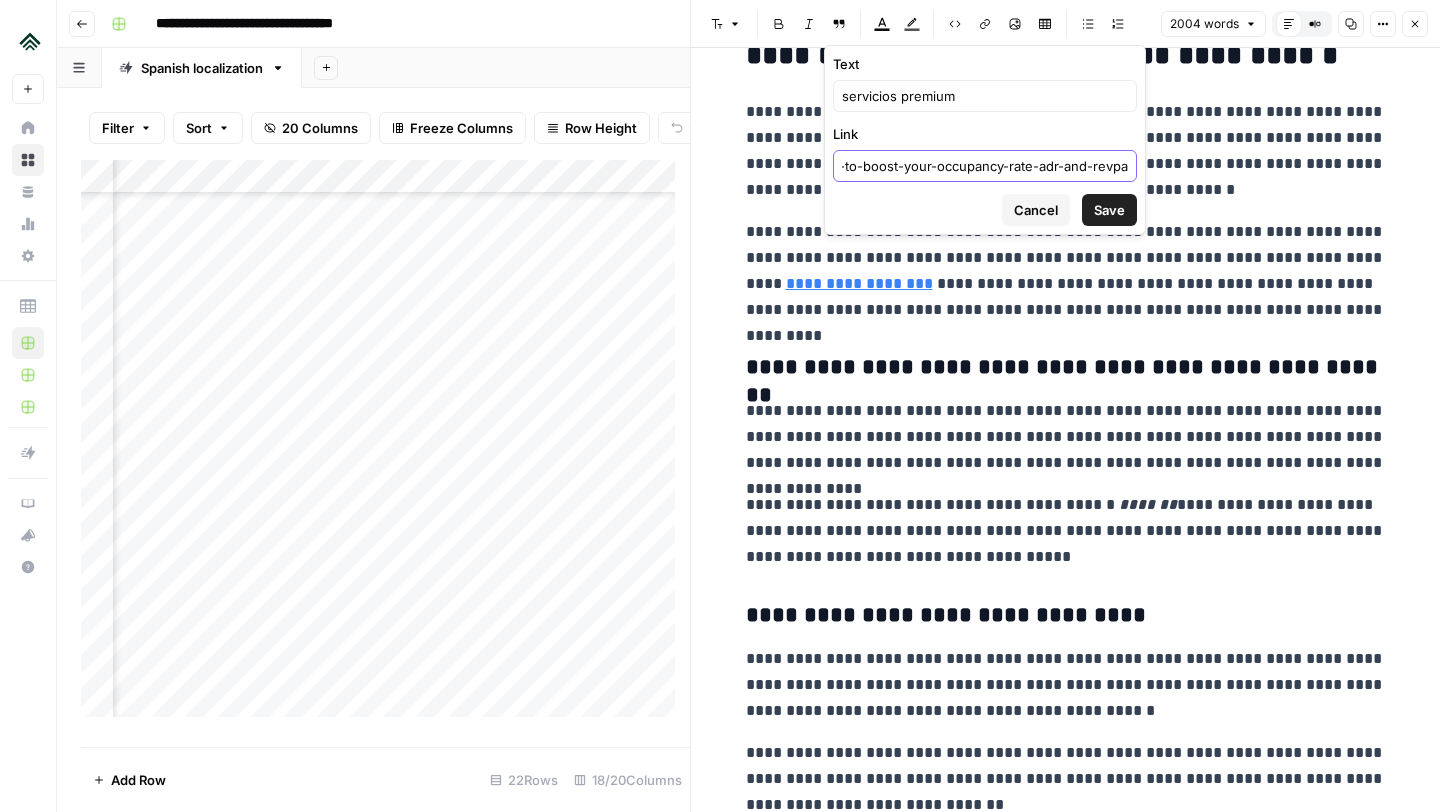 type on "https://www.airdna.co/es-es/blog/the-best-airbnb-amenities-to-boost-your-occupancy-rate-adr-and-revpar" 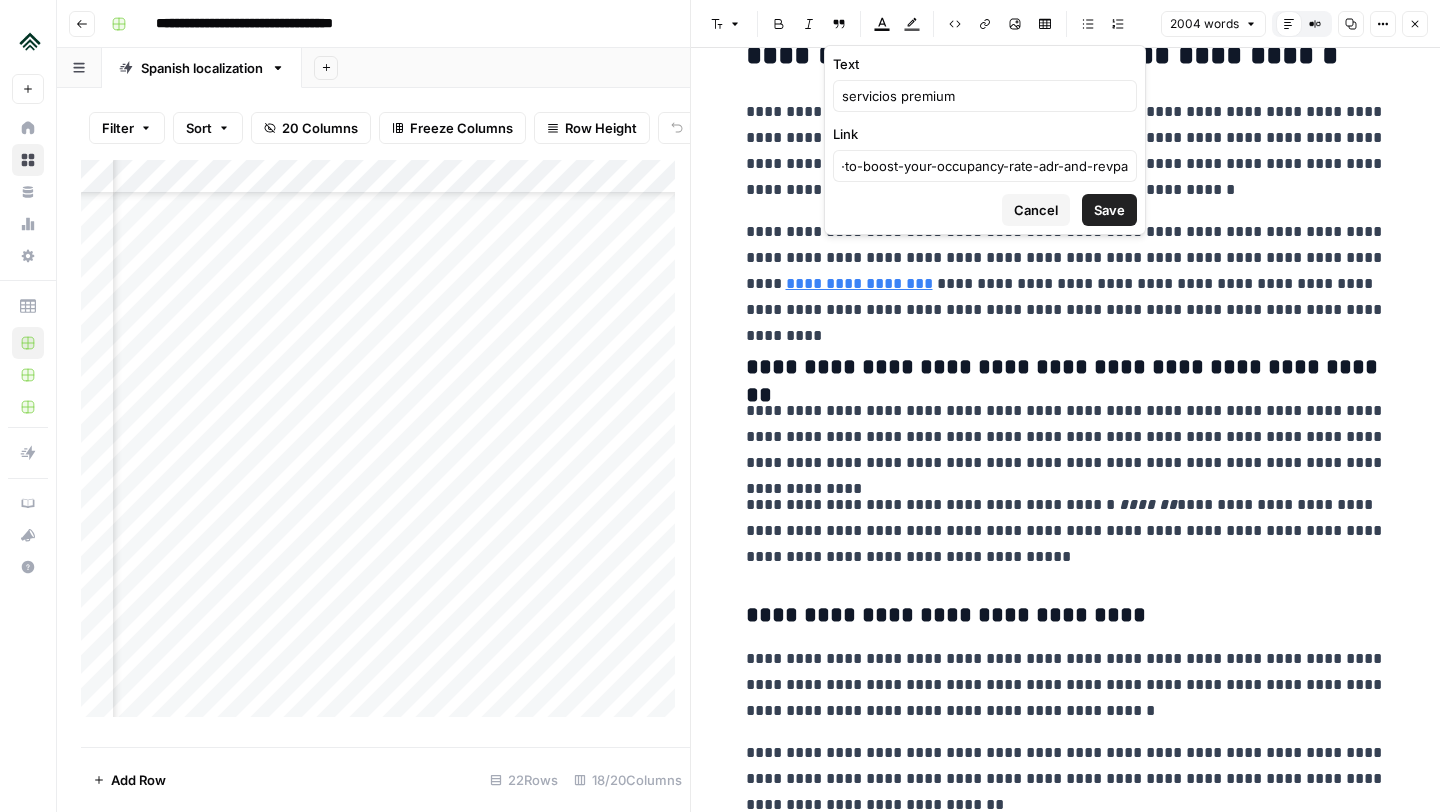 click on "Save" at bounding box center [1109, 210] 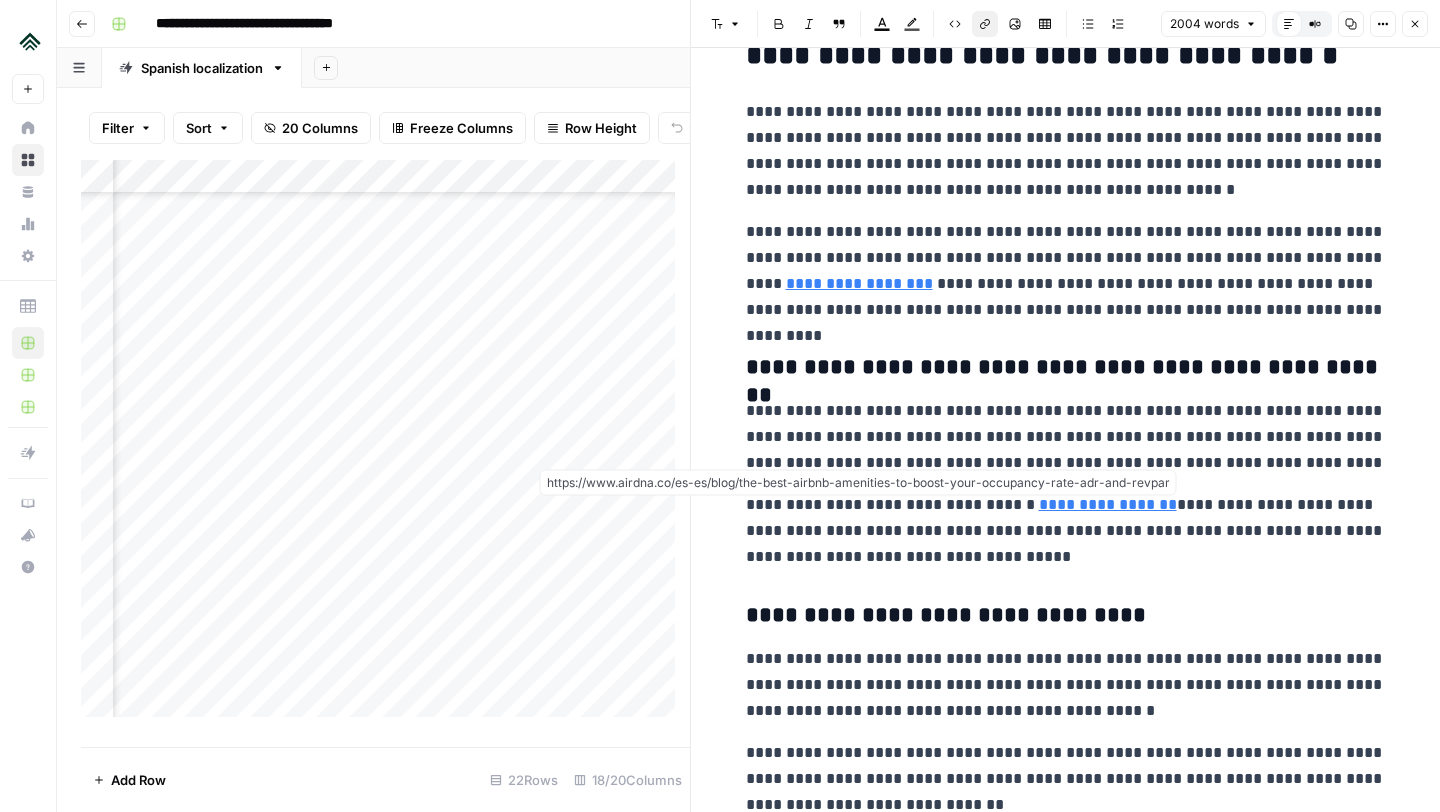 click on "**********" at bounding box center (1108, 504) 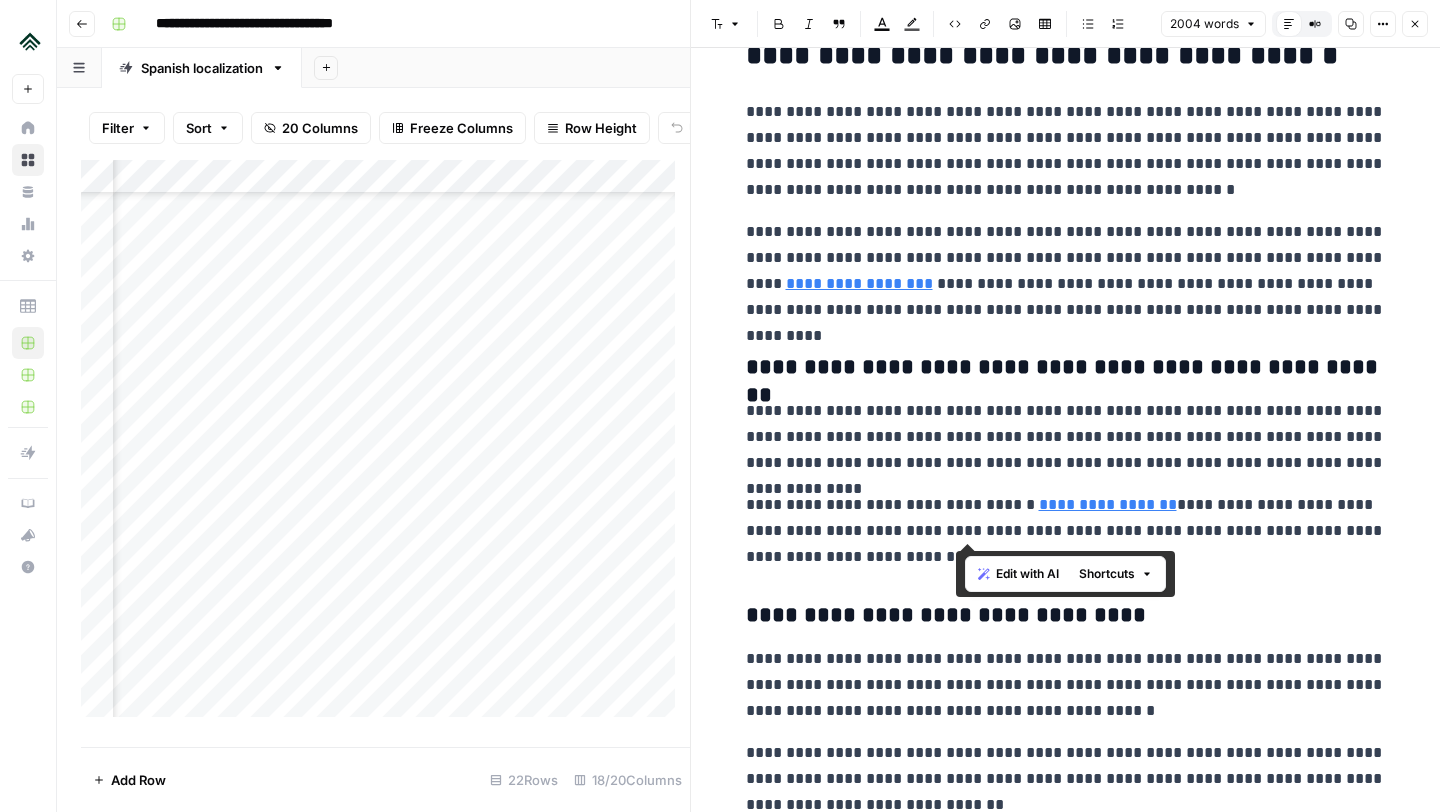 drag, startPoint x: 957, startPoint y: 530, endPoint x: 983, endPoint y: 535, distance: 26.476404 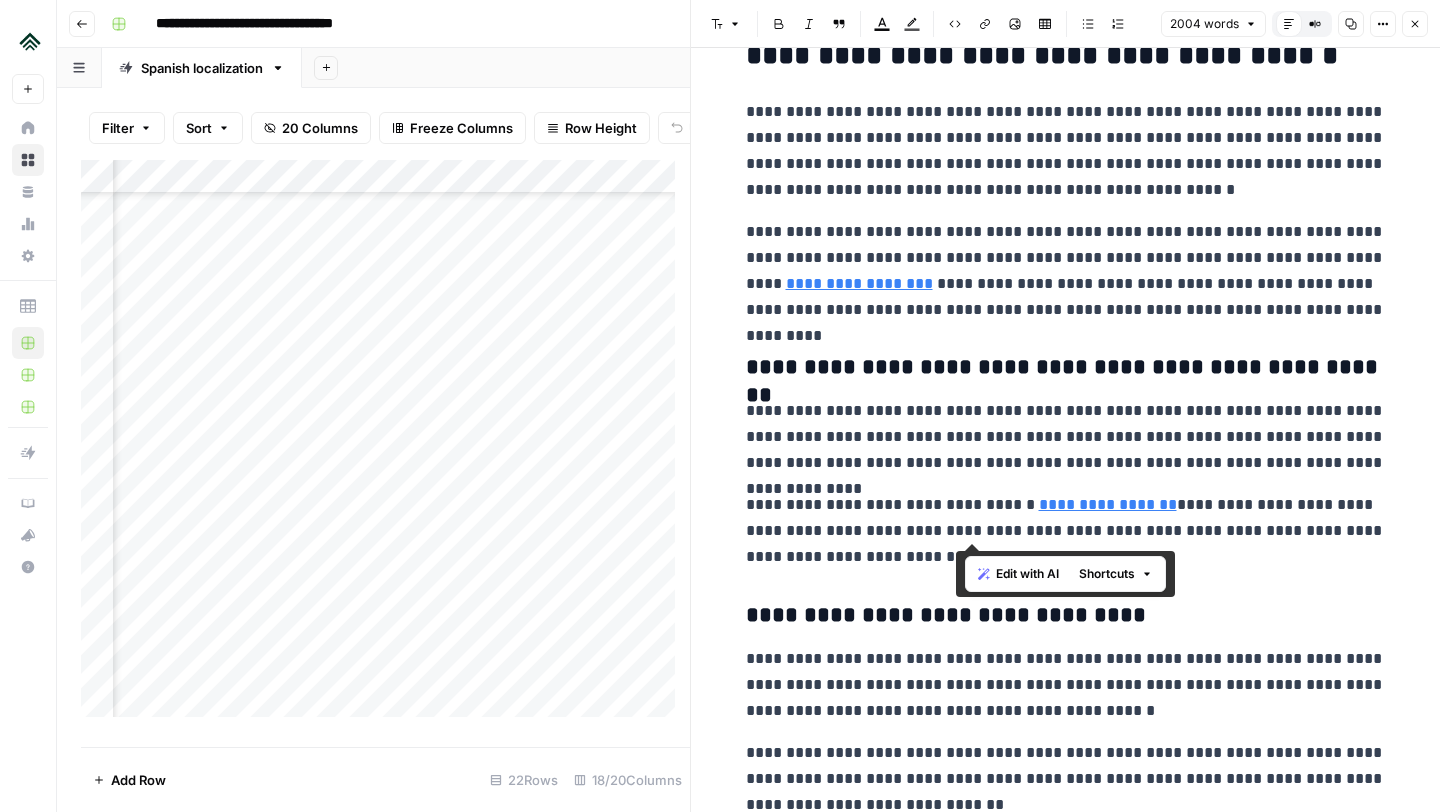 click on "**********" at bounding box center [1066, 531] 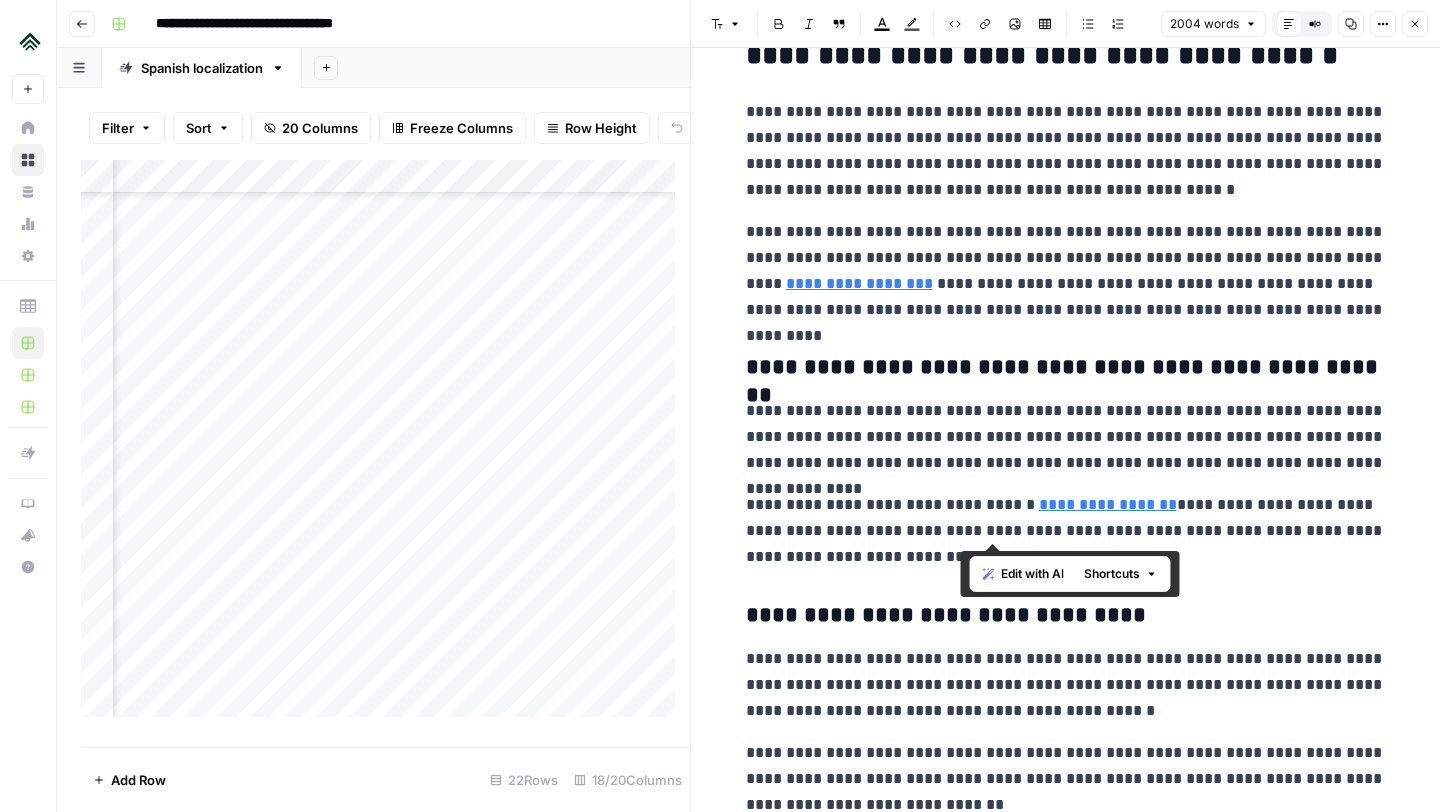 drag, startPoint x: 963, startPoint y: 533, endPoint x: 1023, endPoint y: 533, distance: 60 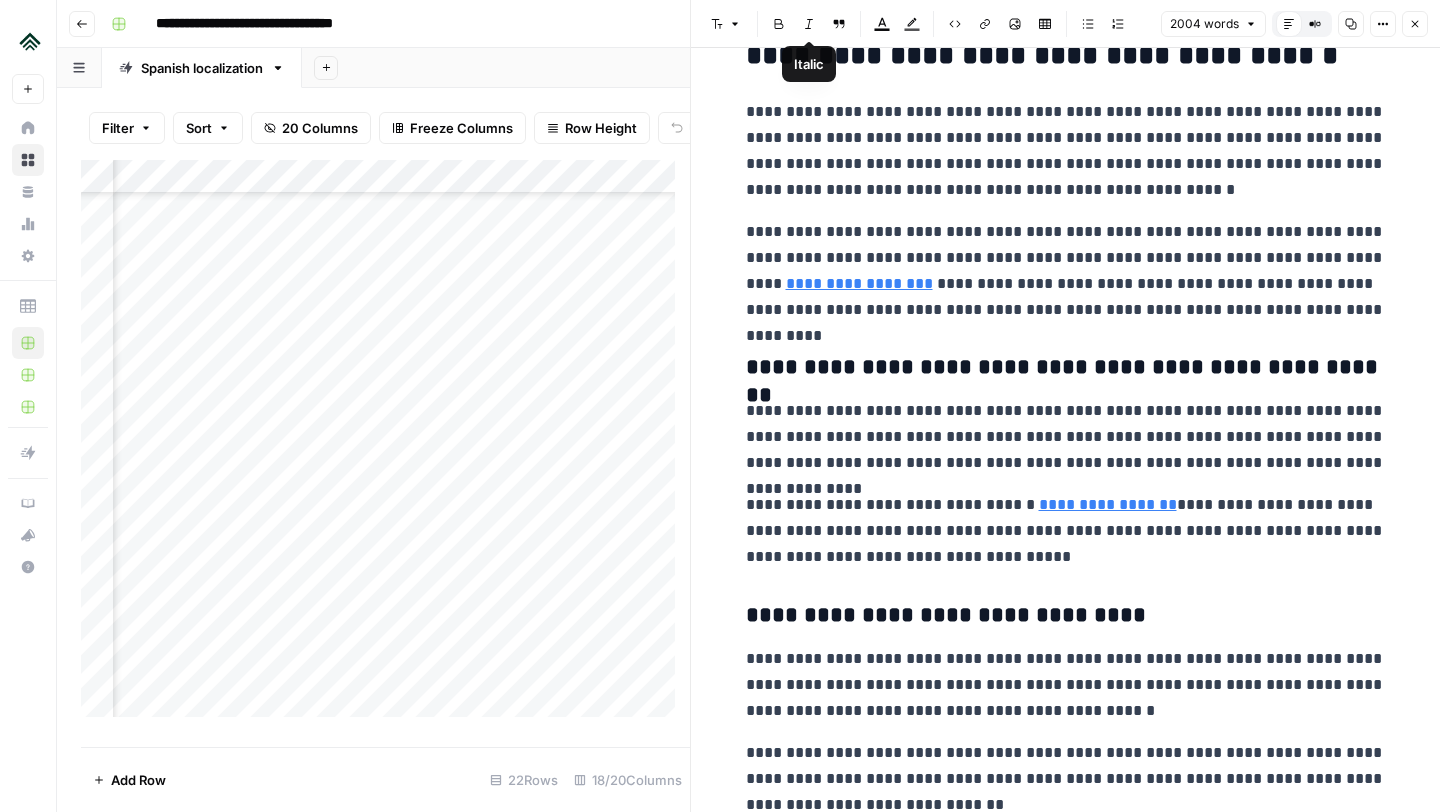 click on "Italic" at bounding box center (809, 24) 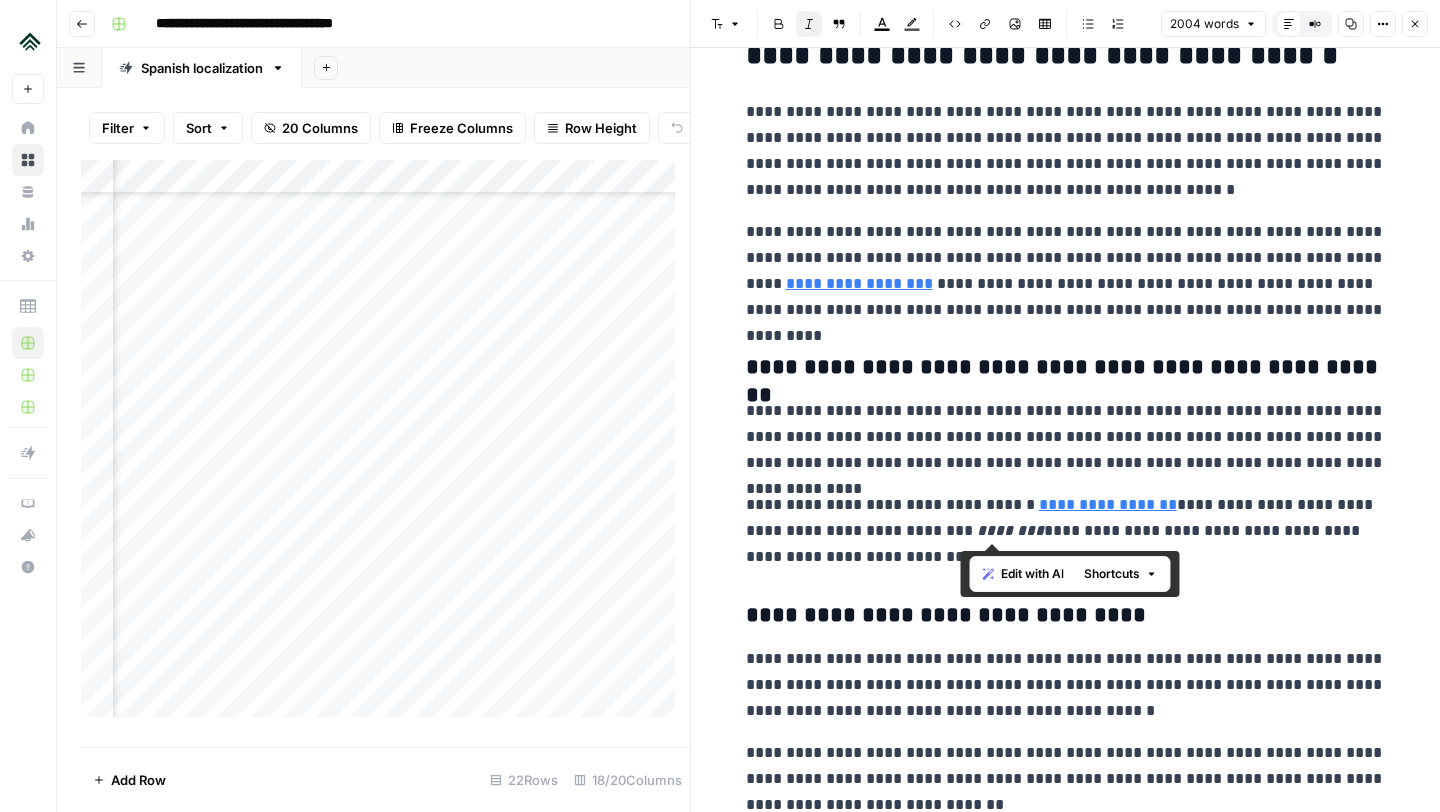 click on "**********" at bounding box center [1066, 531] 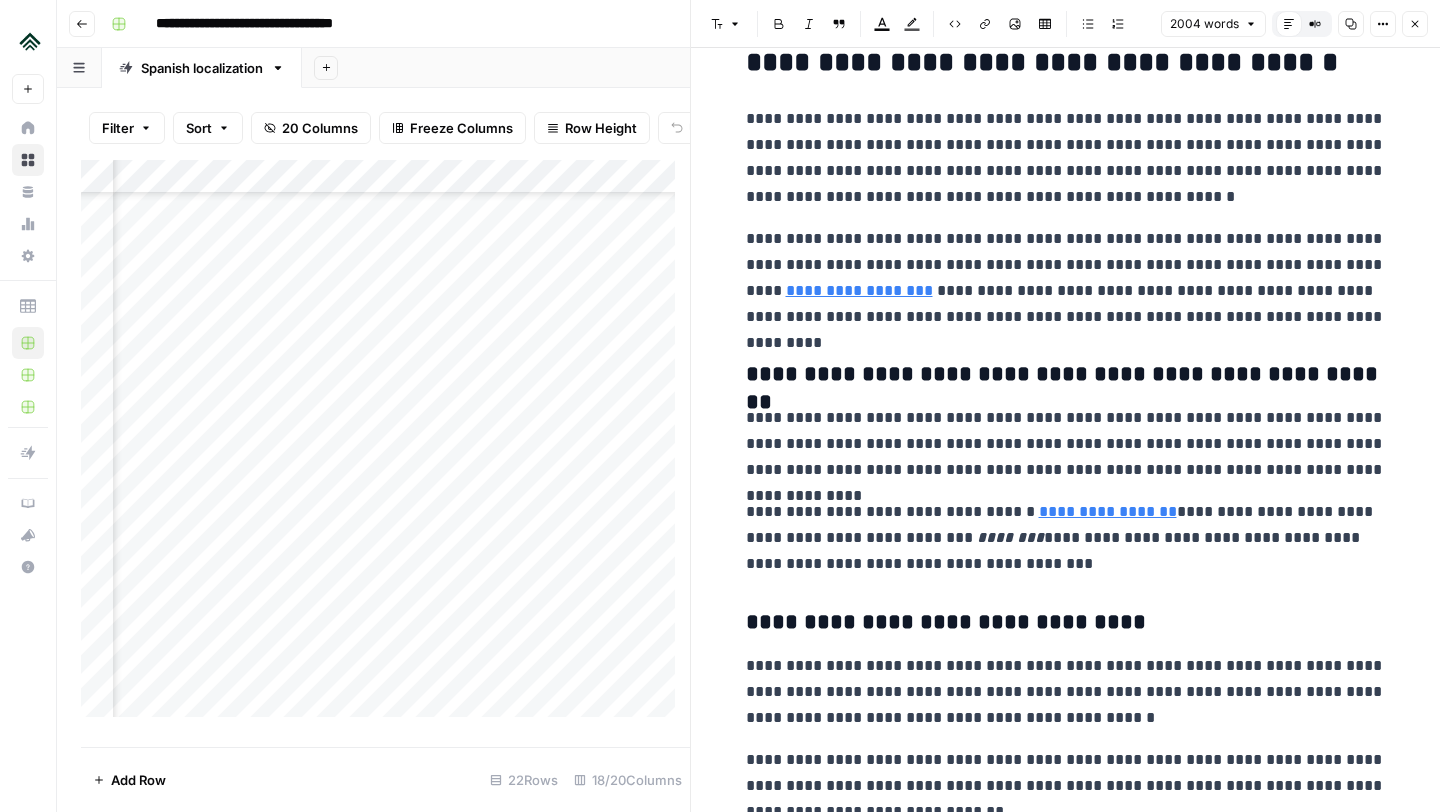 scroll, scrollTop: 3071, scrollLeft: 0, axis: vertical 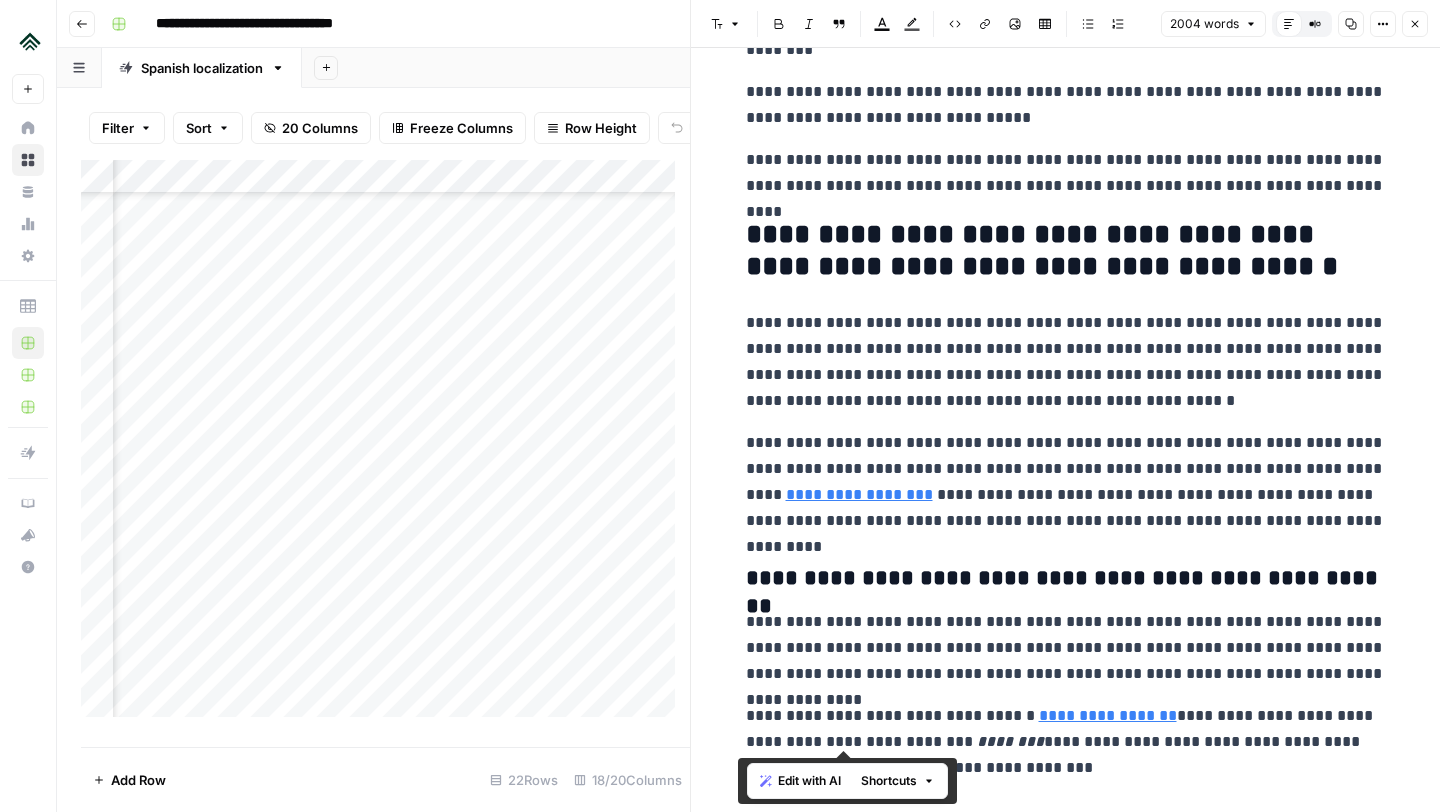 drag, startPoint x: 951, startPoint y: 721, endPoint x: 729, endPoint y: 234, distance: 535.213 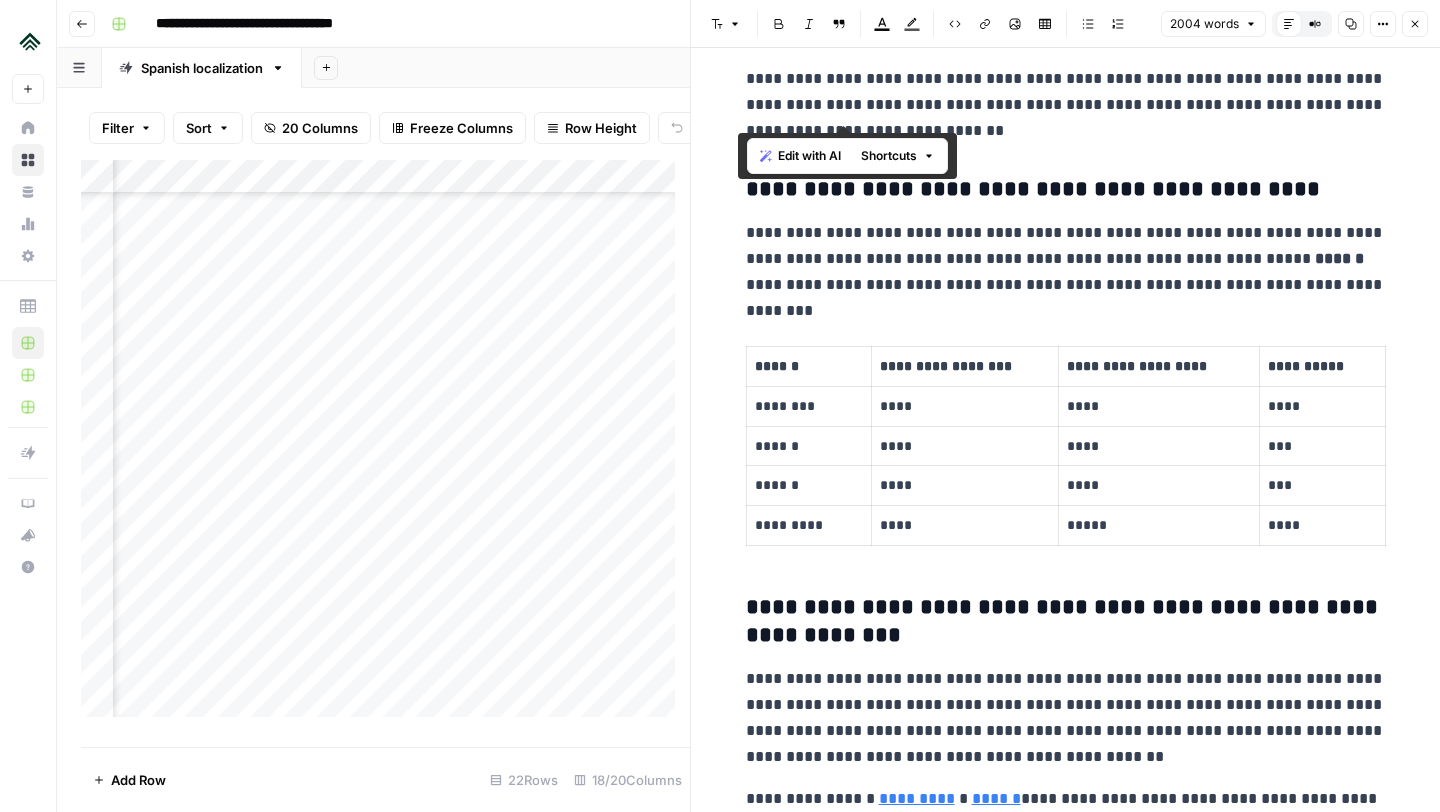 scroll, scrollTop: 3802, scrollLeft: 0, axis: vertical 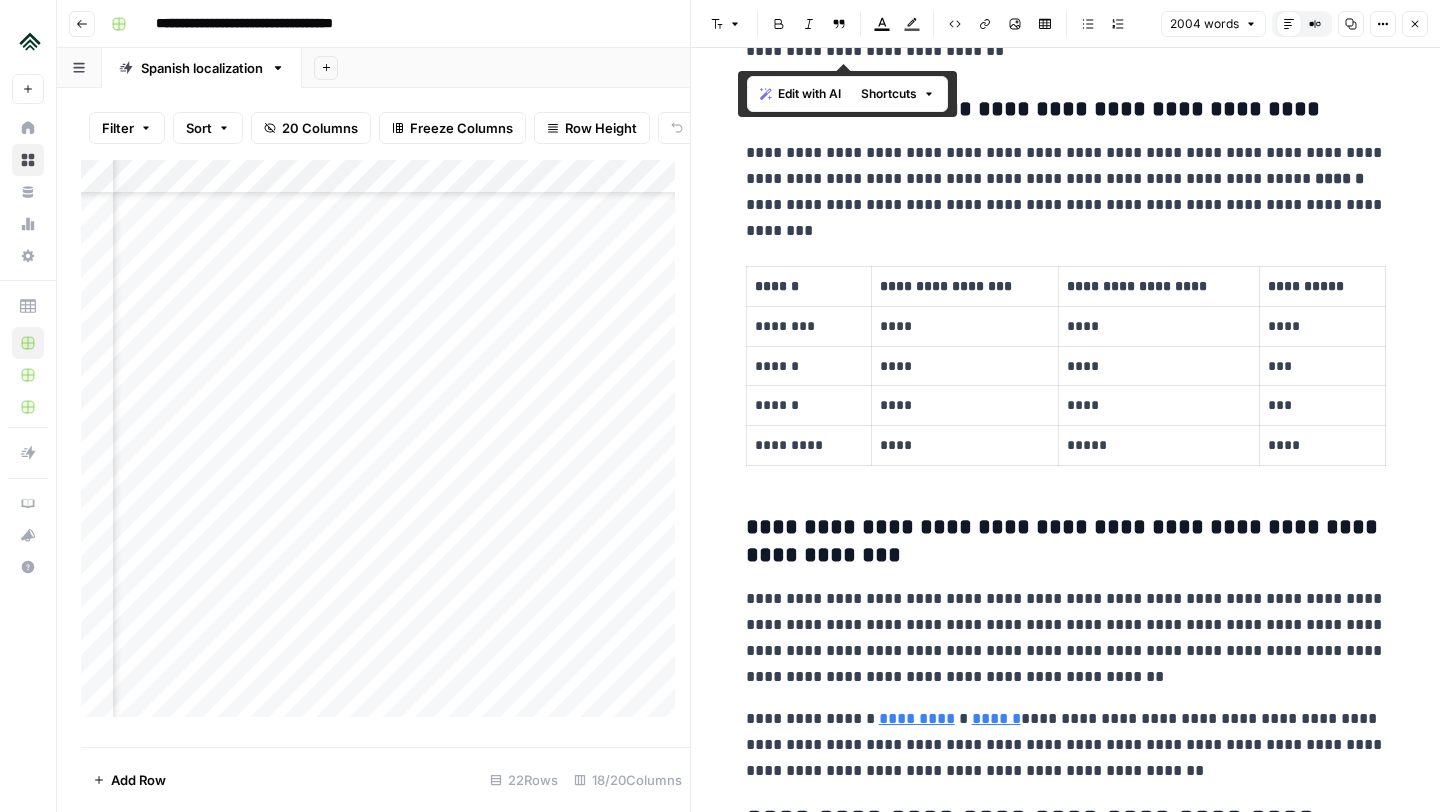 click on "**********" at bounding box center (1066, 542) 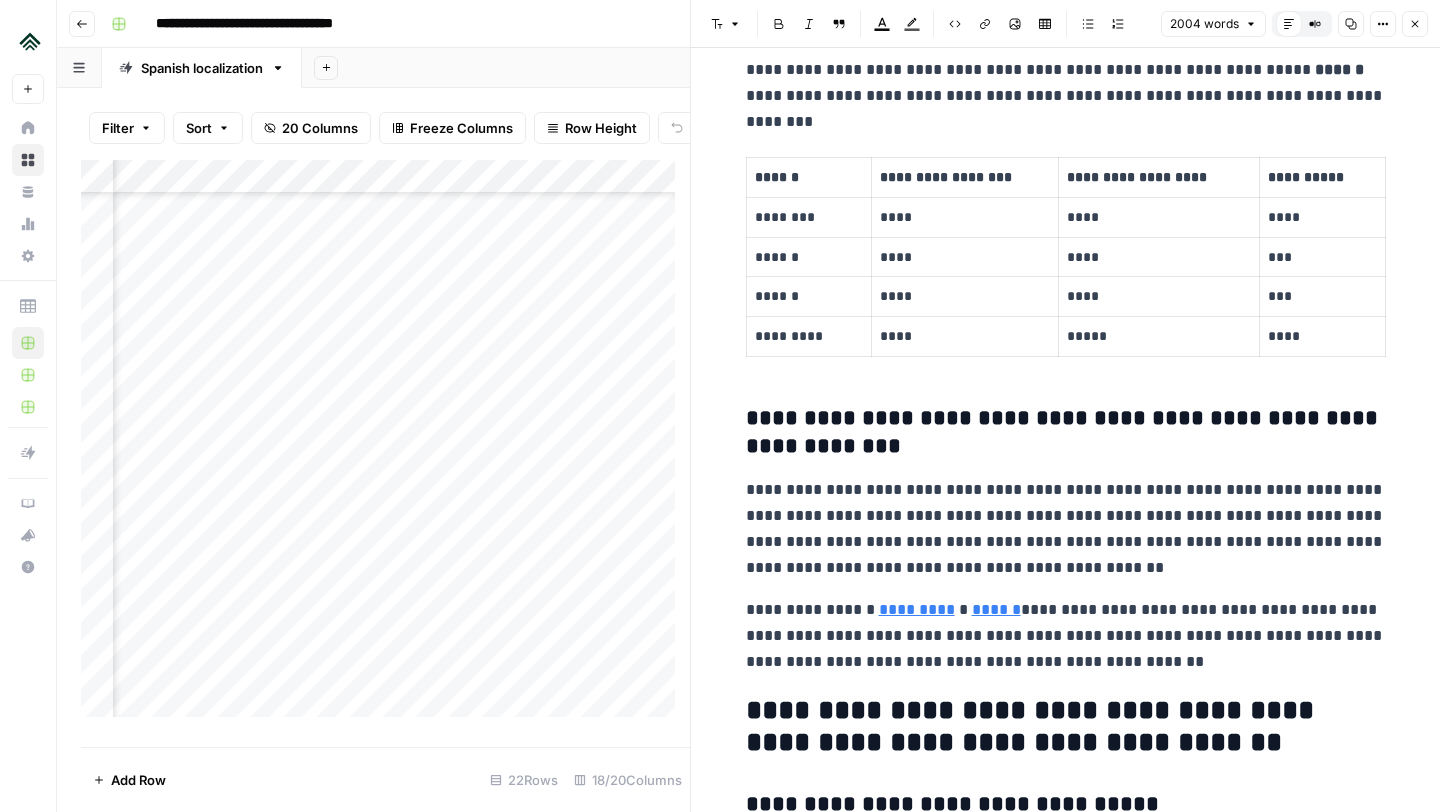 scroll, scrollTop: 4082, scrollLeft: 0, axis: vertical 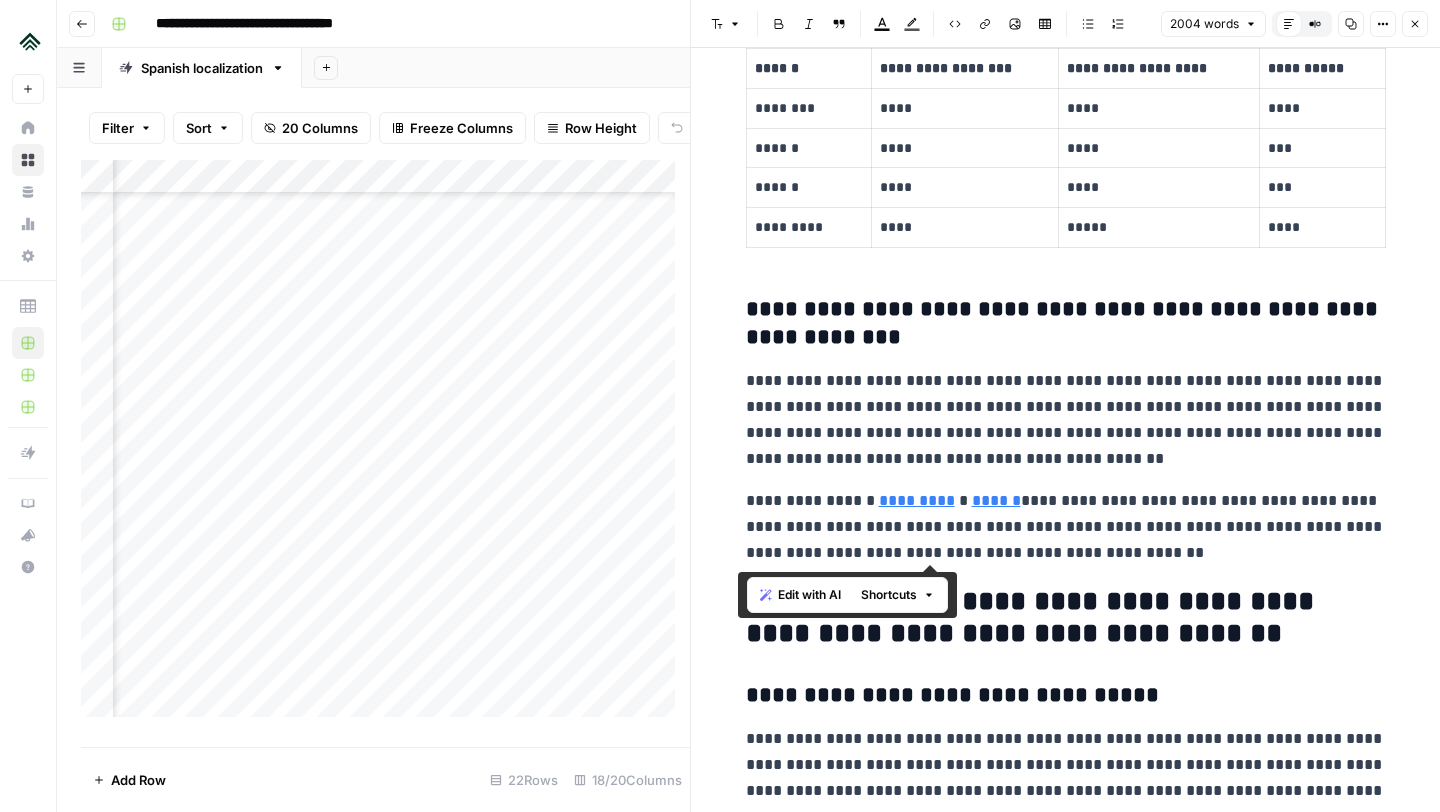 drag, startPoint x: 1145, startPoint y: 555, endPoint x: 739, endPoint y: 312, distance: 473.1649 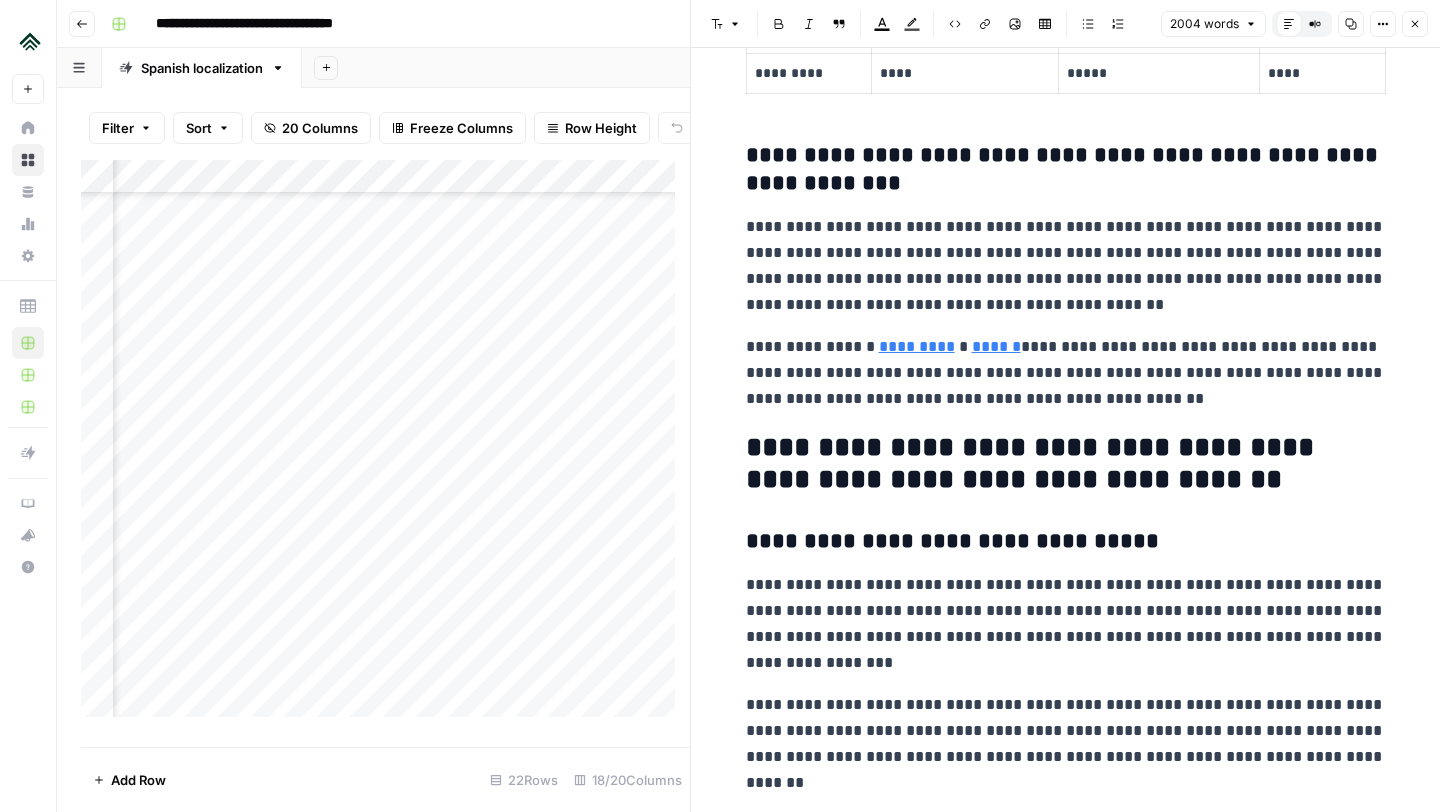 scroll, scrollTop: 4235, scrollLeft: 0, axis: vertical 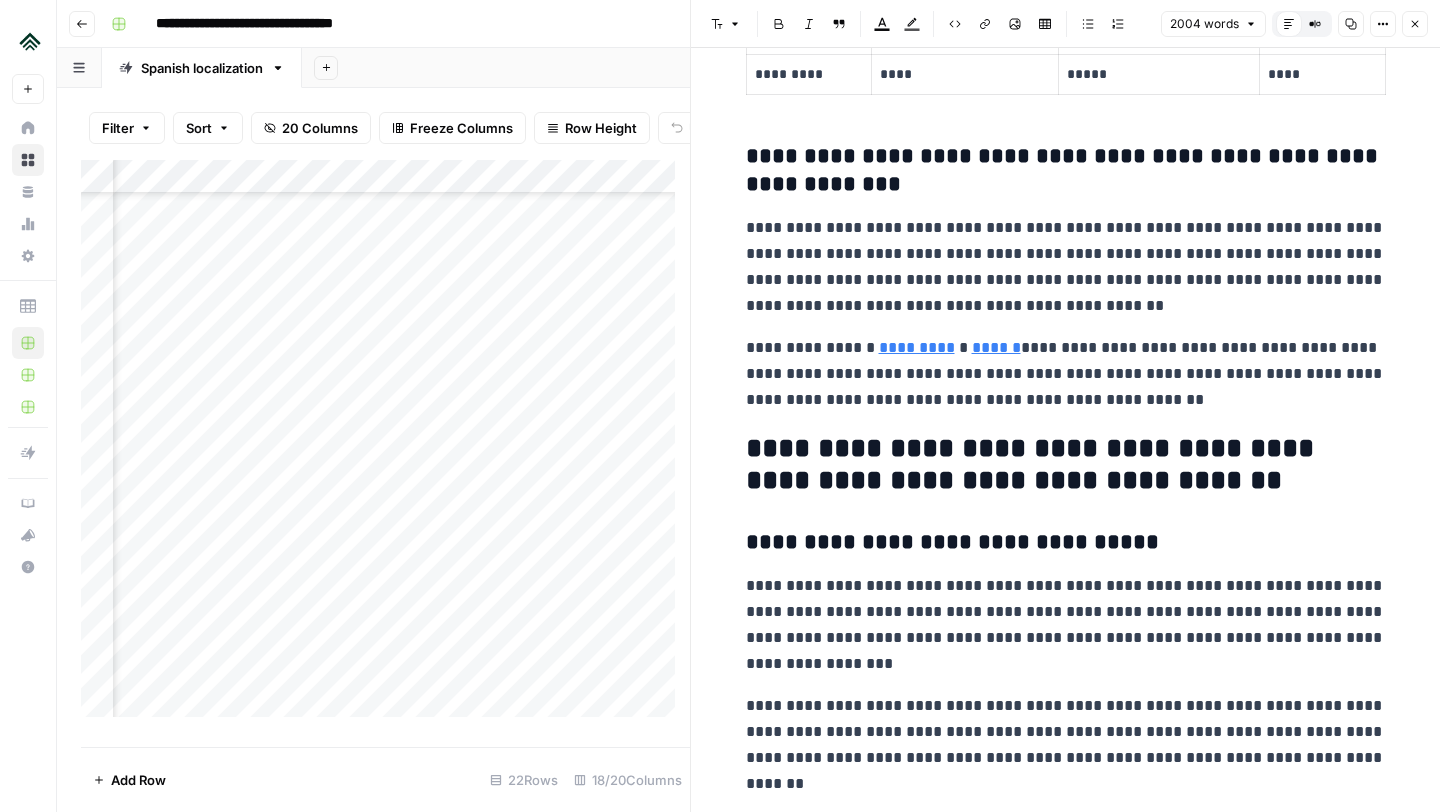 click on "**********" at bounding box center (1066, 171) 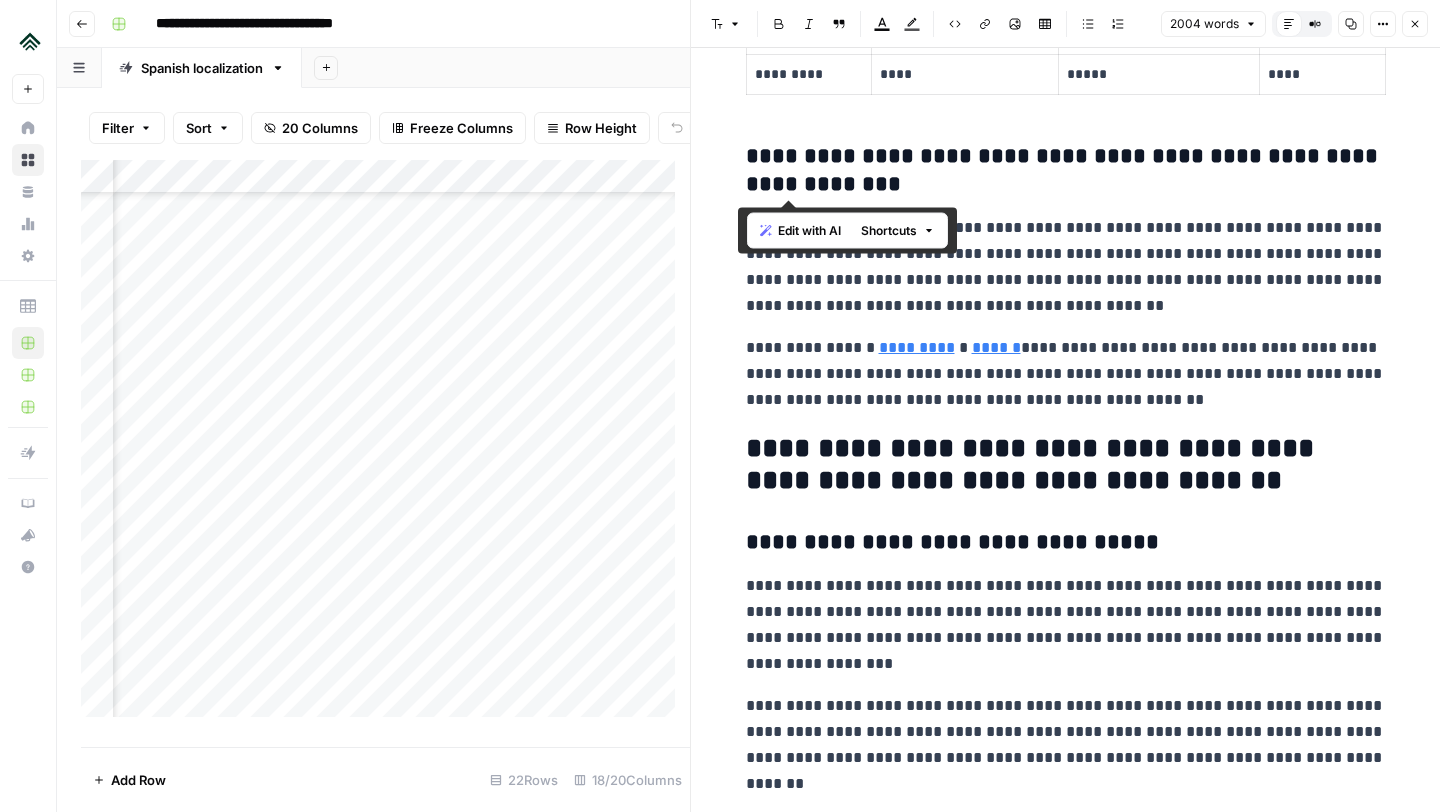 click on "**********" at bounding box center [1066, 171] 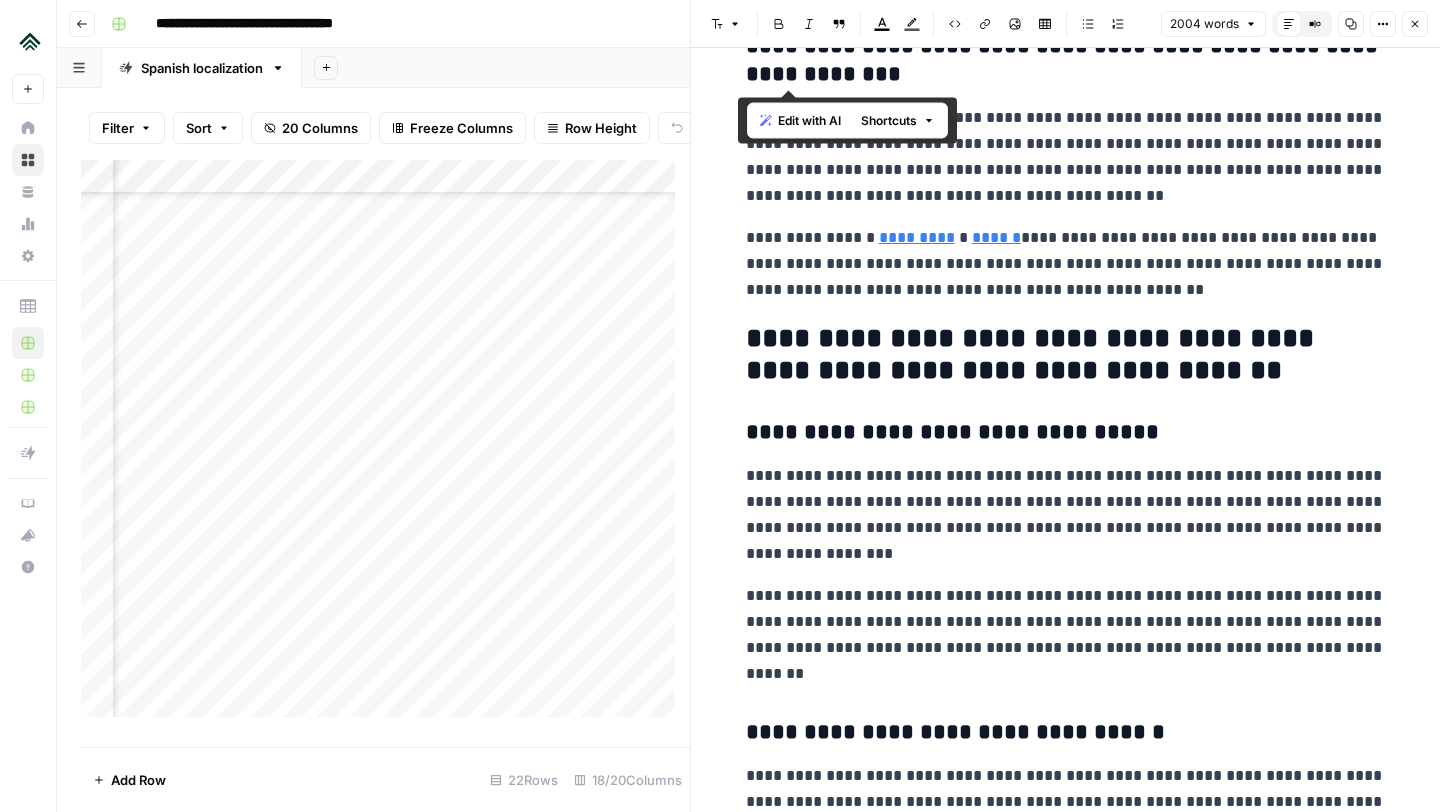 click on "**********" at bounding box center [1066, 515] 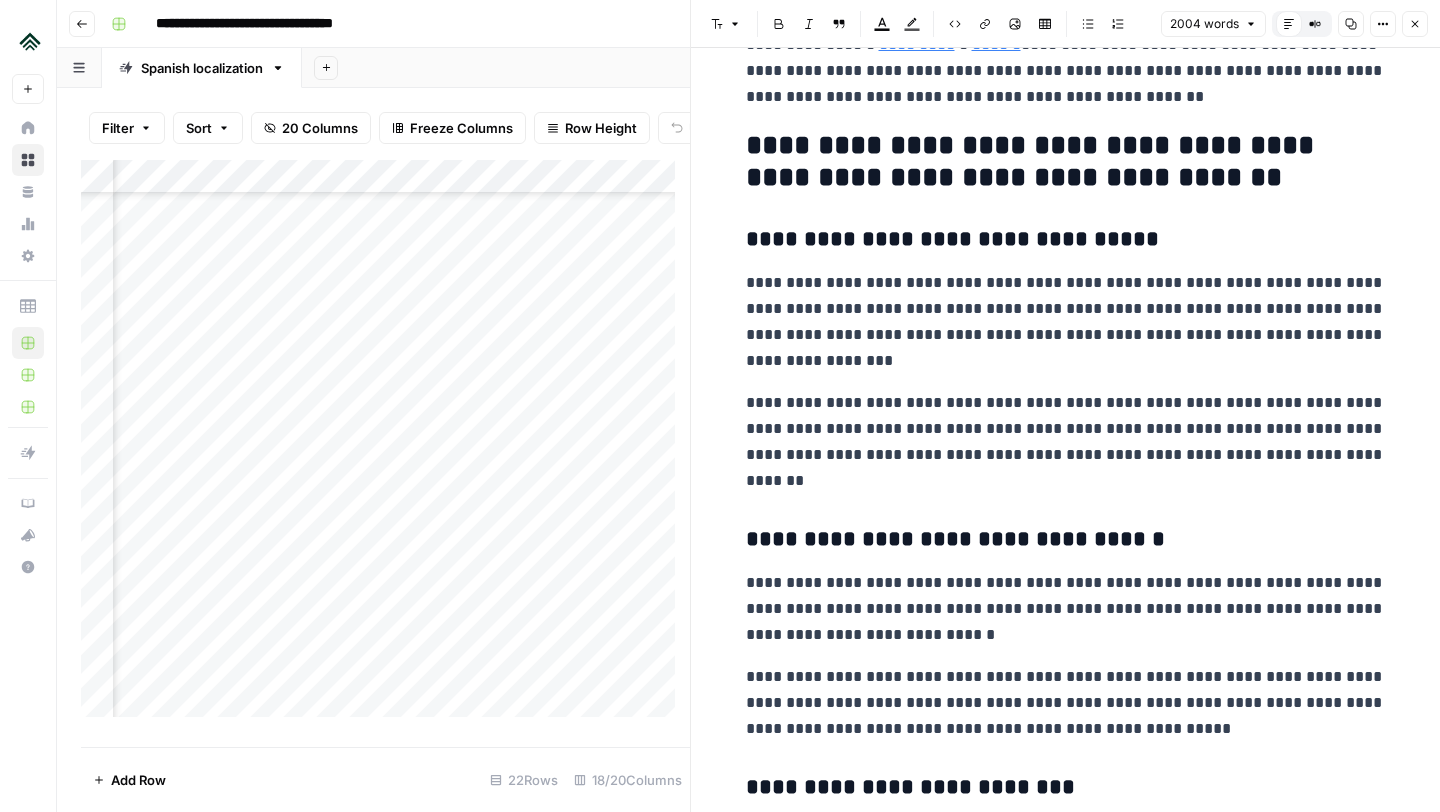 scroll, scrollTop: 4469, scrollLeft: 0, axis: vertical 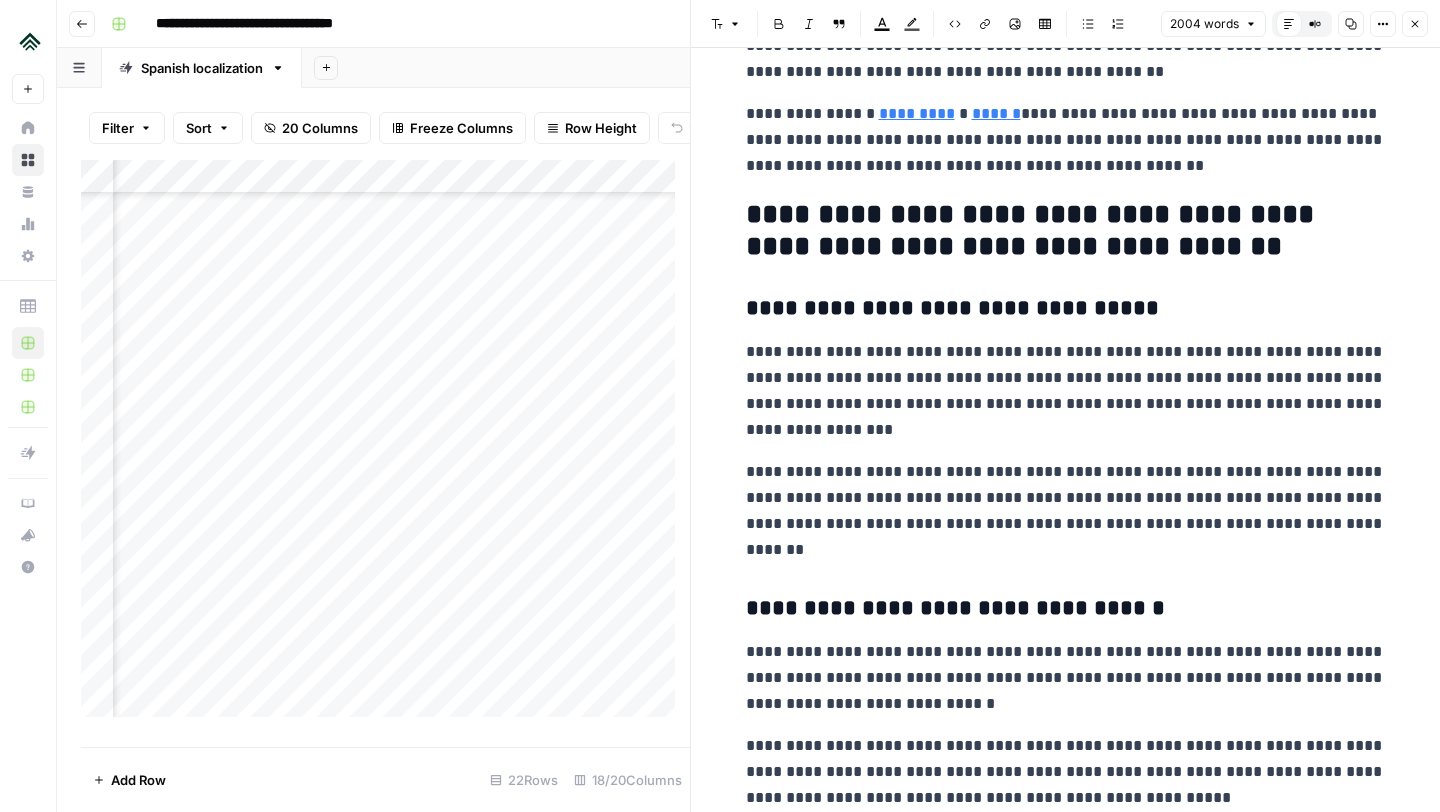 click on "**********" at bounding box center (1066, 231) 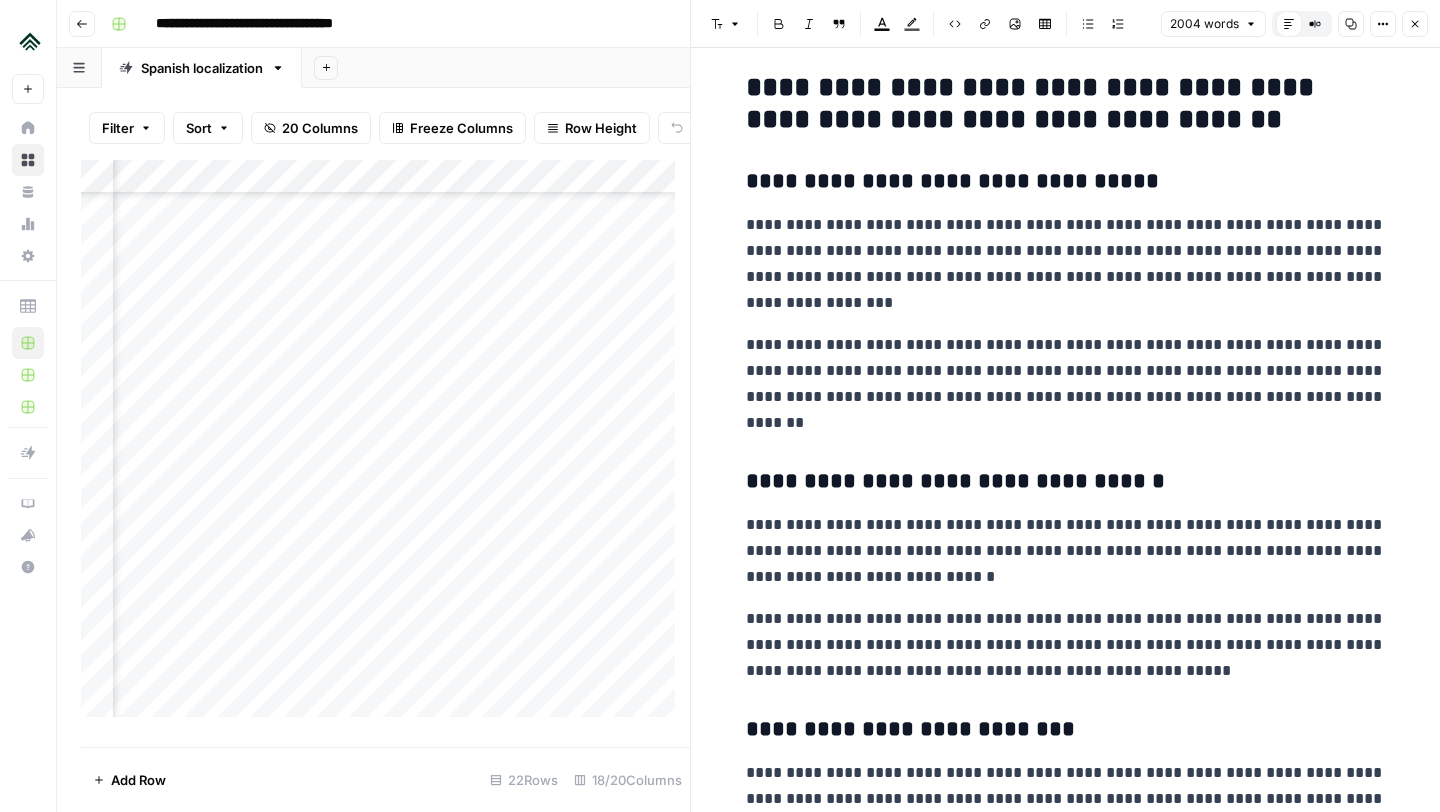 scroll, scrollTop: 4412, scrollLeft: 0, axis: vertical 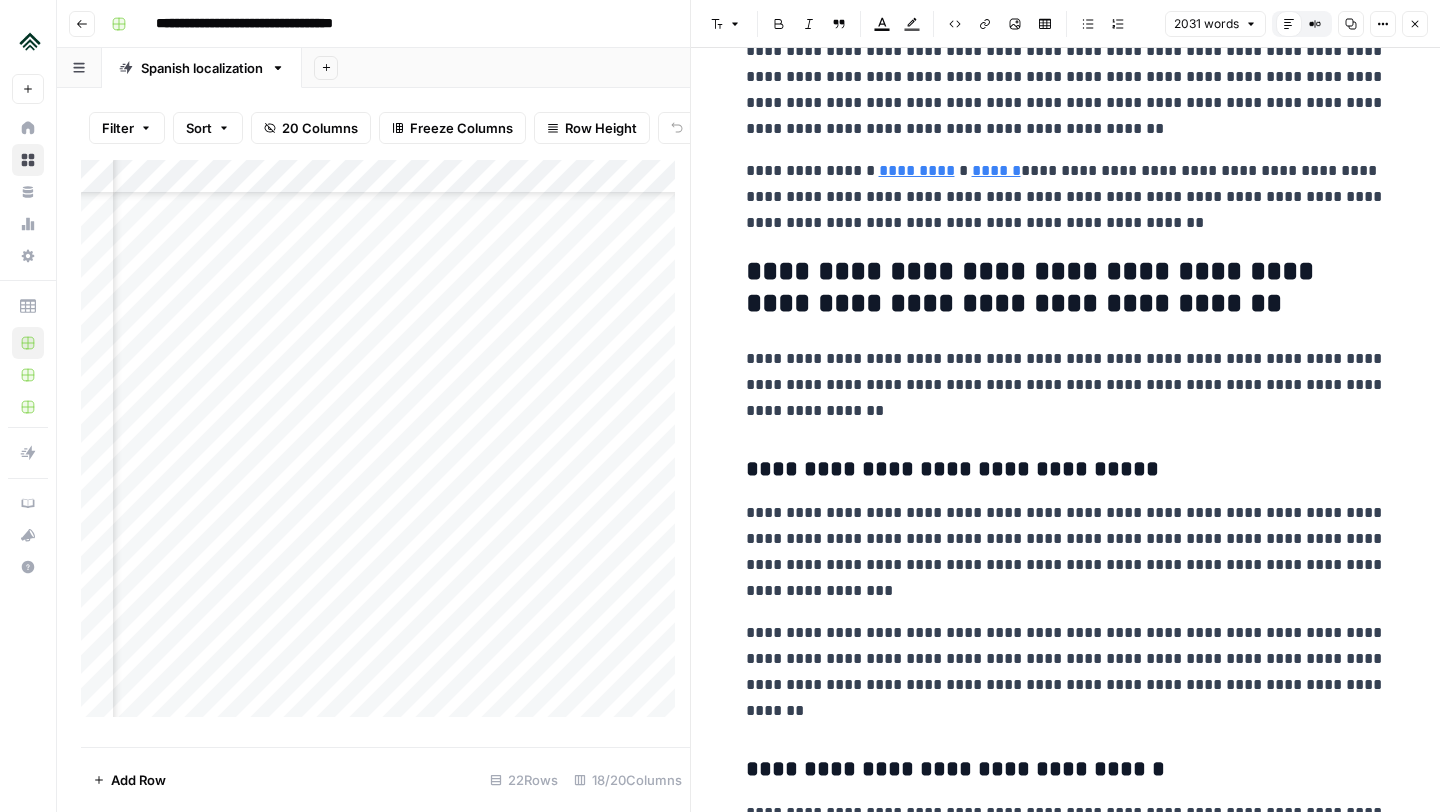 click on "**********" at bounding box center (1066, 385) 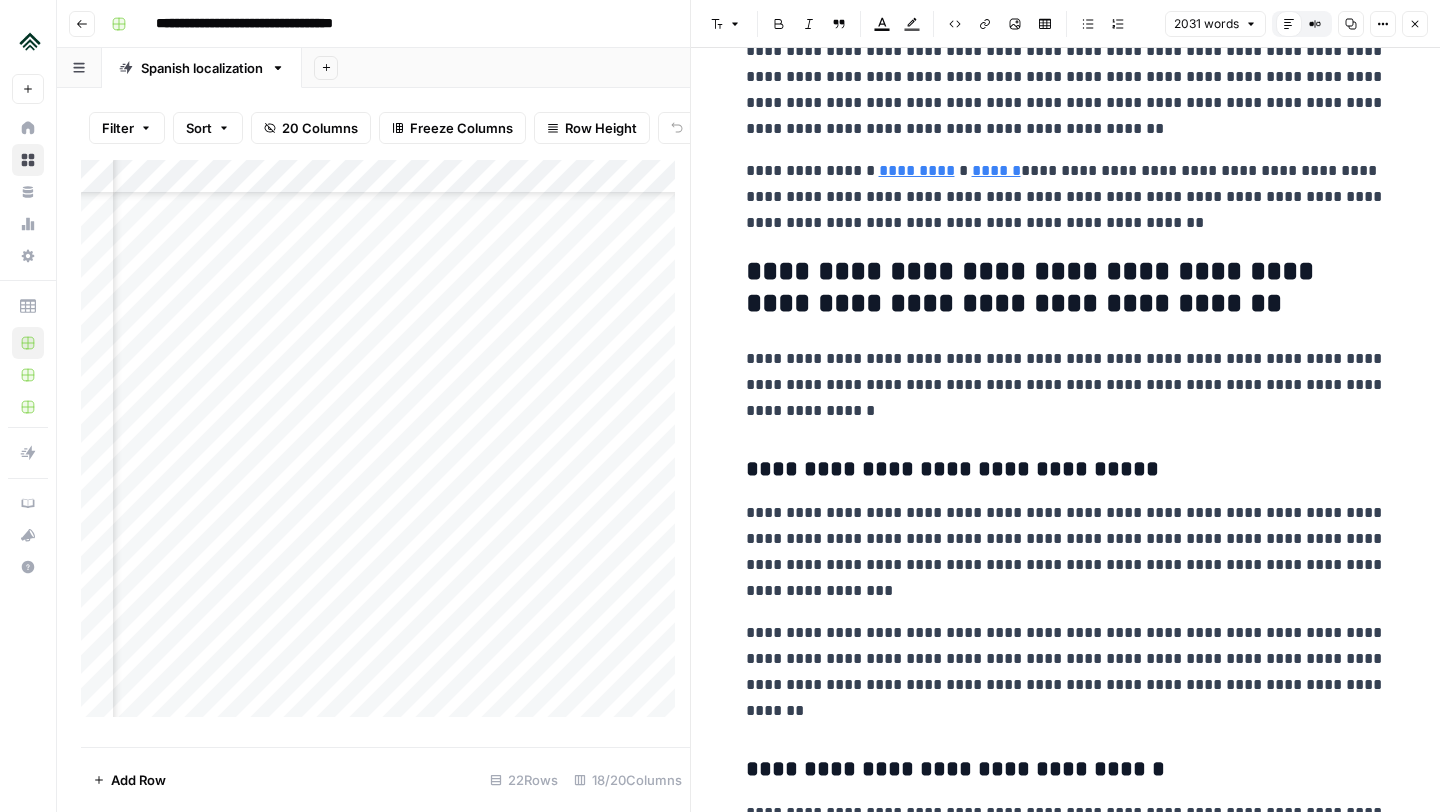 click on "**********" at bounding box center [1066, 385] 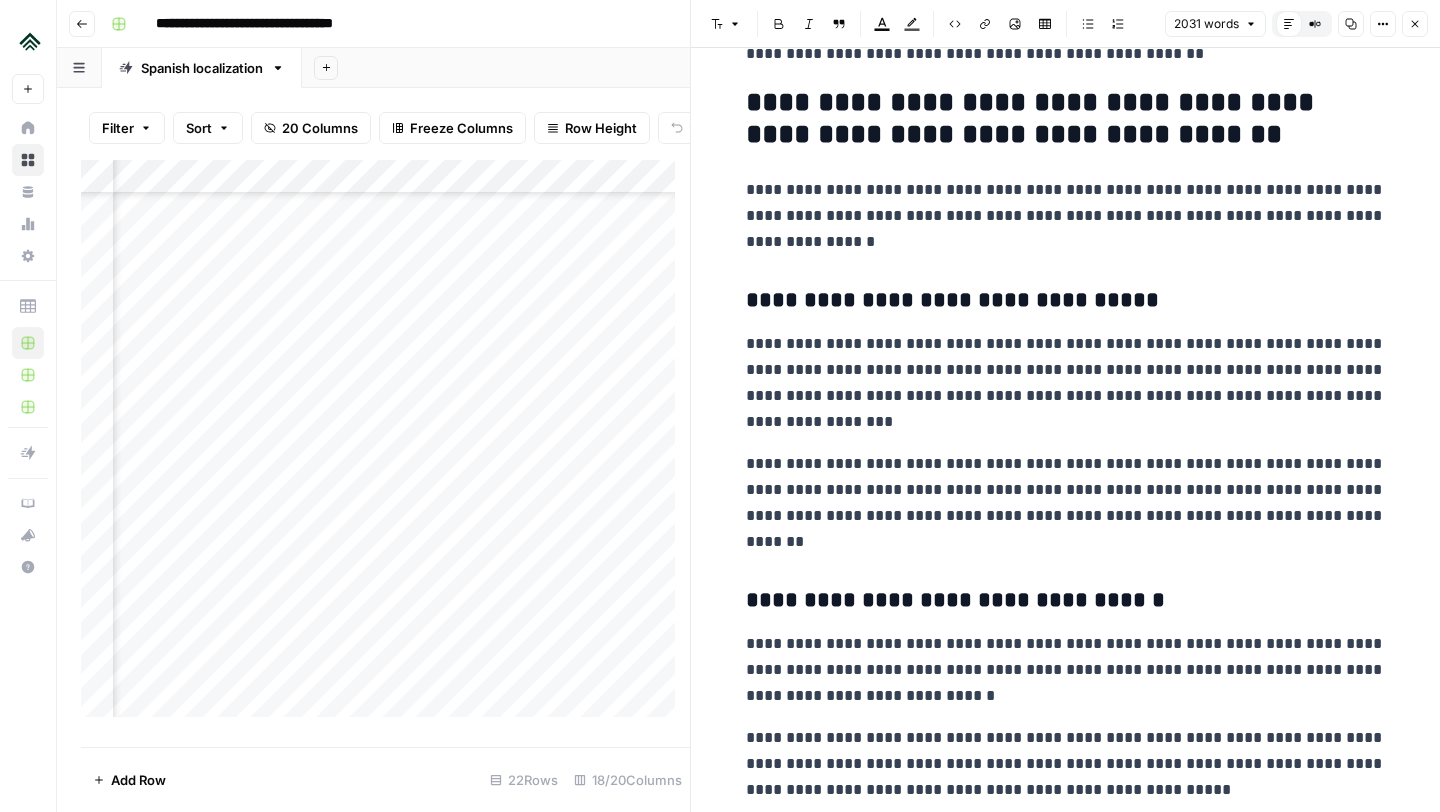 scroll, scrollTop: 4581, scrollLeft: 0, axis: vertical 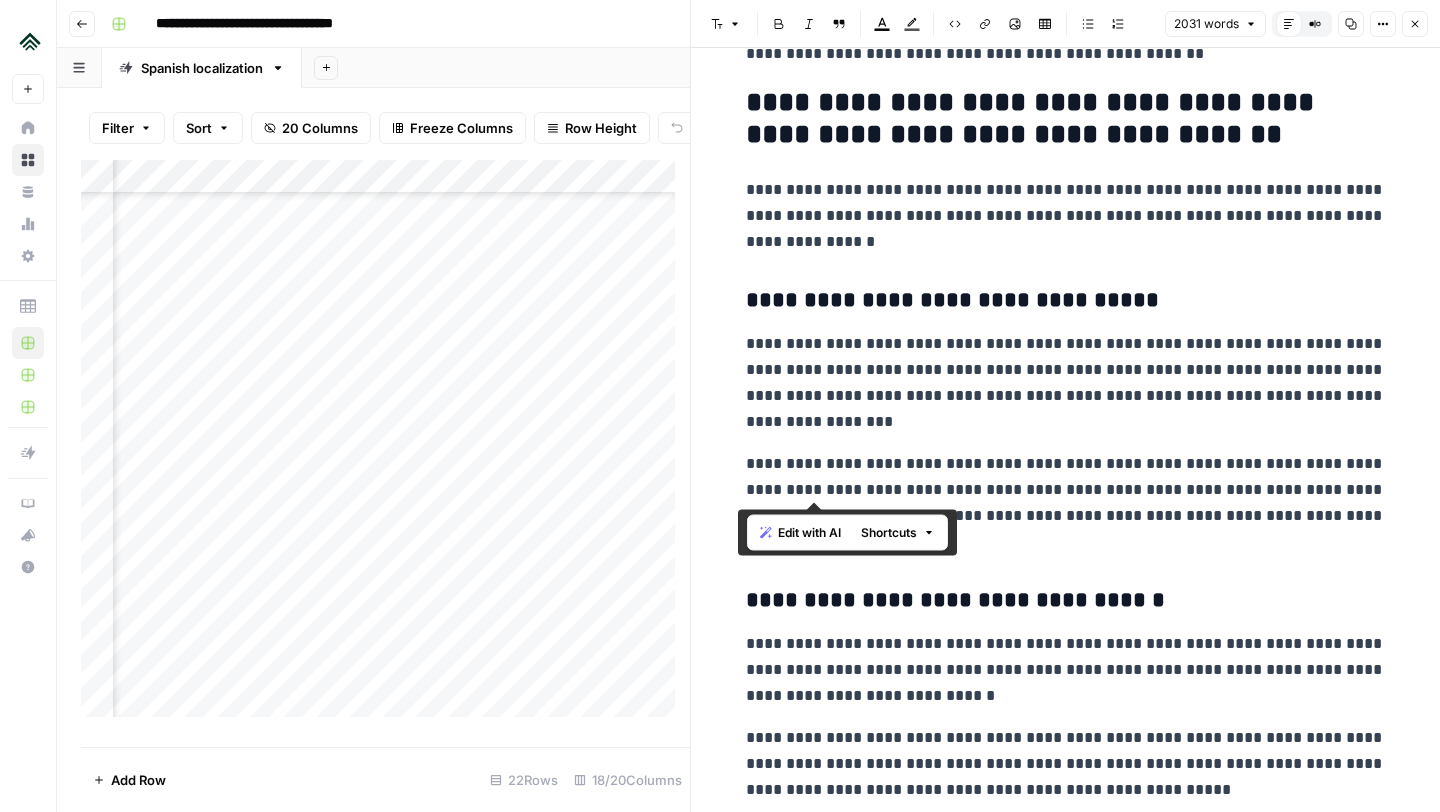 drag, startPoint x: 889, startPoint y: 489, endPoint x: 738, endPoint y: 497, distance: 151.21178 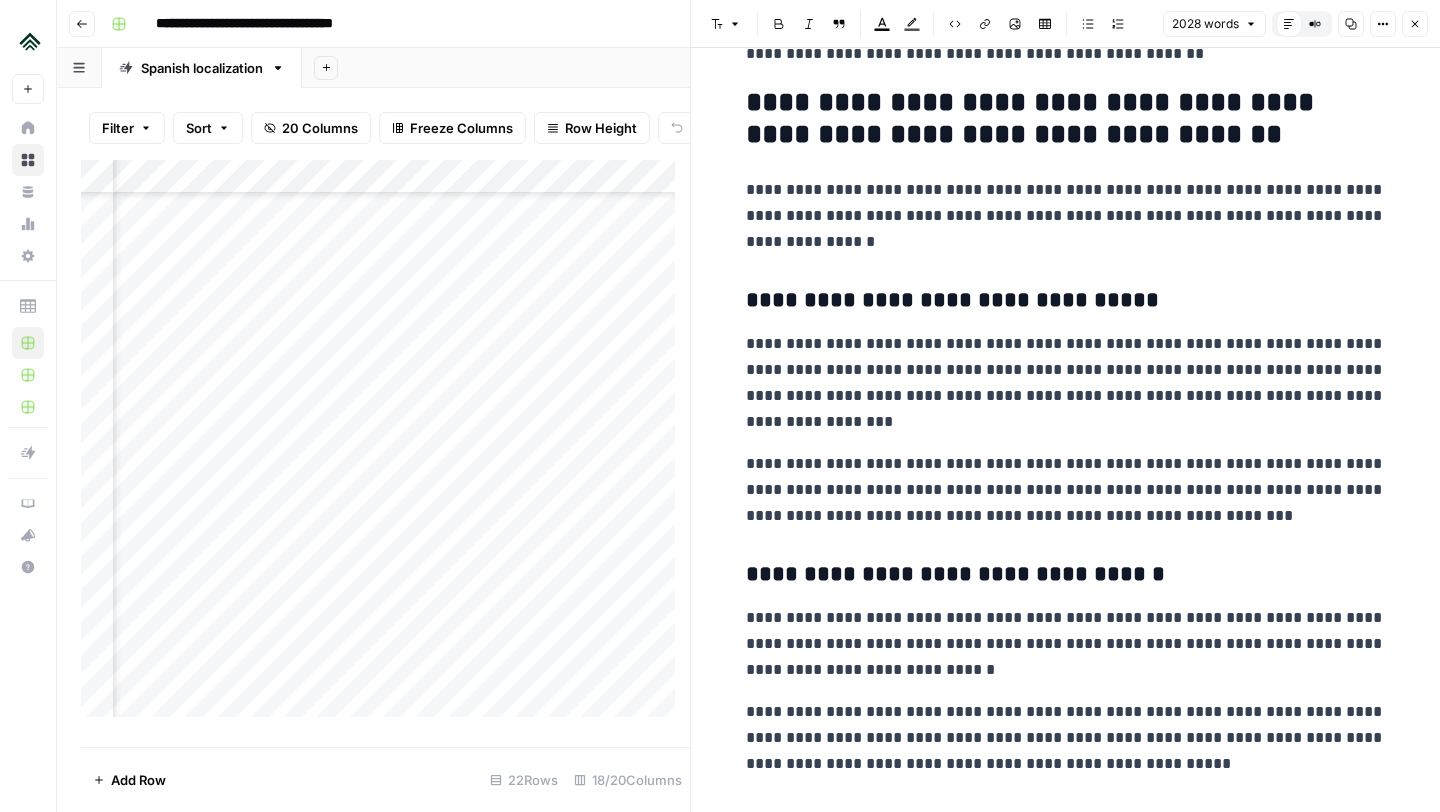 click on "**********" at bounding box center [1066, 490] 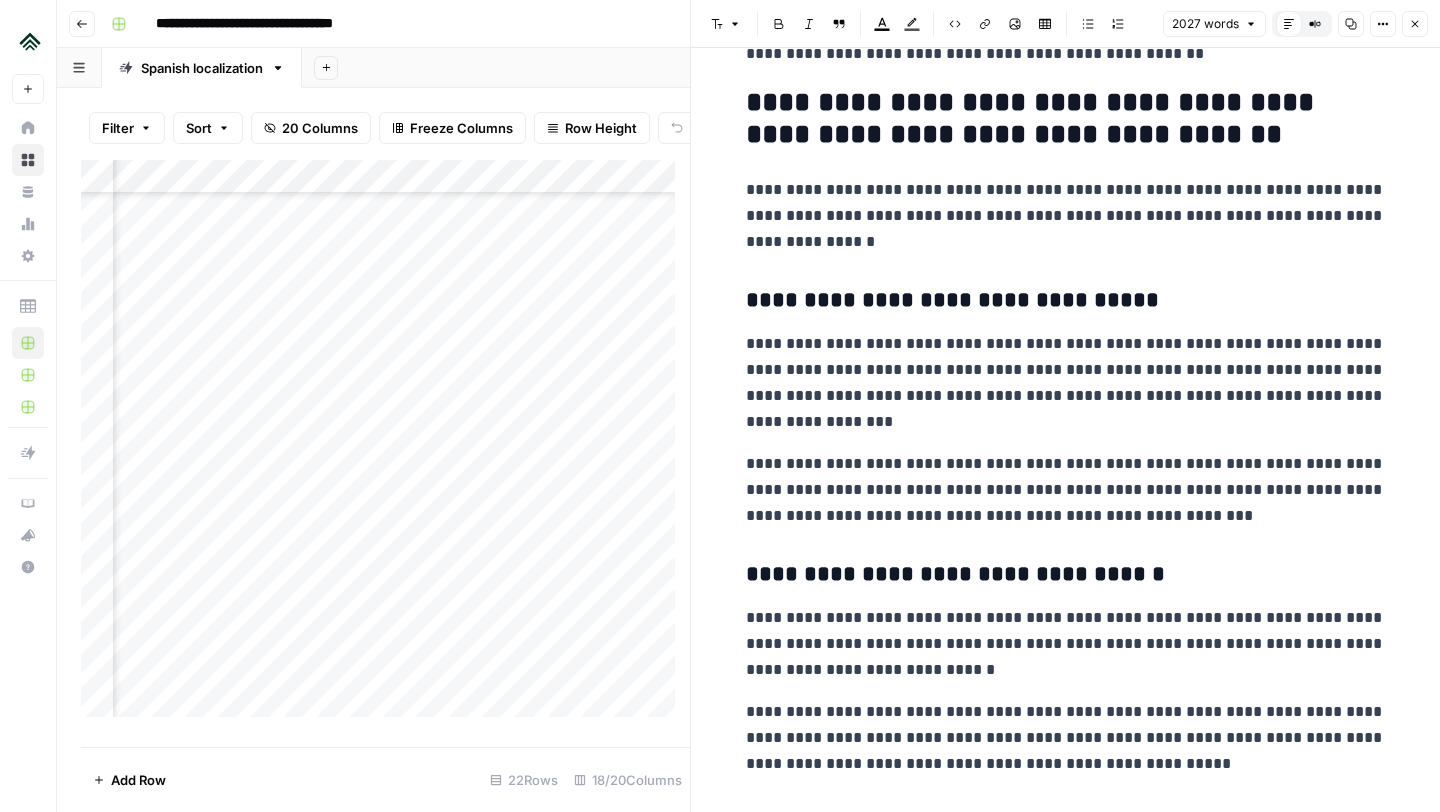 click on "**********" at bounding box center (1066, 490) 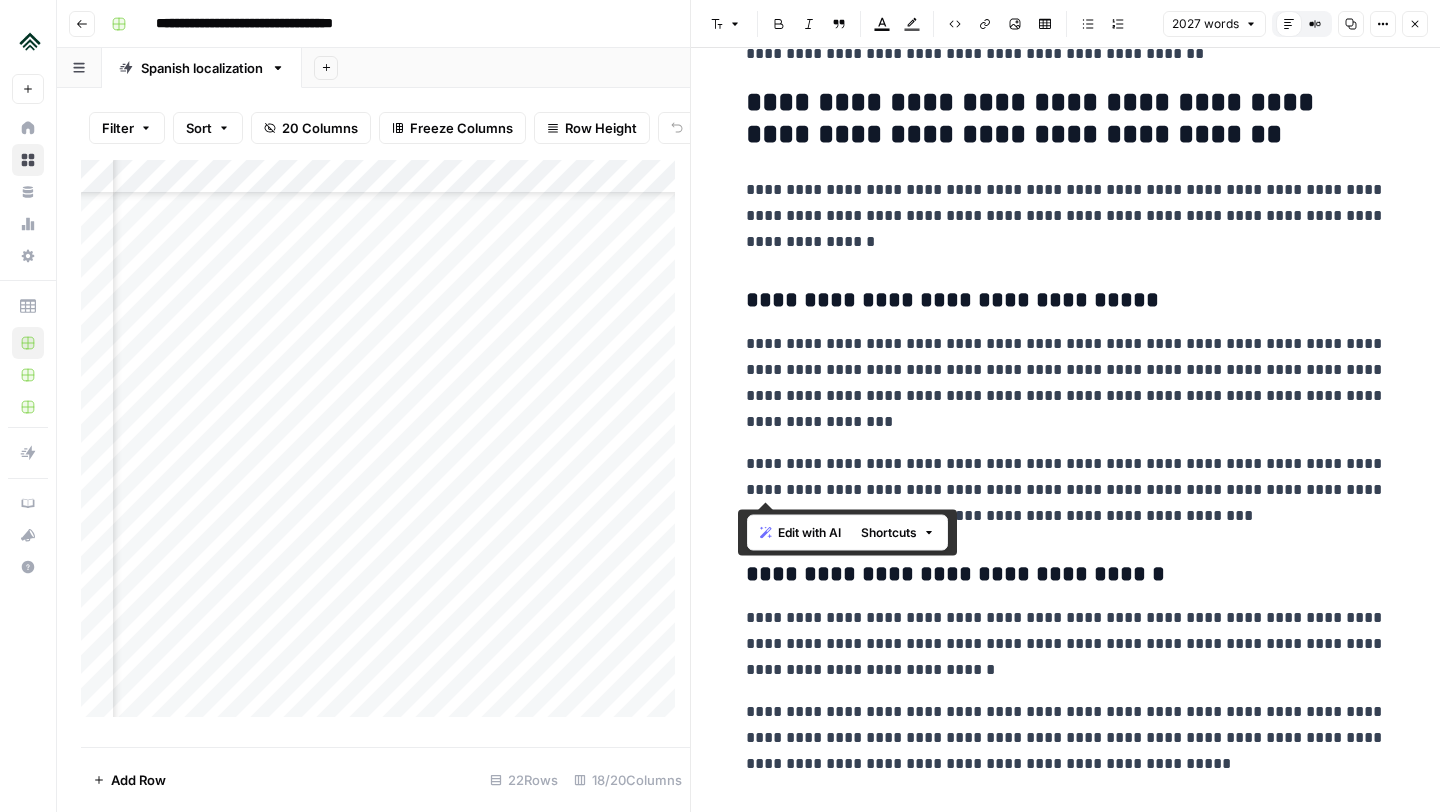 click on "**********" at bounding box center (1066, 490) 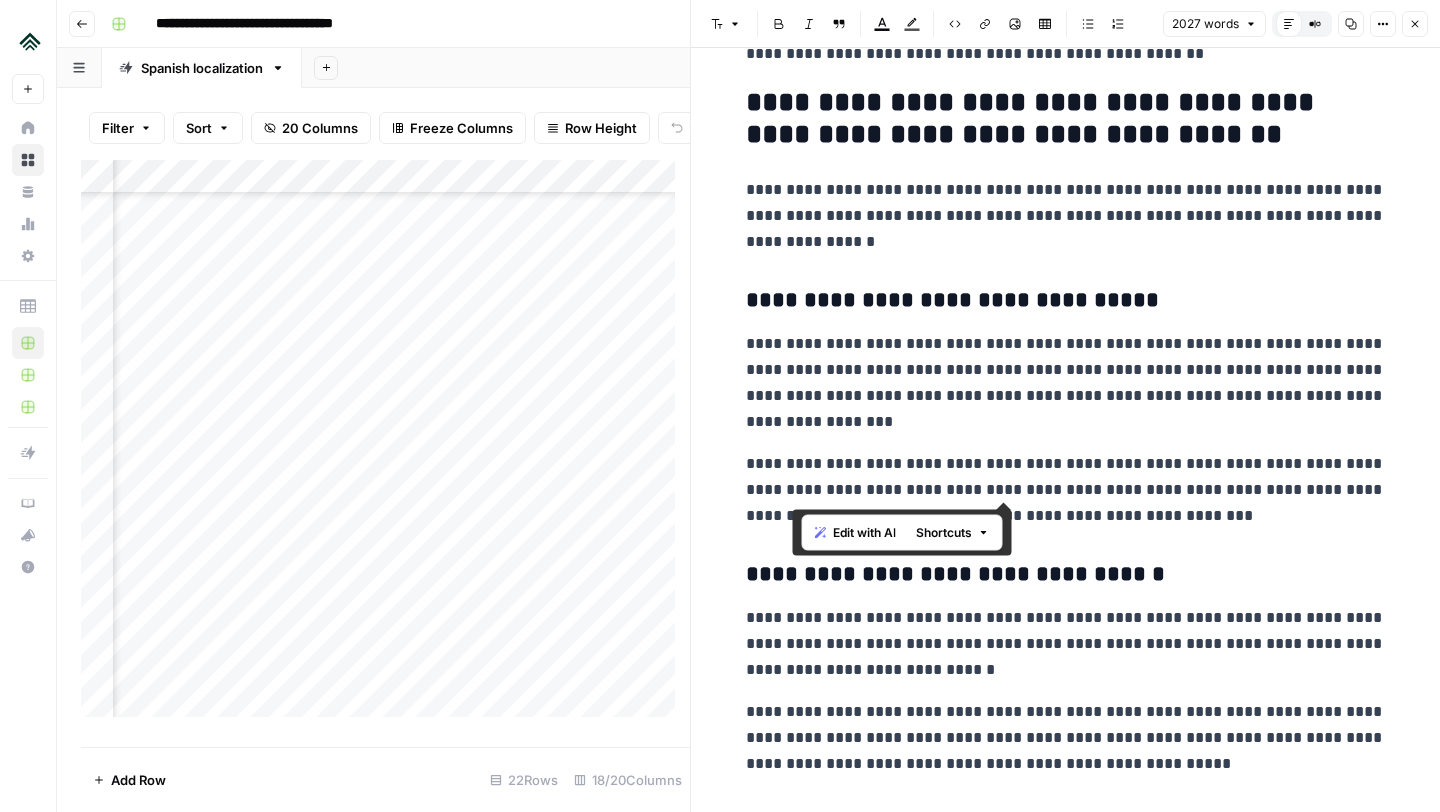 drag, startPoint x: 1227, startPoint y: 465, endPoint x: 787, endPoint y: 495, distance: 441.02155 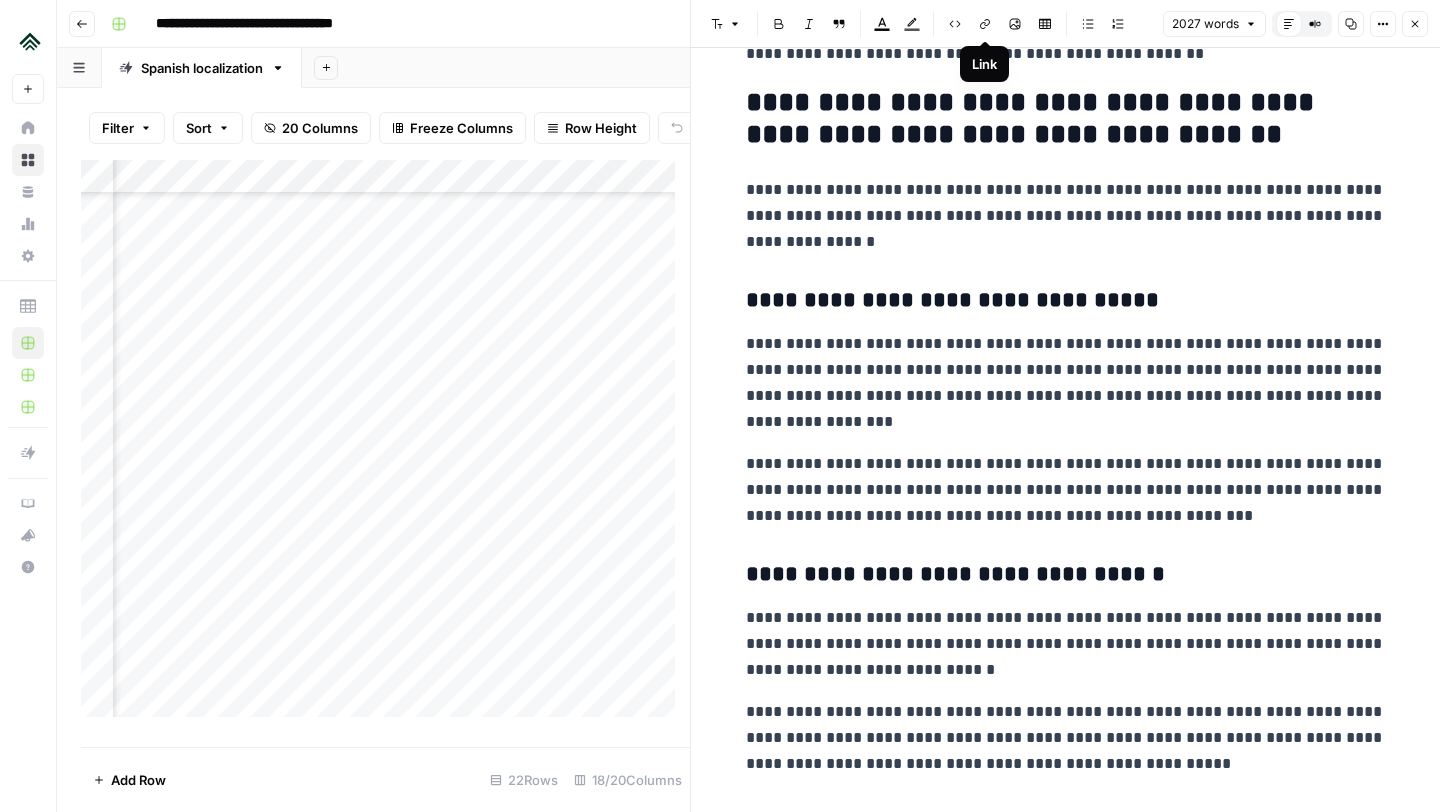click 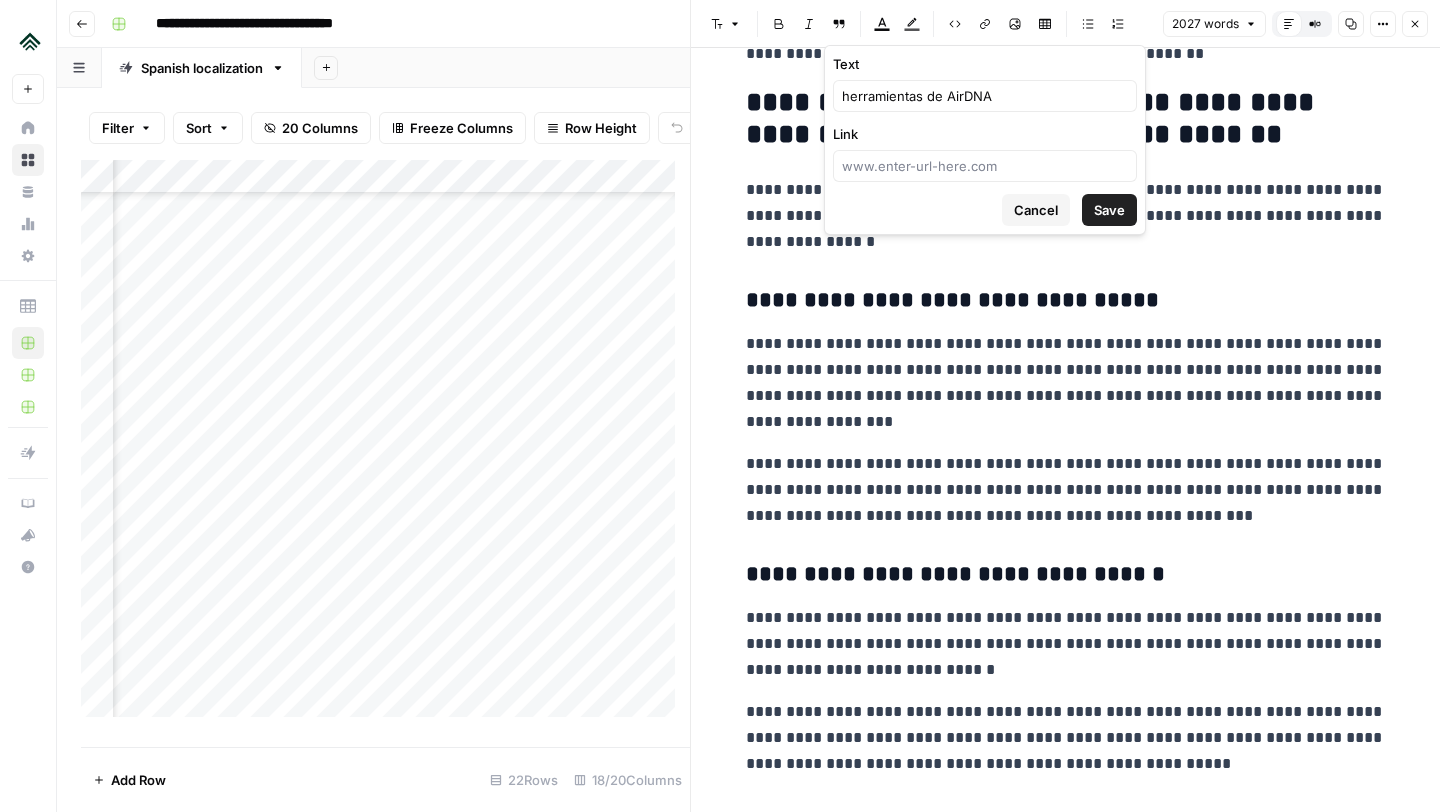click at bounding box center (985, 166) 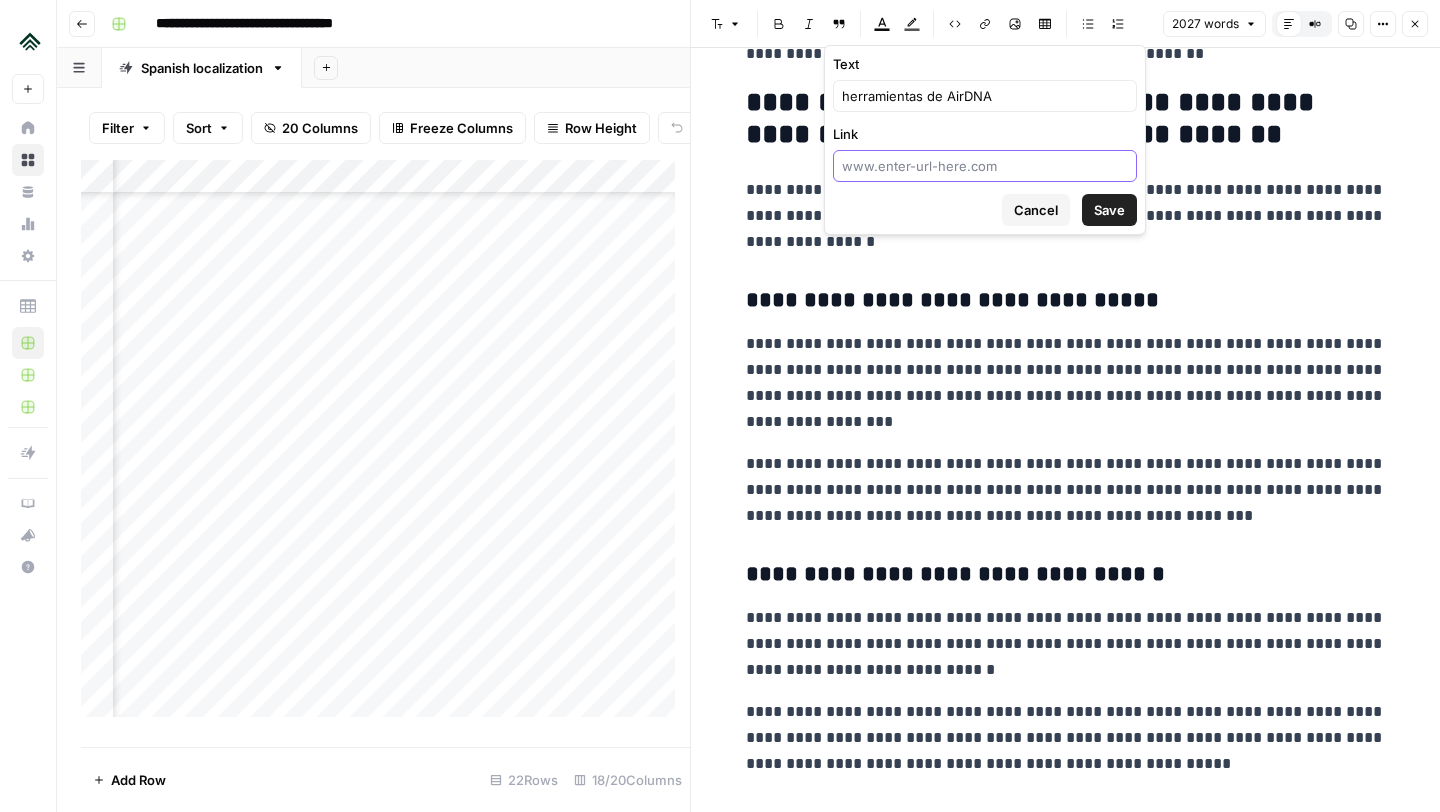 paste on "https://www.airdna.co/es-es/vacation-rental-data" 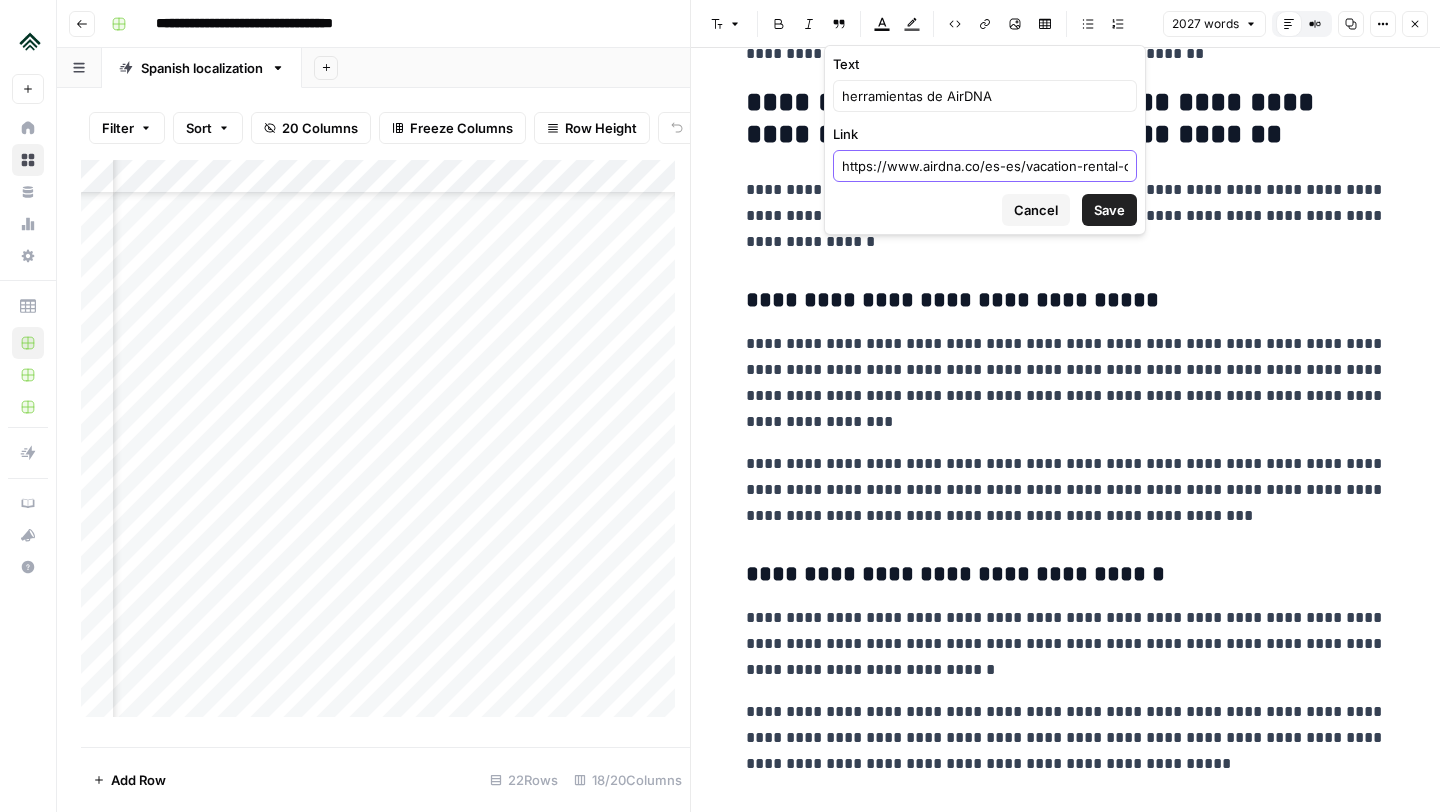 scroll, scrollTop: 0, scrollLeft: 19, axis: horizontal 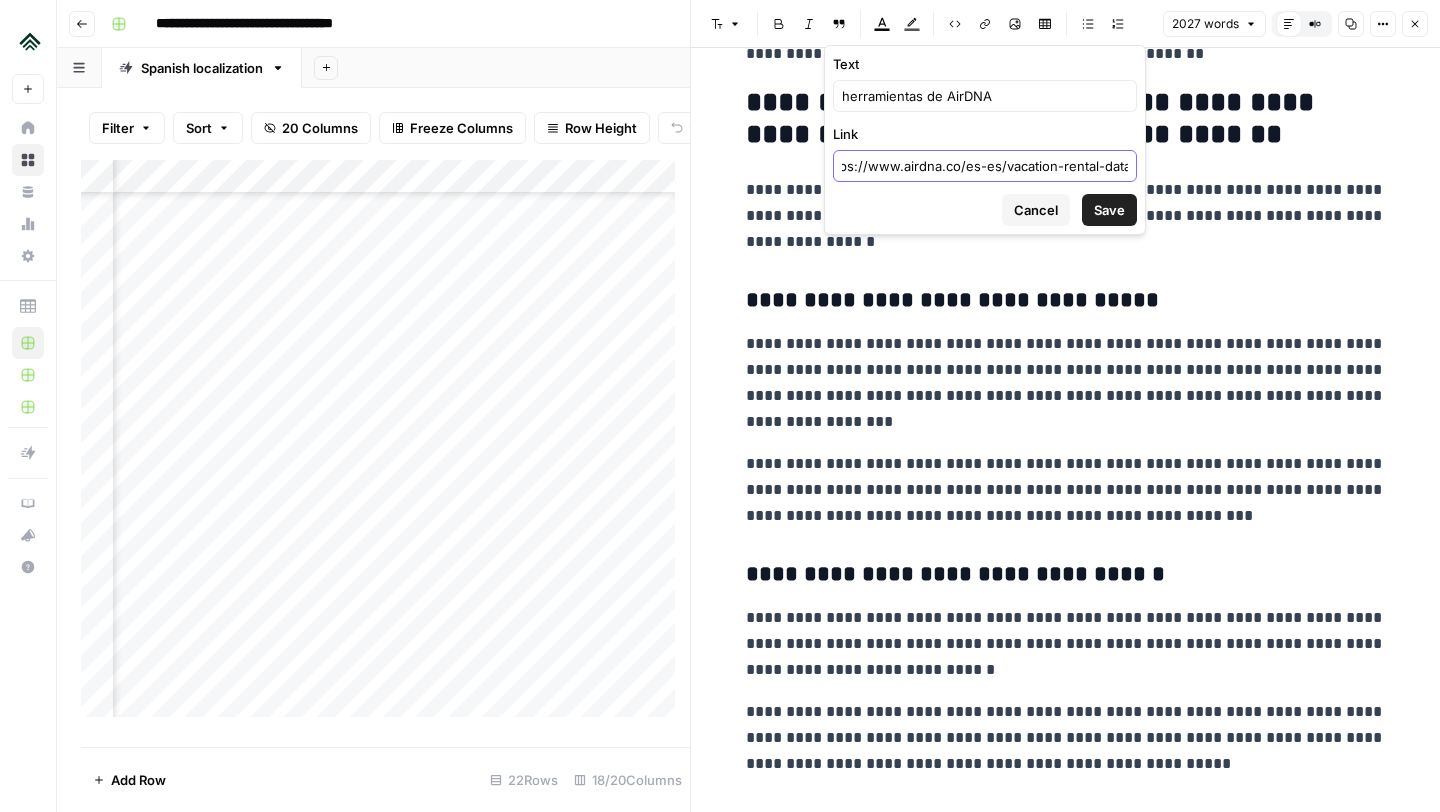 type on "https://www.airdna.co/es-es/vacation-rental-data" 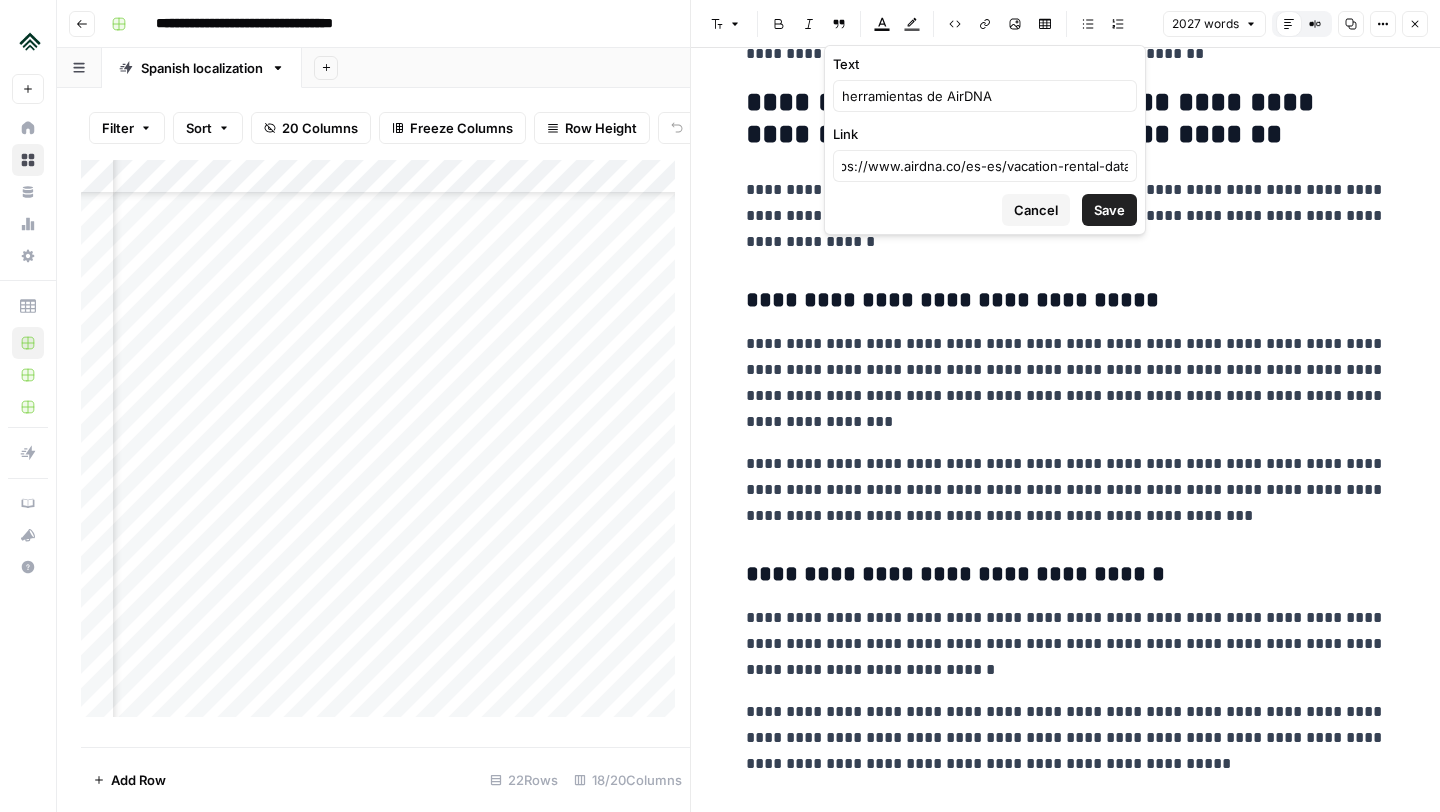 scroll, scrollTop: 0, scrollLeft: 0, axis: both 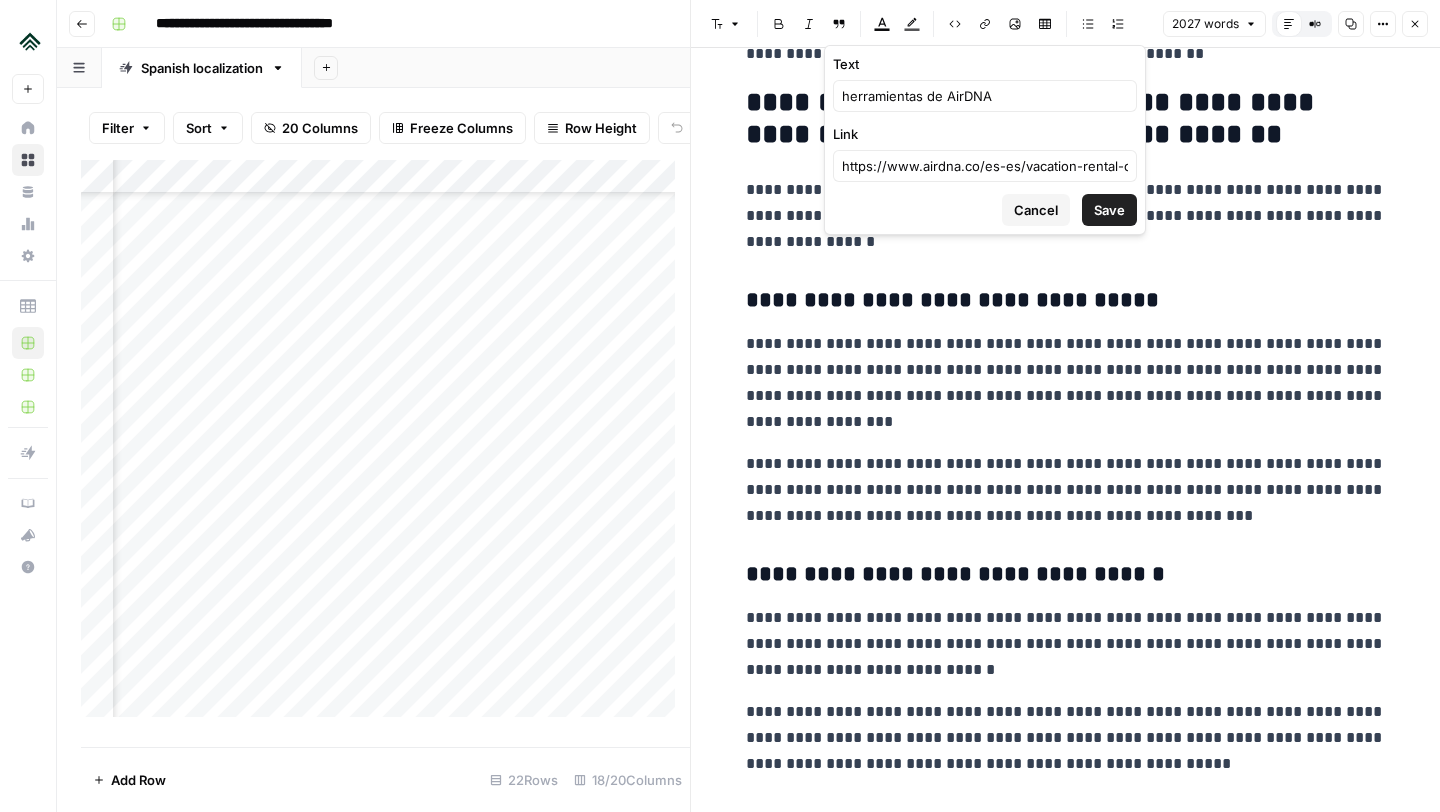 click on "Save" at bounding box center (1109, 210) 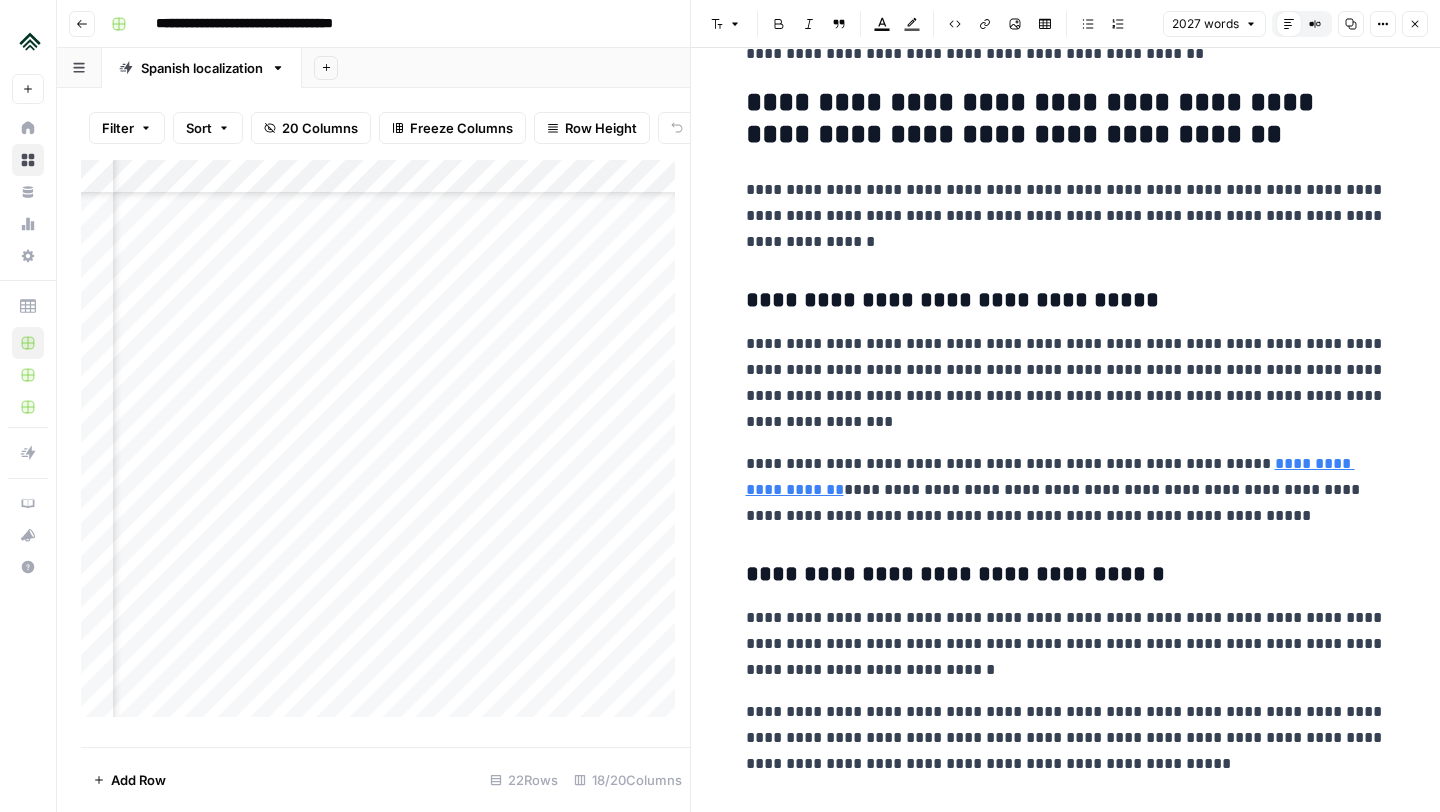 click on "**********" at bounding box center (1066, 490) 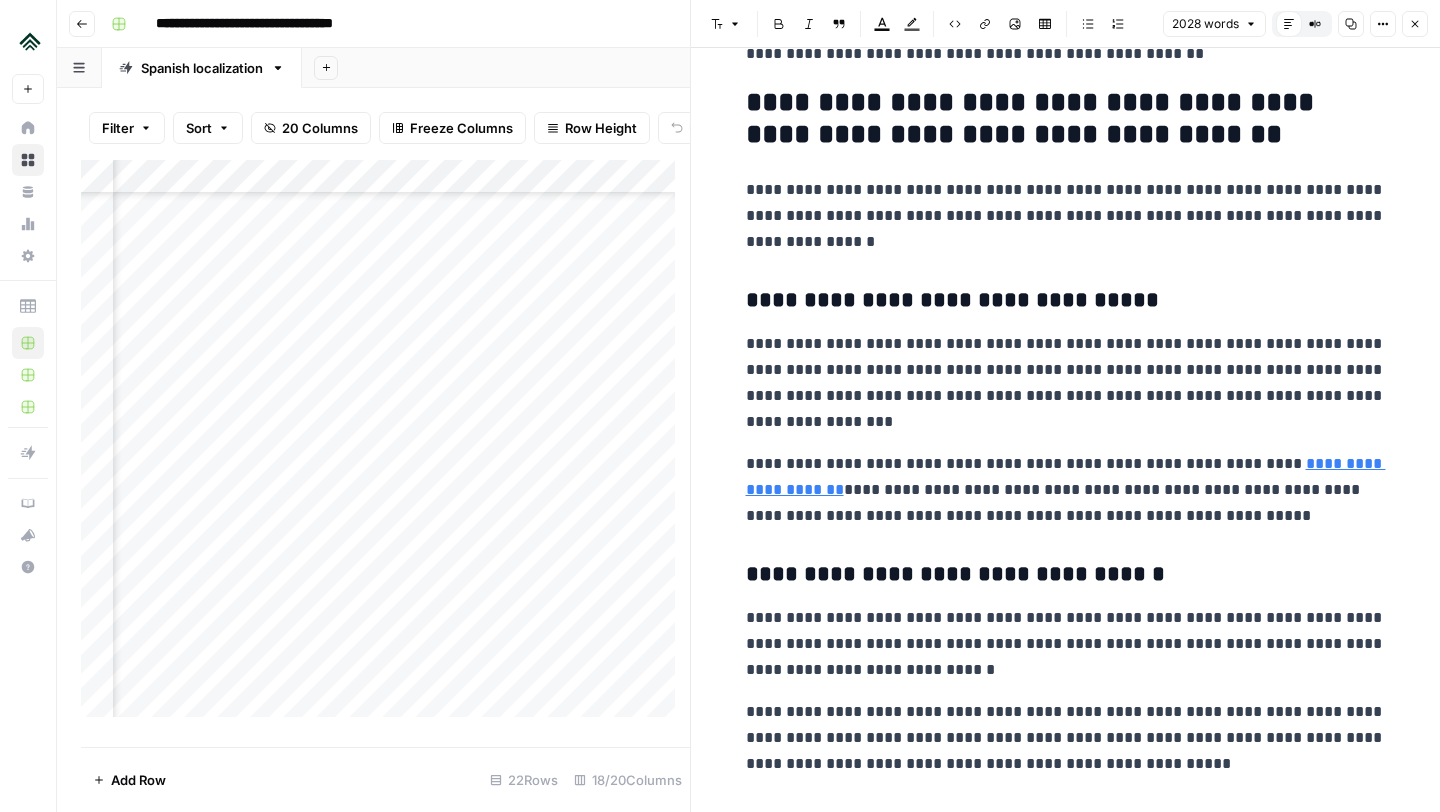 click on "**********" at bounding box center (1066, 490) 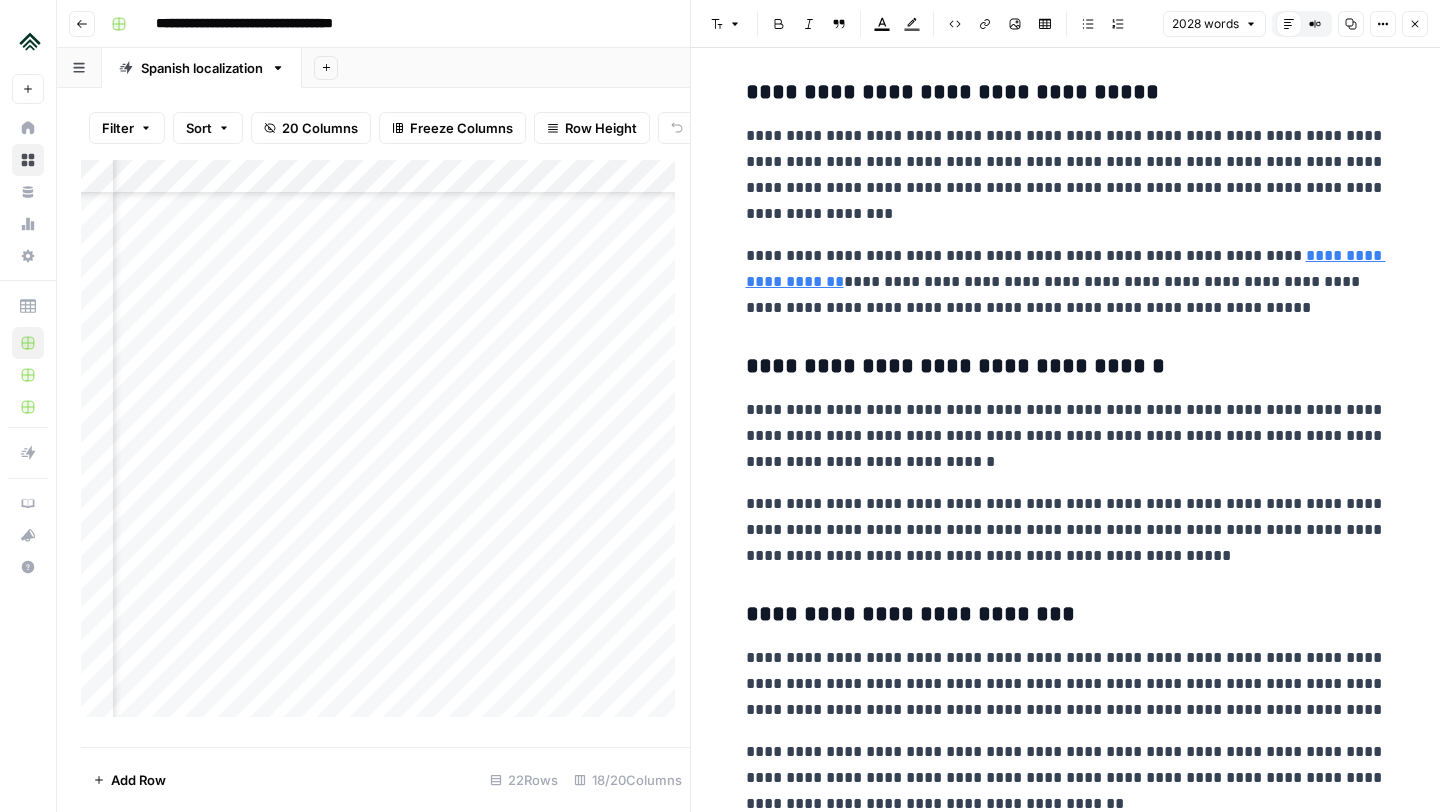 scroll, scrollTop: 4794, scrollLeft: 0, axis: vertical 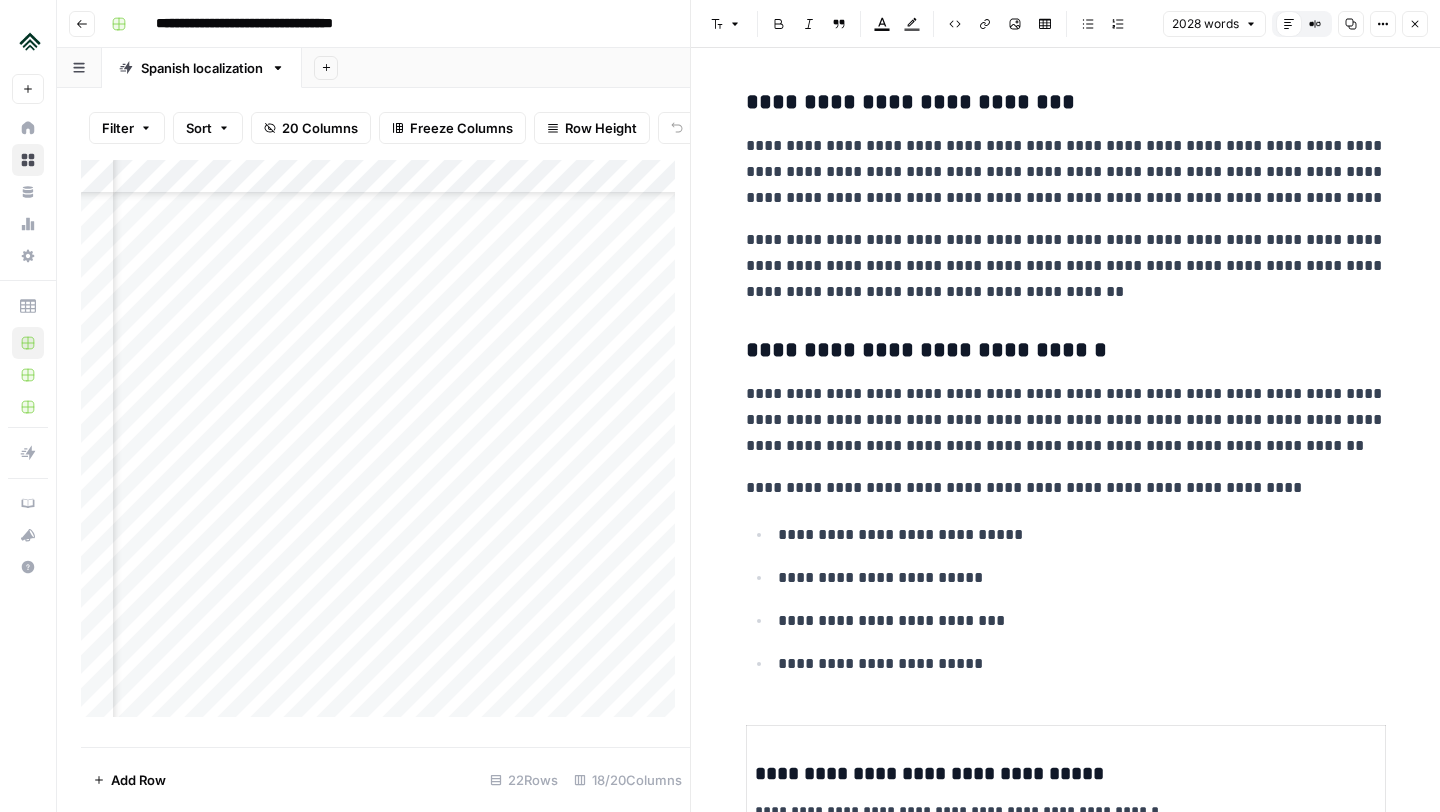 click on "**********" at bounding box center [1066, 420] 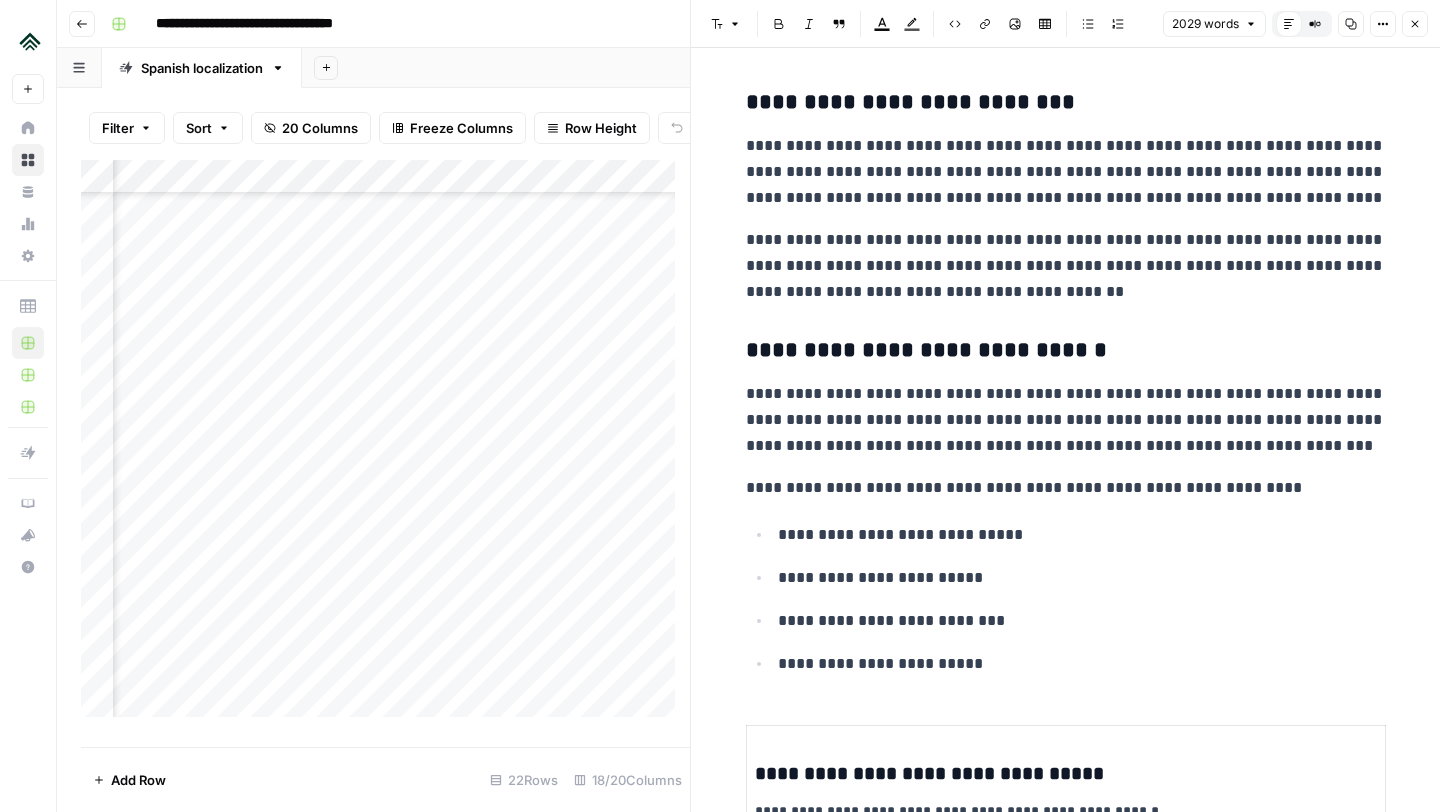 click on "**********" at bounding box center [1066, 420] 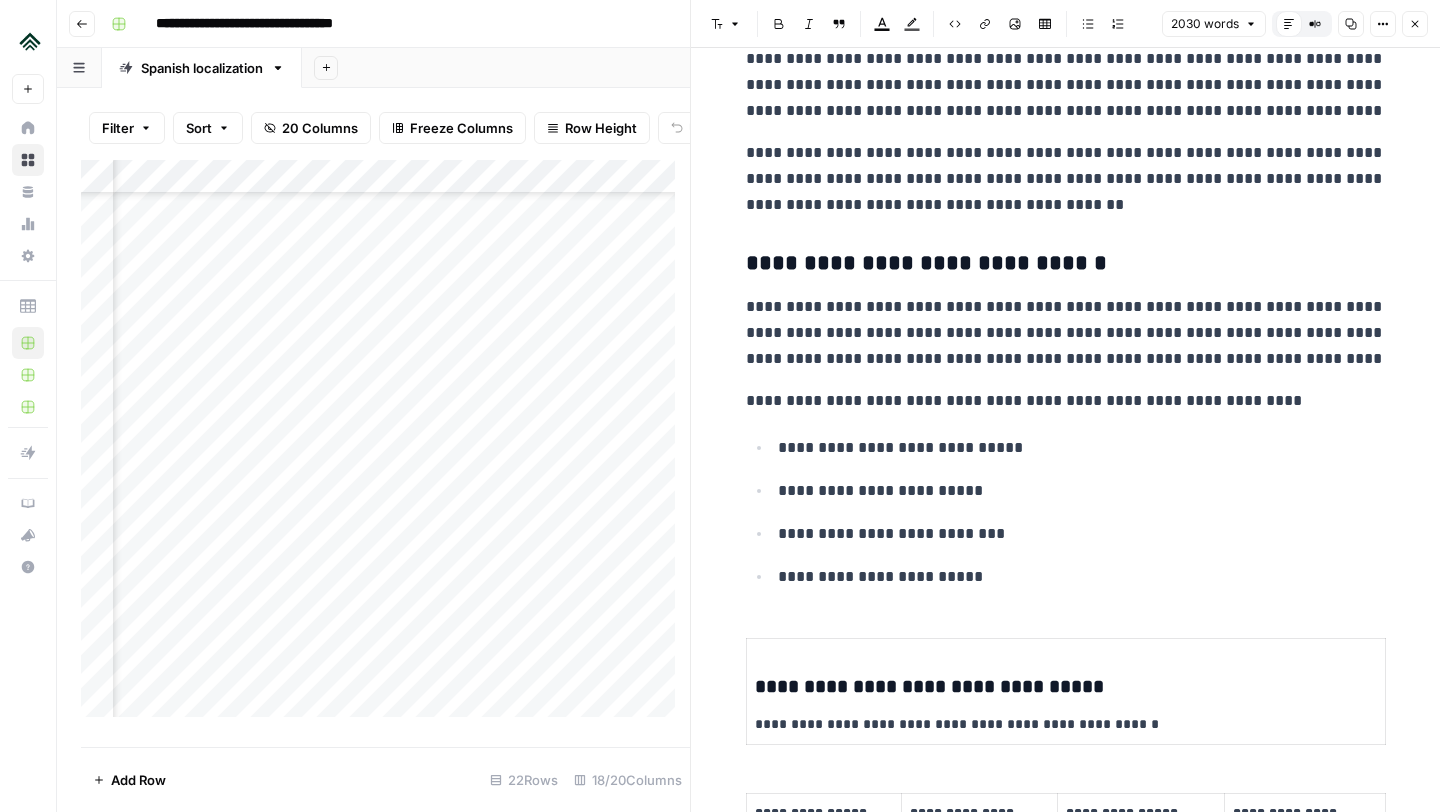 scroll, scrollTop: 5384, scrollLeft: 0, axis: vertical 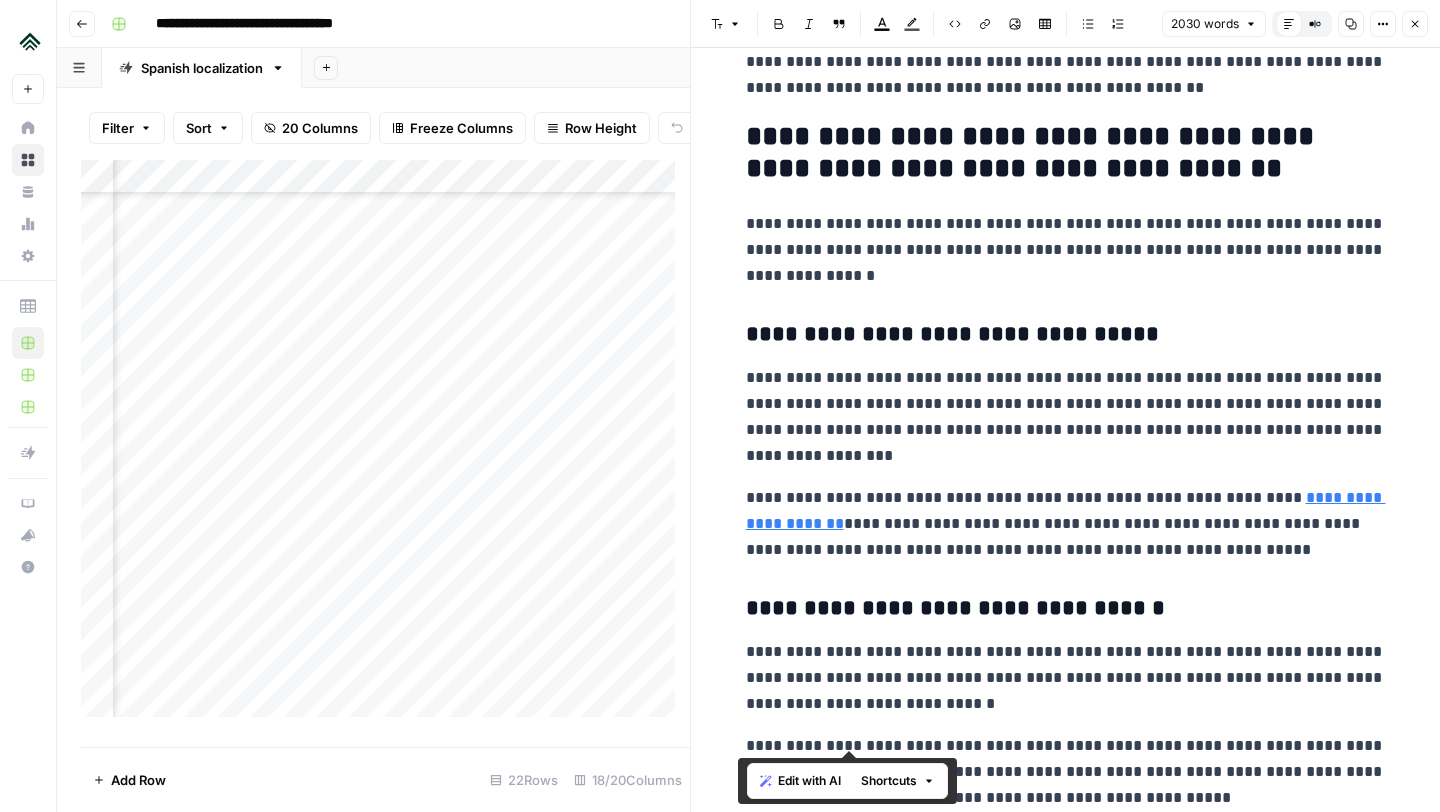 drag, startPoint x: 981, startPoint y: 587, endPoint x: 738, endPoint y: 140, distance: 508.78088 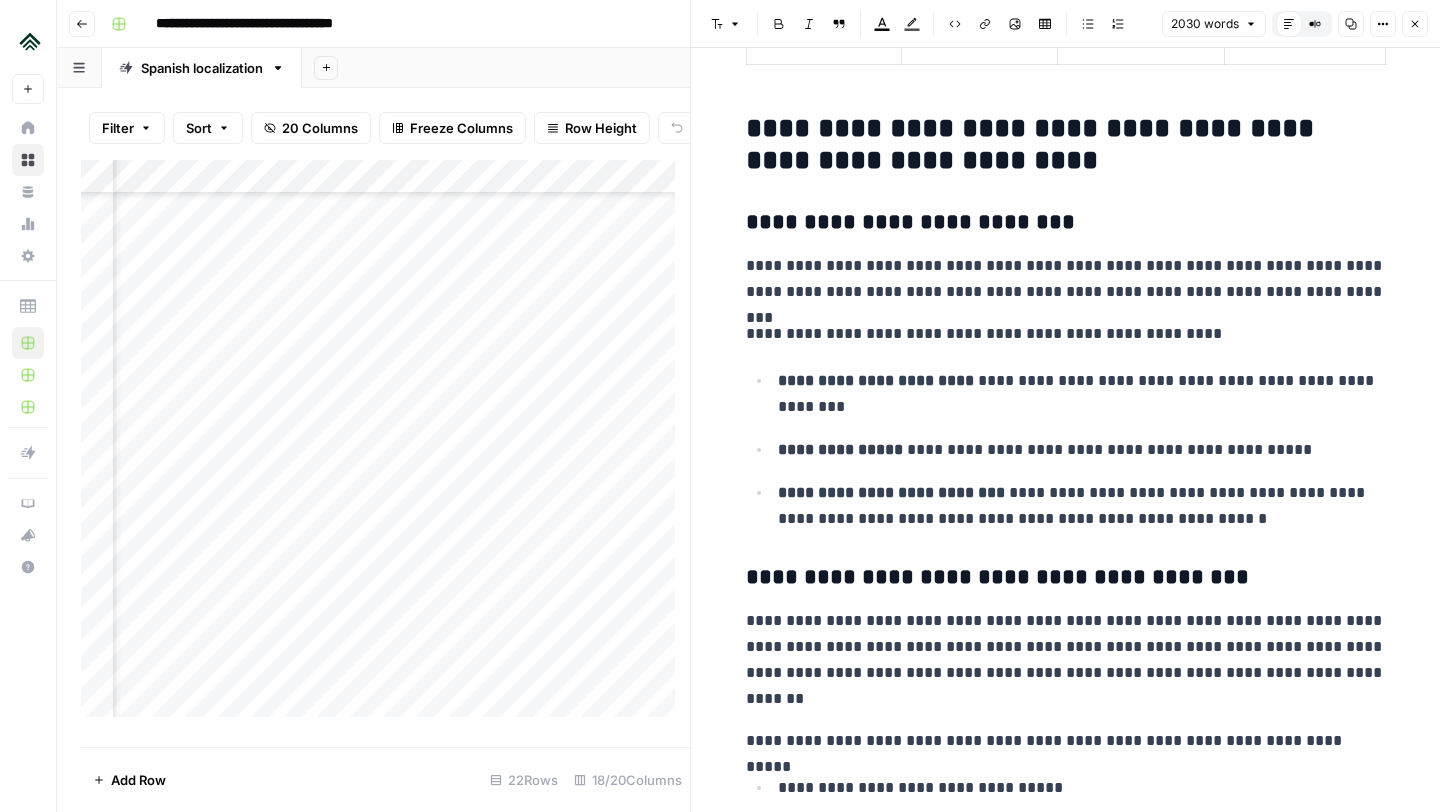 scroll, scrollTop: 6258, scrollLeft: 0, axis: vertical 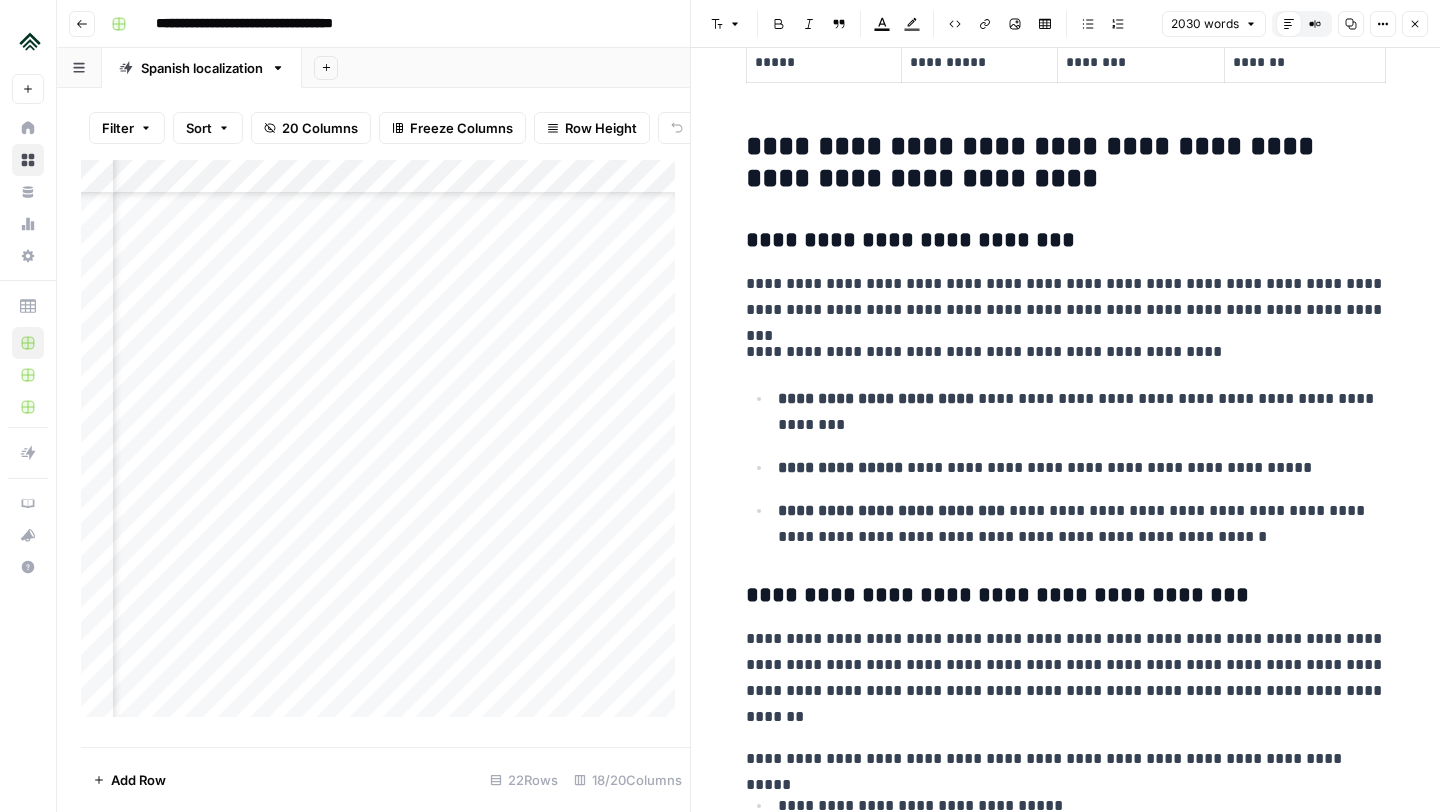 click on "**********" at bounding box center [1066, -1960] 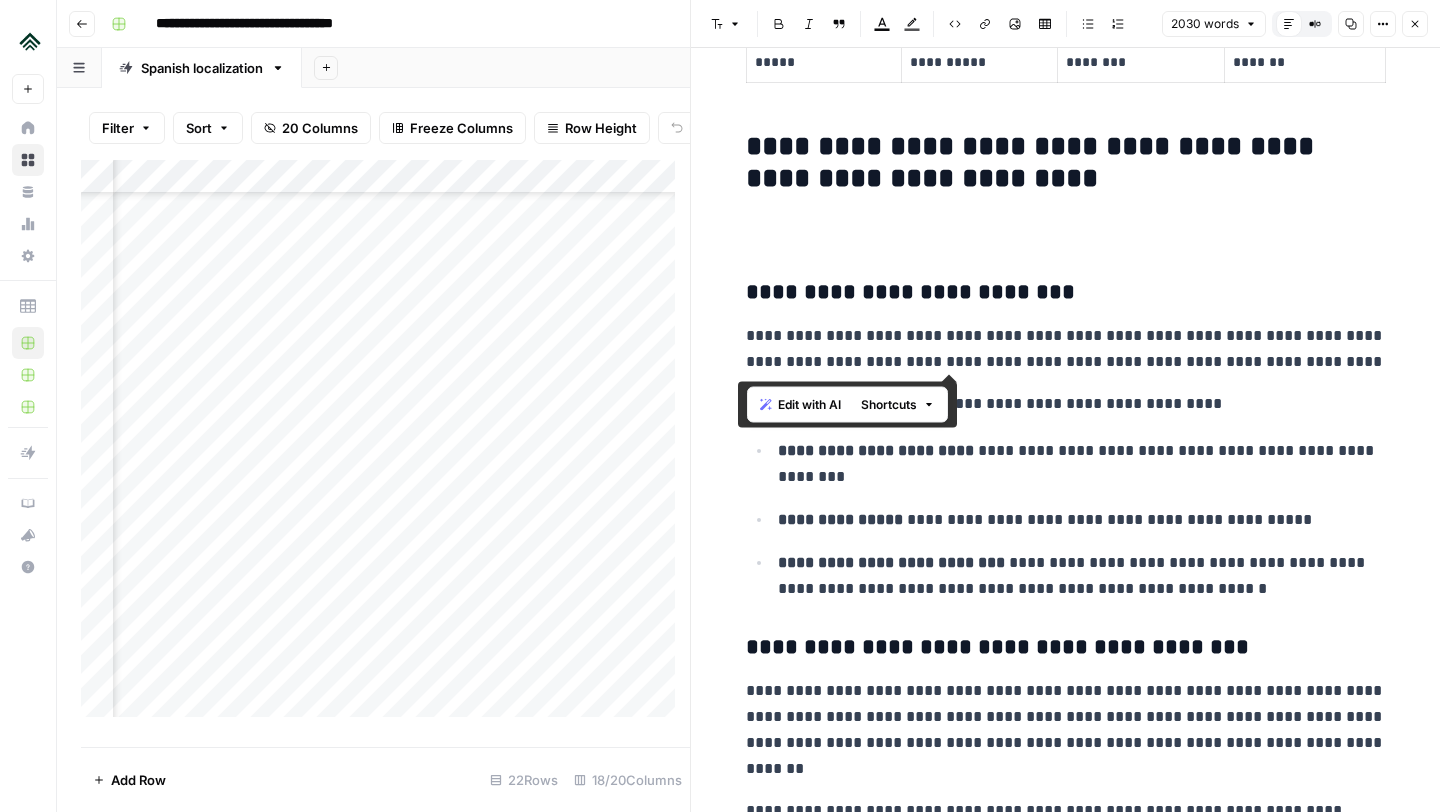 drag, startPoint x: 1321, startPoint y: 367, endPoint x: 732, endPoint y: 333, distance: 589.9805 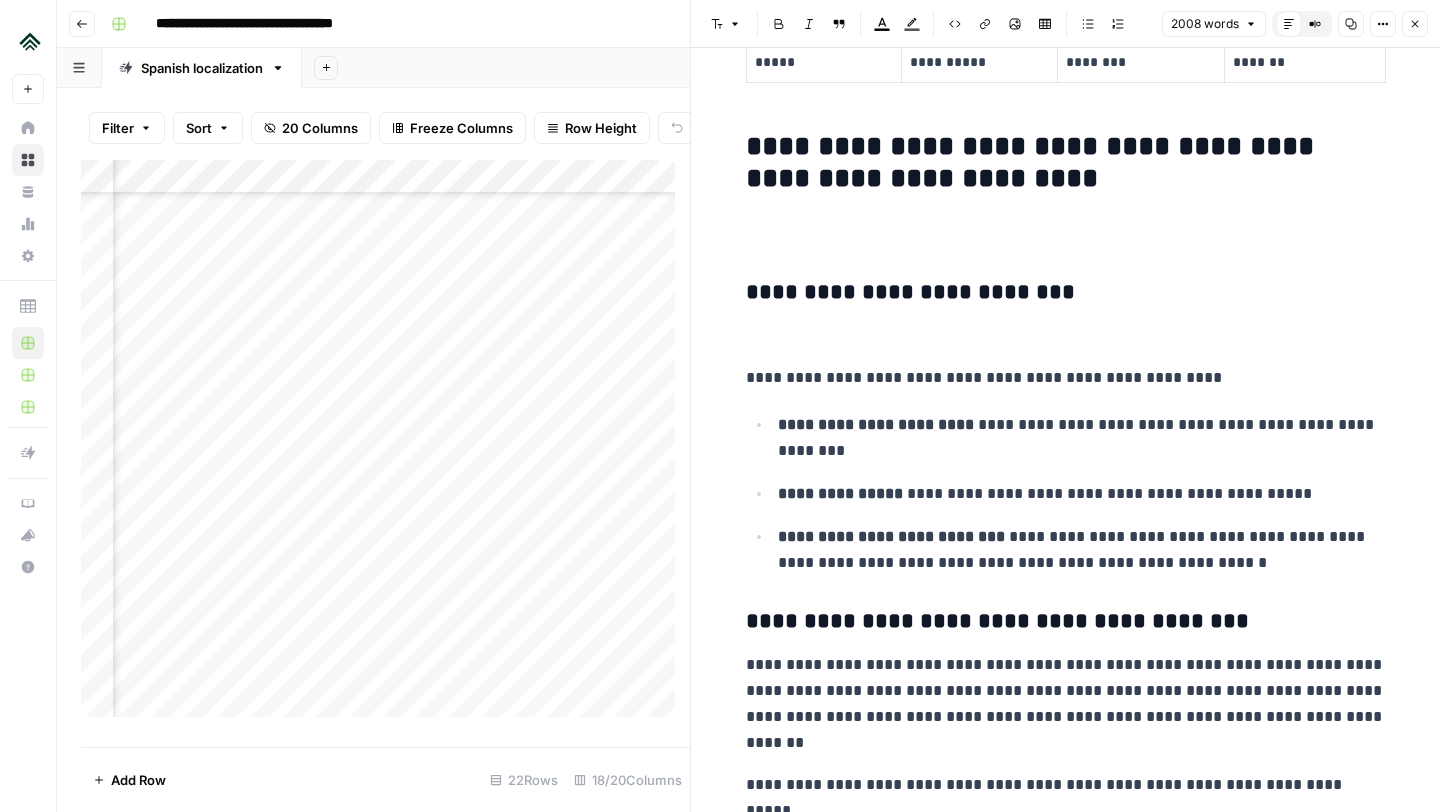 click at bounding box center (1066, 234) 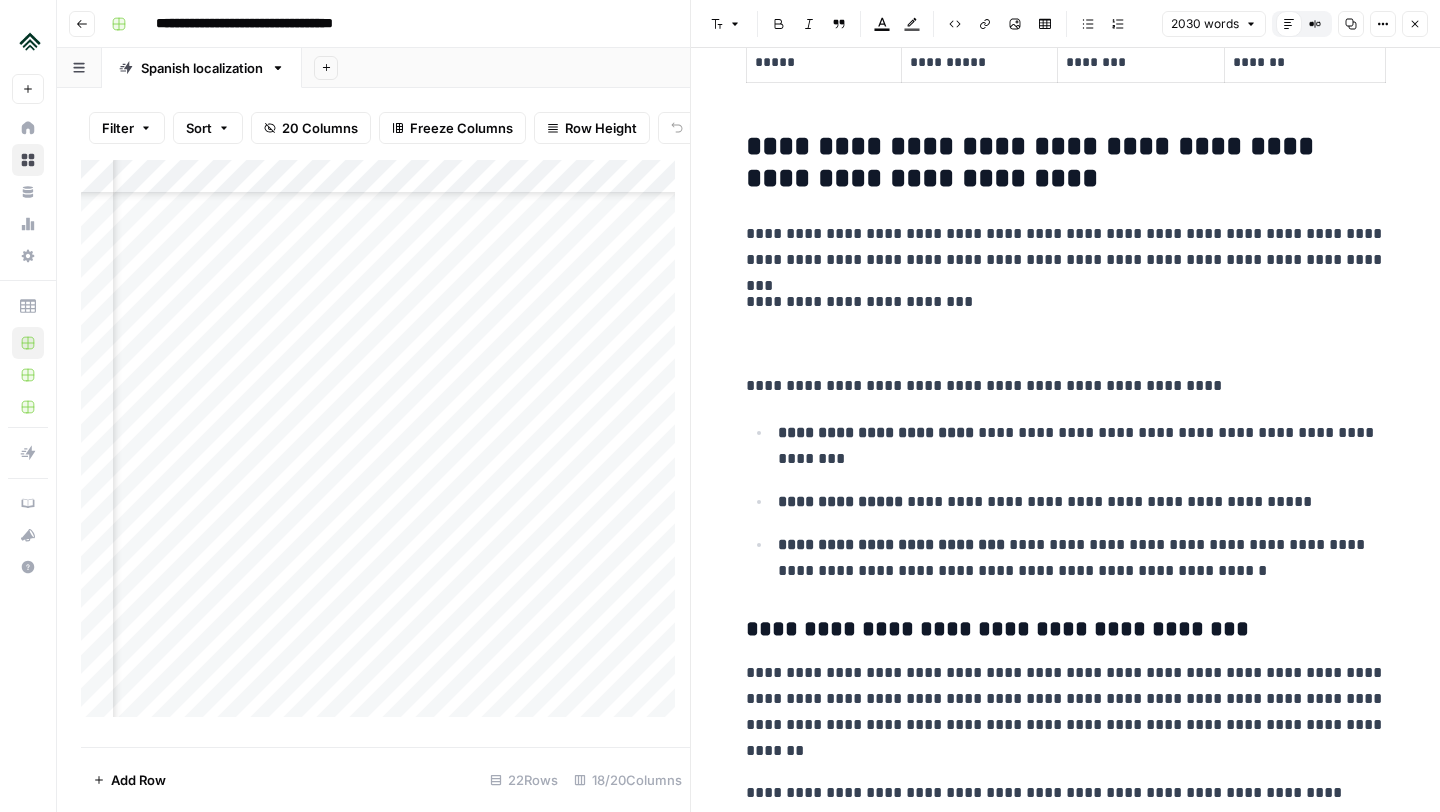 click 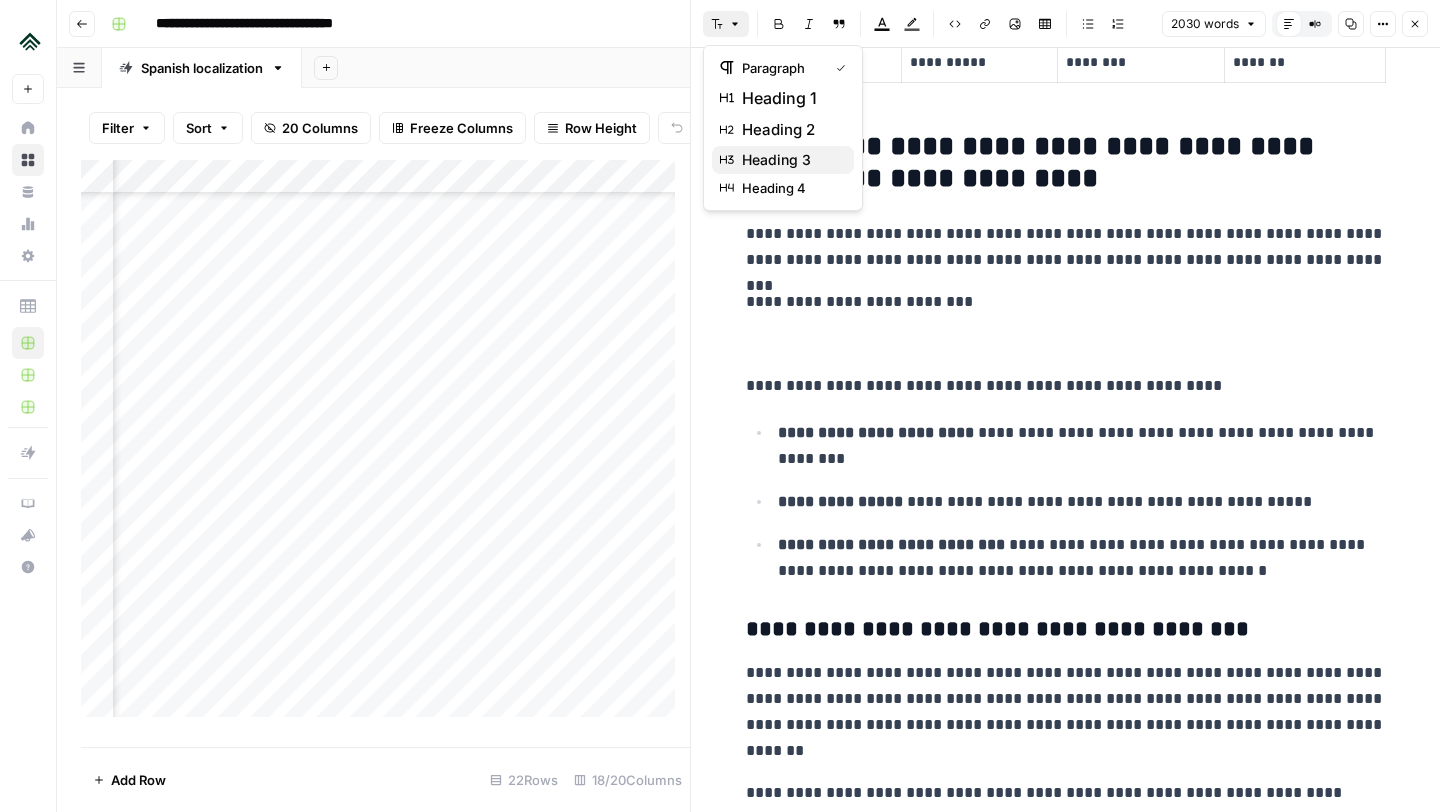 click on "heading 3" at bounding box center (790, 160) 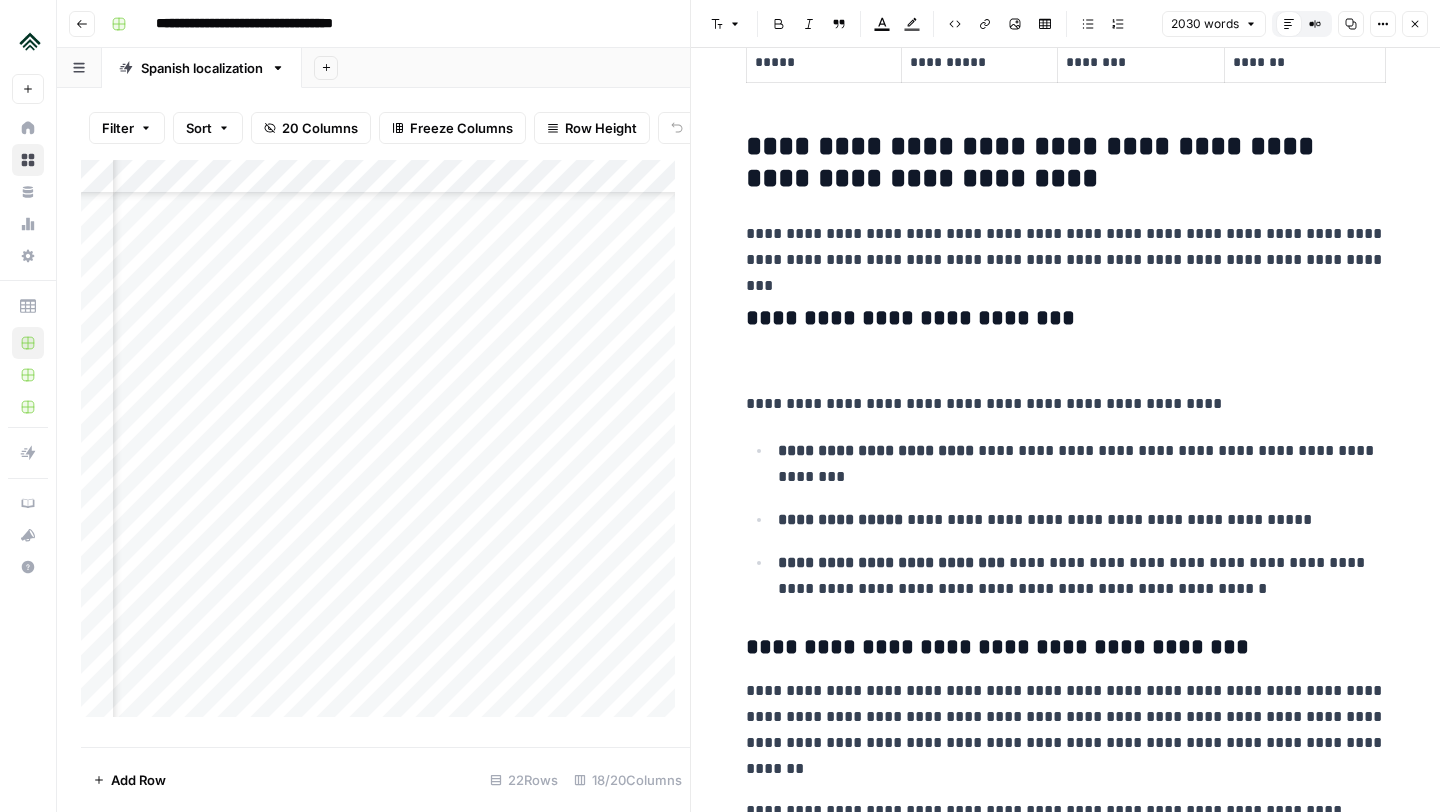 click at bounding box center [1066, 362] 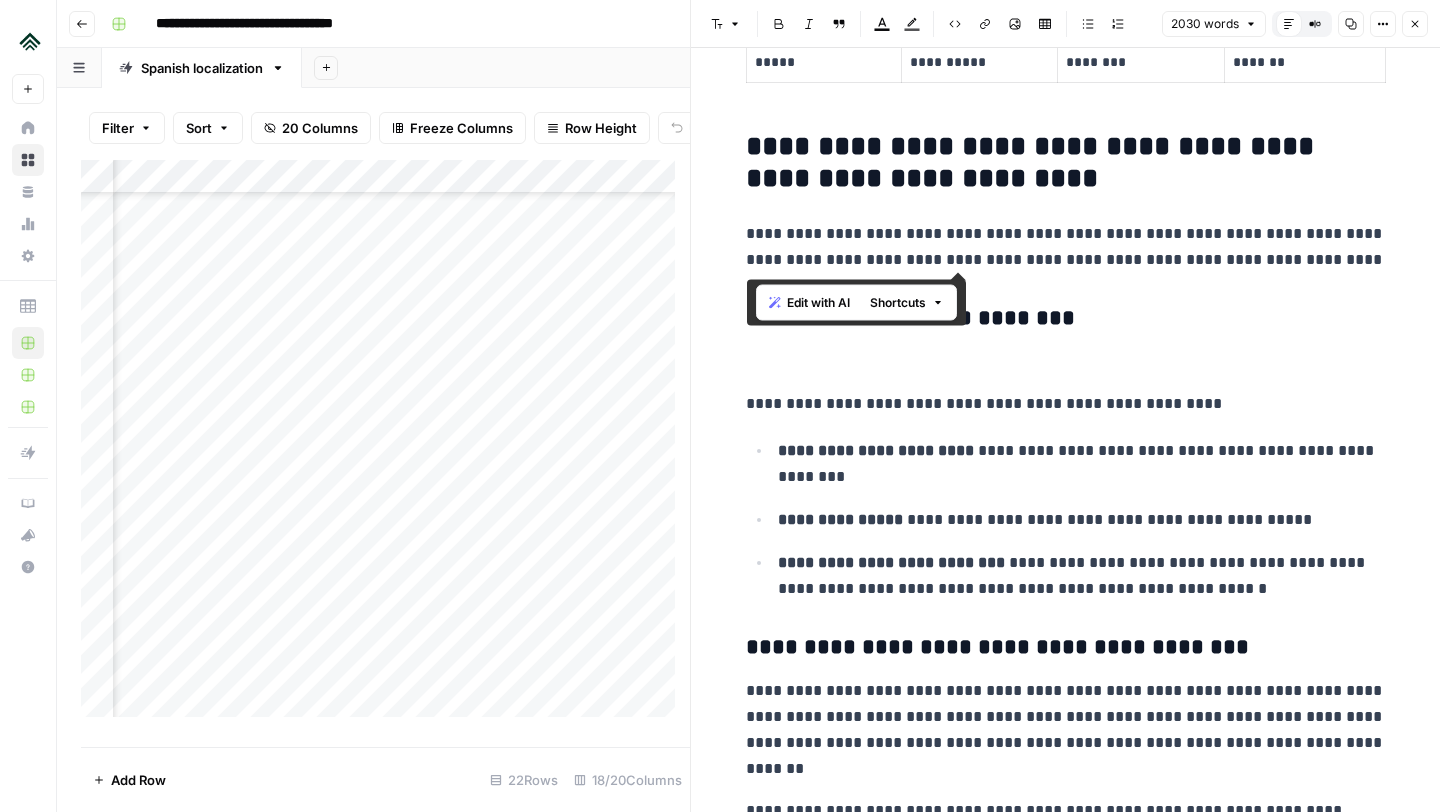 drag, startPoint x: 1336, startPoint y: 266, endPoint x: 742, endPoint y: 239, distance: 594.61334 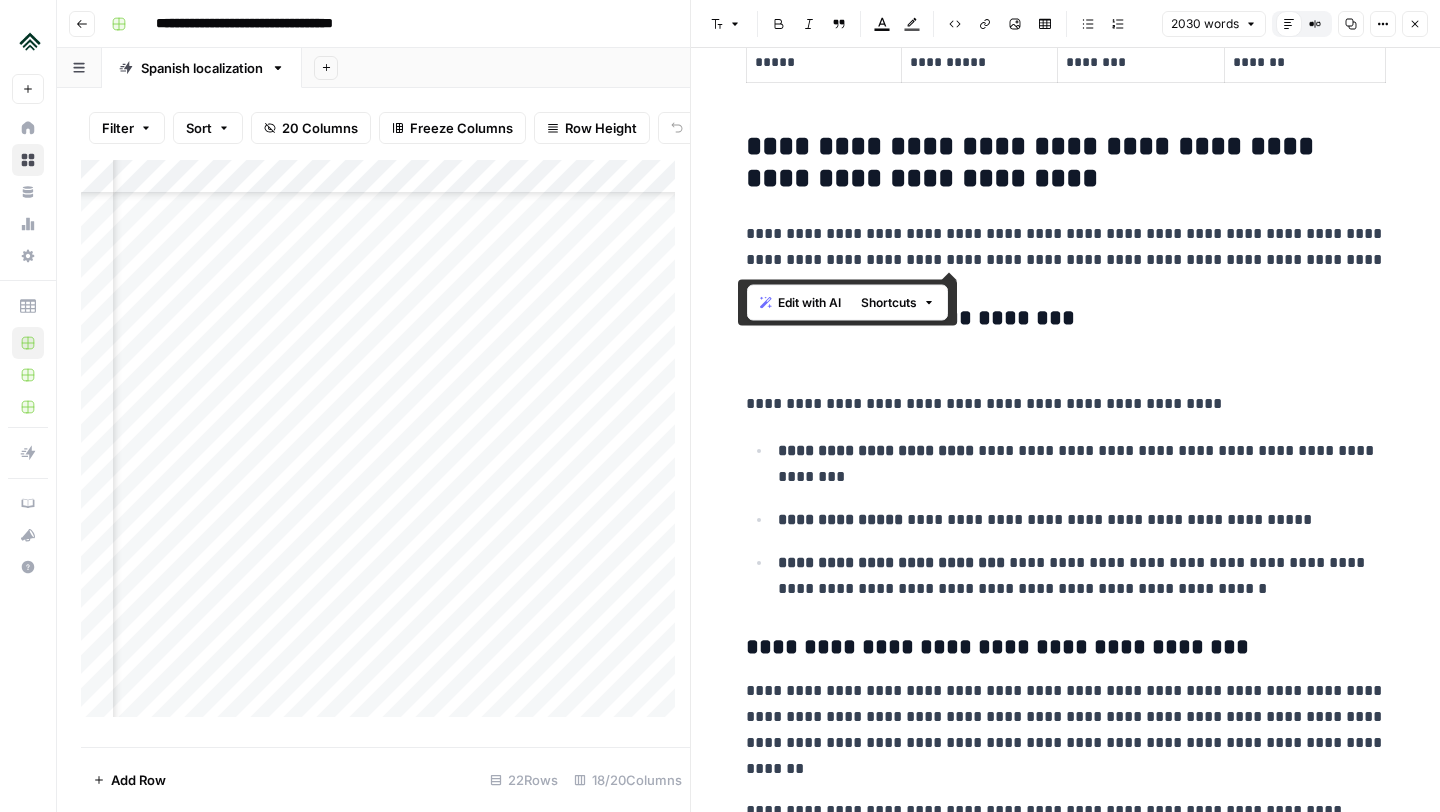 drag, startPoint x: 734, startPoint y: 235, endPoint x: 1326, endPoint y: 266, distance: 592.8111 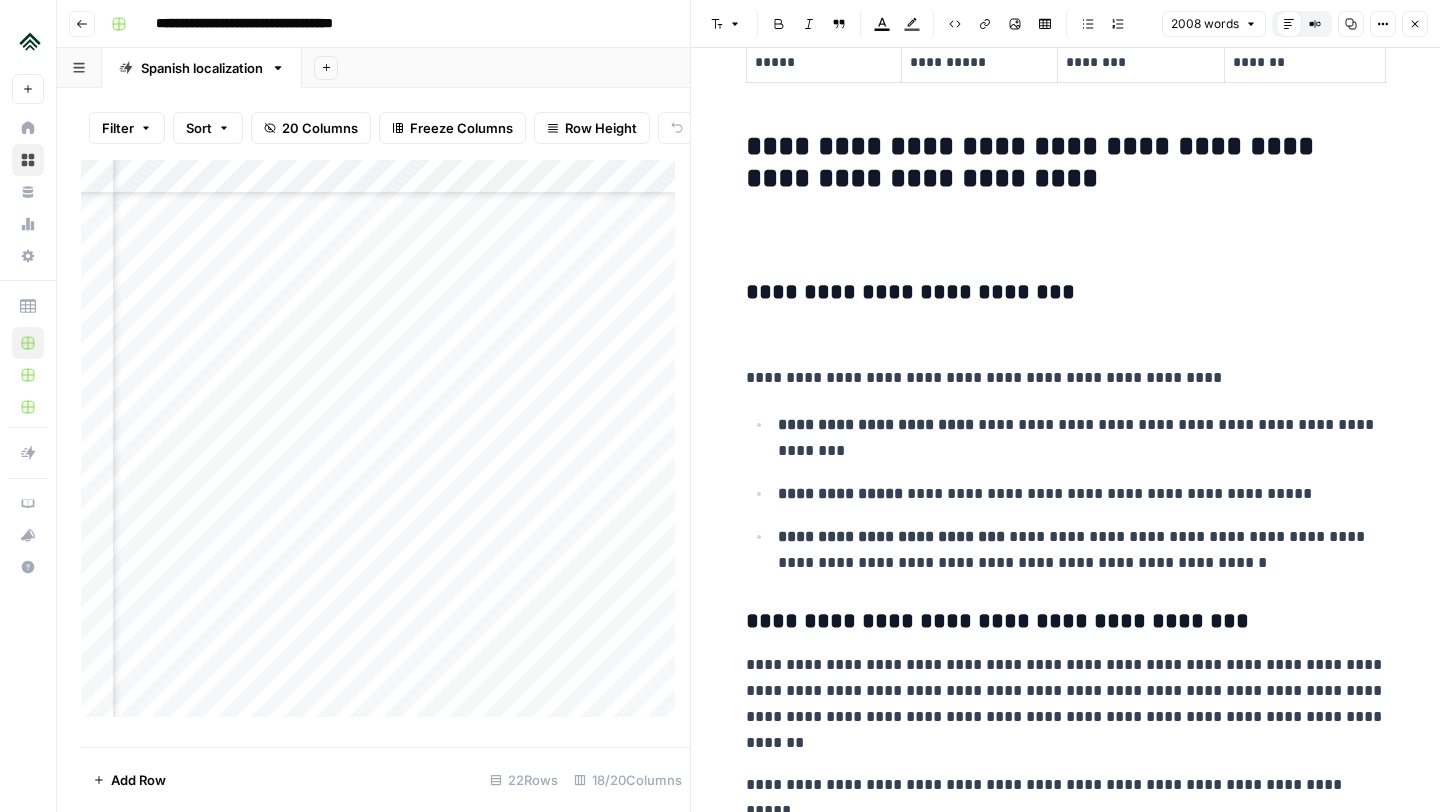 click at bounding box center (1066, 336) 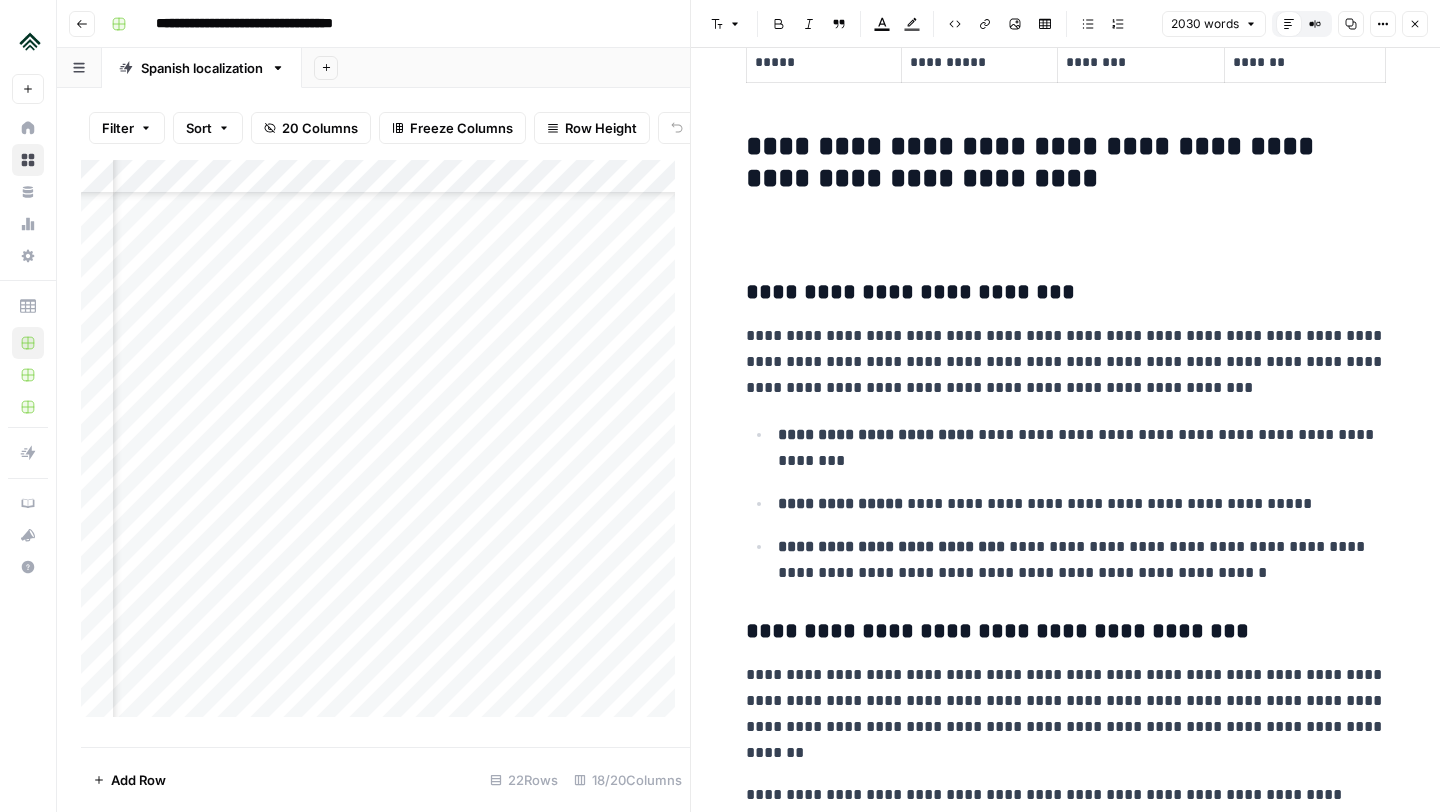 click at bounding box center [1066, 234] 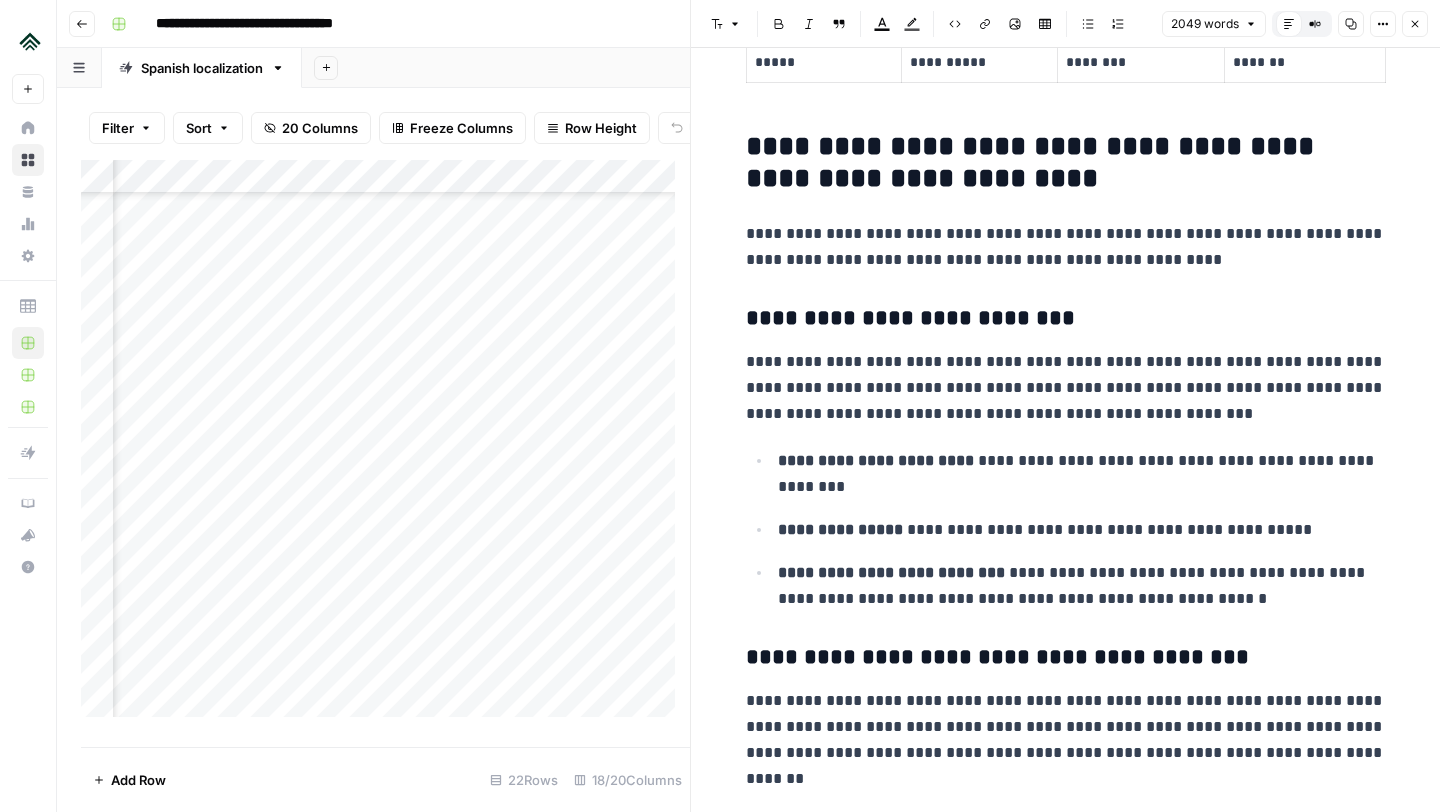 click on "**********" at bounding box center (1066, 247) 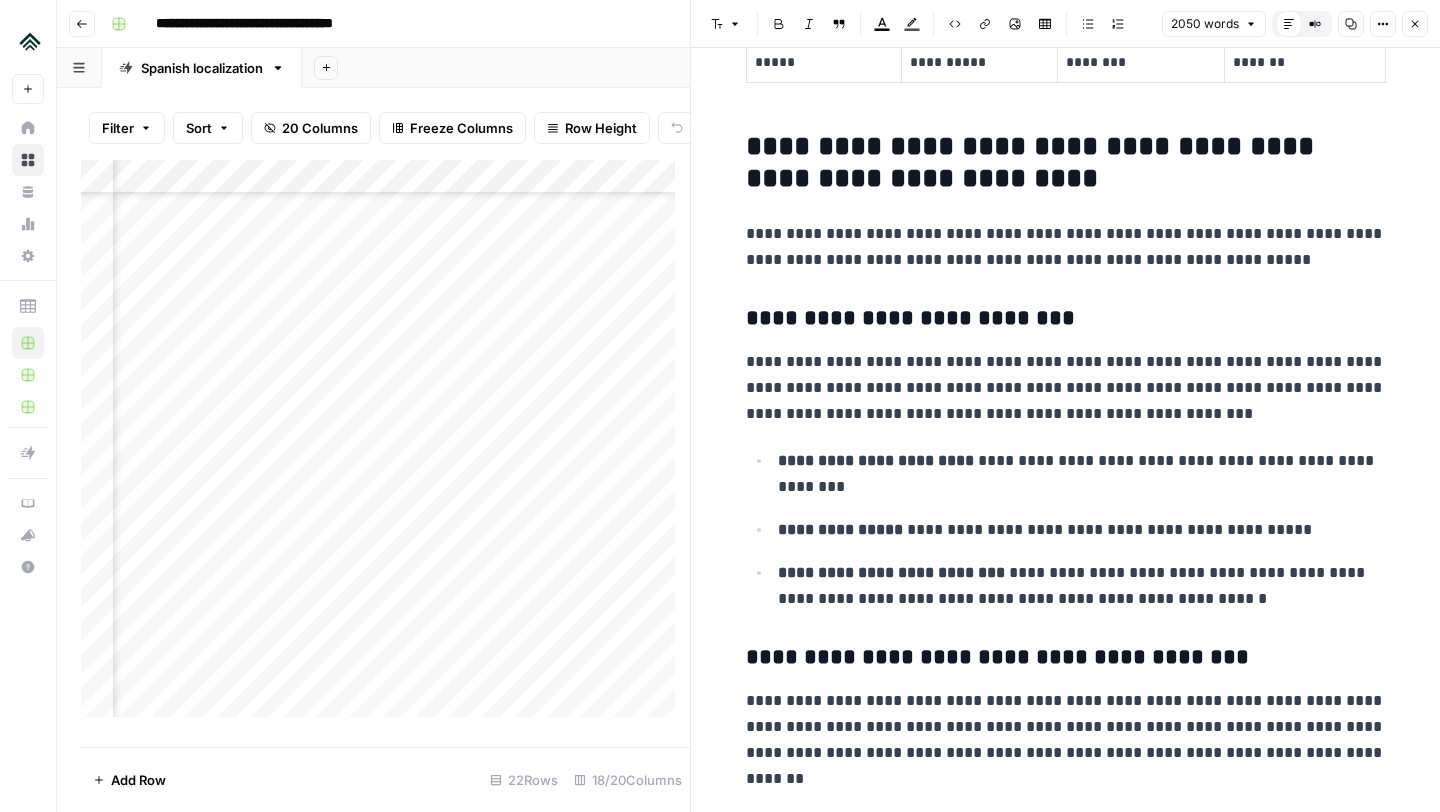 click on "**********" at bounding box center (1066, 388) 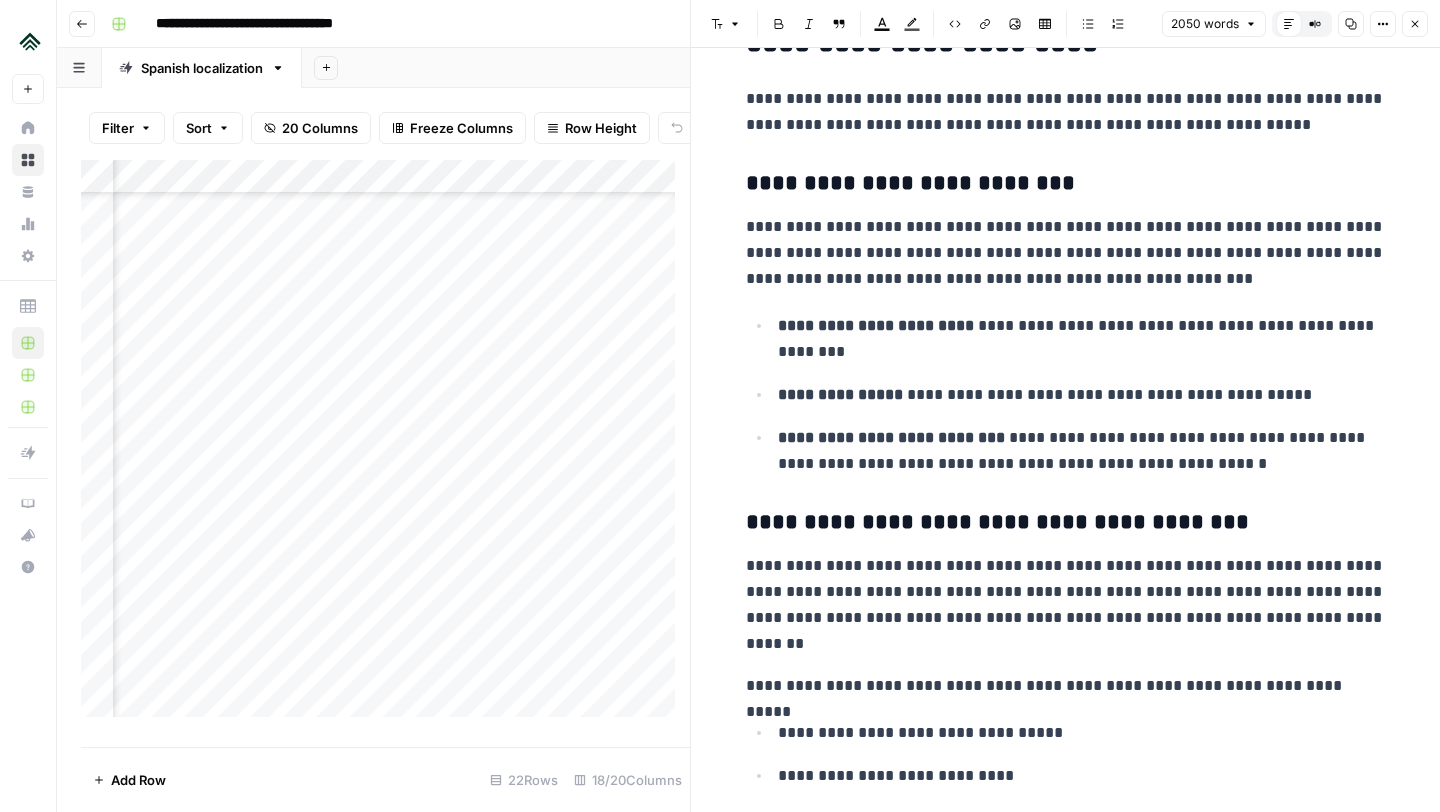 scroll, scrollTop: 6396, scrollLeft: 0, axis: vertical 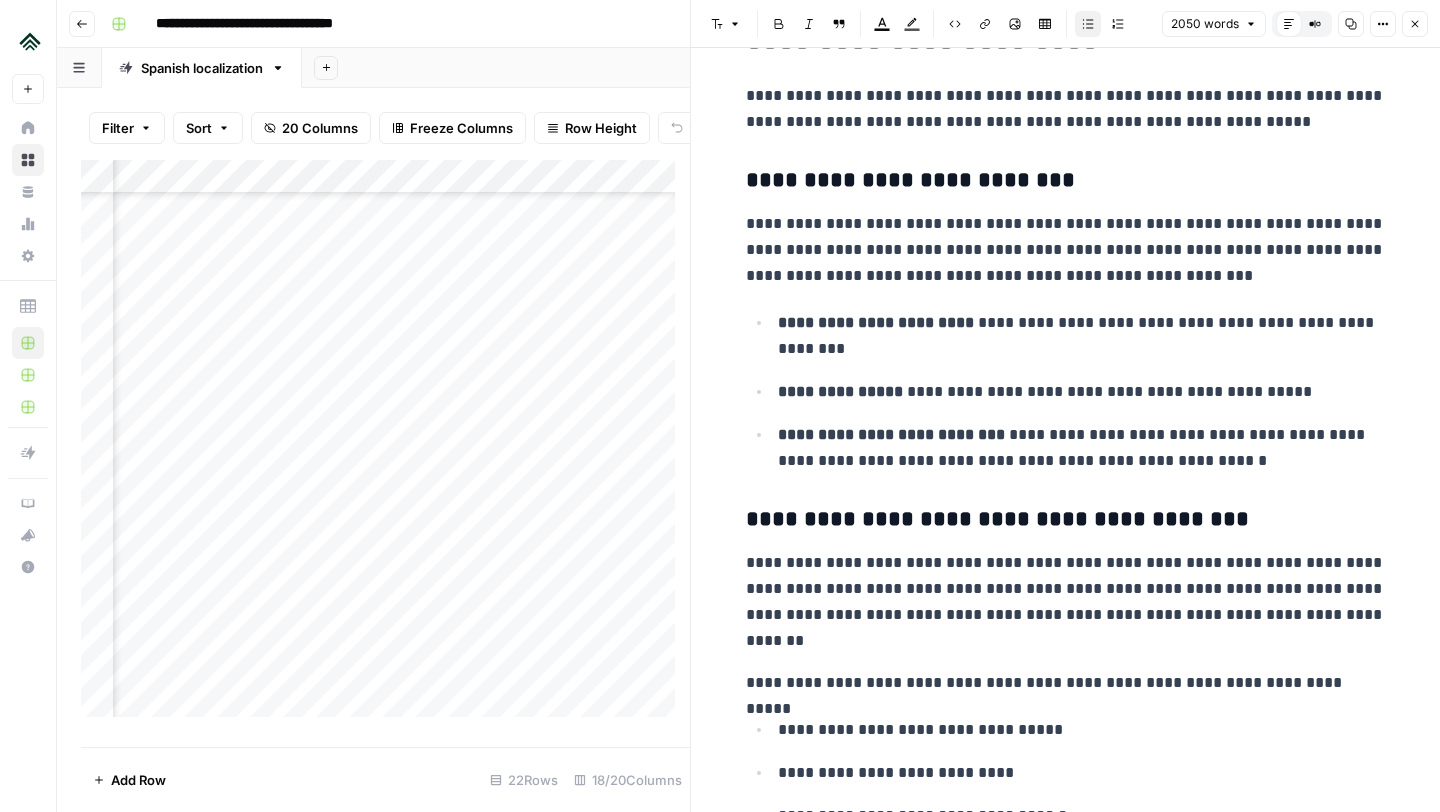 click on "**********" at bounding box center (1082, 336) 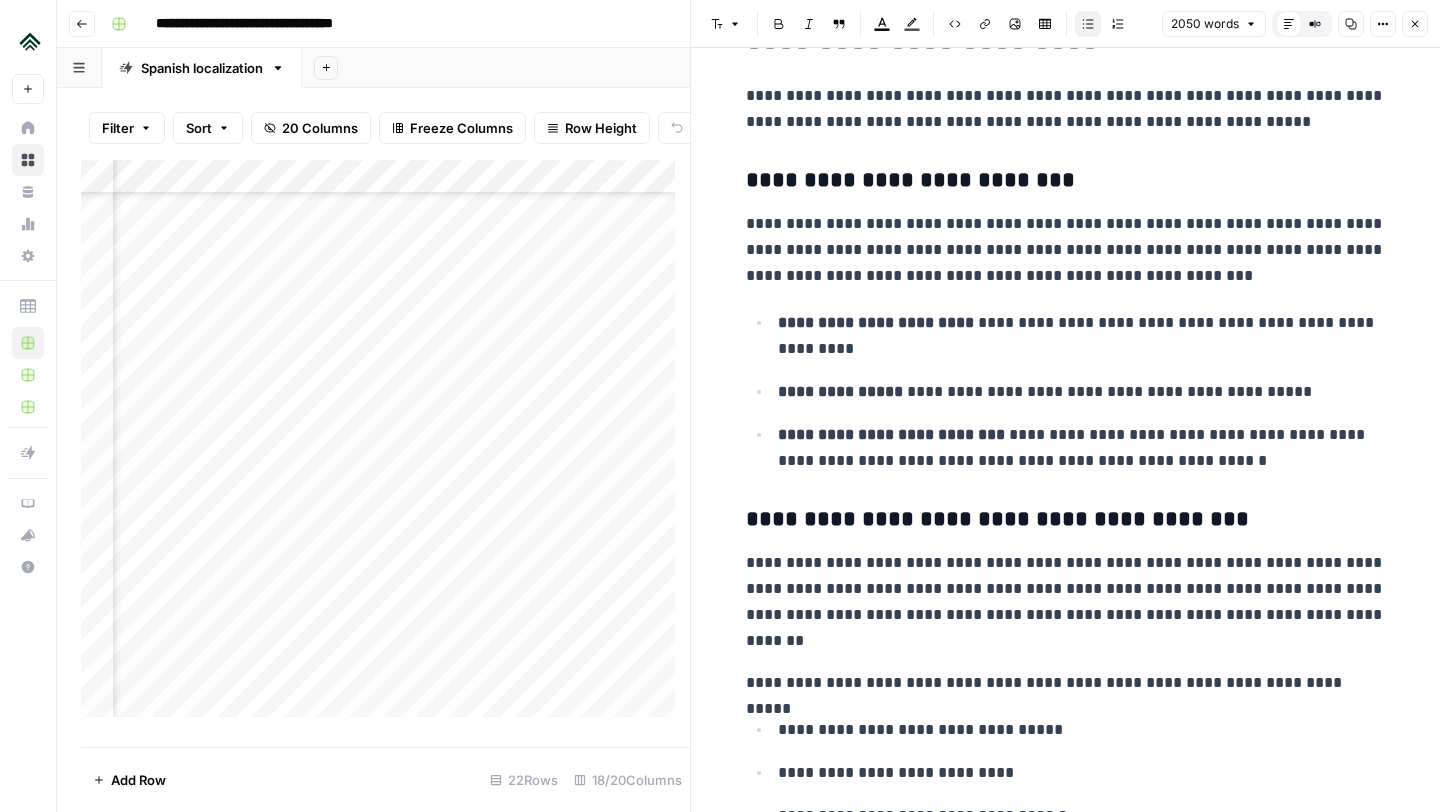 click on "**********" at bounding box center [1082, 392] 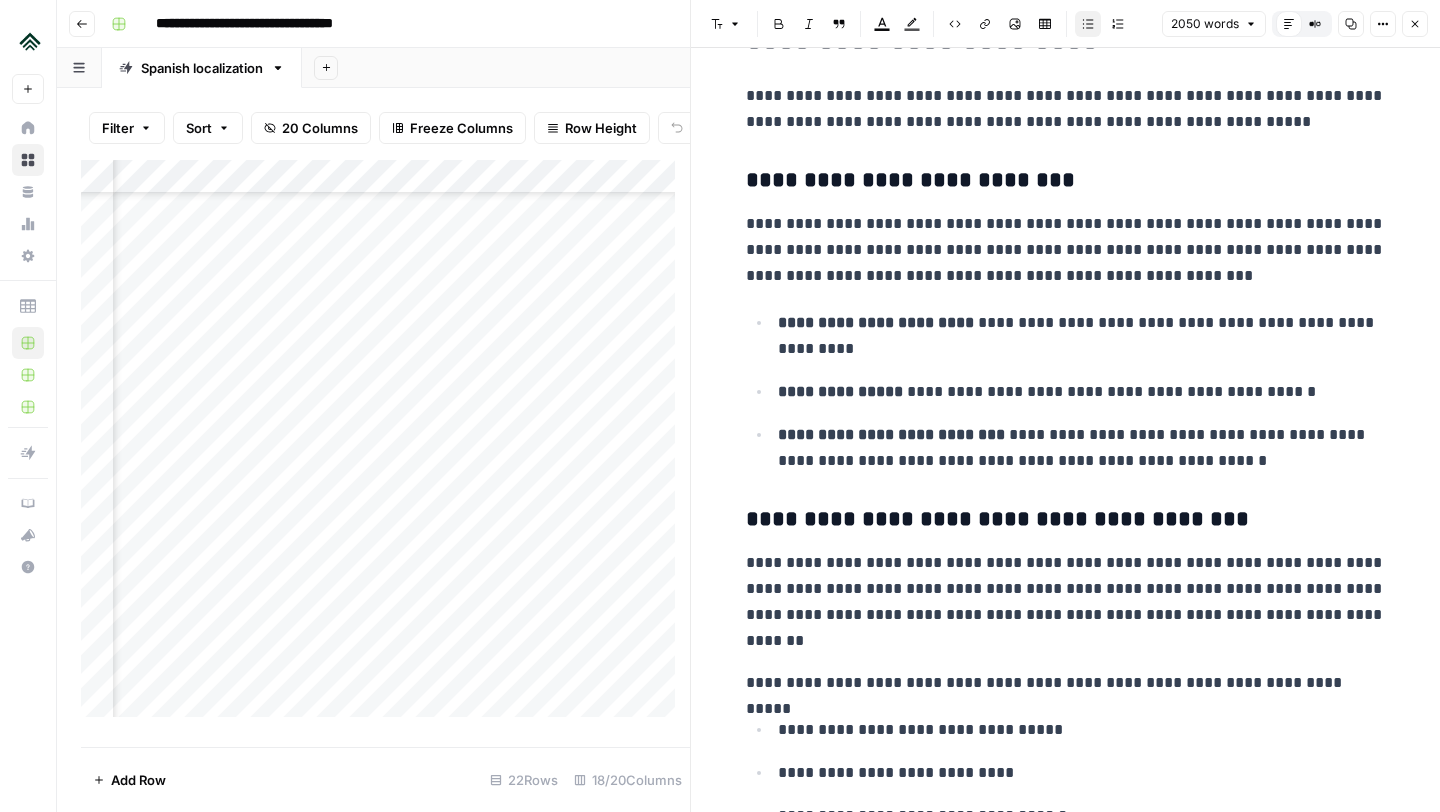 click on "**********" at bounding box center [1082, 448] 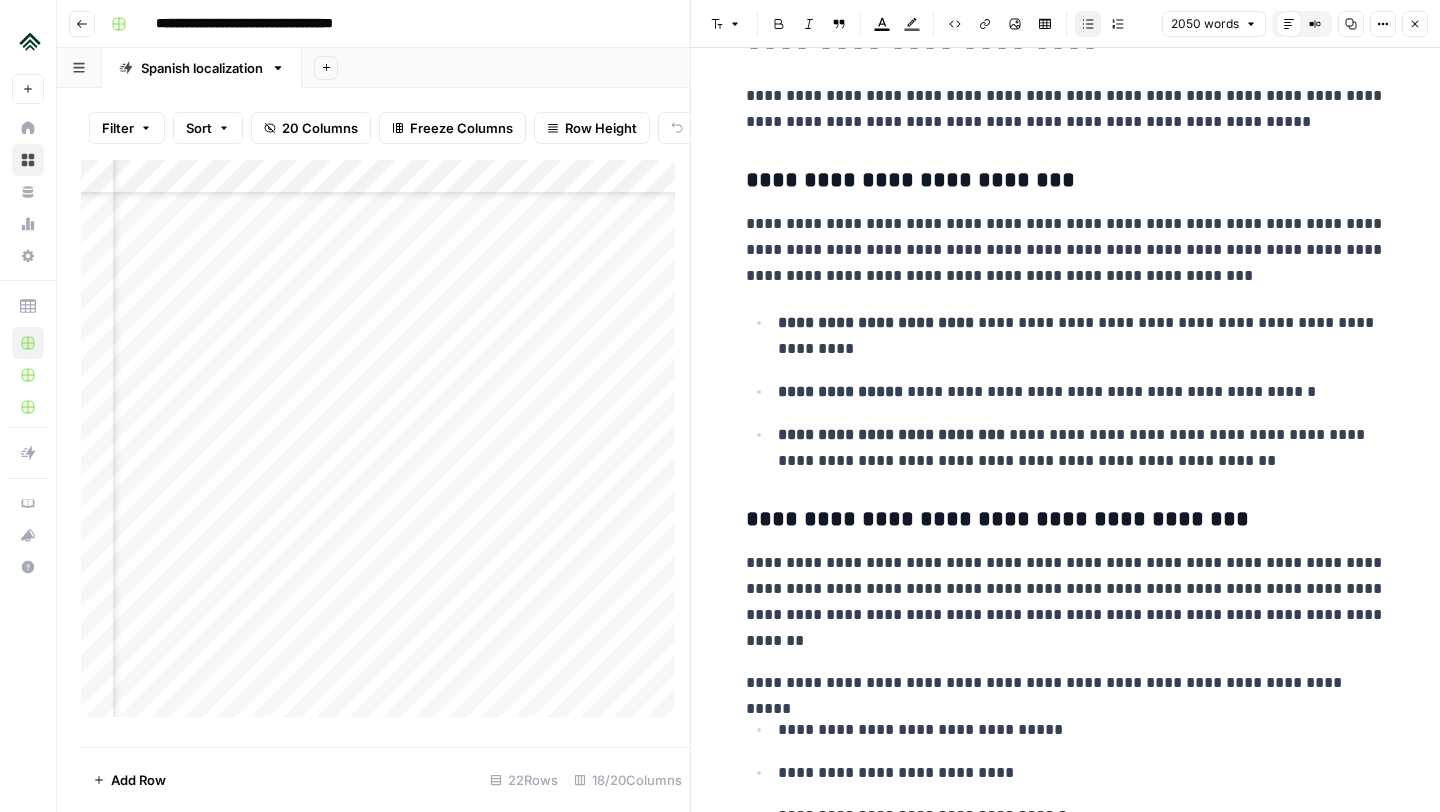 click on "**********" at bounding box center [1082, 448] 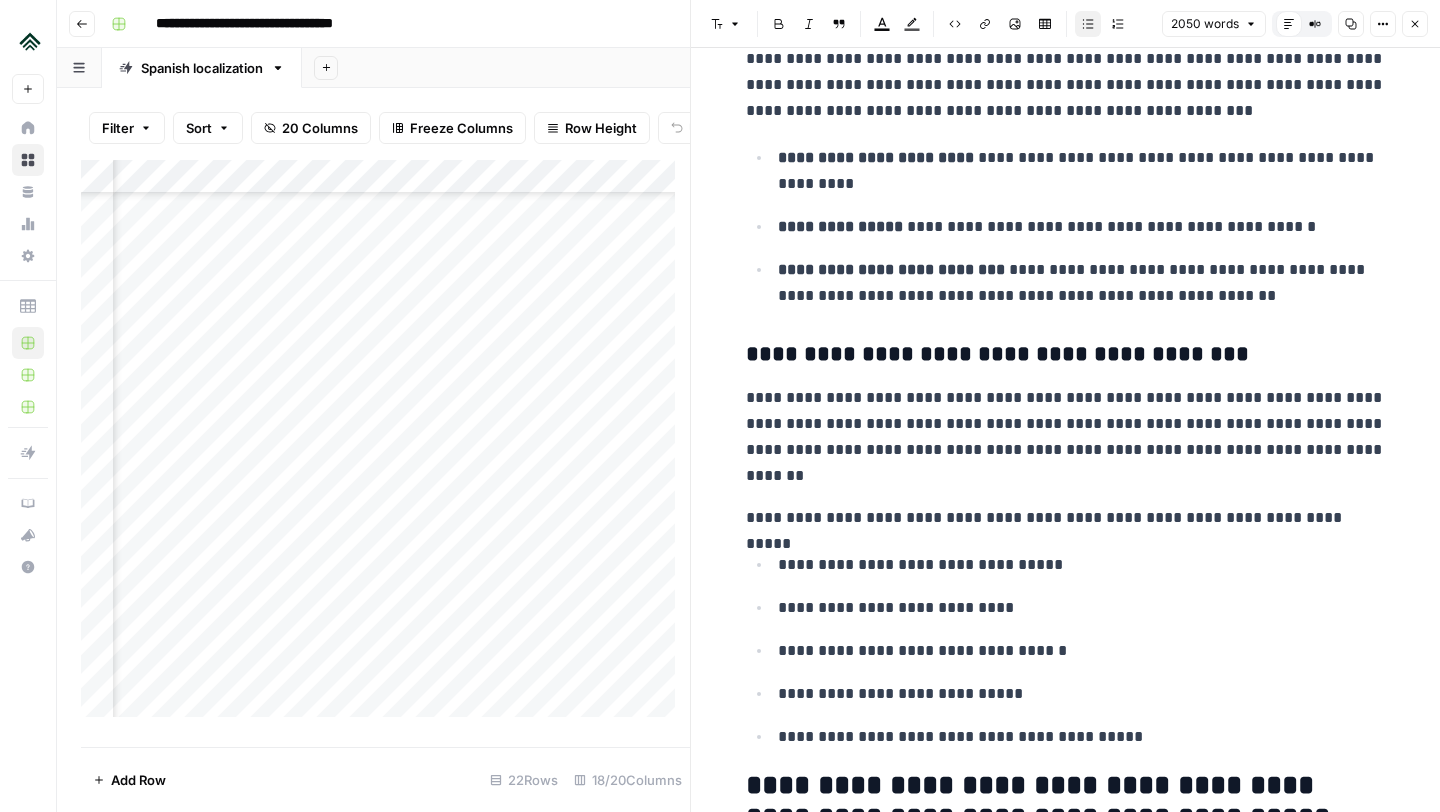 scroll, scrollTop: 6562, scrollLeft: 0, axis: vertical 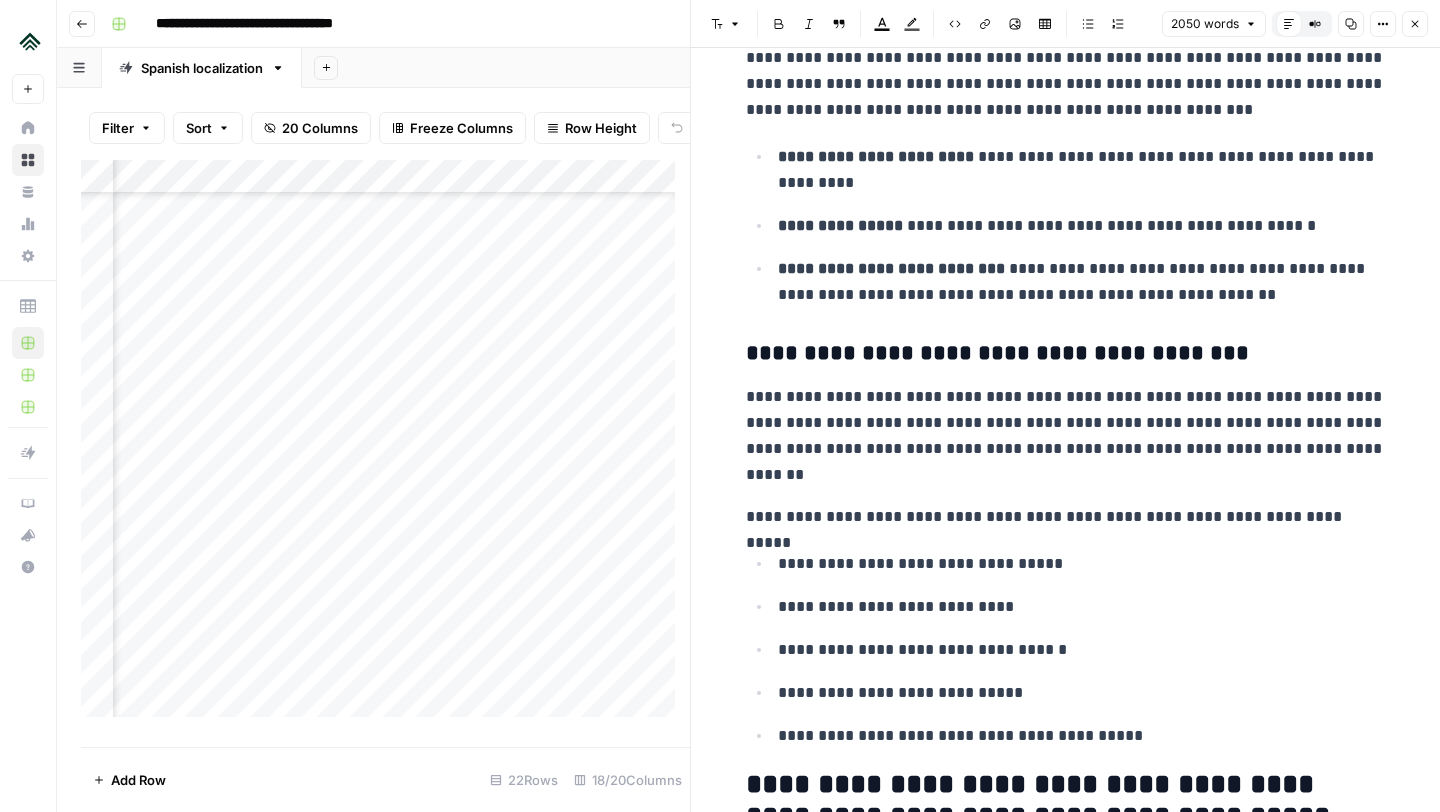 click on "**********" at bounding box center (1066, 436) 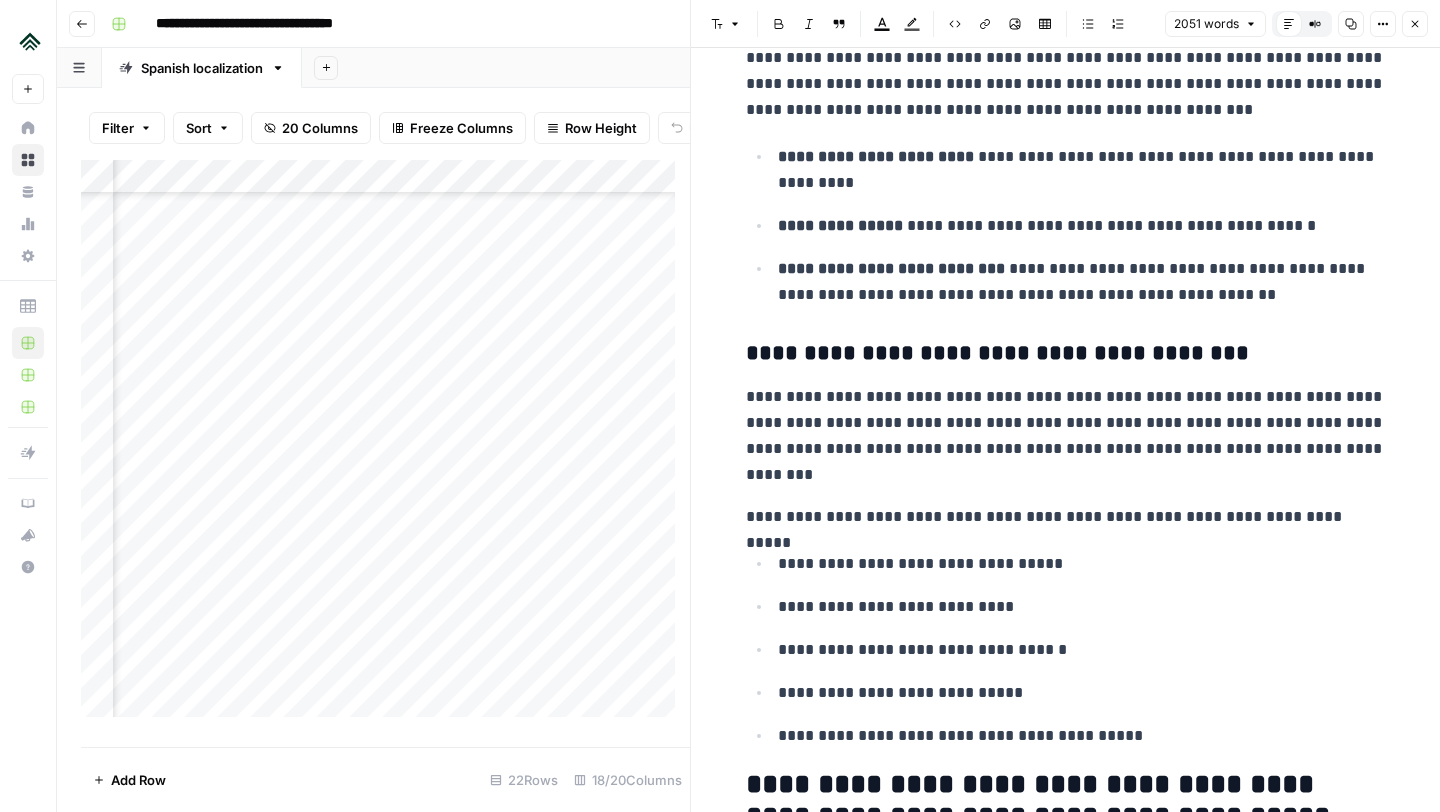 click on "**********" at bounding box center [1082, 170] 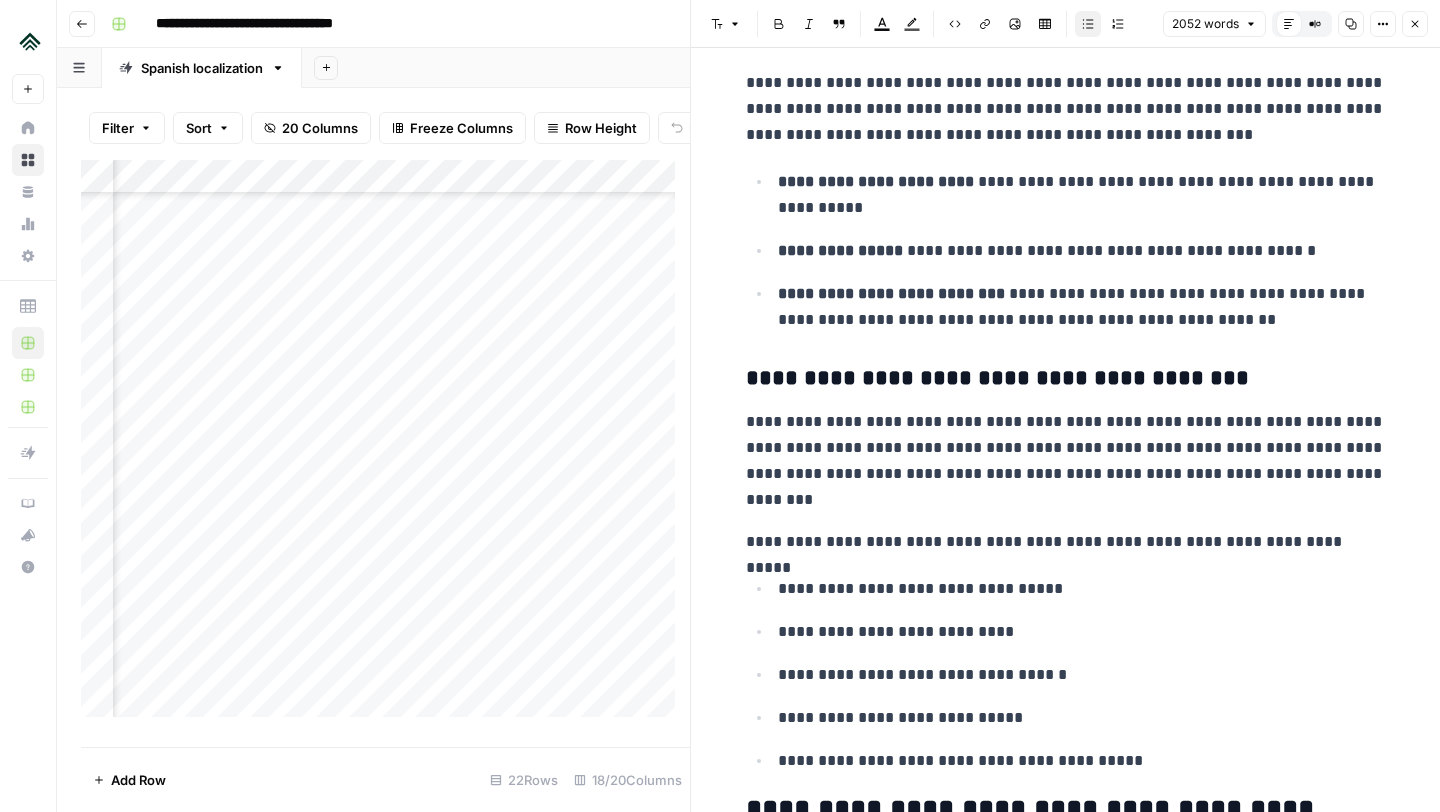 scroll, scrollTop: 6553, scrollLeft: 0, axis: vertical 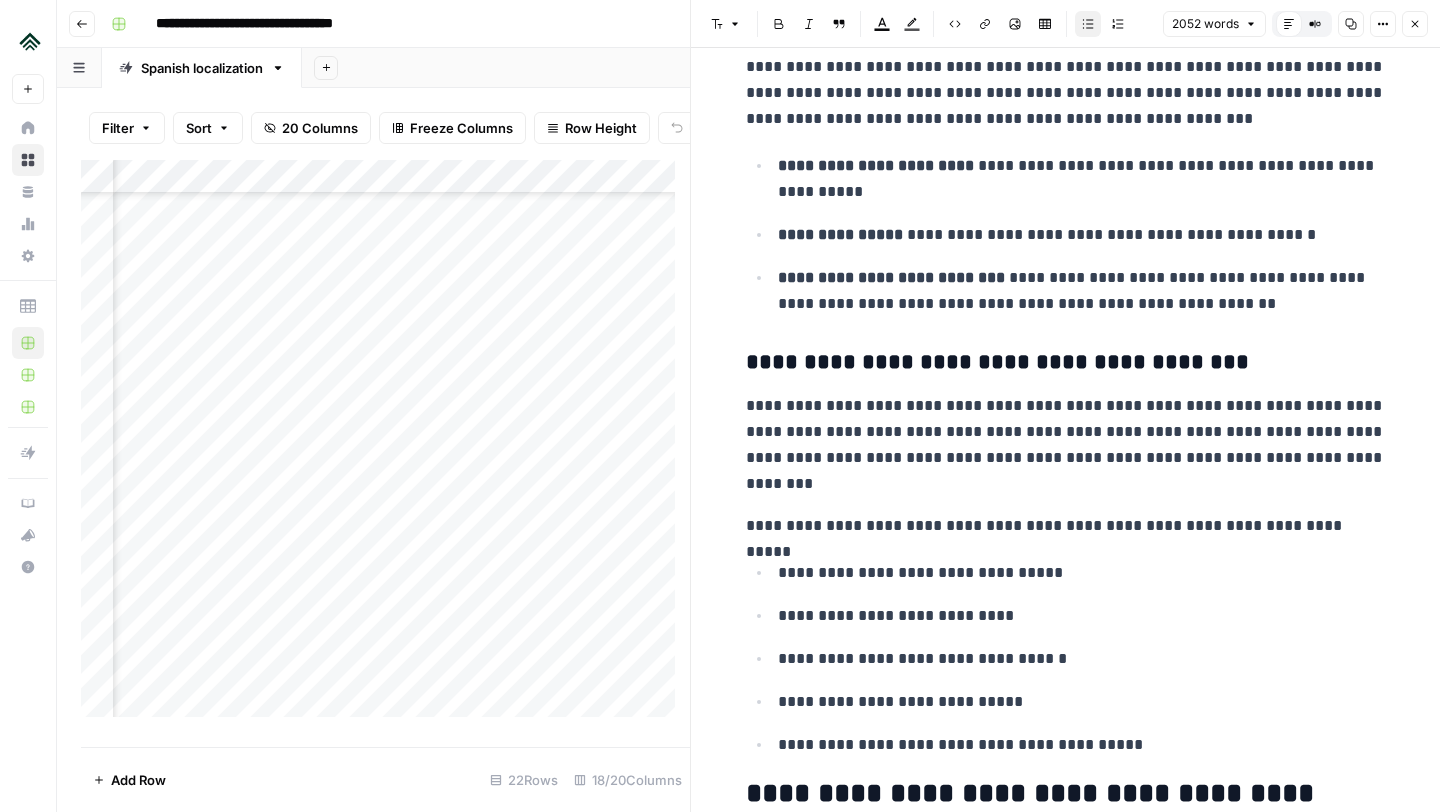click on "**********" at bounding box center (1066, 445) 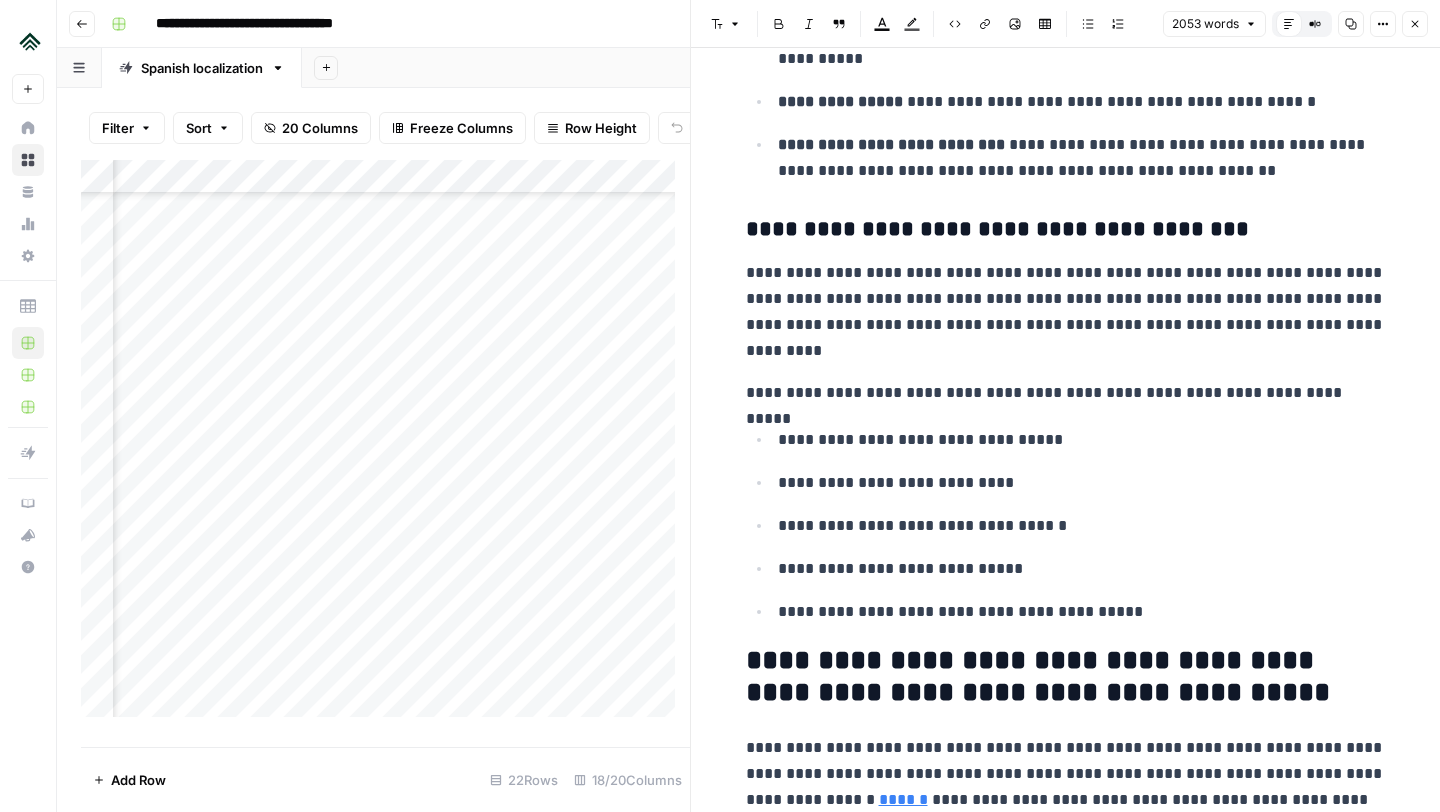 scroll, scrollTop: 6686, scrollLeft: 0, axis: vertical 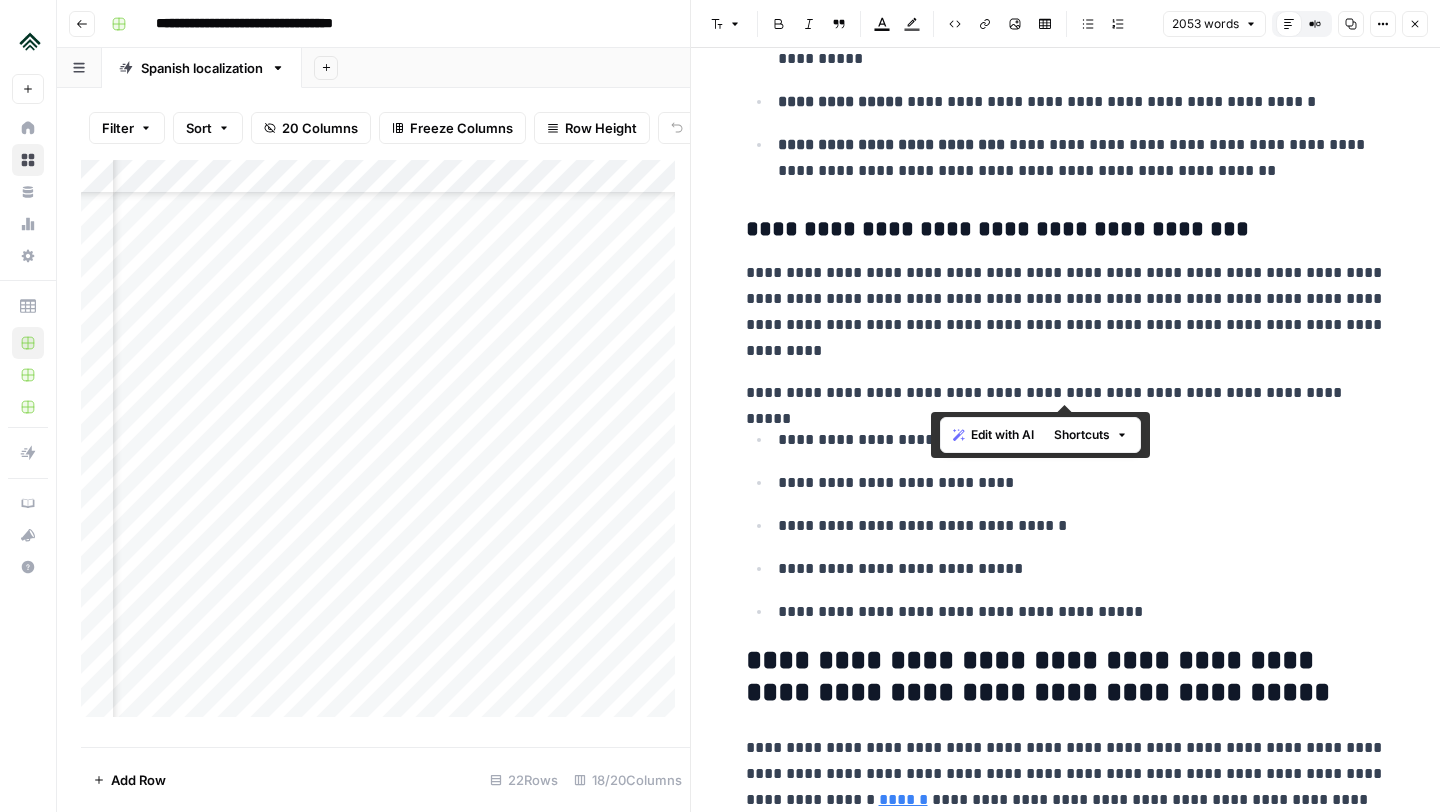 drag, startPoint x: 932, startPoint y: 393, endPoint x: 1197, endPoint y: 388, distance: 265.04718 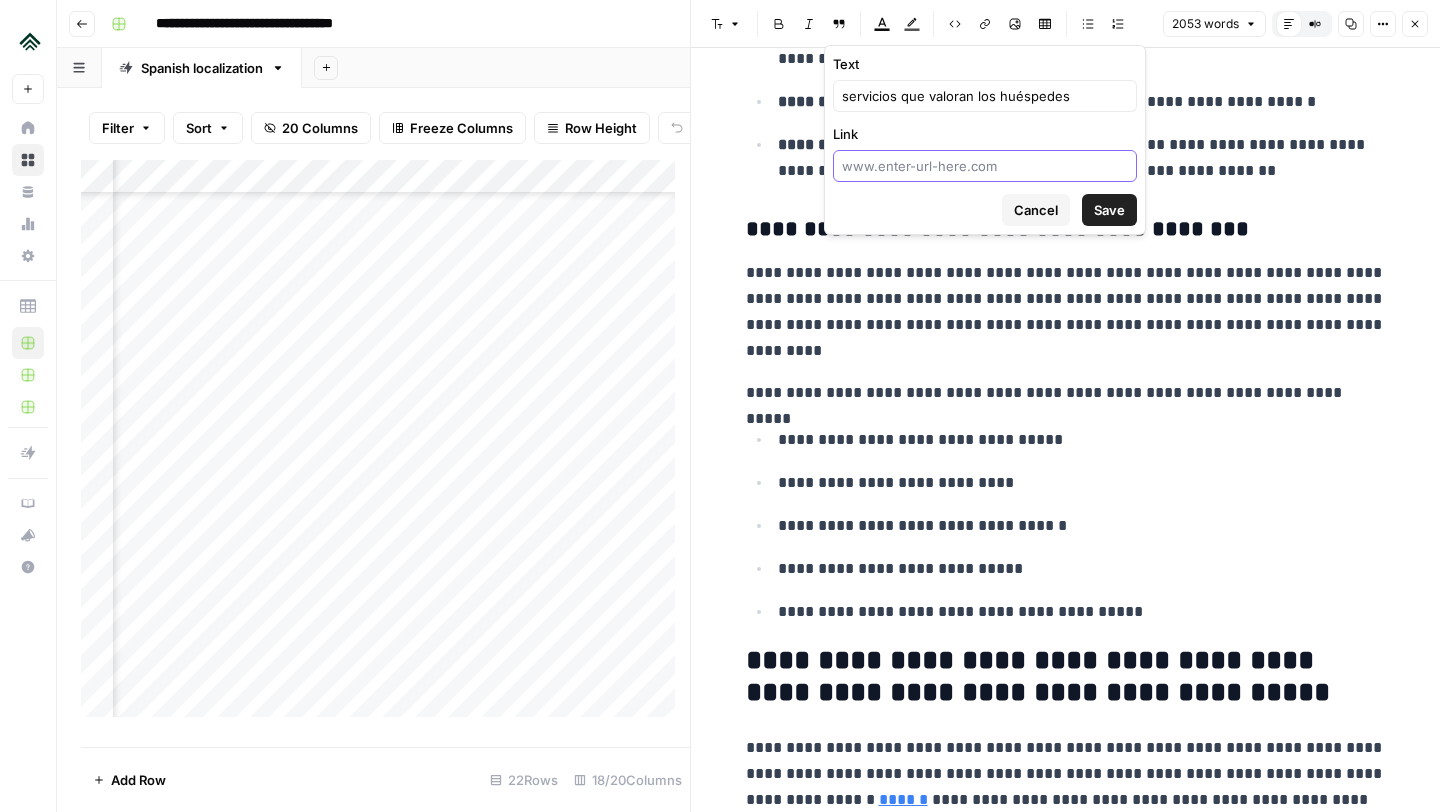 click on "Link" at bounding box center [985, 166] 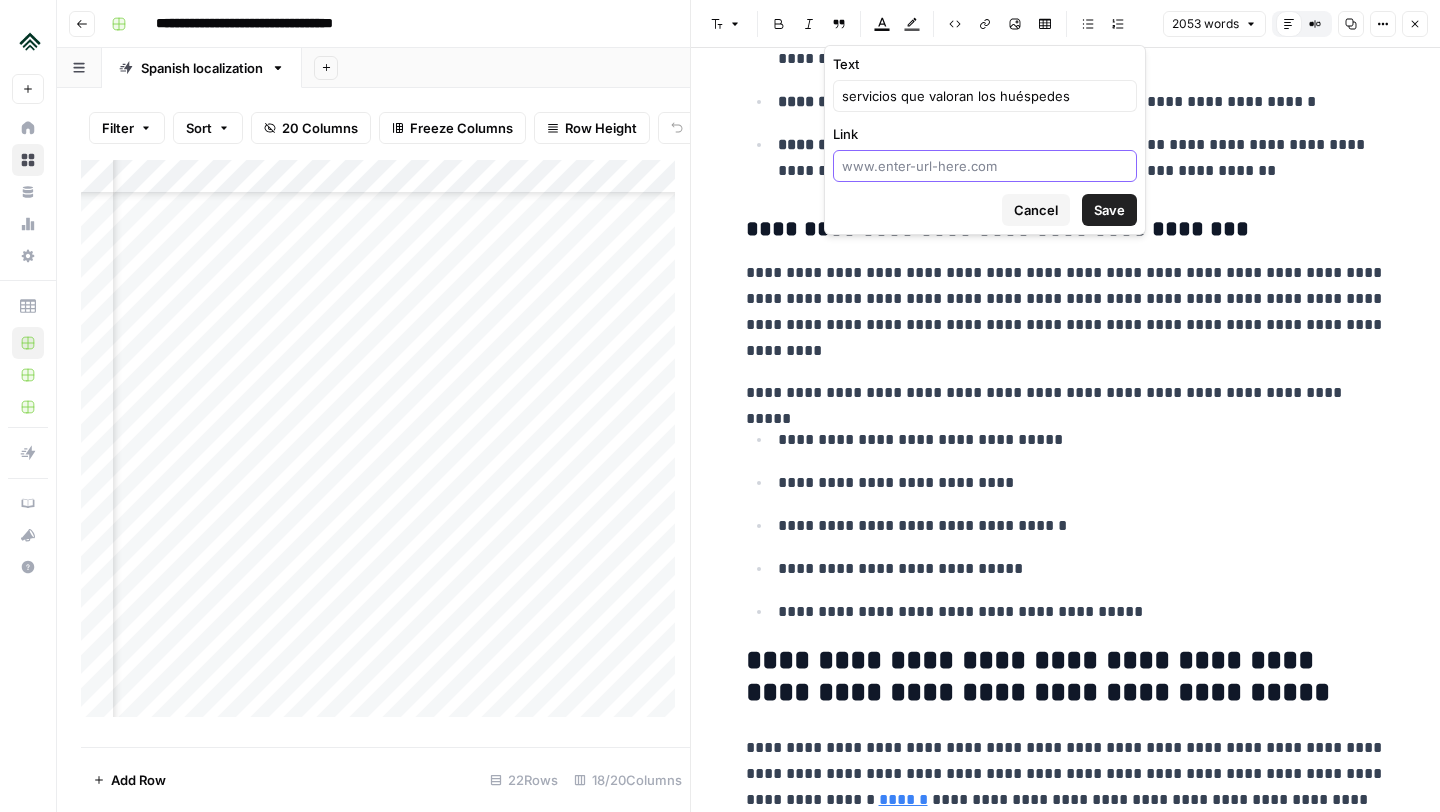 paste on "https://www.airdna.co/es-es/blog/the-best-airbnb-amenities-to-boost-your-occupancy-rate-adr-and-revpar" 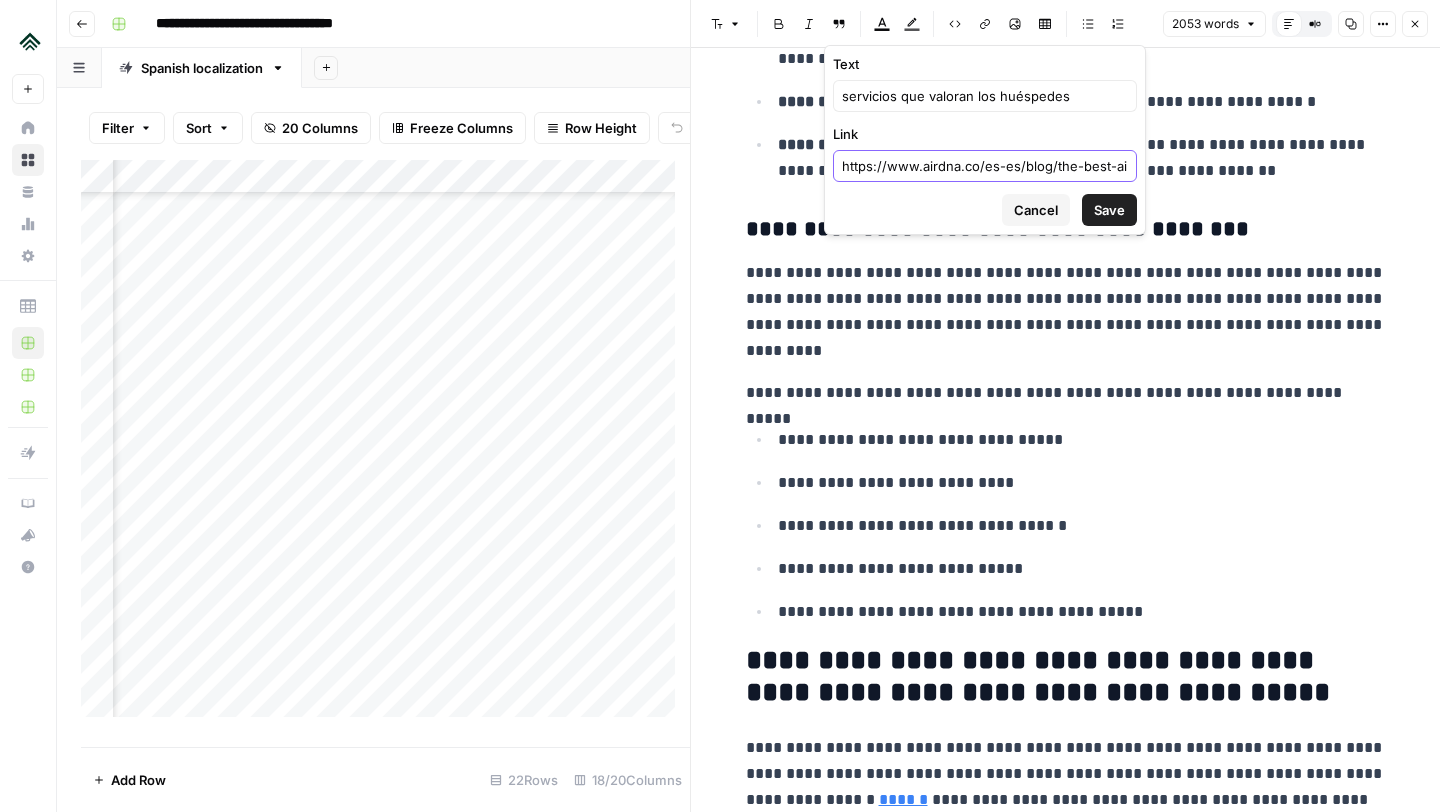 scroll, scrollTop: 0, scrollLeft: 382, axis: horizontal 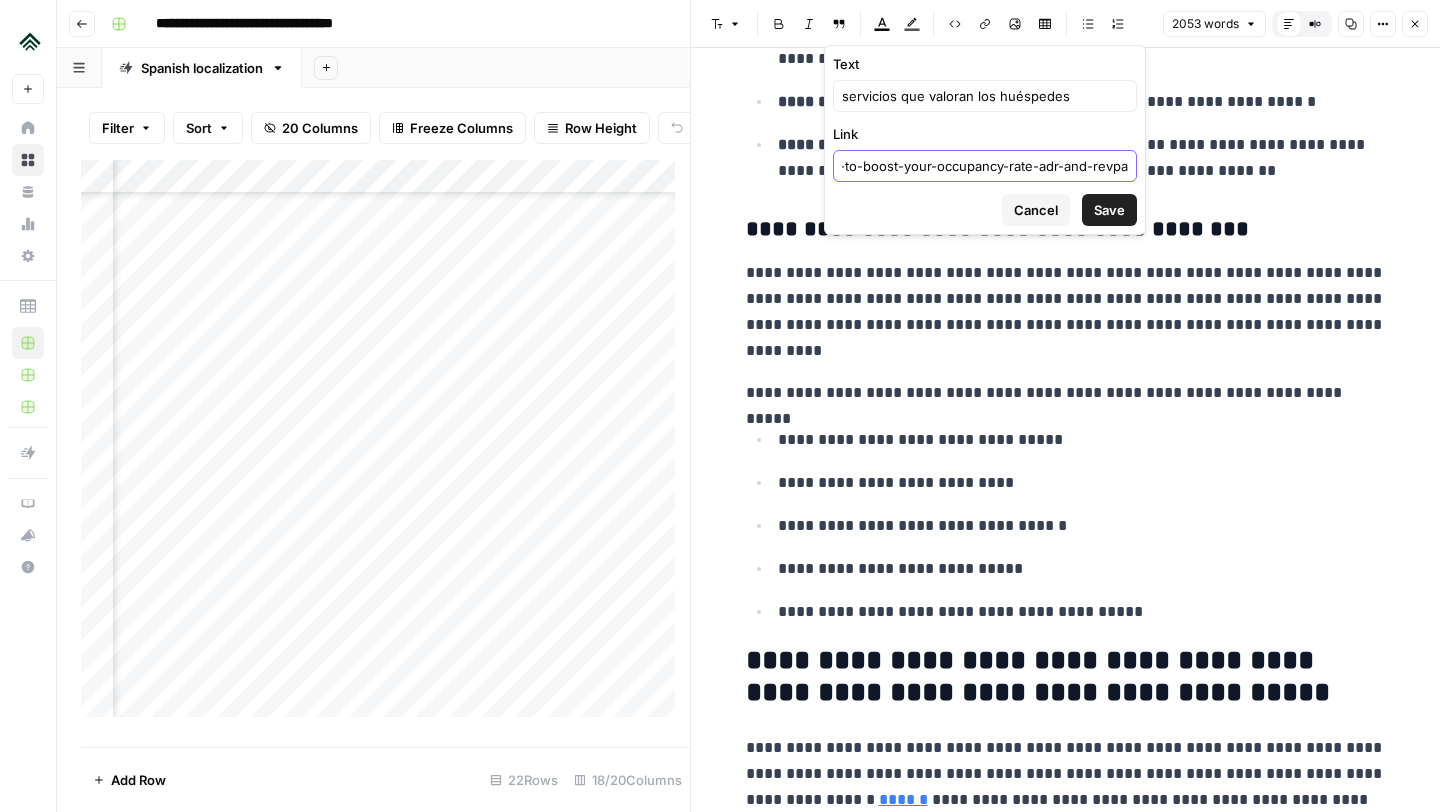 type on "https://www.airdna.co/es-es/blog/the-best-airbnb-amenities-to-boost-your-occupancy-rate-adr-and-revpar" 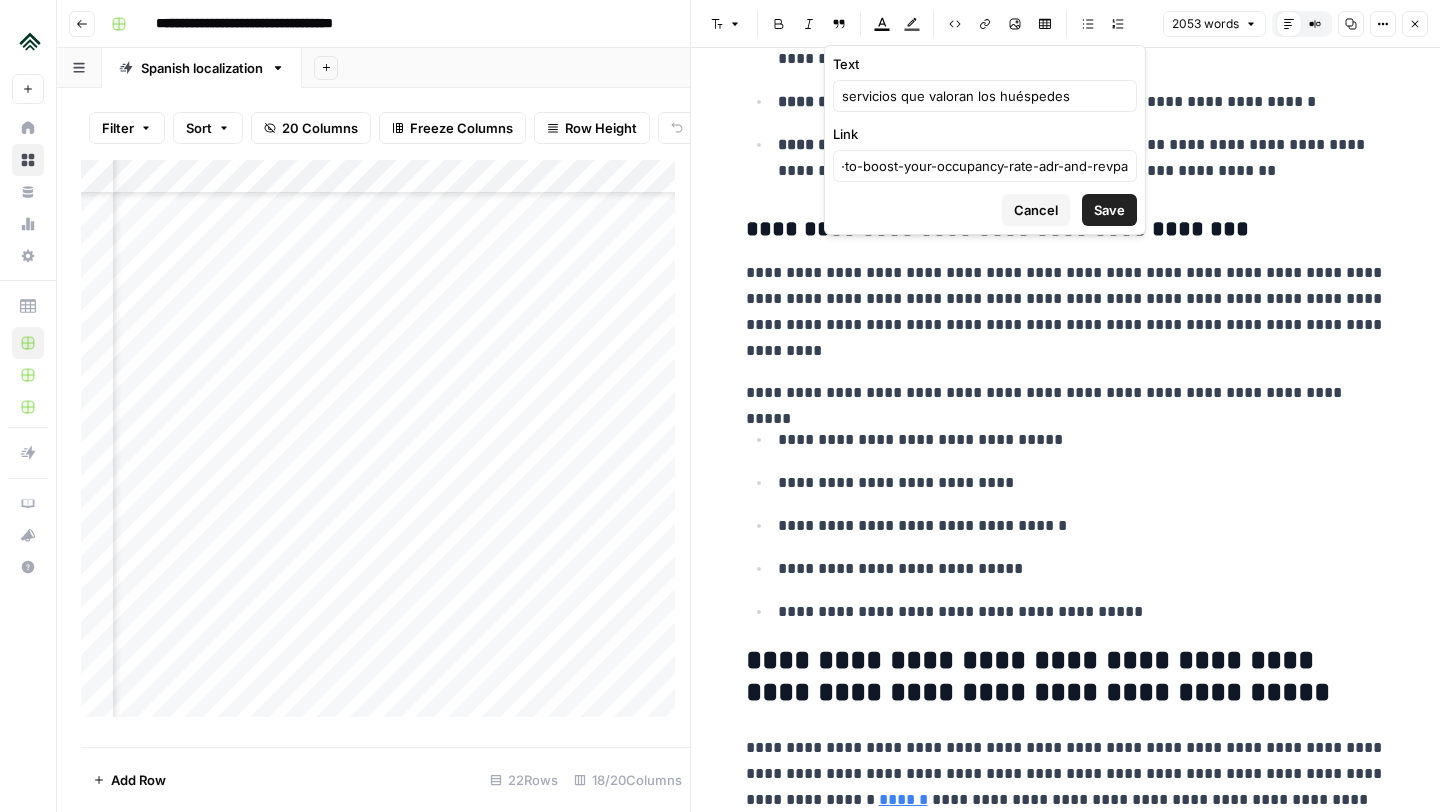scroll, scrollTop: 0, scrollLeft: 0, axis: both 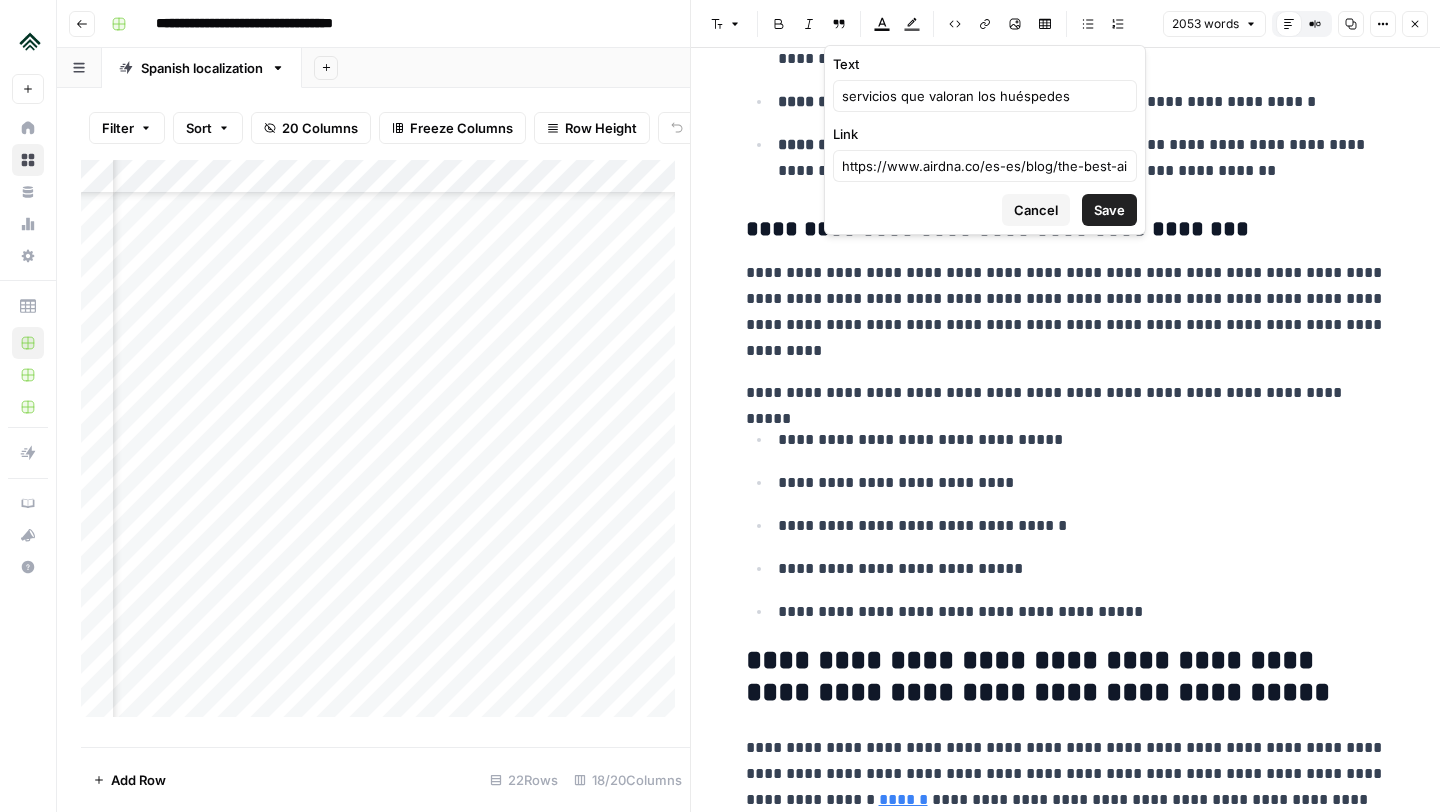 click on "Save" at bounding box center (1109, 210) 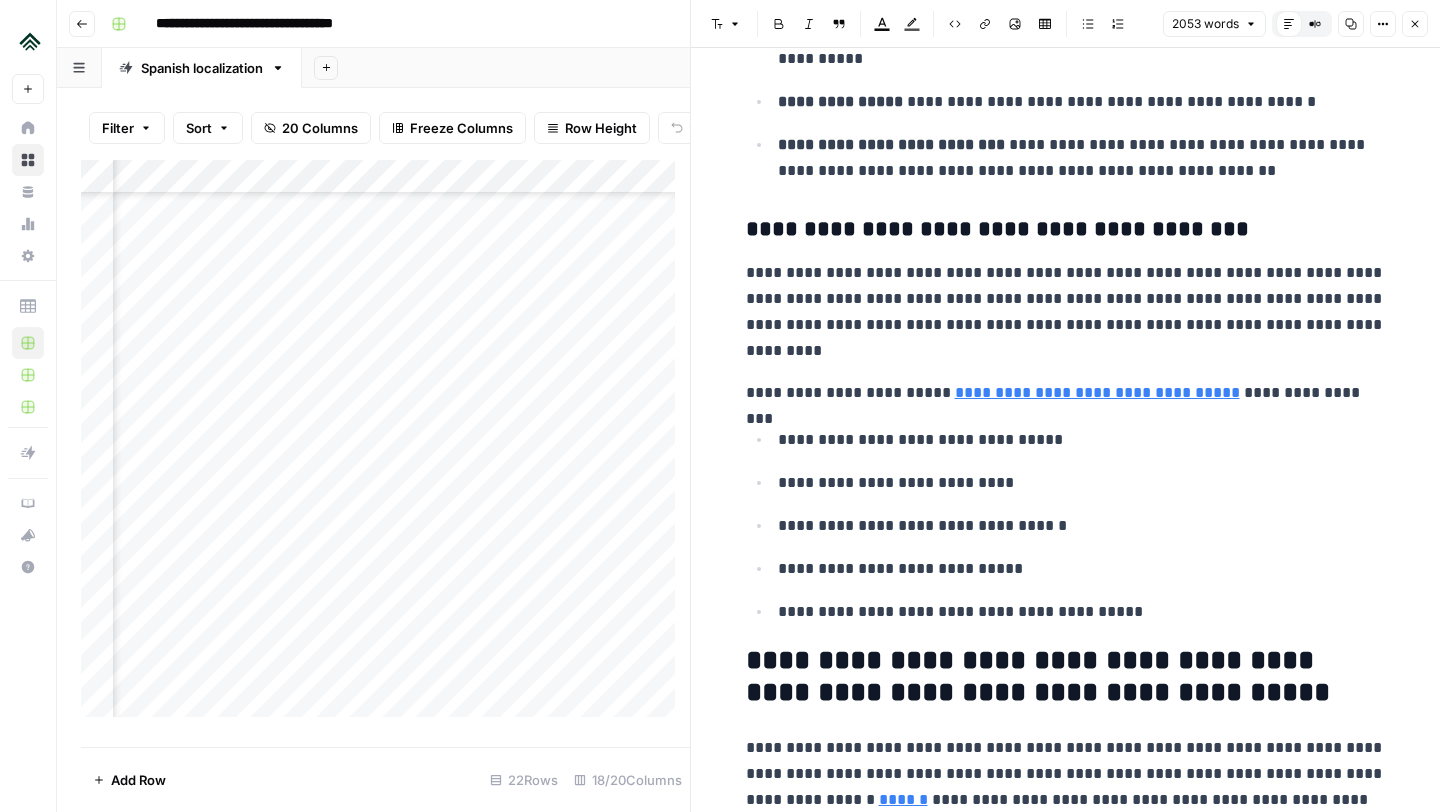 click on "**********" at bounding box center (1066, 525) 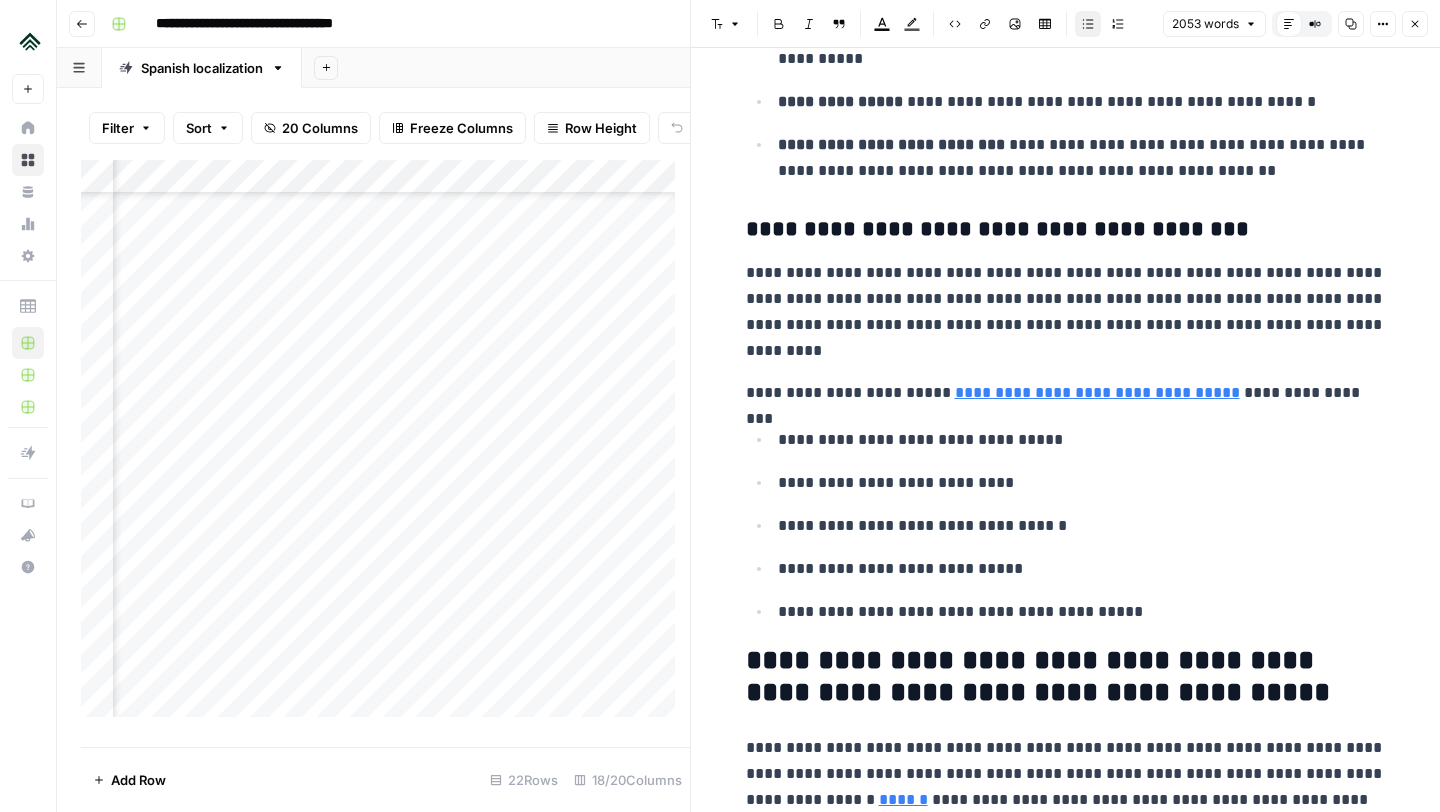 click on "**********" at bounding box center (1082, 612) 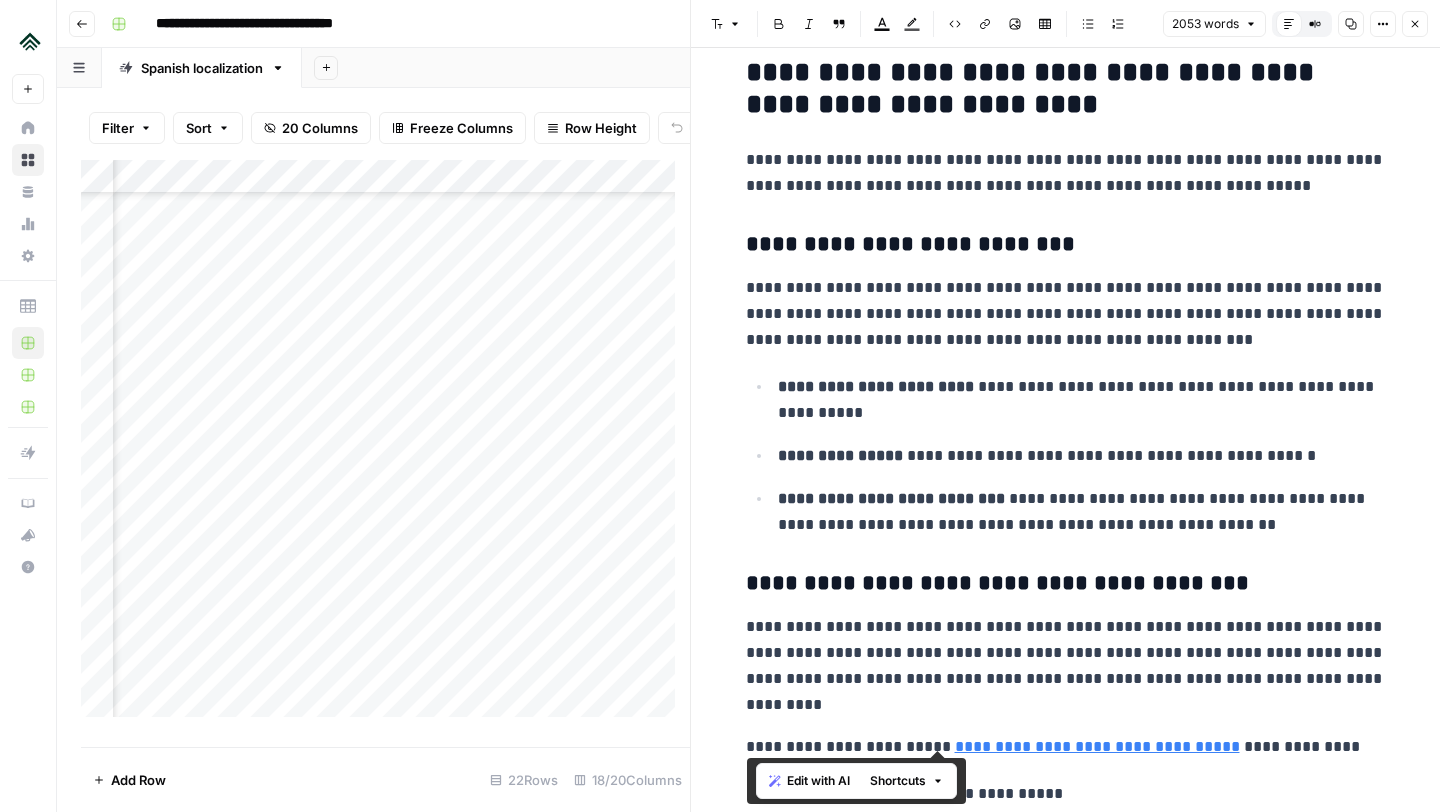 scroll, scrollTop: 6247, scrollLeft: 0, axis: vertical 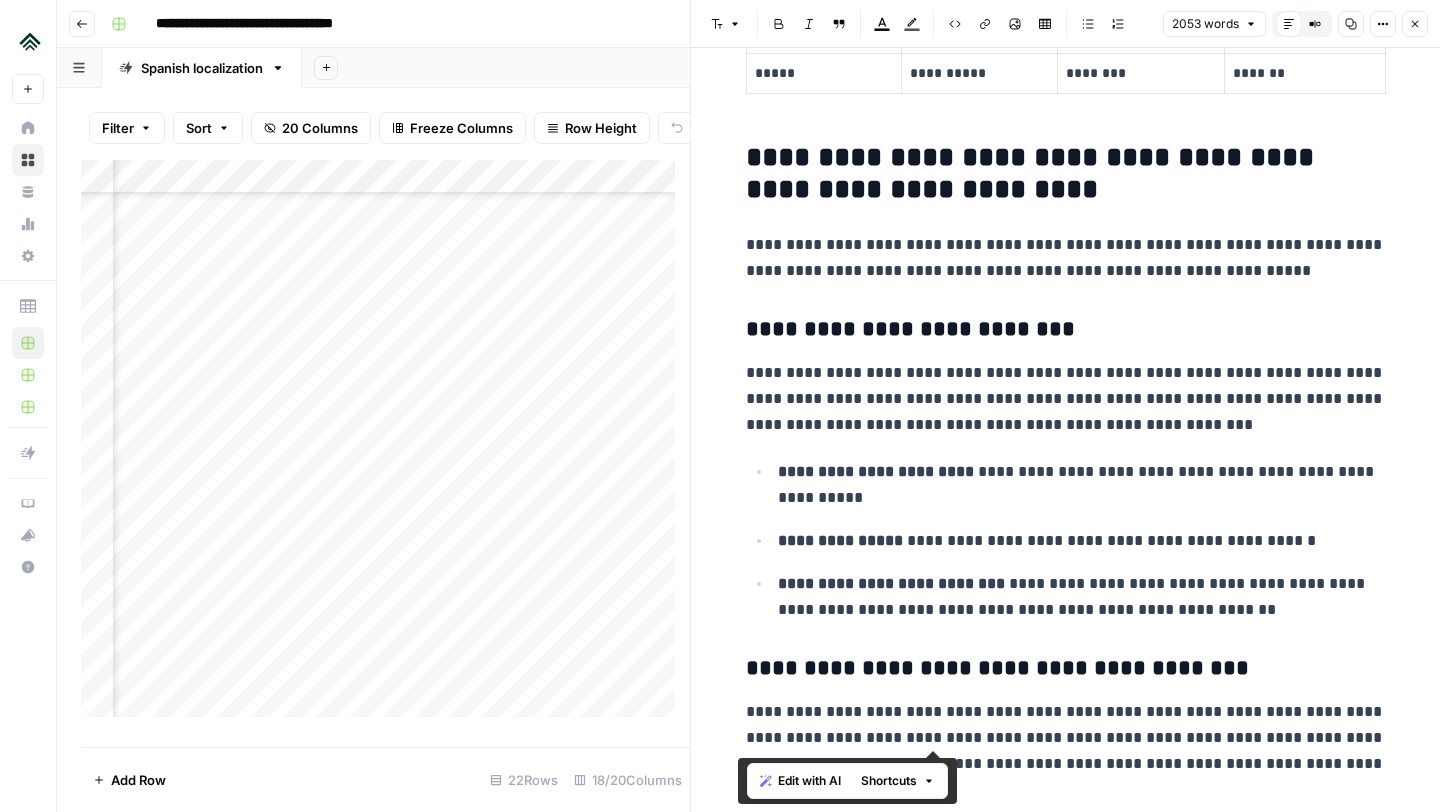 drag, startPoint x: 1129, startPoint y: 613, endPoint x: 729, endPoint y: 165, distance: 600.58636 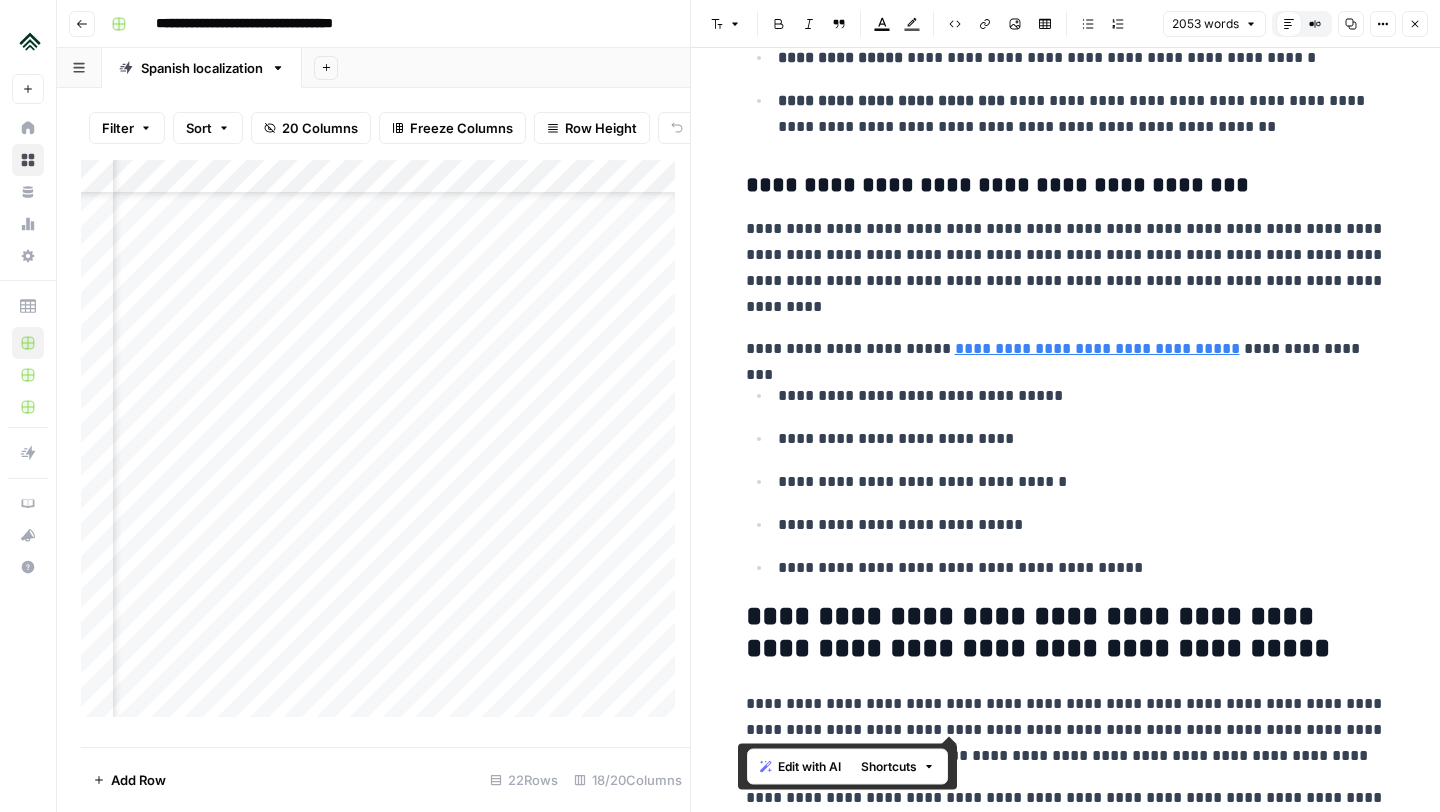 scroll, scrollTop: 6736, scrollLeft: 0, axis: vertical 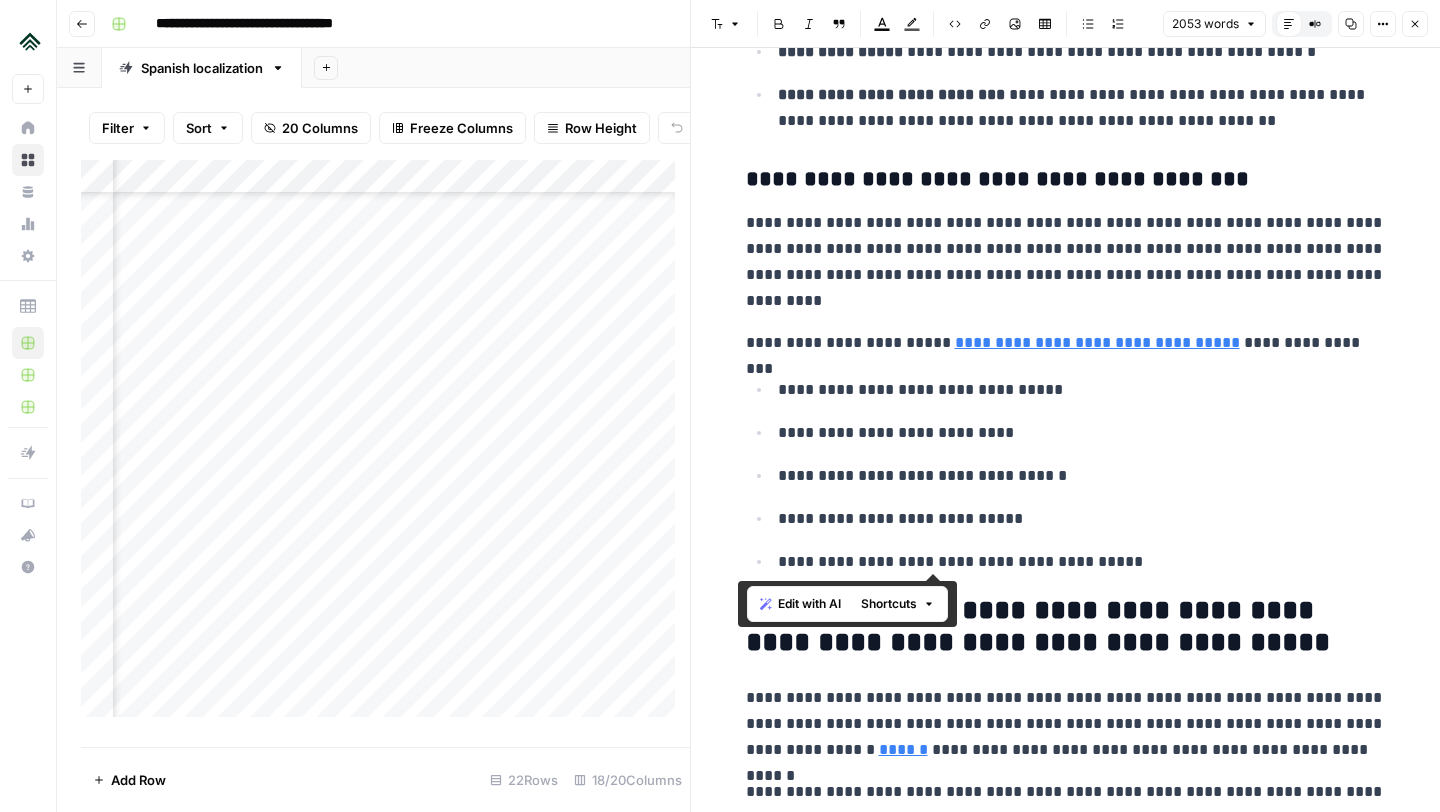 drag, startPoint x: 743, startPoint y: 155, endPoint x: 1137, endPoint y: 567, distance: 570.0702 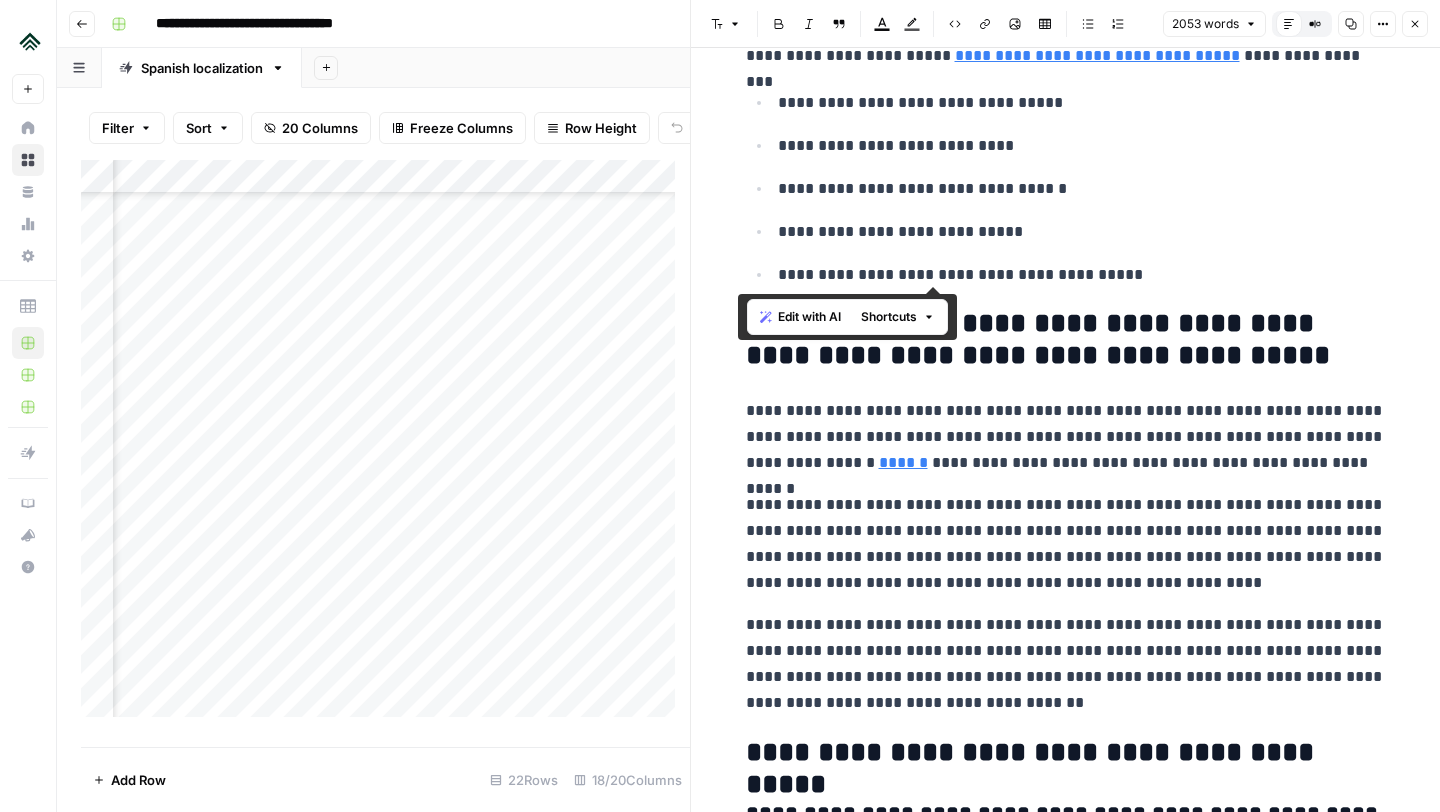 click on "**********" at bounding box center (1066, -2694) 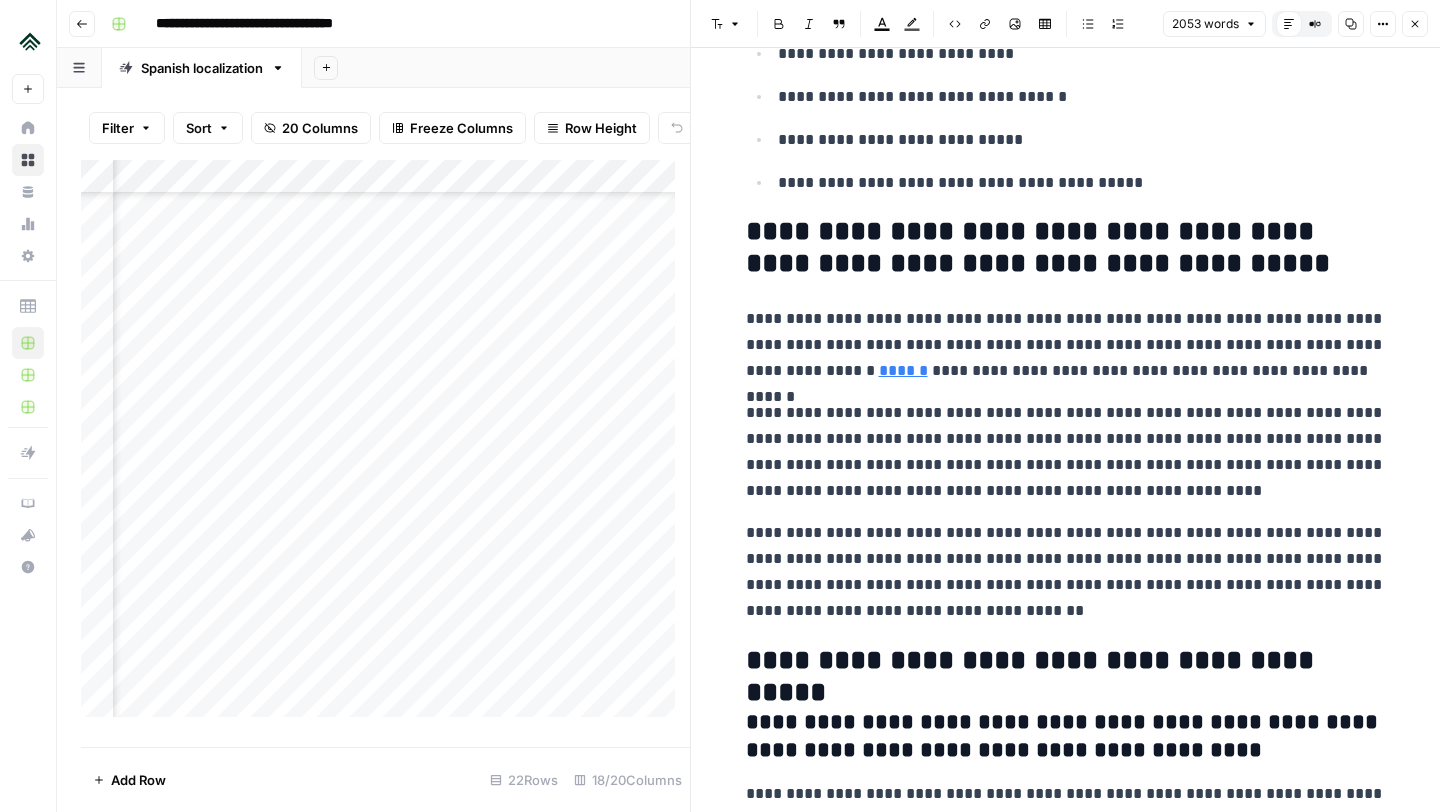scroll, scrollTop: 7116, scrollLeft: 0, axis: vertical 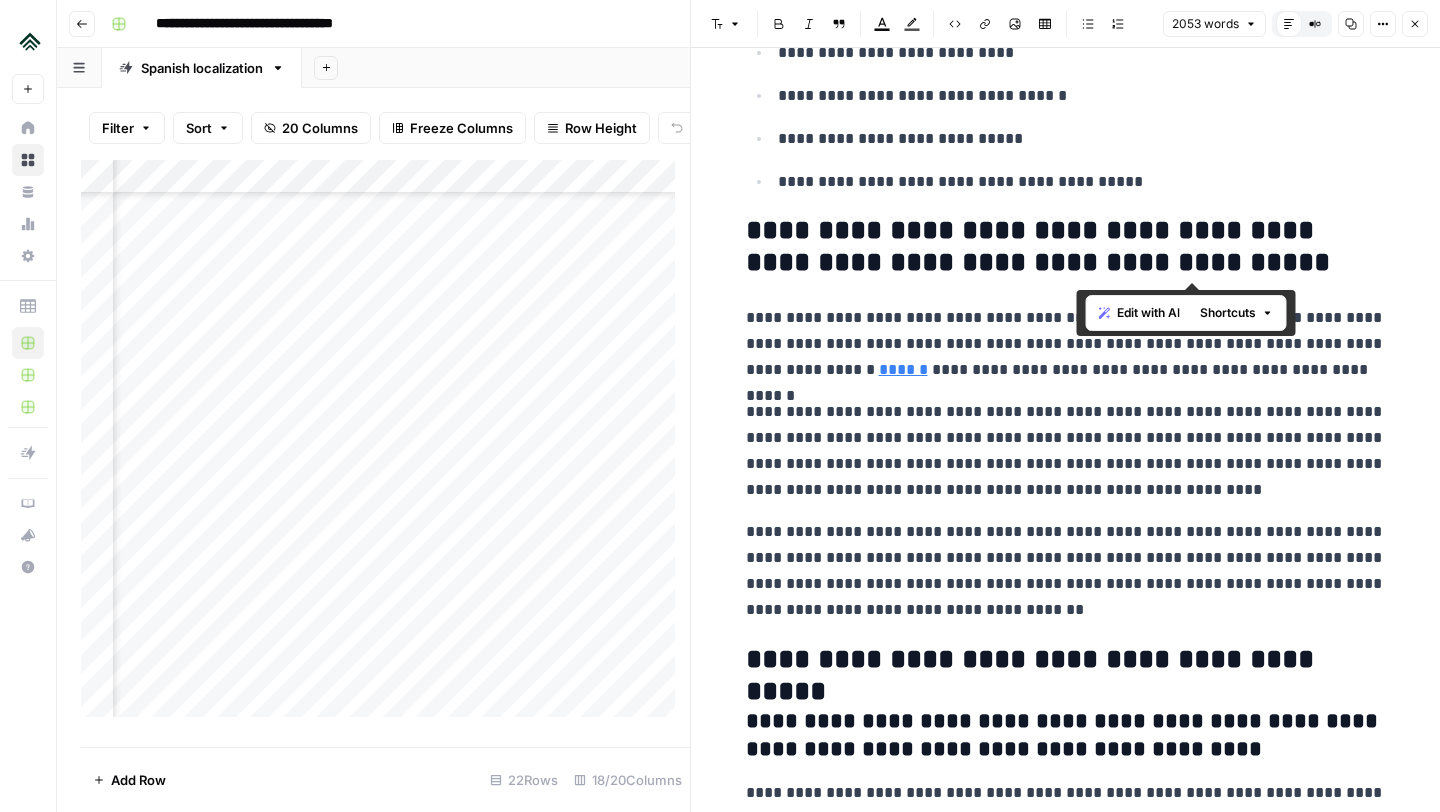 drag, startPoint x: 1080, startPoint y: 232, endPoint x: 1303, endPoint y: 260, distance: 224.75098 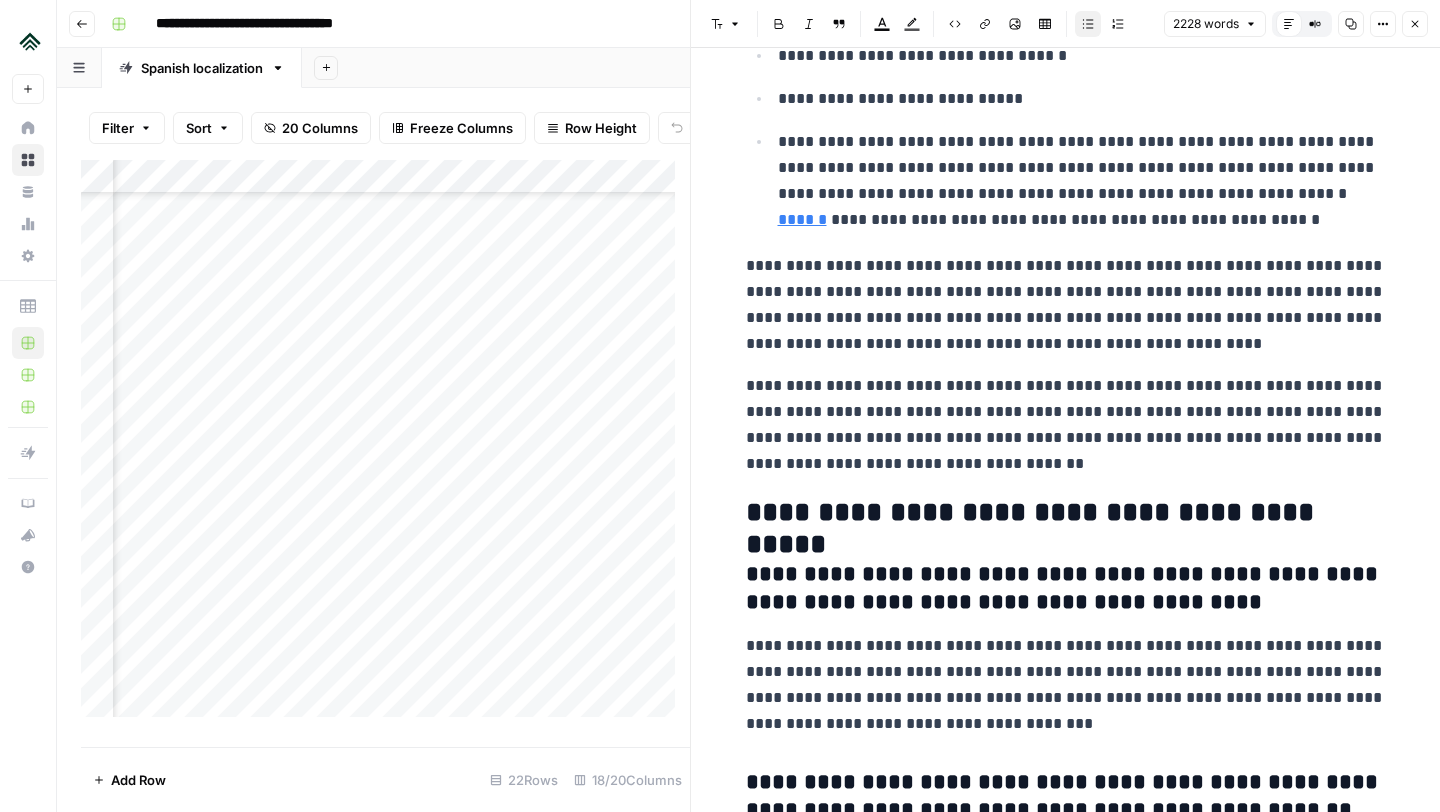 scroll, scrollTop: 8113, scrollLeft: 0, axis: vertical 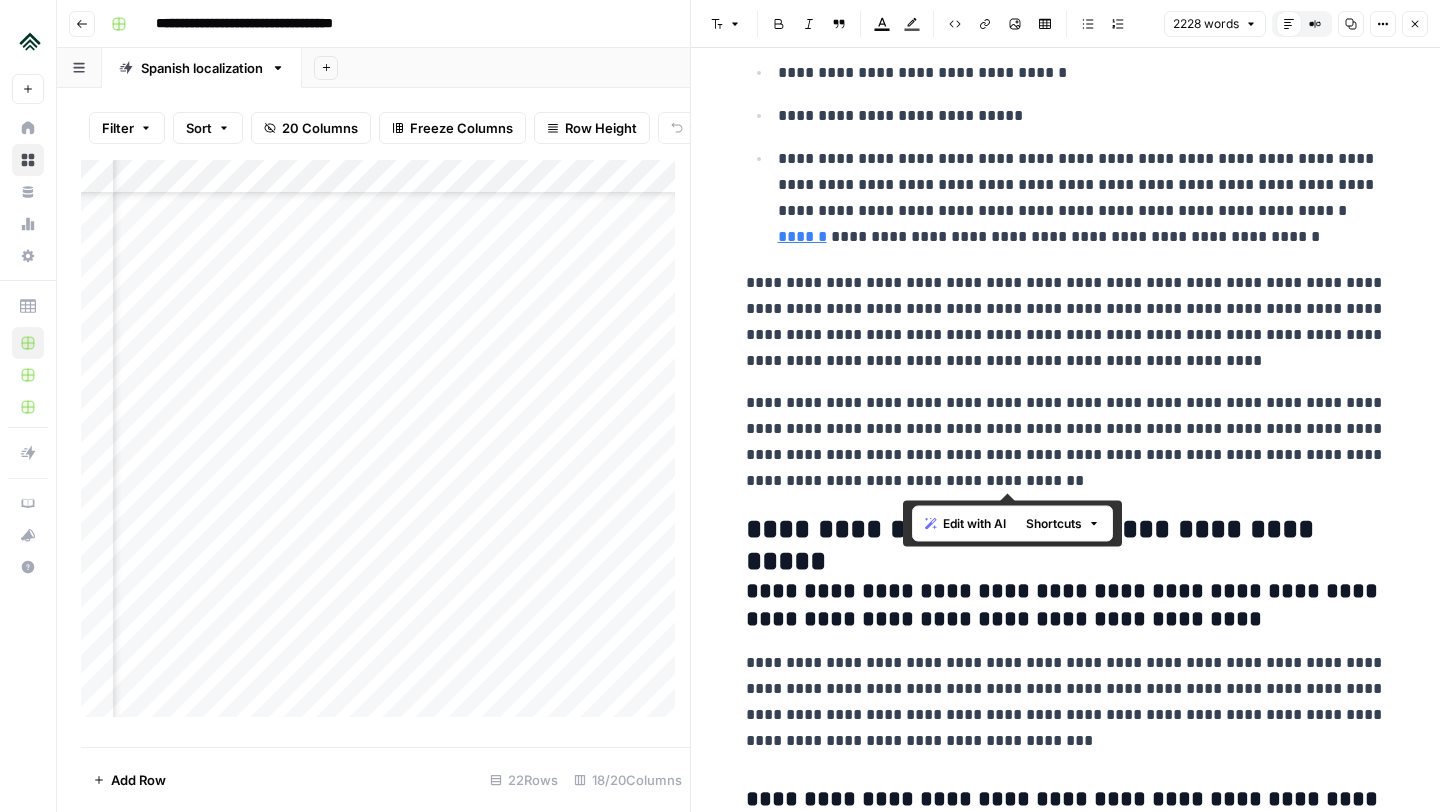 drag, startPoint x: 1111, startPoint y: 479, endPoint x: 879, endPoint y: 246, distance: 328.80542 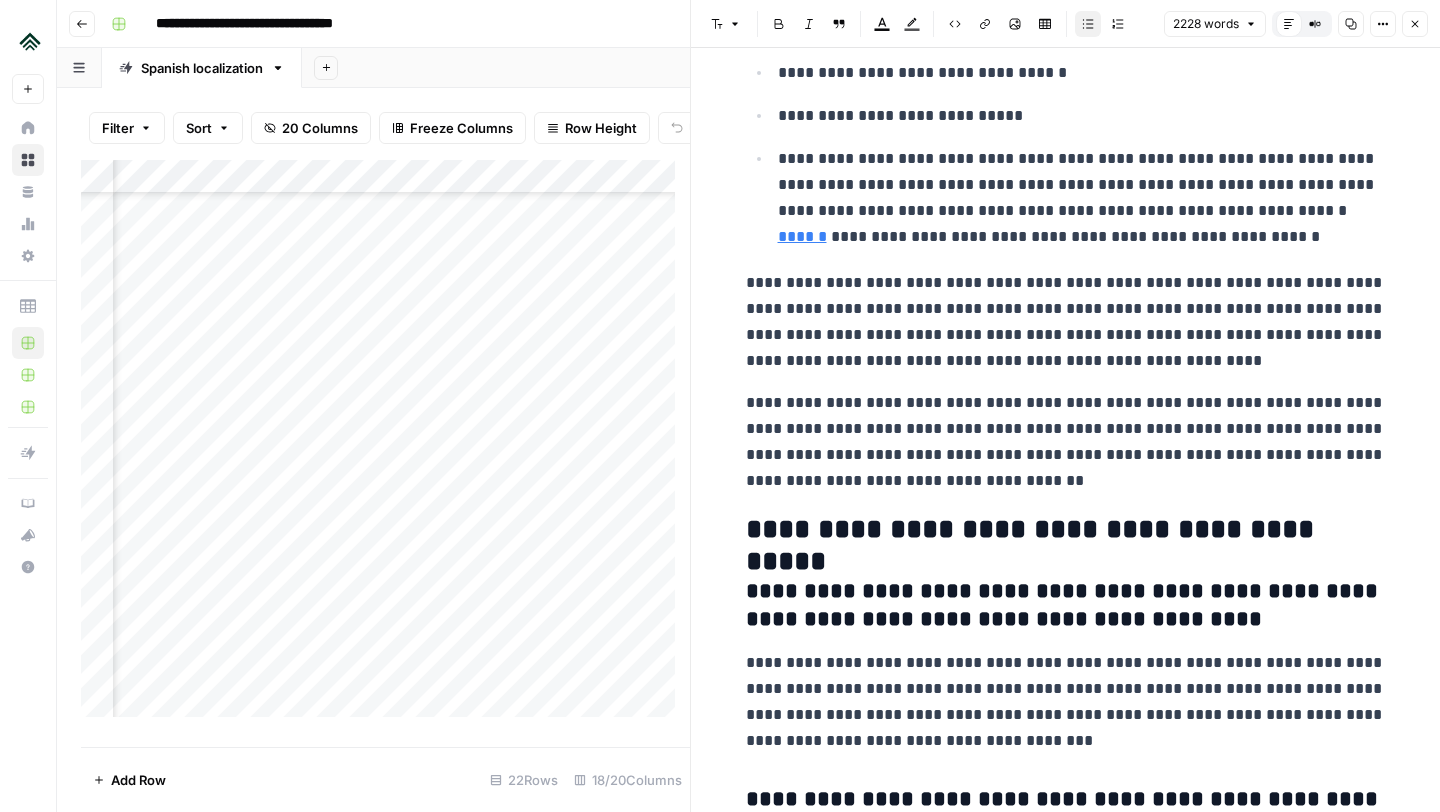 click on "**********" at bounding box center [1082, 198] 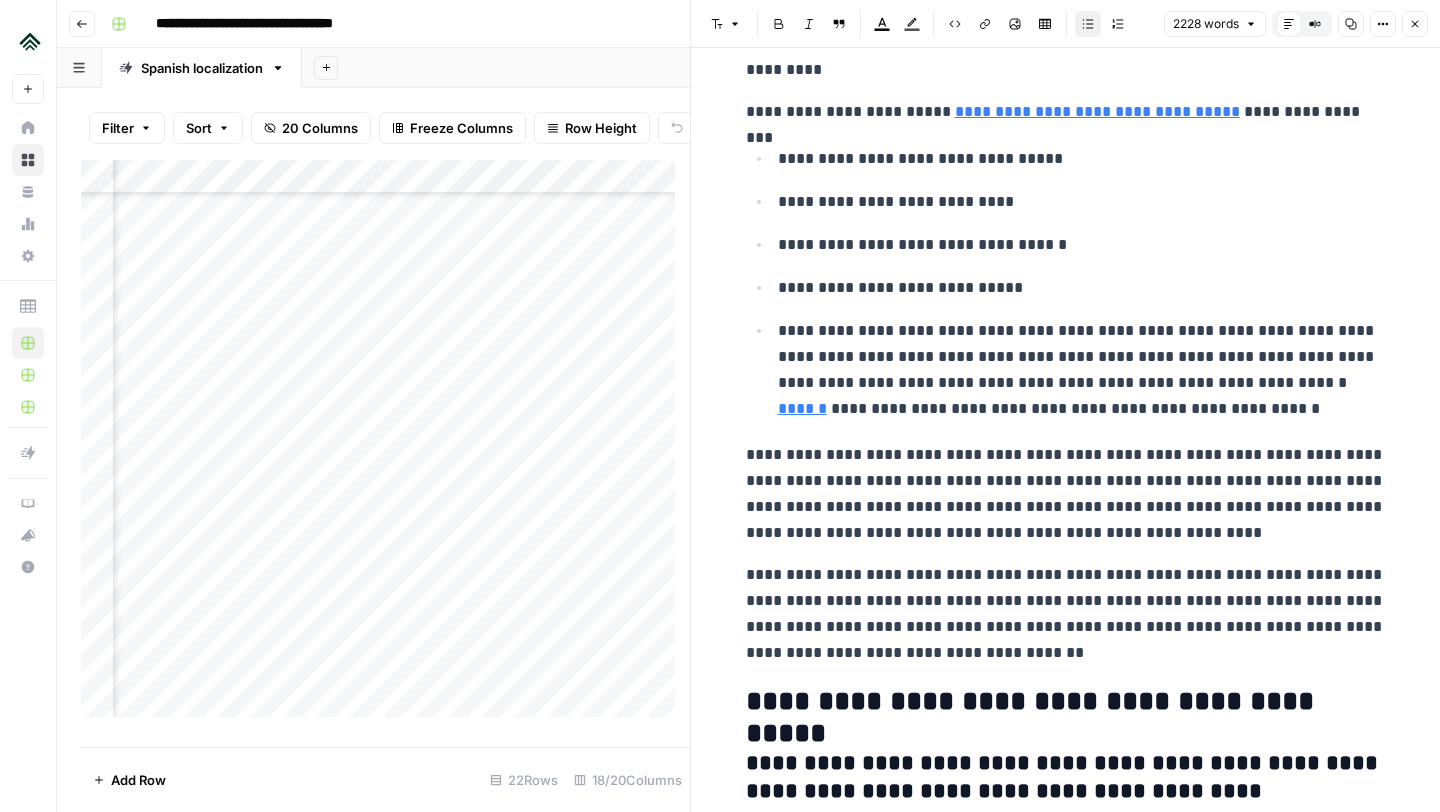 scroll, scrollTop: 7922, scrollLeft: 0, axis: vertical 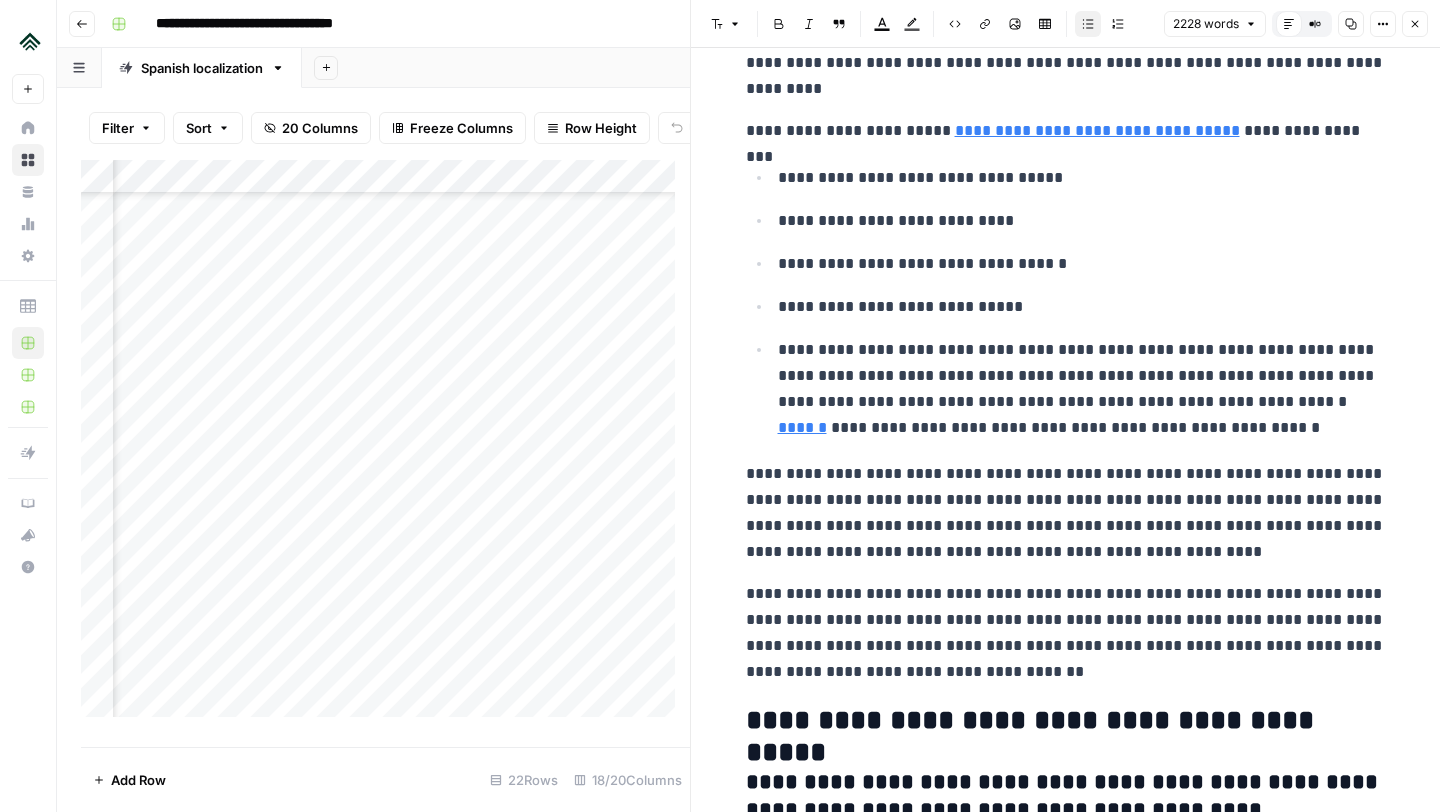 click on "**********" at bounding box center [1082, 389] 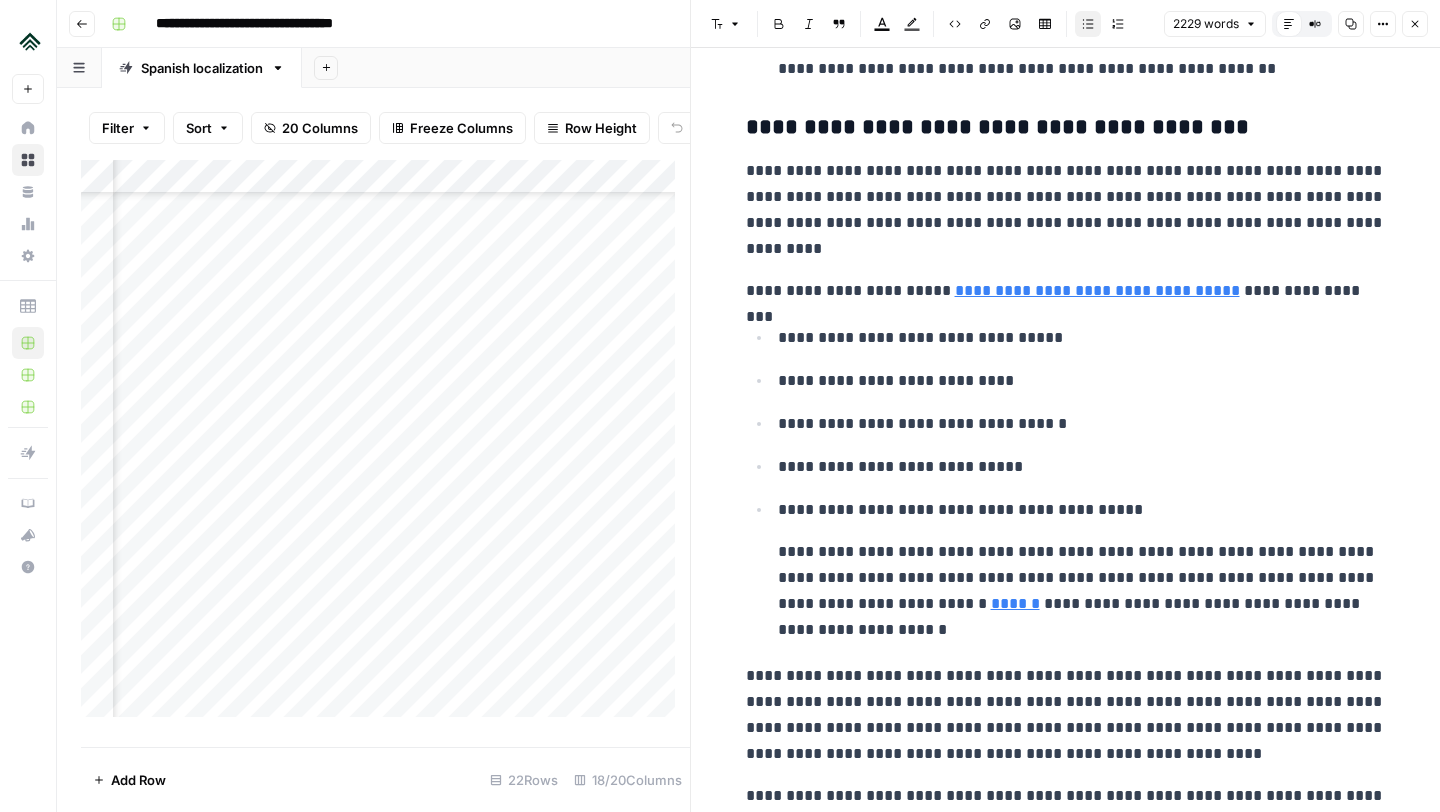 scroll, scrollTop: 7743, scrollLeft: 0, axis: vertical 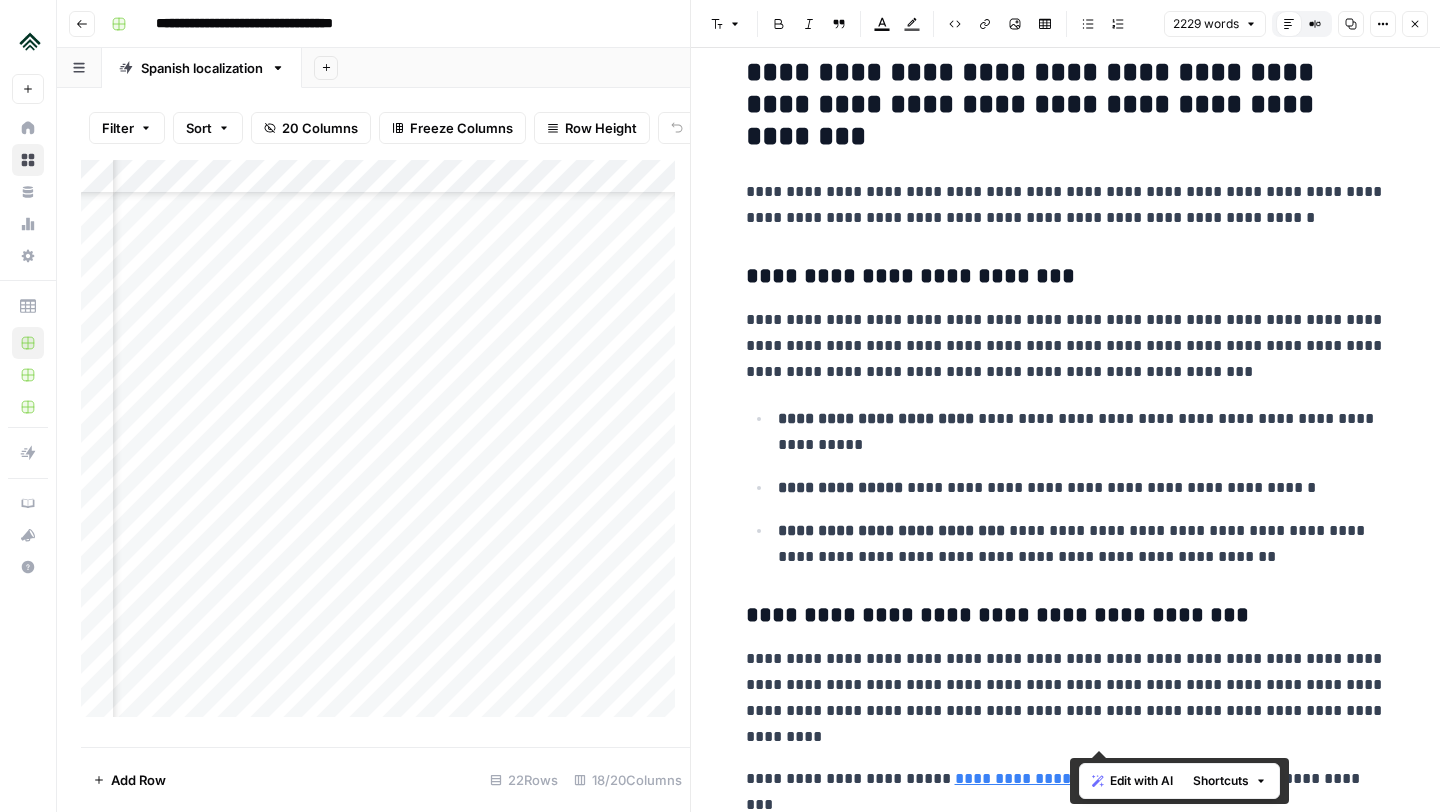 drag, startPoint x: 1137, startPoint y: 530, endPoint x: 1073, endPoint y: 85, distance: 449.5787 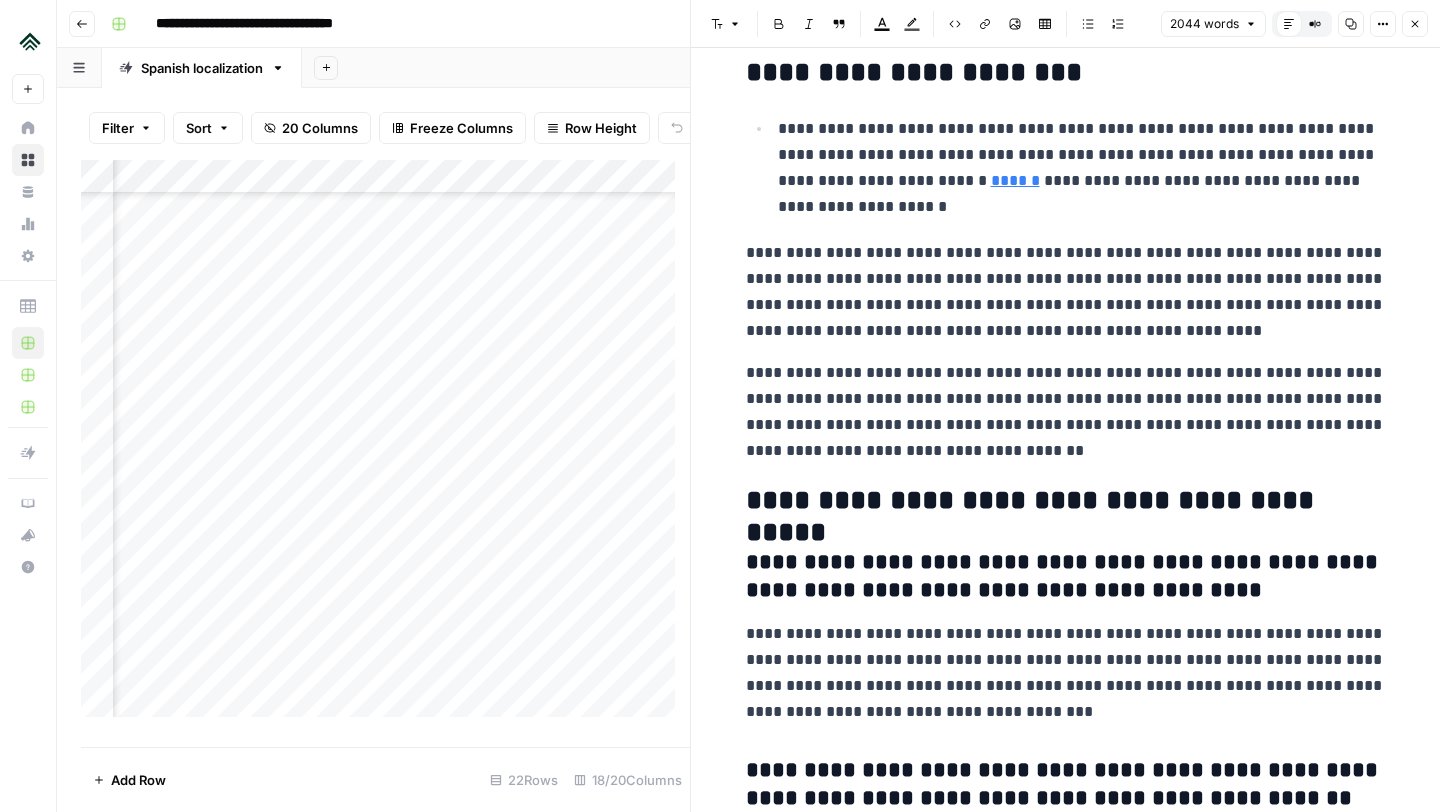 click on "**********" at bounding box center (1082, 168) 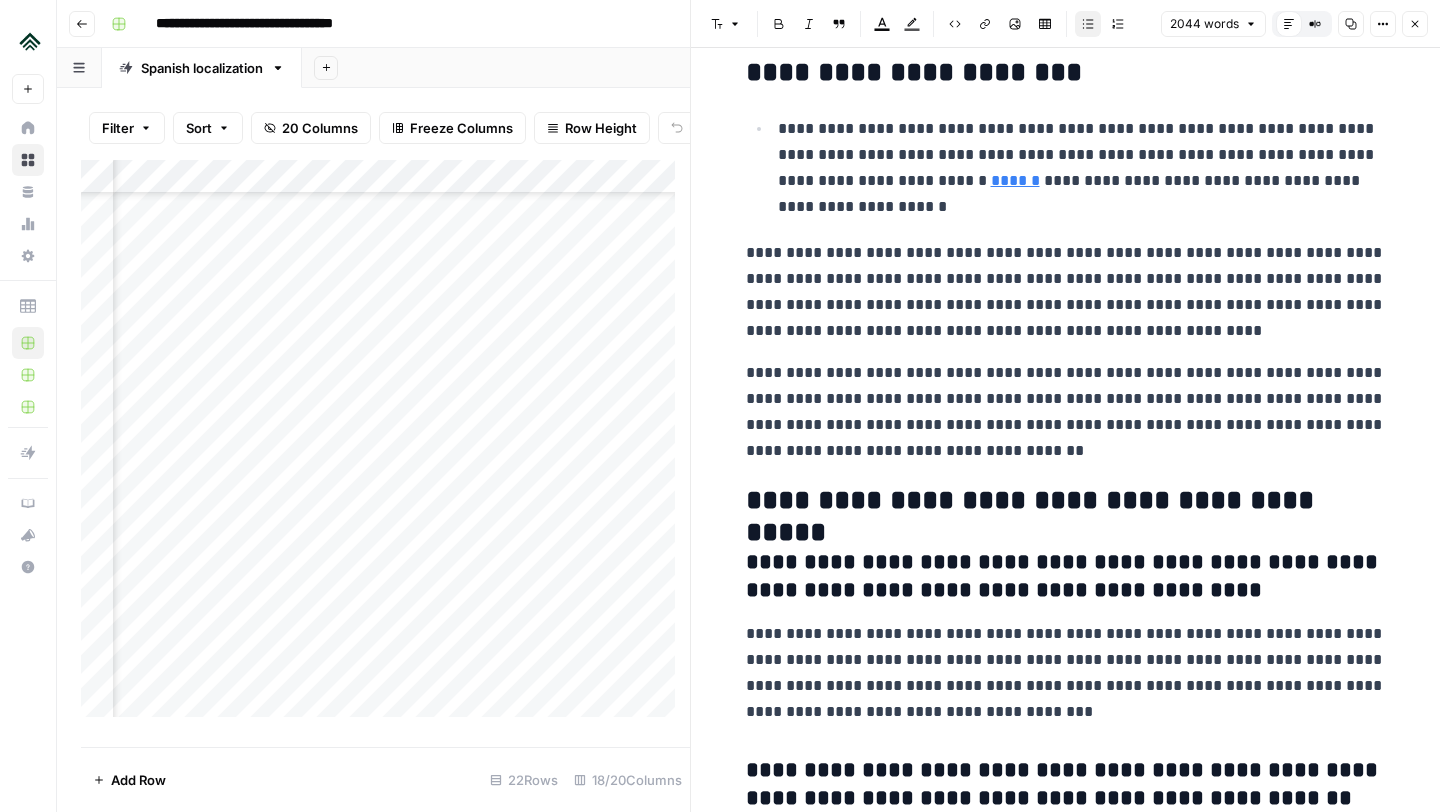 click on "**********" at bounding box center (1079, 167) 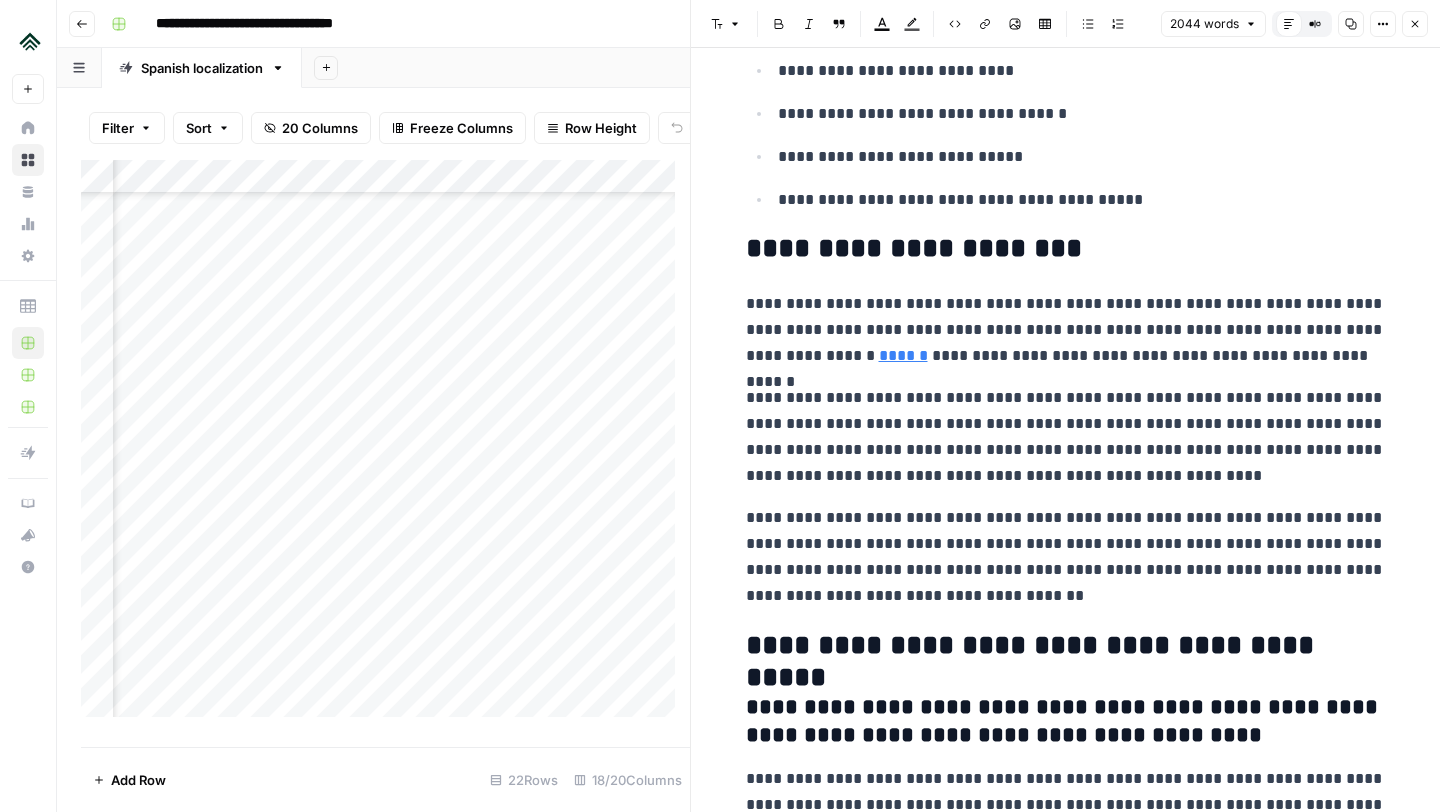 scroll, scrollTop: 7097, scrollLeft: 0, axis: vertical 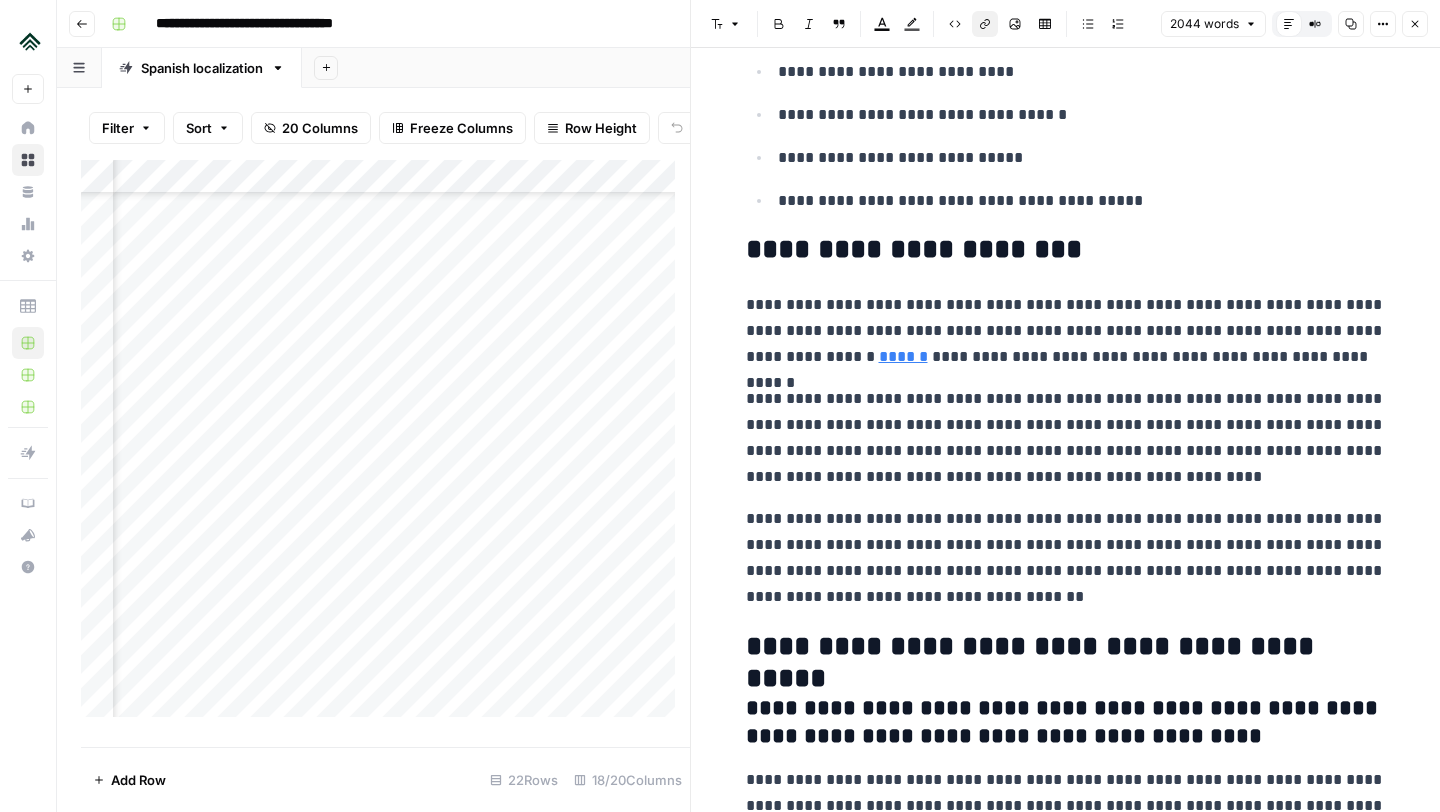 click on "******" at bounding box center (903, 356) 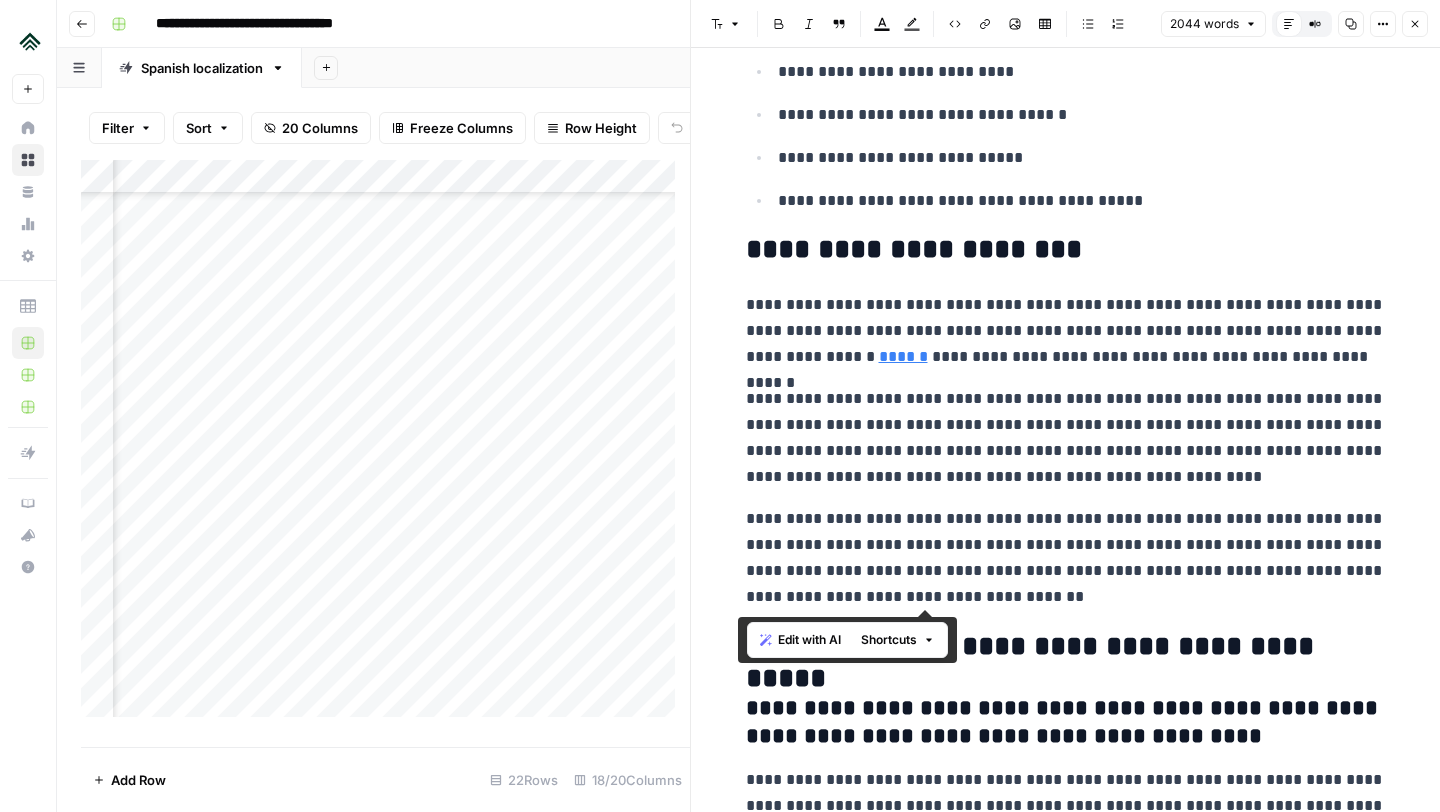 drag, startPoint x: 1112, startPoint y: 599, endPoint x: 697, endPoint y: 255, distance: 539.0371 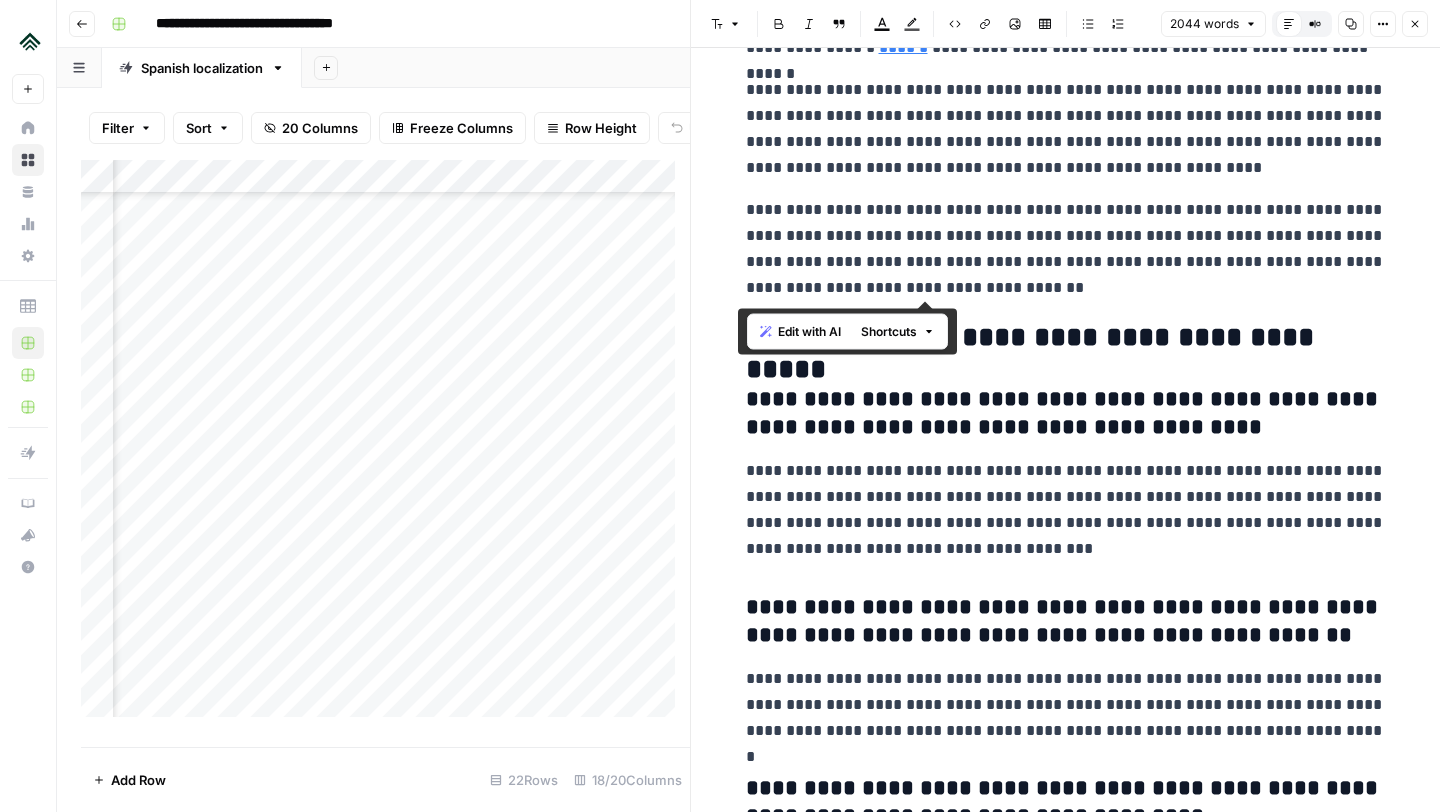 click on "**********" at bounding box center [1066, 510] 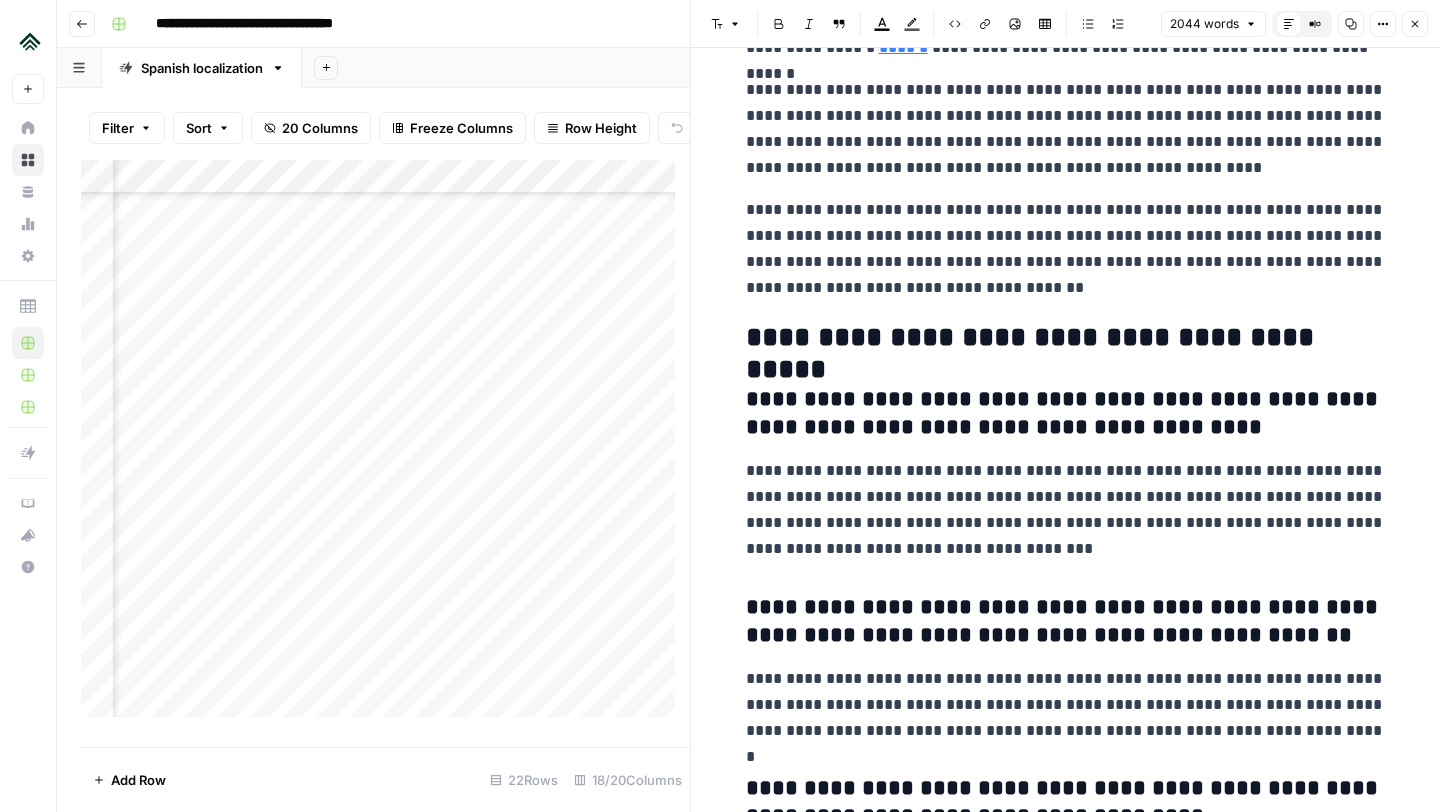 scroll, scrollTop: 7440, scrollLeft: 0, axis: vertical 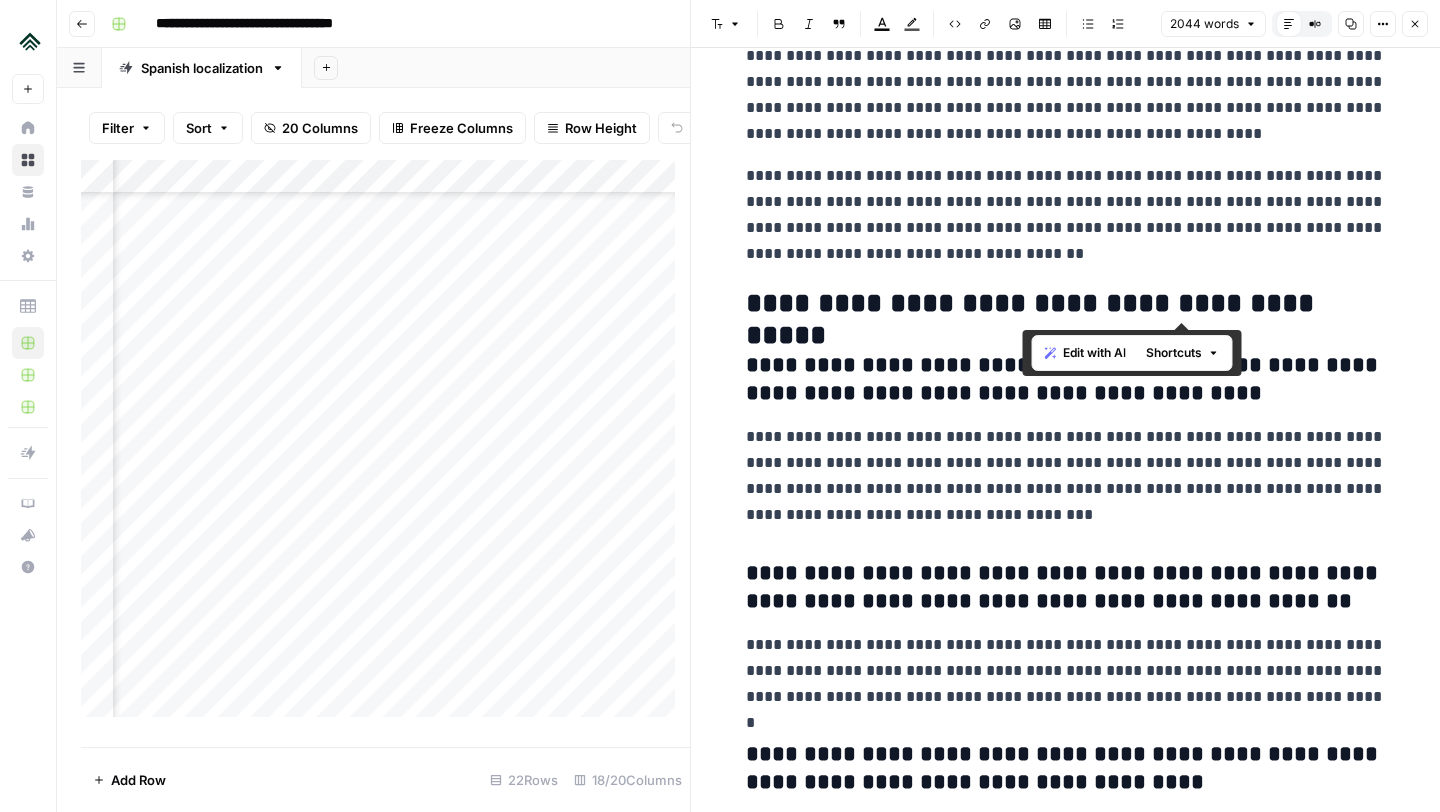 drag, startPoint x: 1026, startPoint y: 306, endPoint x: 1336, endPoint y: 316, distance: 310.16125 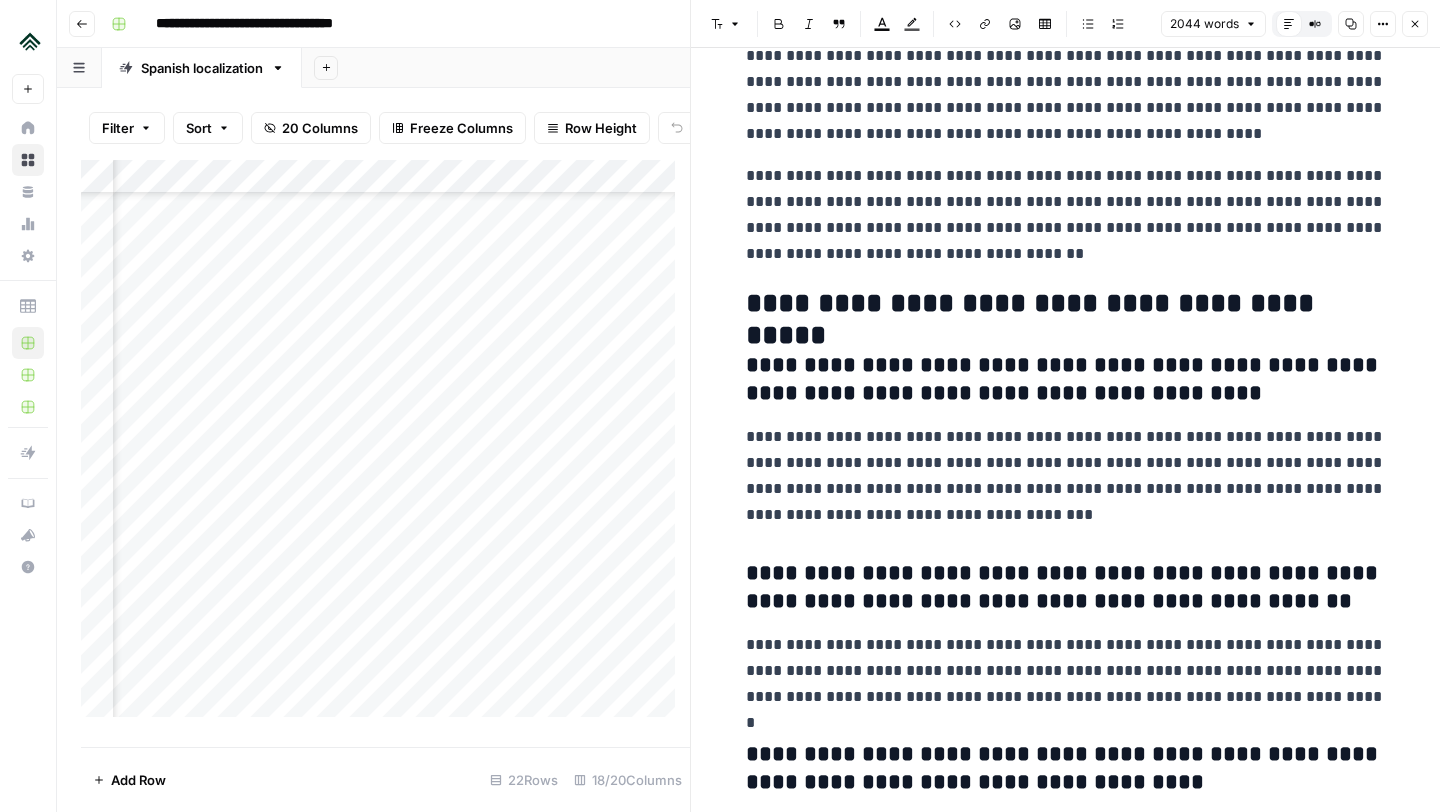 click on "**********" at bounding box center [1066, 215] 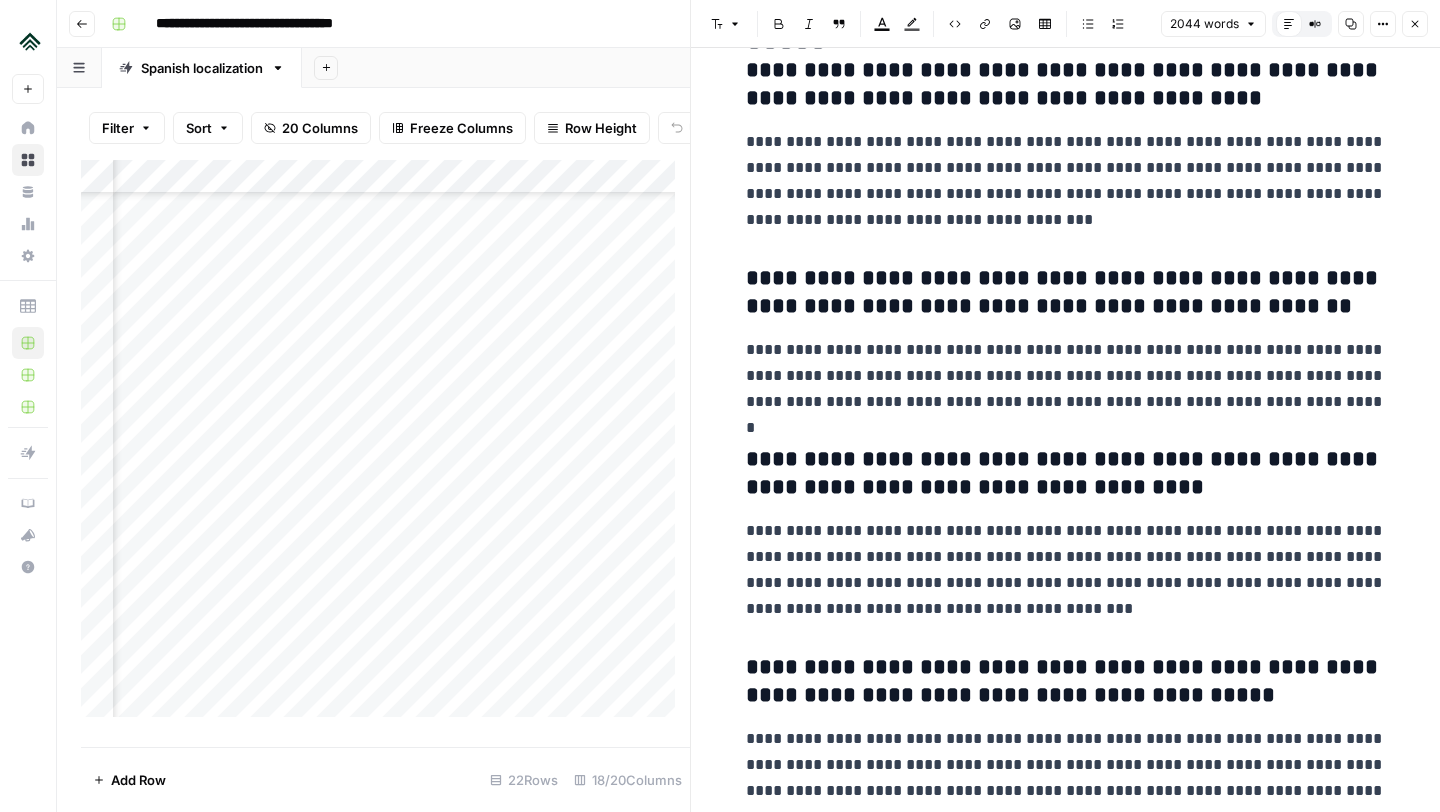 scroll, scrollTop: 7735, scrollLeft: 0, axis: vertical 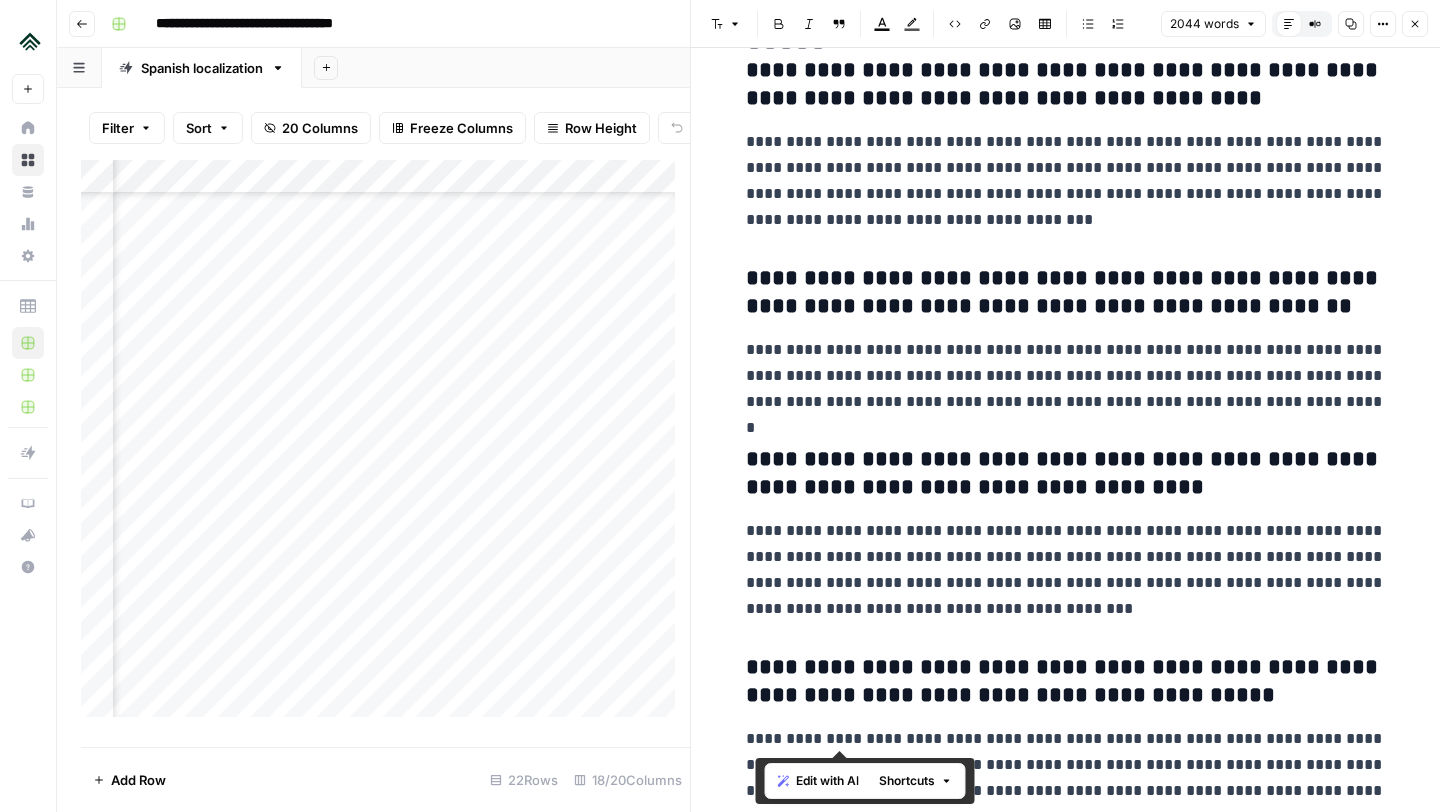drag, startPoint x: 924, startPoint y: 769, endPoint x: 799, endPoint y: 759, distance: 125.39936 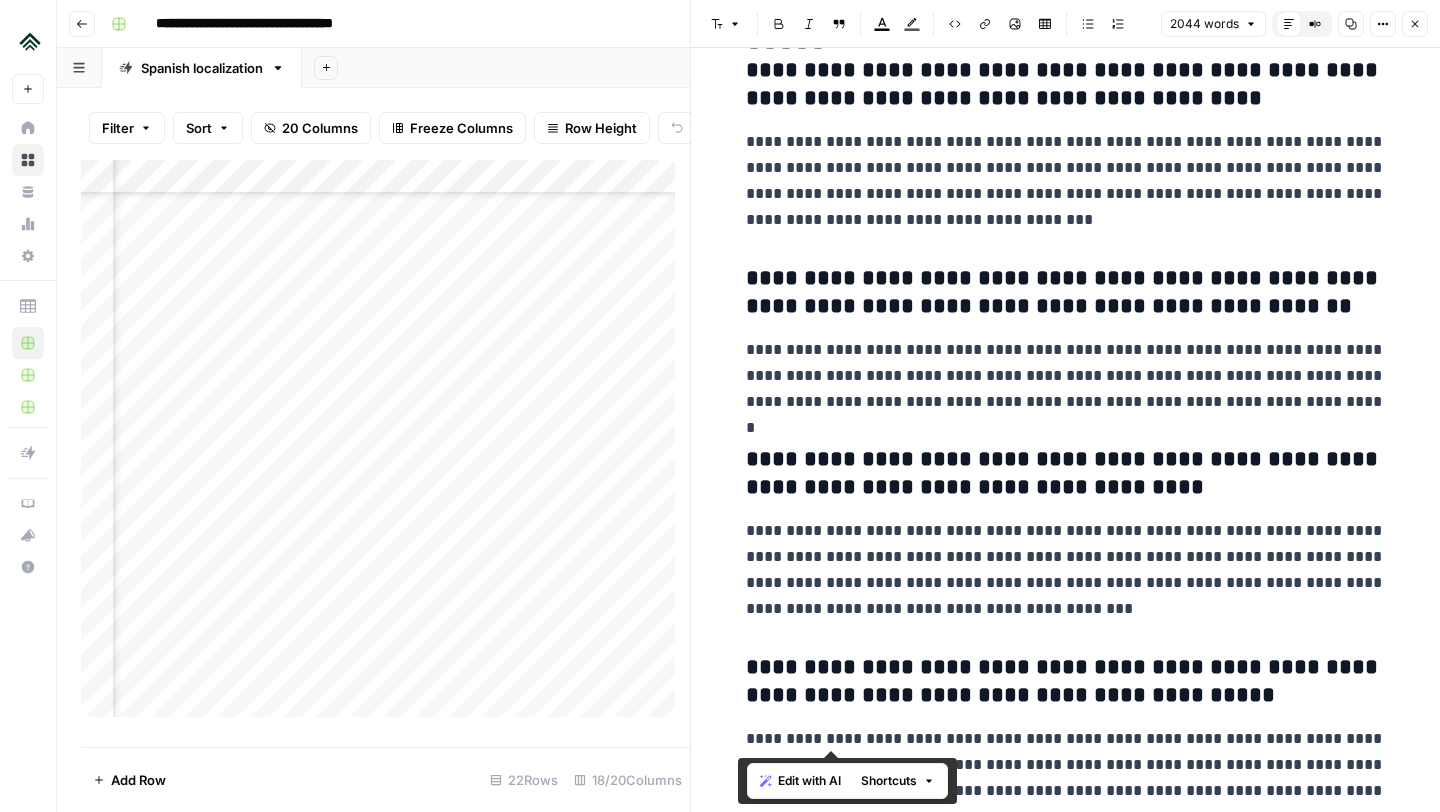 click on "**********" at bounding box center [1066, 682] 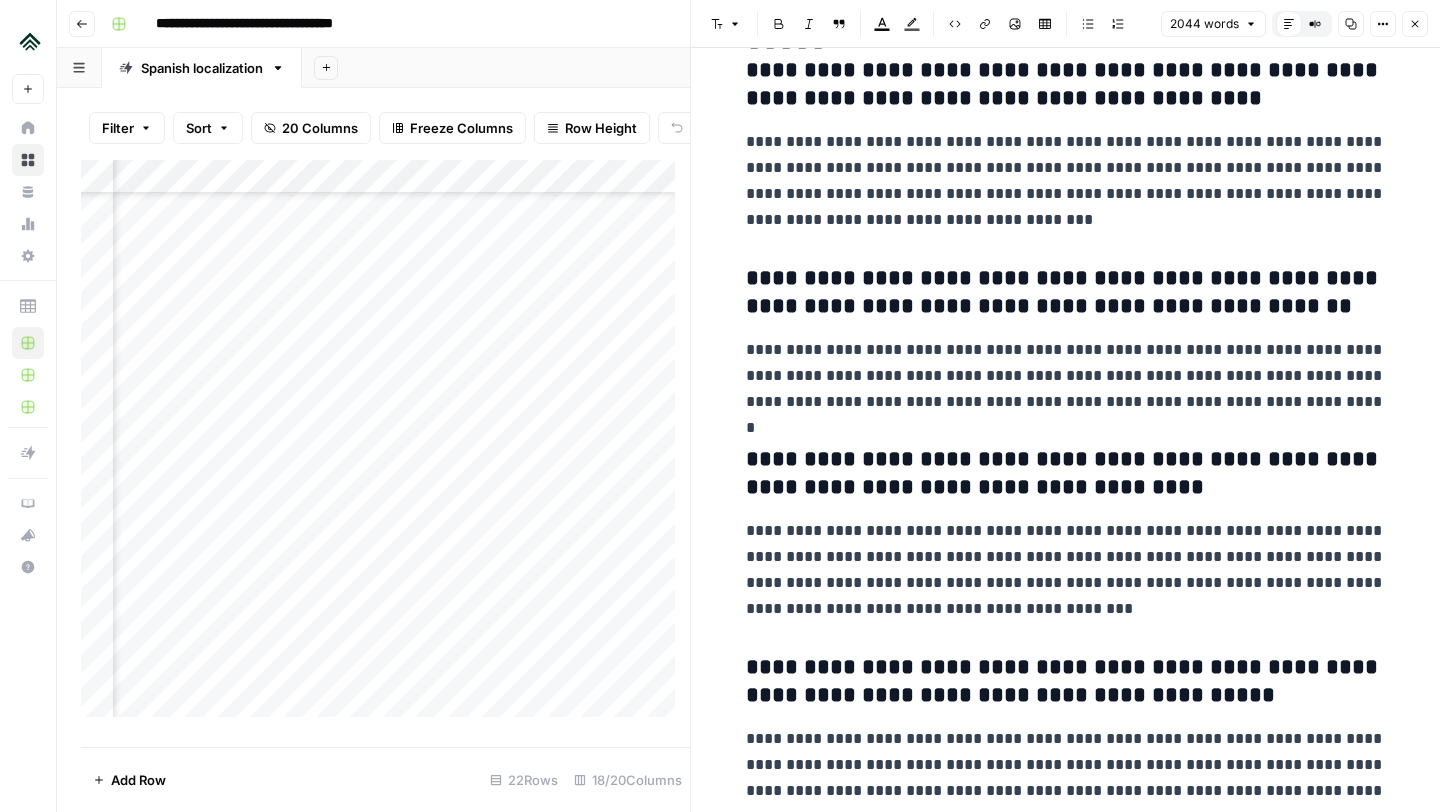 click on "**********" at bounding box center (1066, 765) 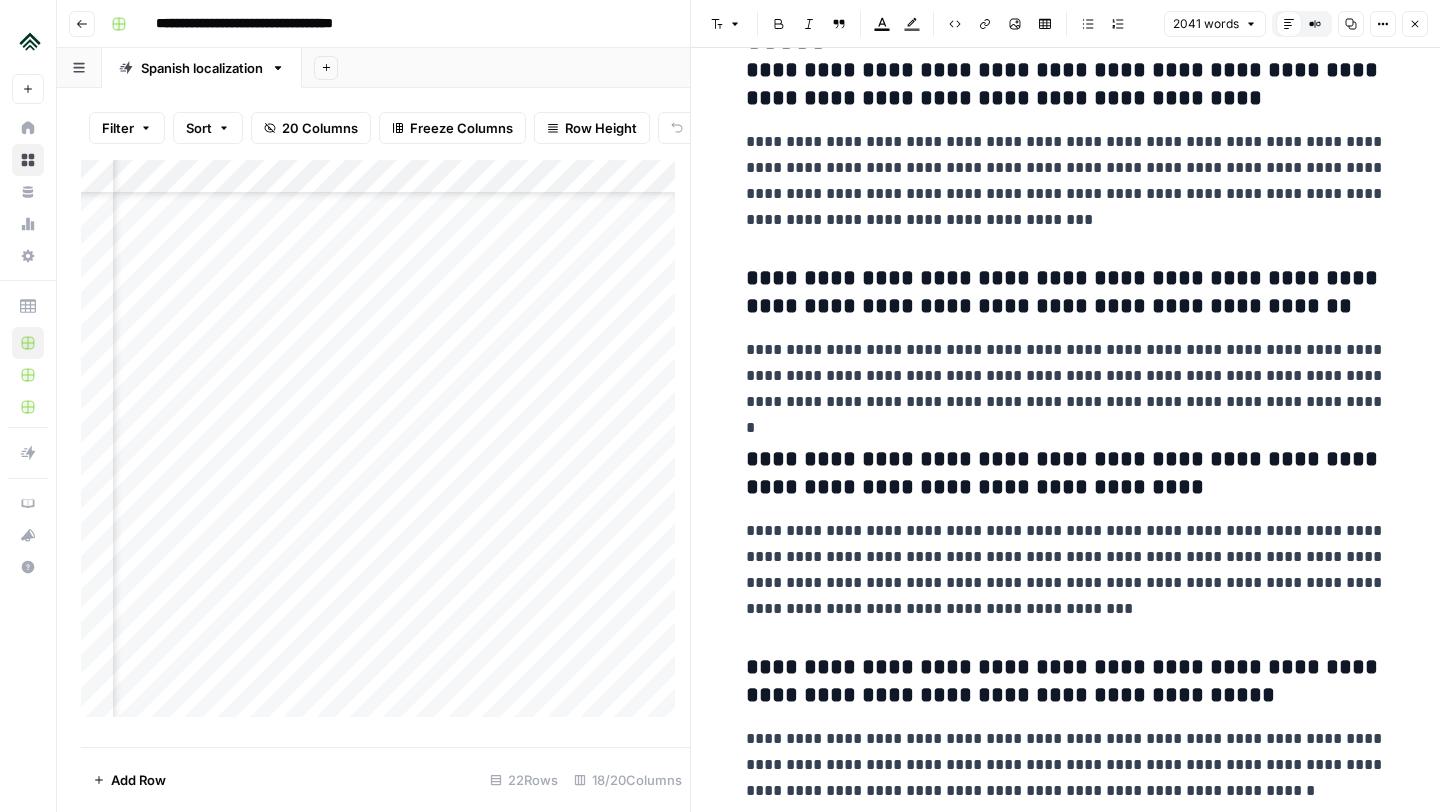click on "**********" at bounding box center (1066, 765) 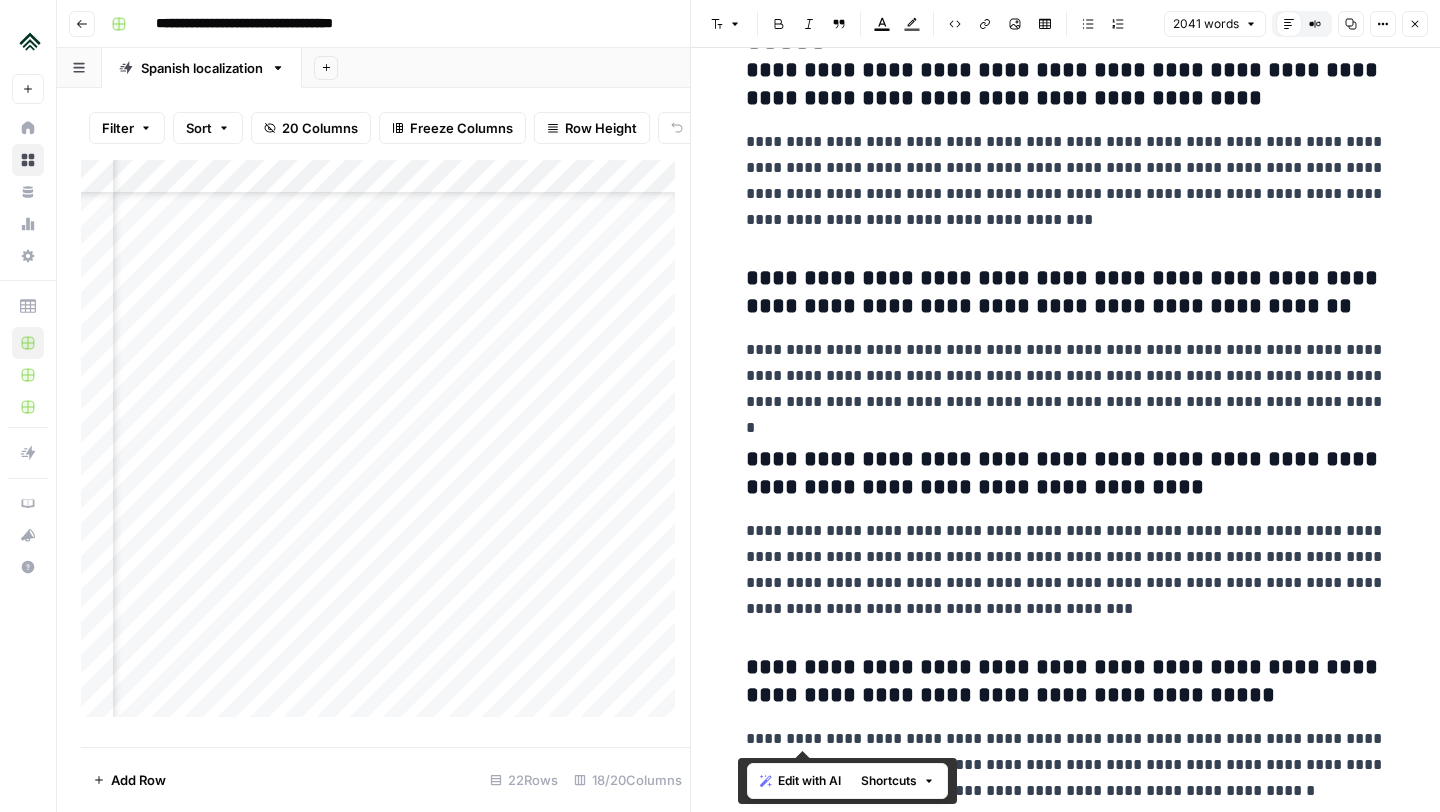 click on "**********" at bounding box center [1066, -3422] 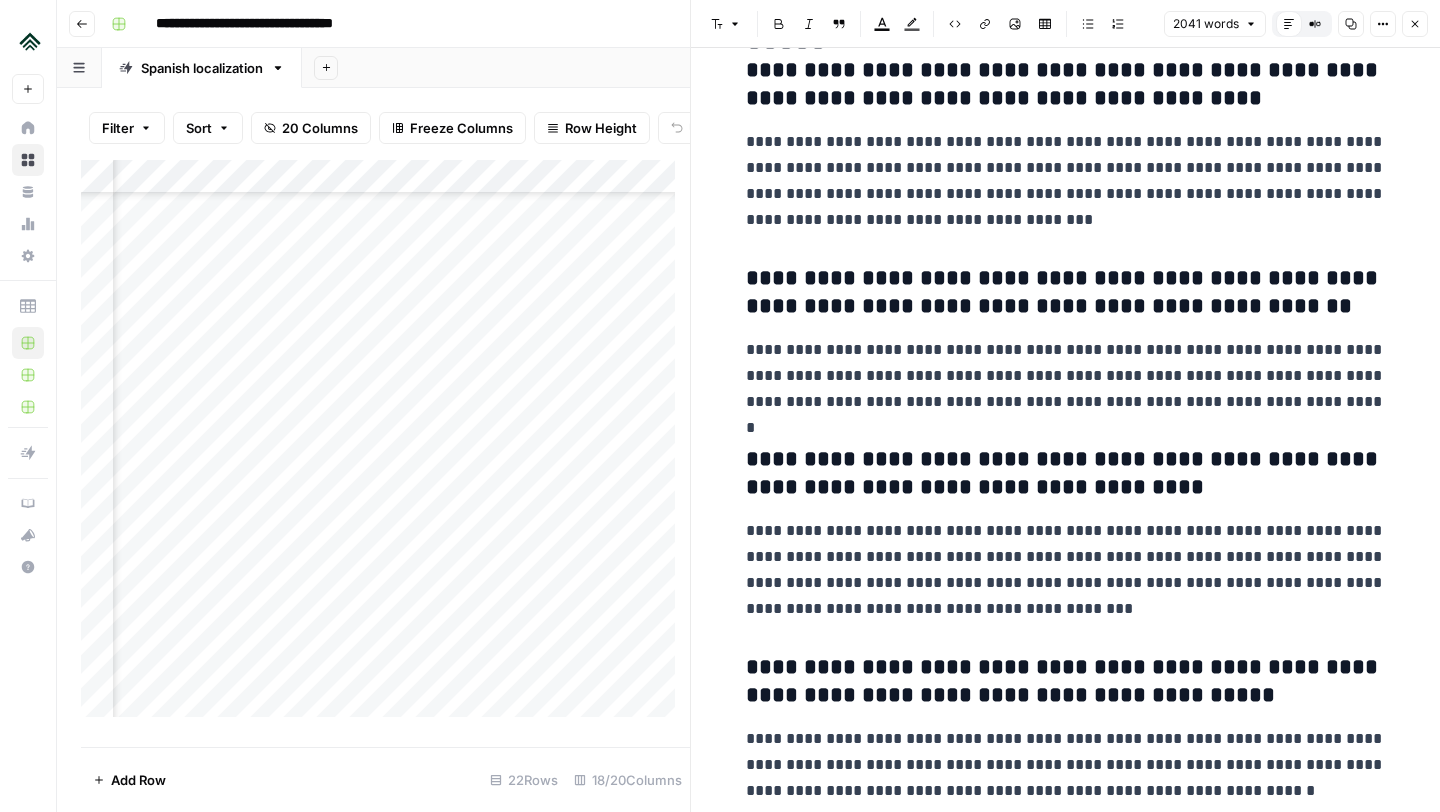 click on "**********" at bounding box center [1066, 765] 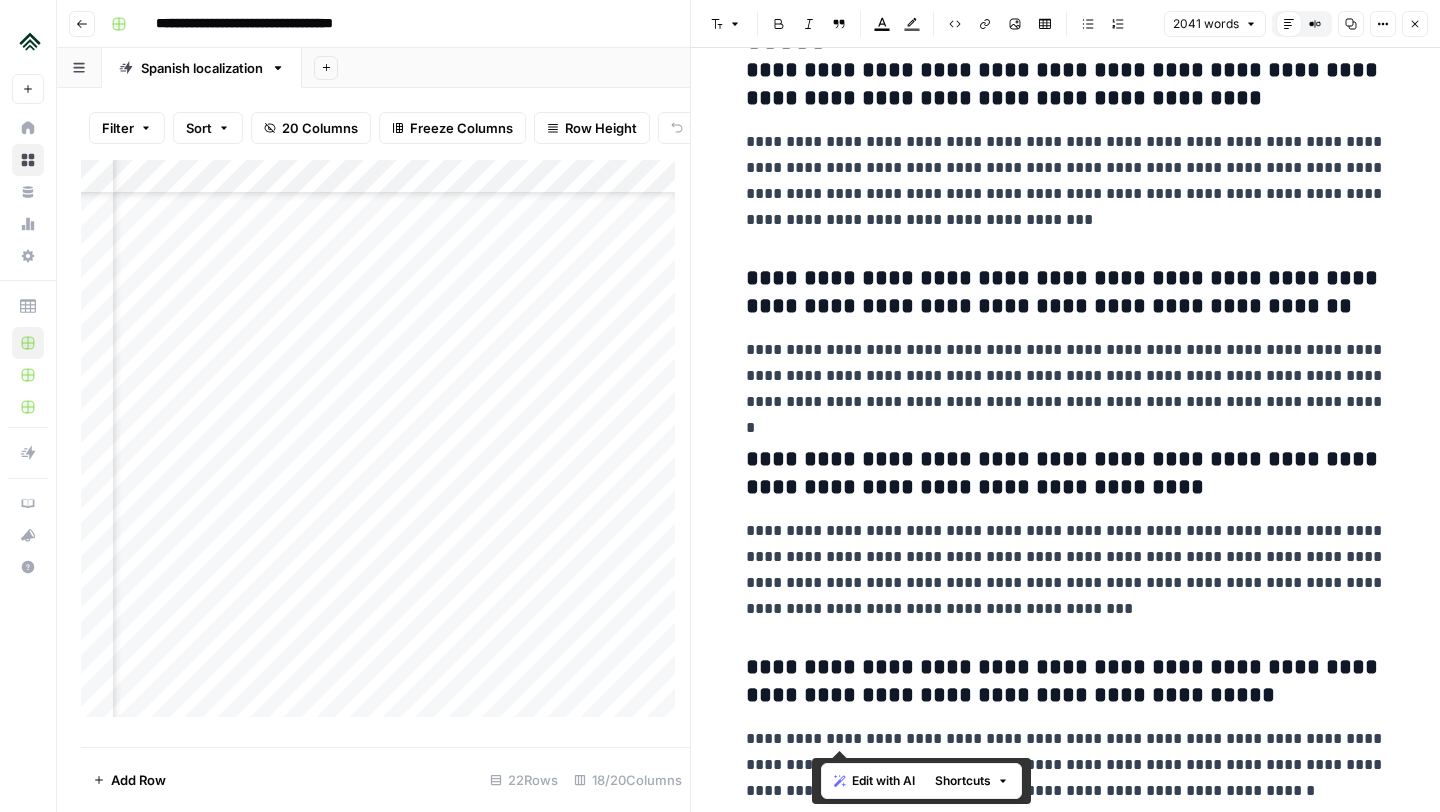 click 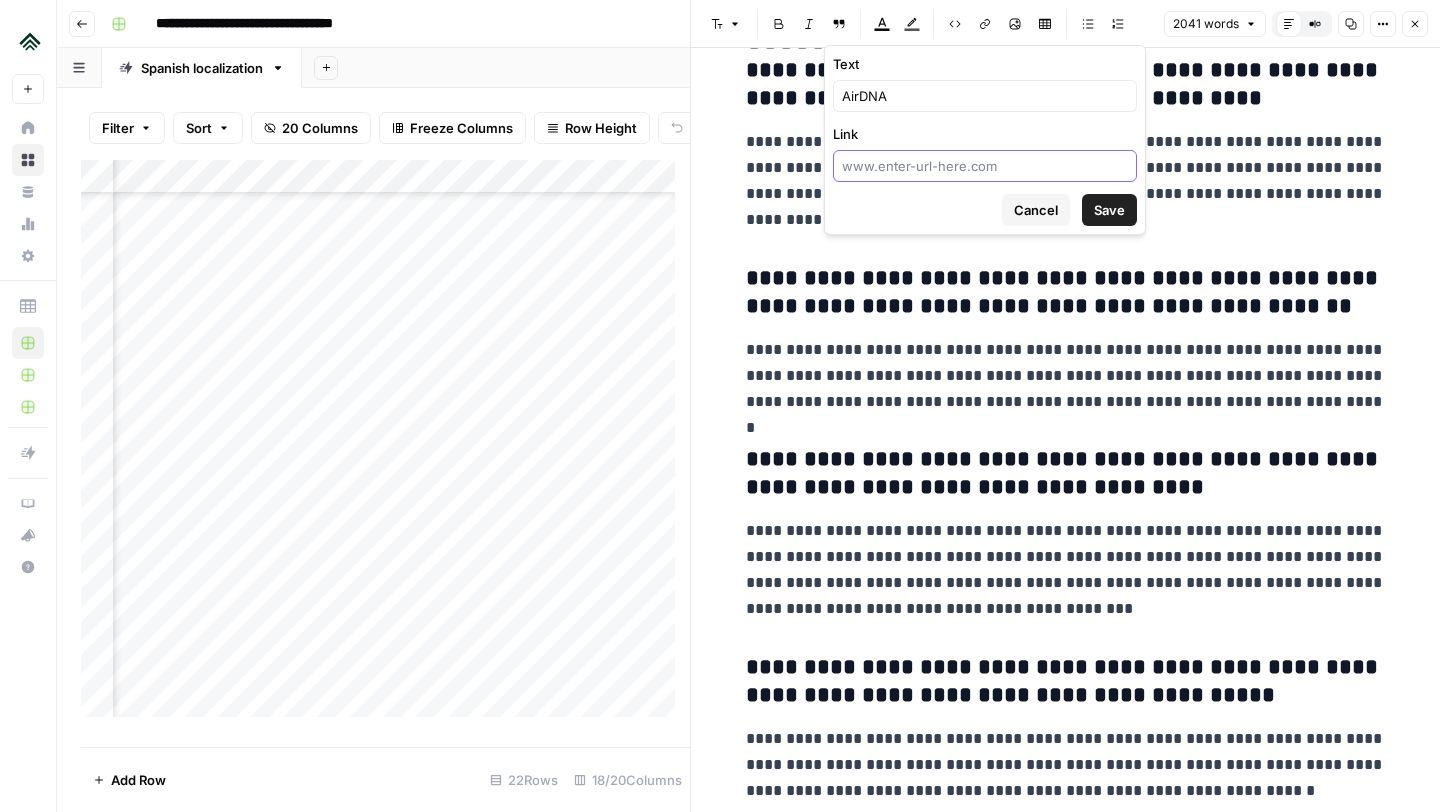 click on "Link" at bounding box center (985, 166) 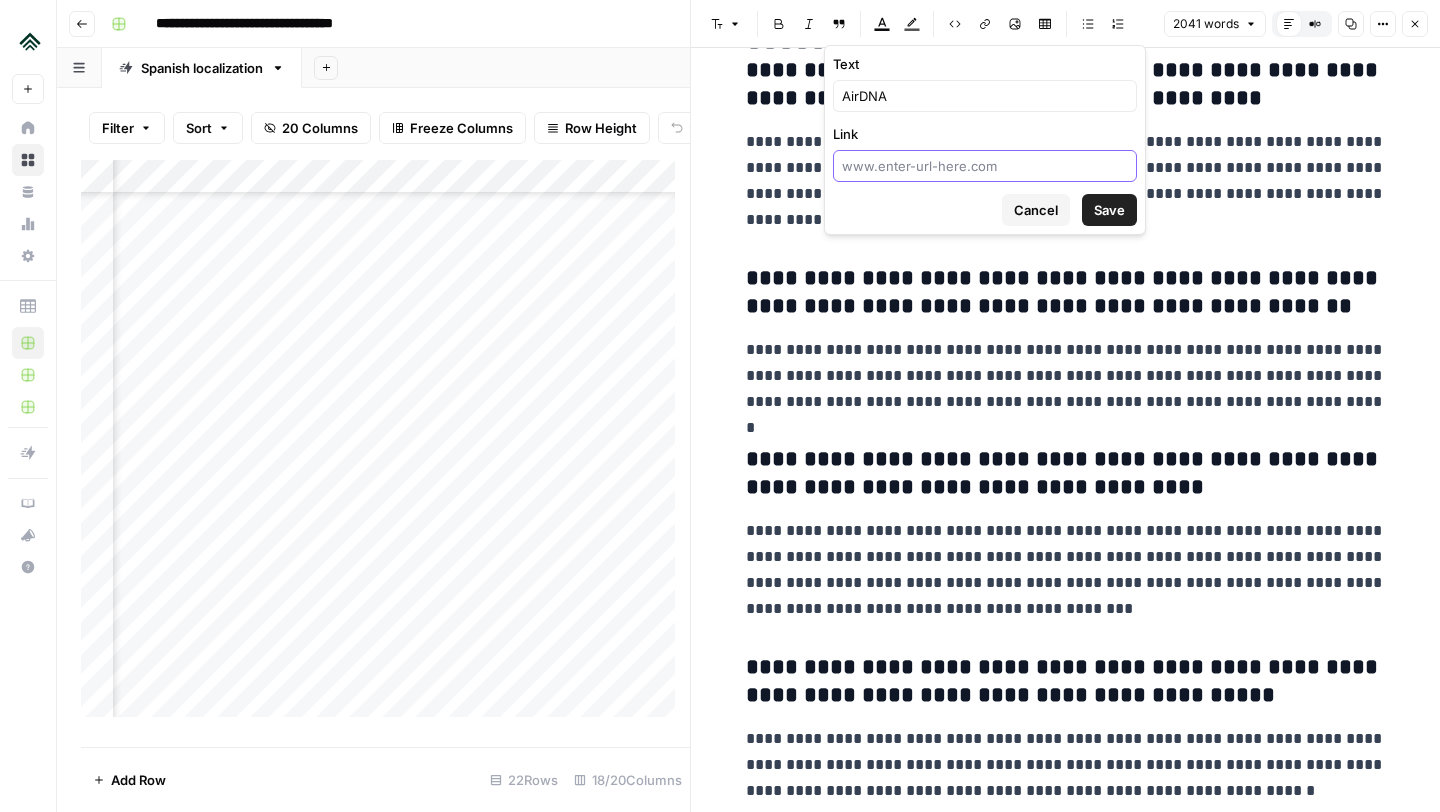 paste on "https://auth.airdna.co/oauth2/authorize?response_type=code&scope=profile+openid&state=%7B%22path%22%3A%22%2Fdata%2Fus%22%2C%22search%22%3A%22%3Fwelcome%3Dtrue%22%7D&client_id=5f040464-0aef-48a1-a1d1-daa9fbf81415&redirect_uri=https%3A%2F%2Fapp.airdna.co&welcome=true" 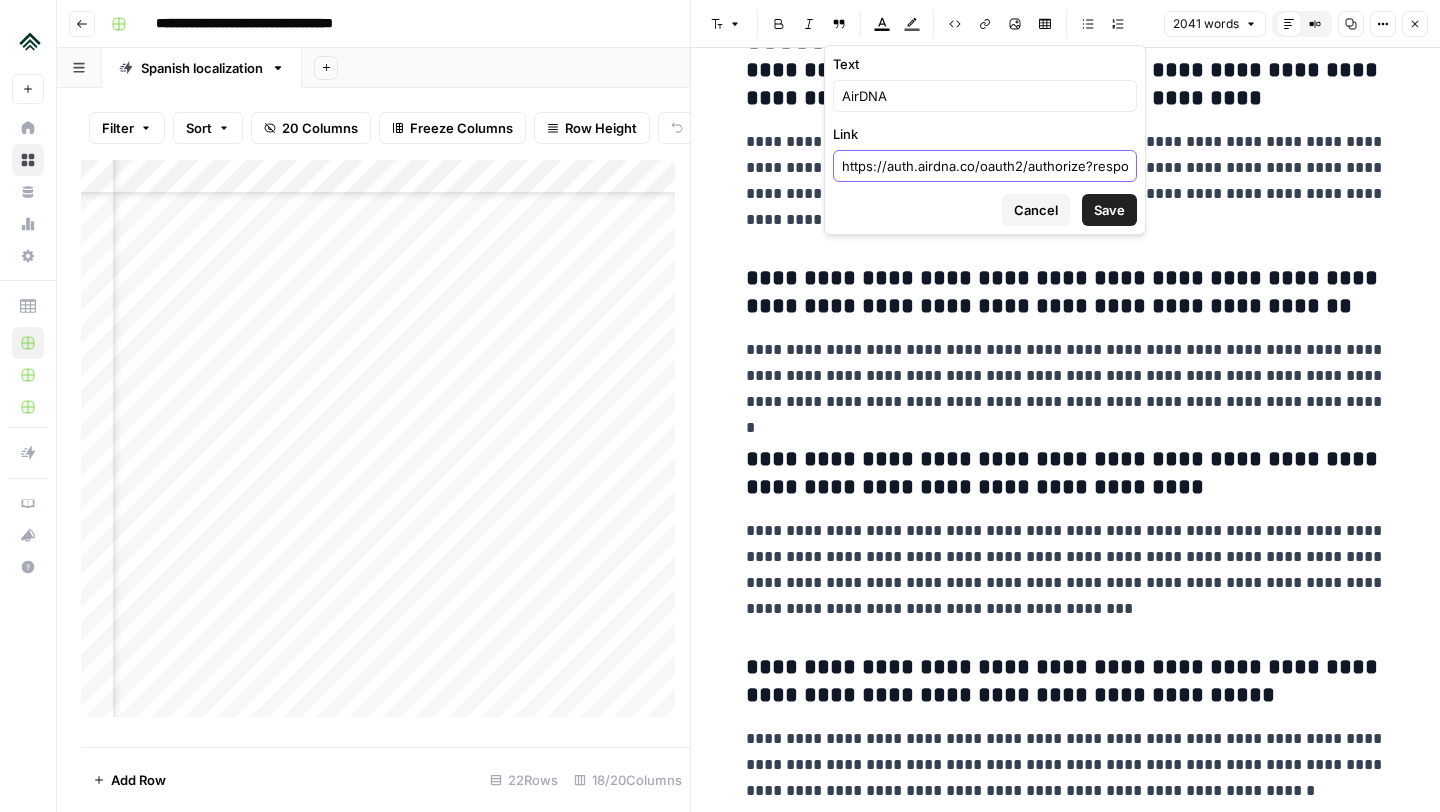 scroll, scrollTop: 0, scrollLeft: 1666, axis: horizontal 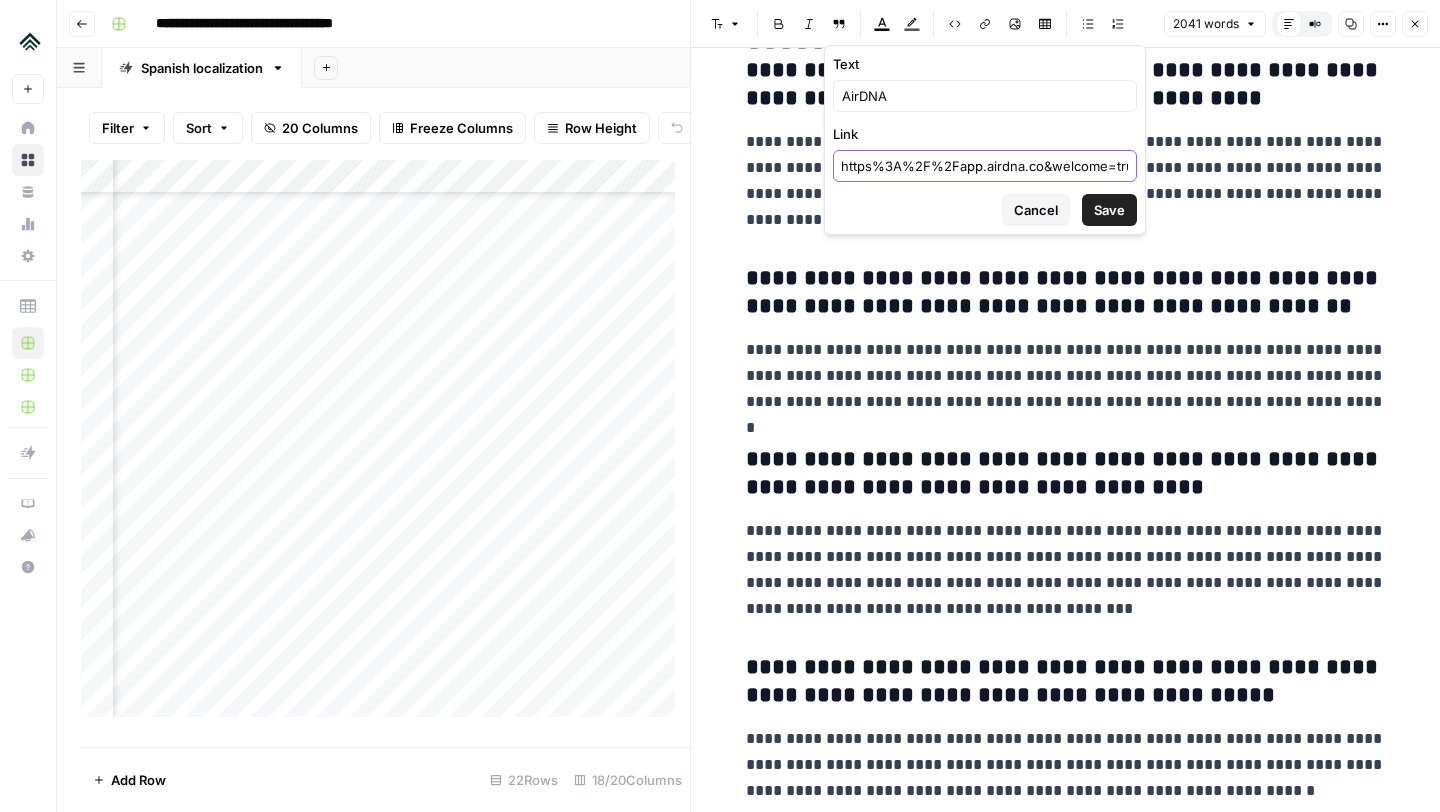 type on "https://auth.airdna.co/oauth2/authorize?response_type=code&scope=profile+openid&state=%7B%22path%22%3A%22%2Fdata%2Fus%22%2C%22search%22%3A%22%3Fwelcome%3Dtrue%22%7D&client_id=5f040464-0aef-48a1-a1d1-daa9fbf81415&redirect_uri=https%3A%2F%2Fapp.airdna.co&welcome=true" 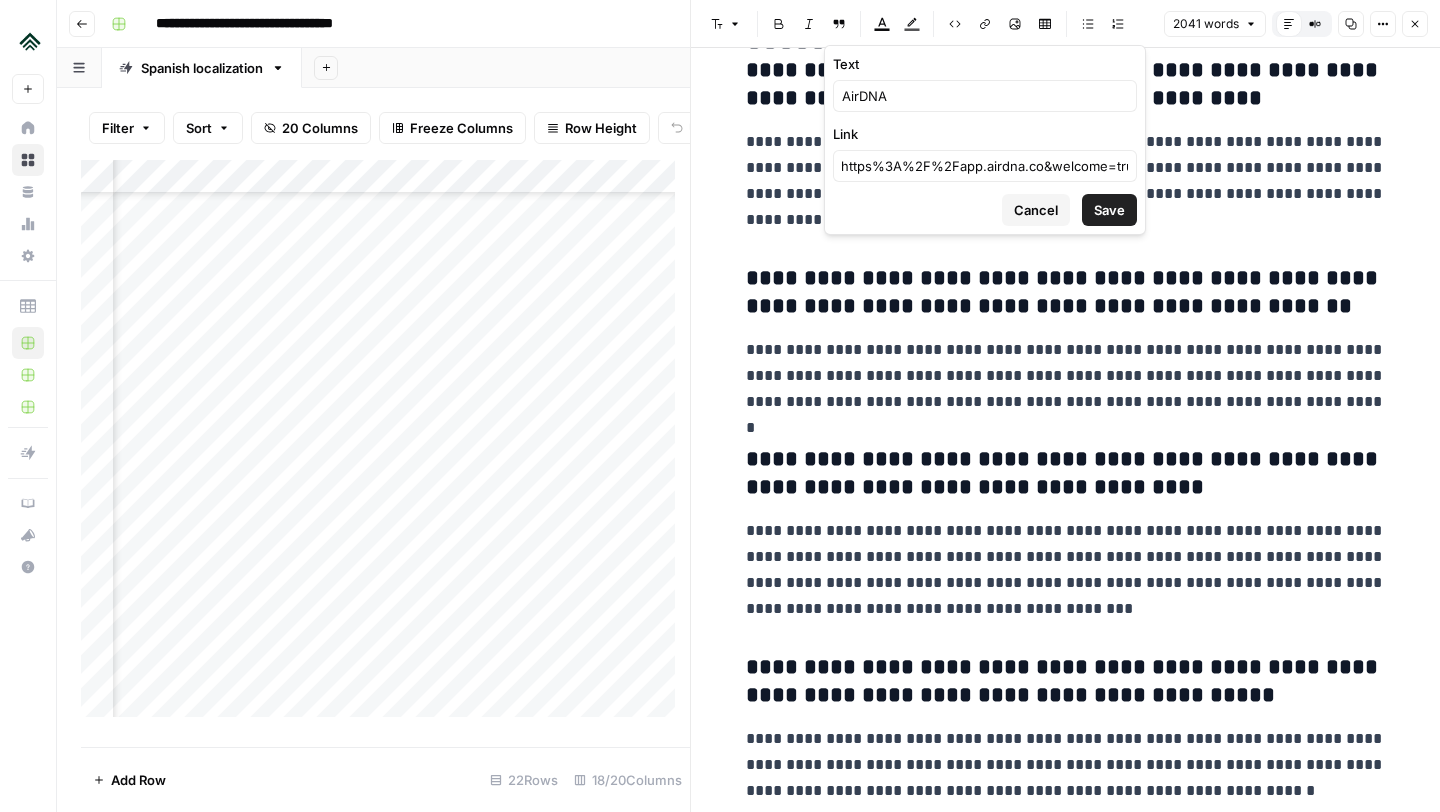 scroll, scrollTop: 0, scrollLeft: 0, axis: both 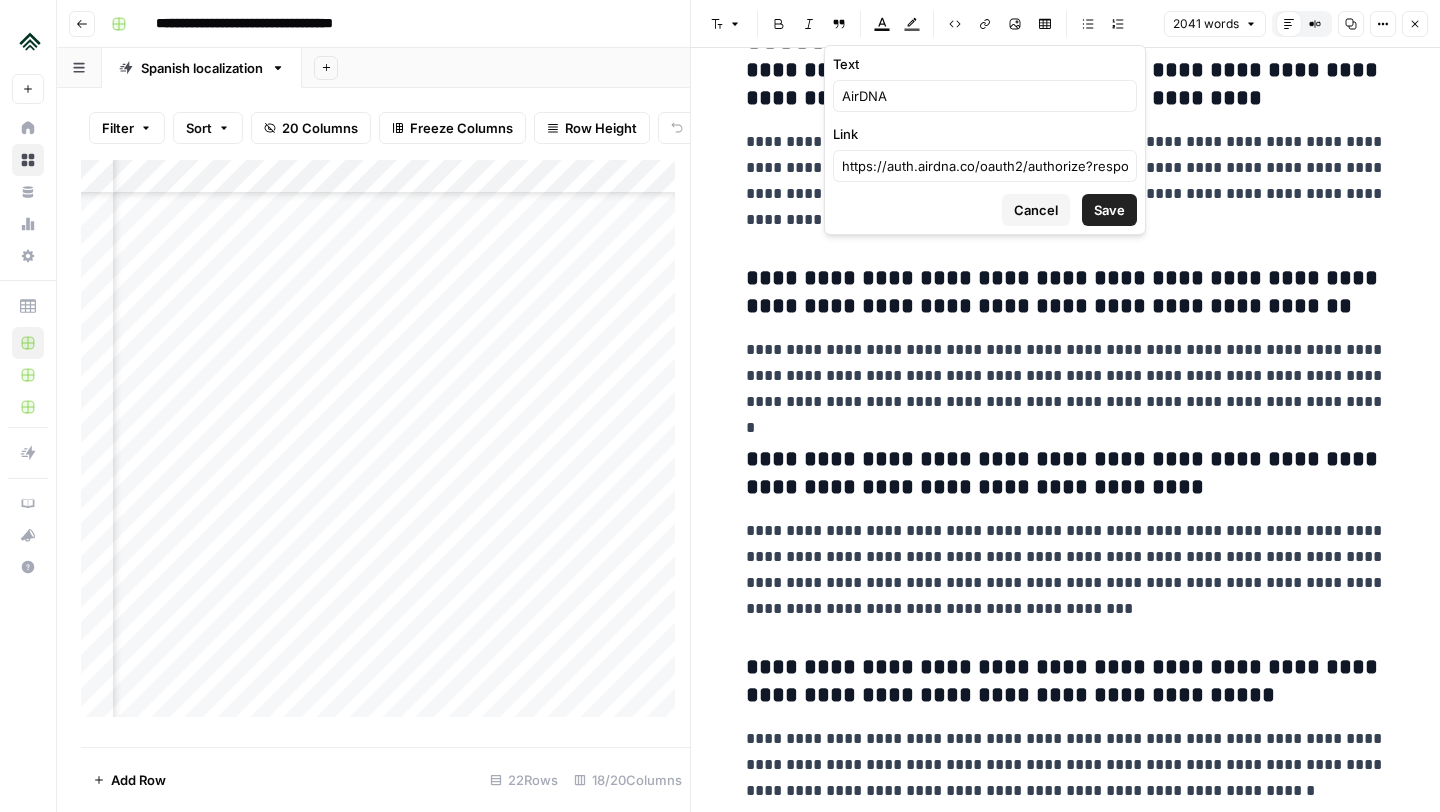 click on "Save" at bounding box center [1109, 210] 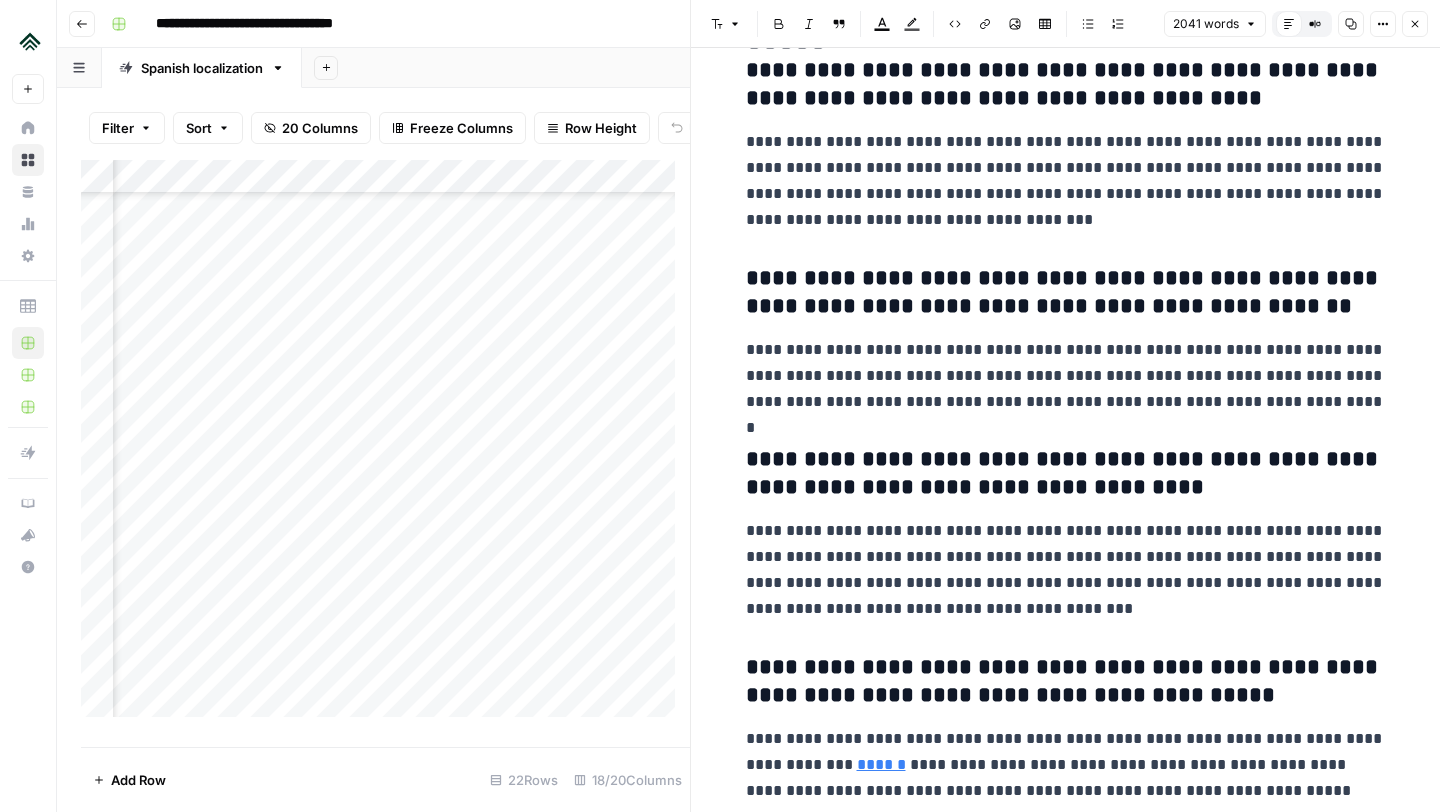 click on "**********" at bounding box center (1066, 765) 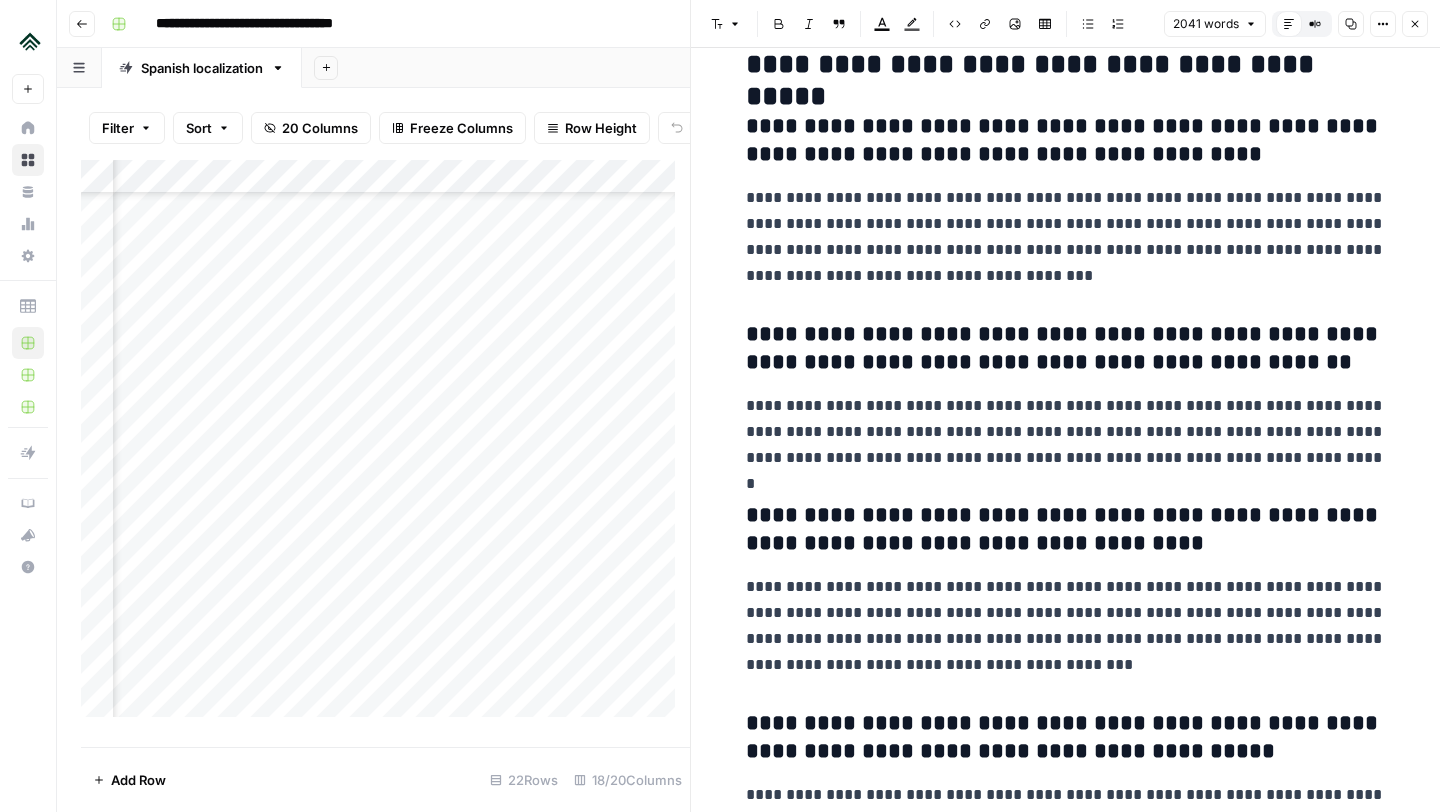 scroll, scrollTop: 7574, scrollLeft: 0, axis: vertical 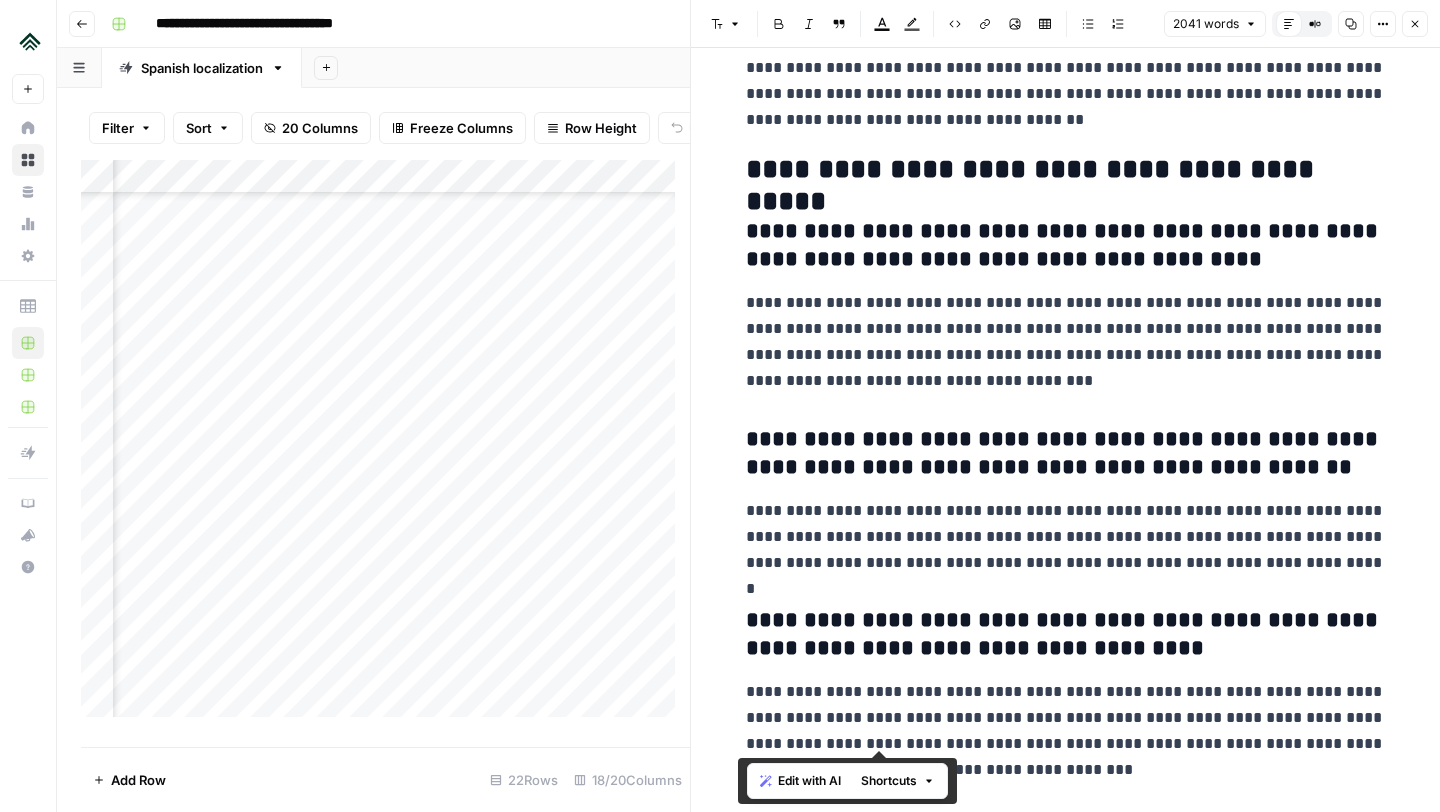 drag, startPoint x: 1027, startPoint y: 774, endPoint x: 706, endPoint y: 175, distance: 679.5896 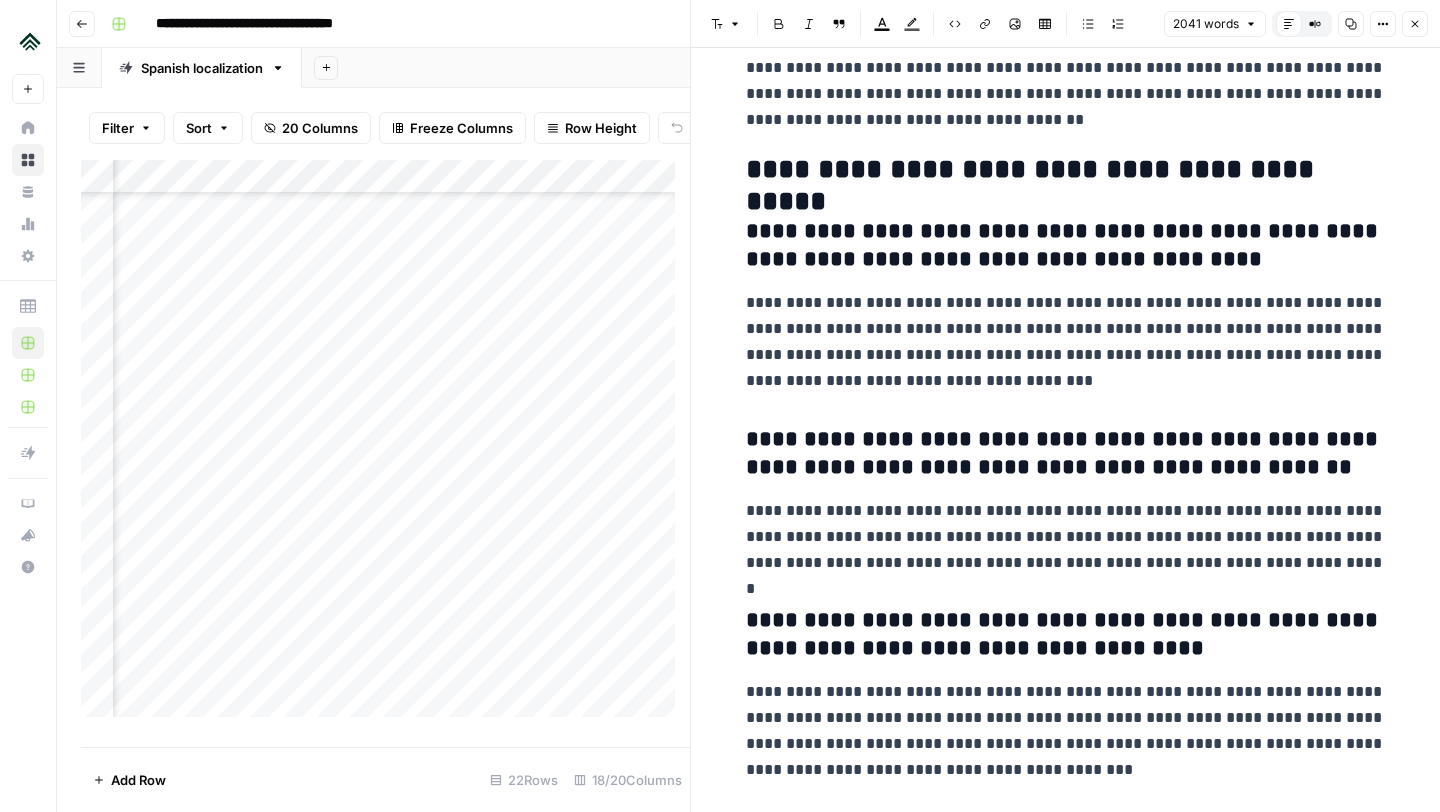 click 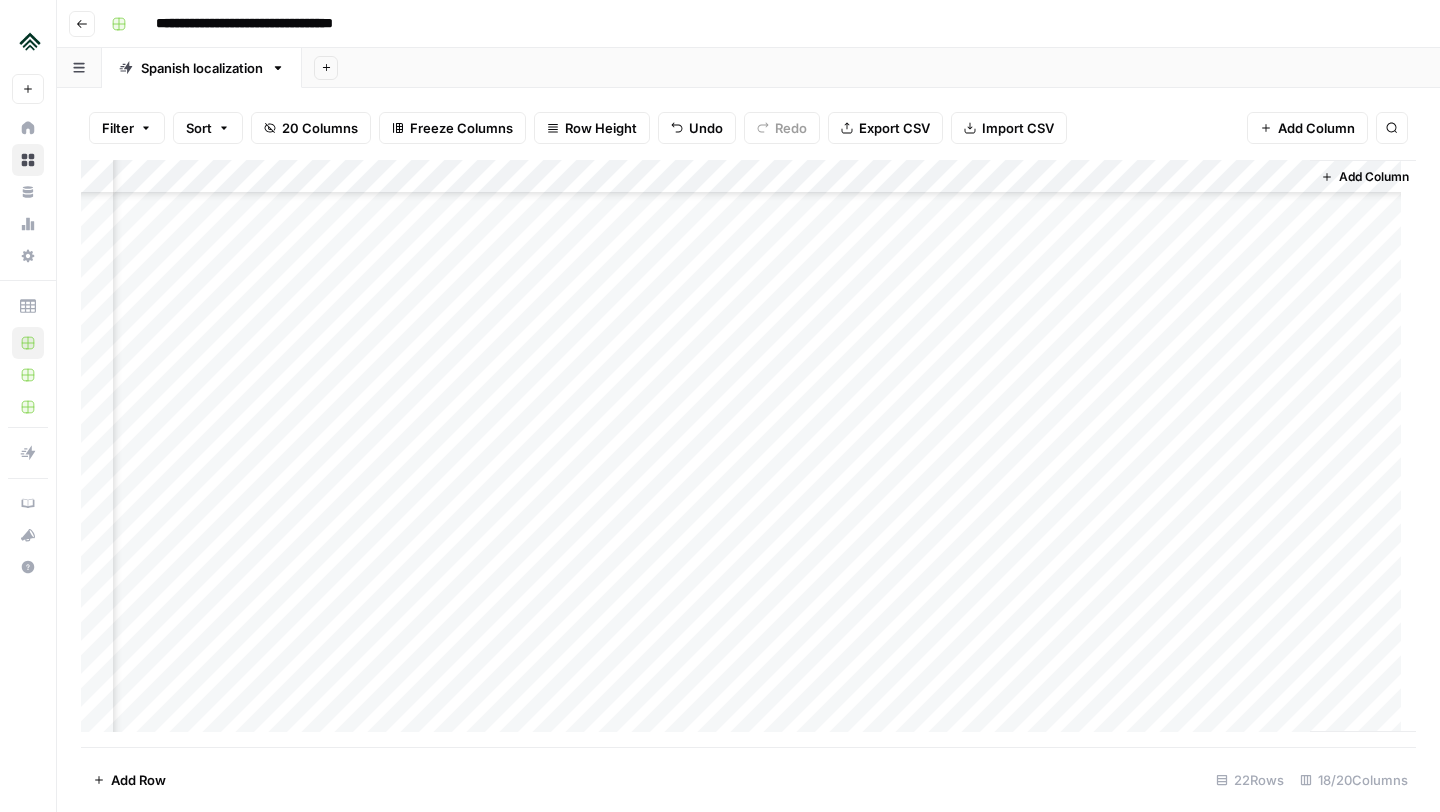 scroll, scrollTop: 183, scrollLeft: 2064, axis: both 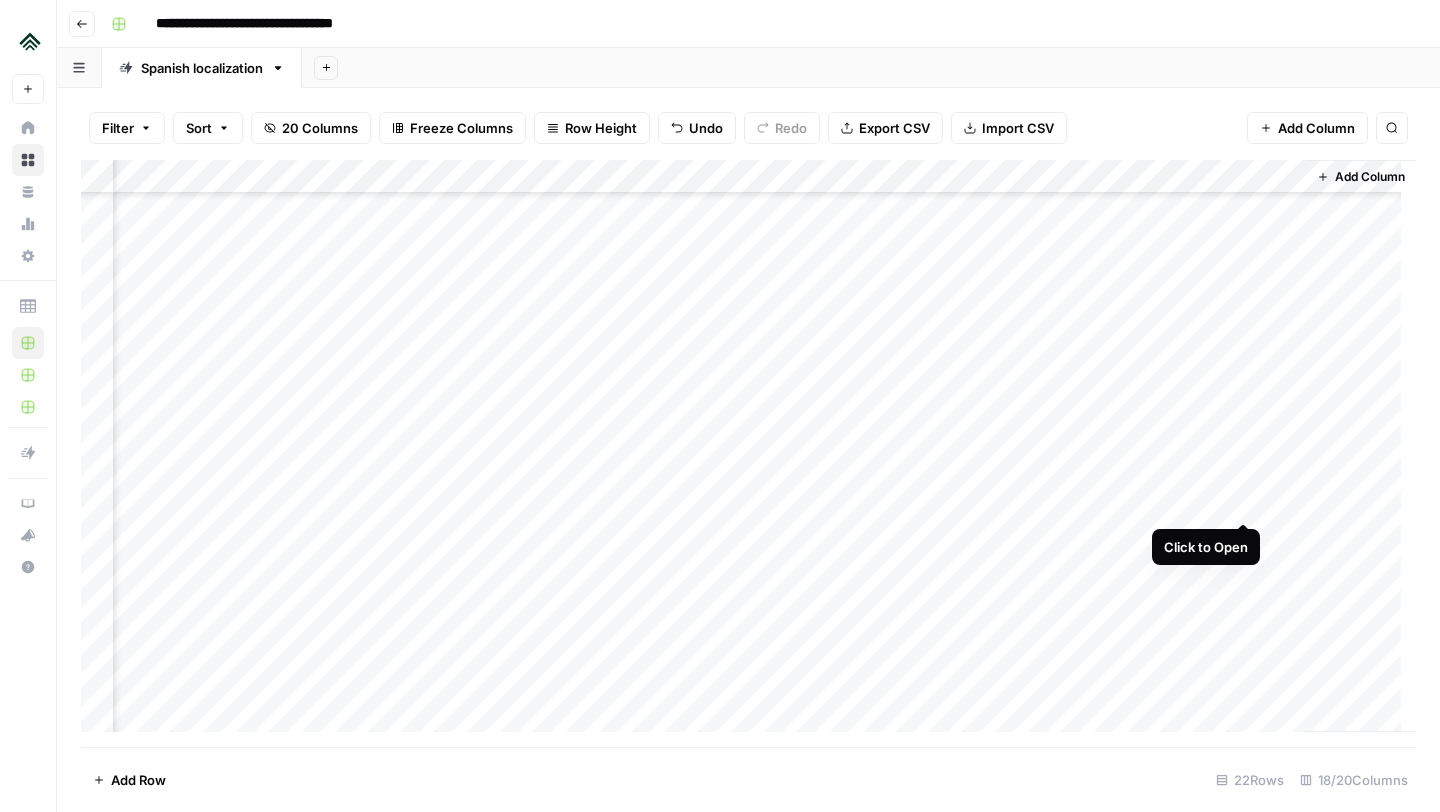 click on "Add Column" at bounding box center [748, 453] 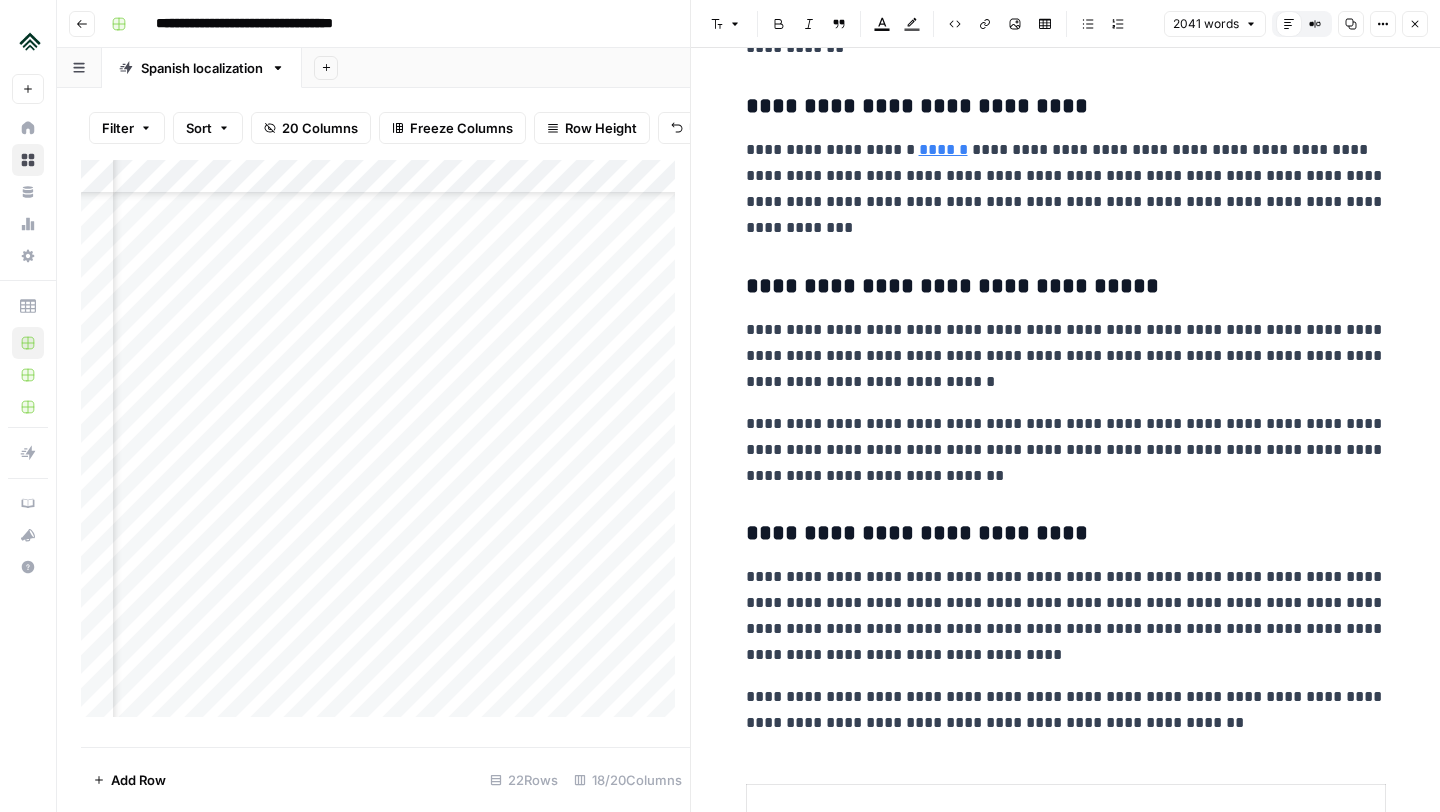 scroll, scrollTop: 2250, scrollLeft: 0, axis: vertical 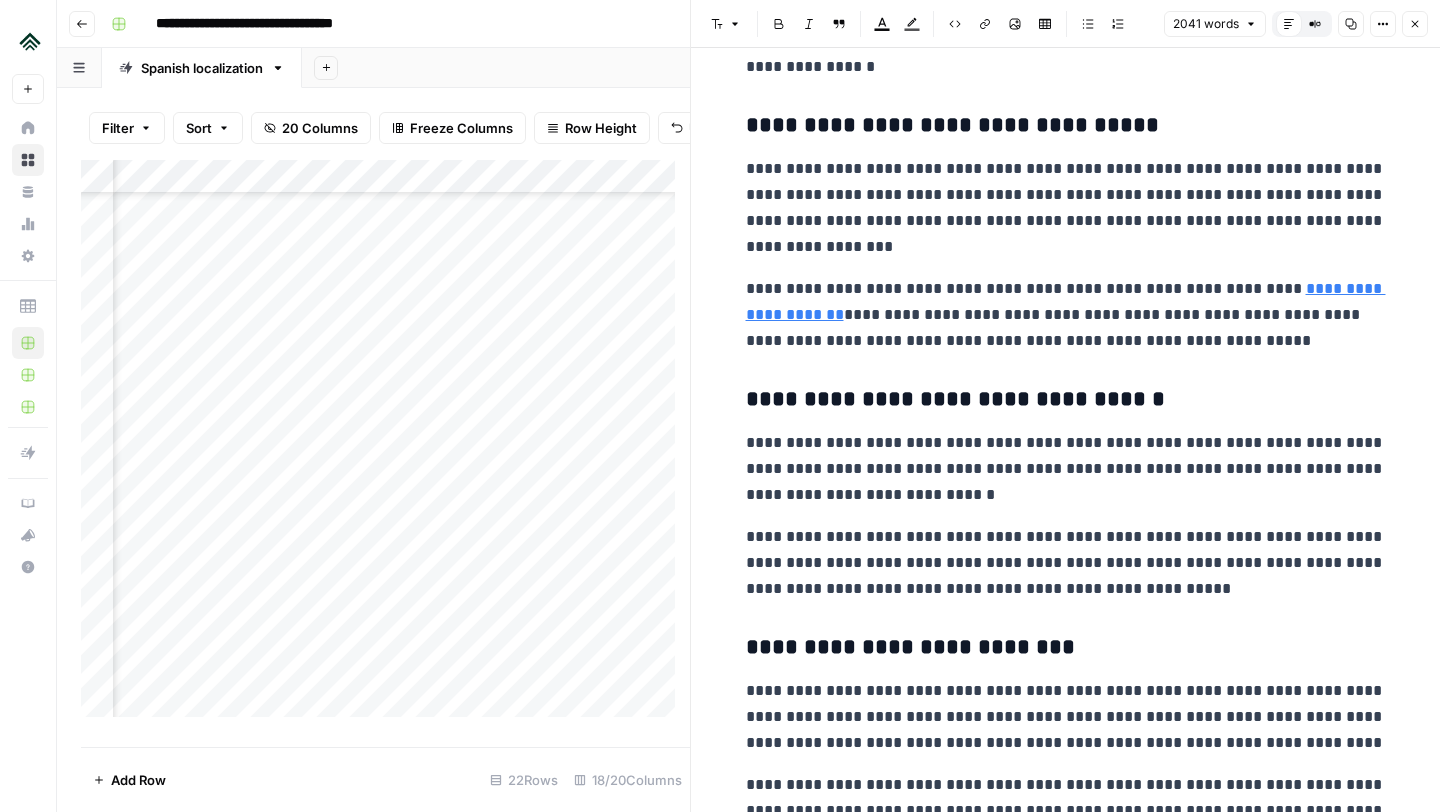 click on "**********" at bounding box center [1066, 400] 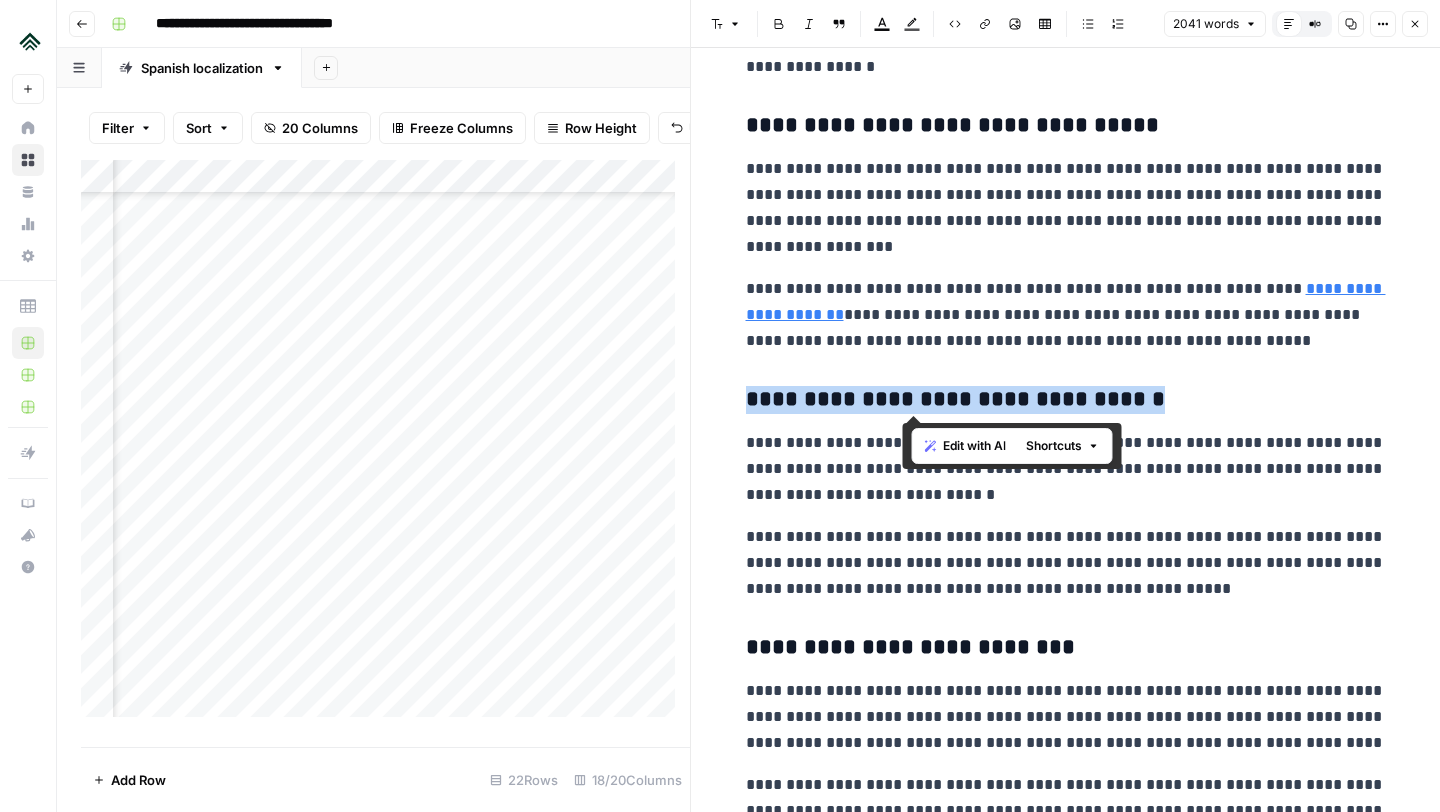 click on "**********" at bounding box center (1066, 400) 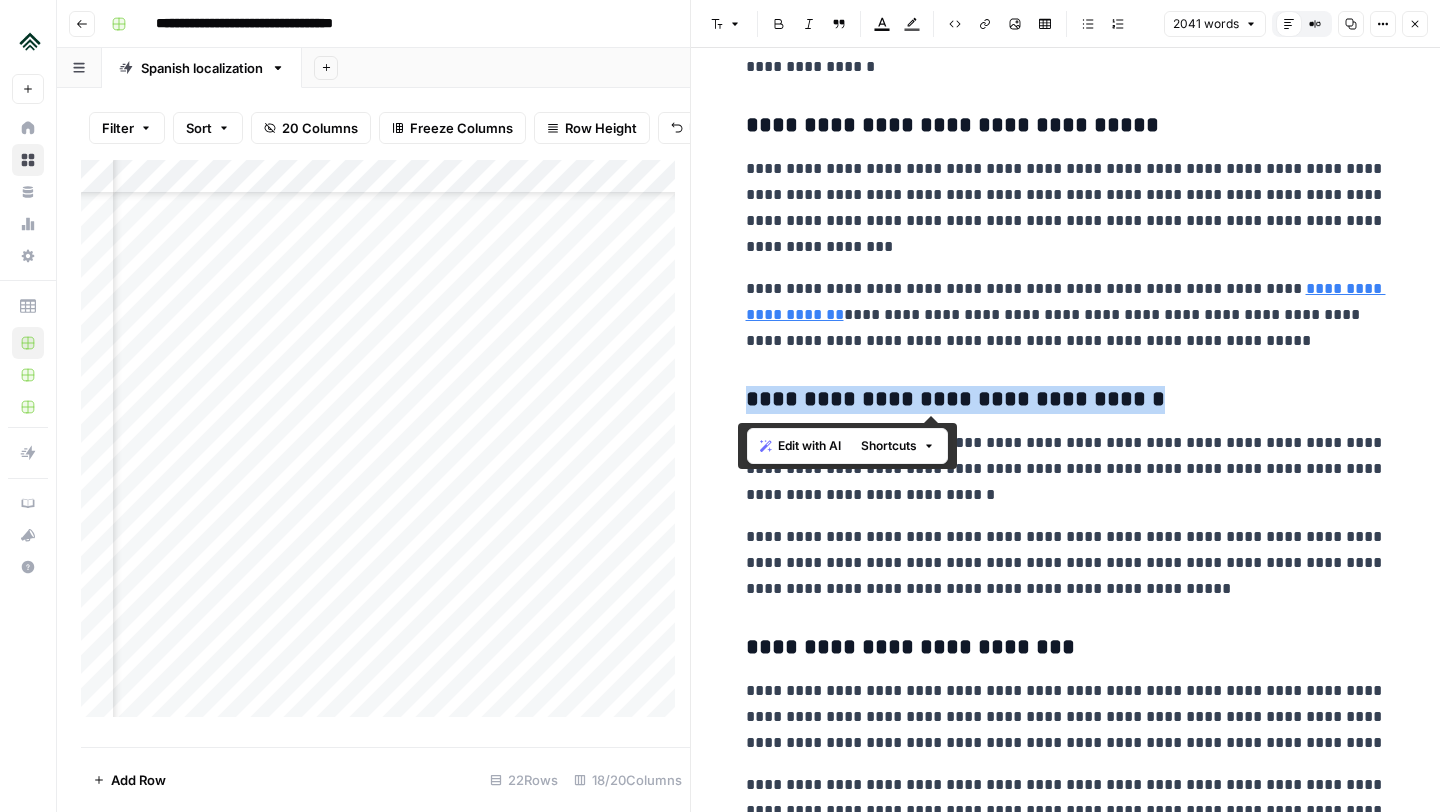 click 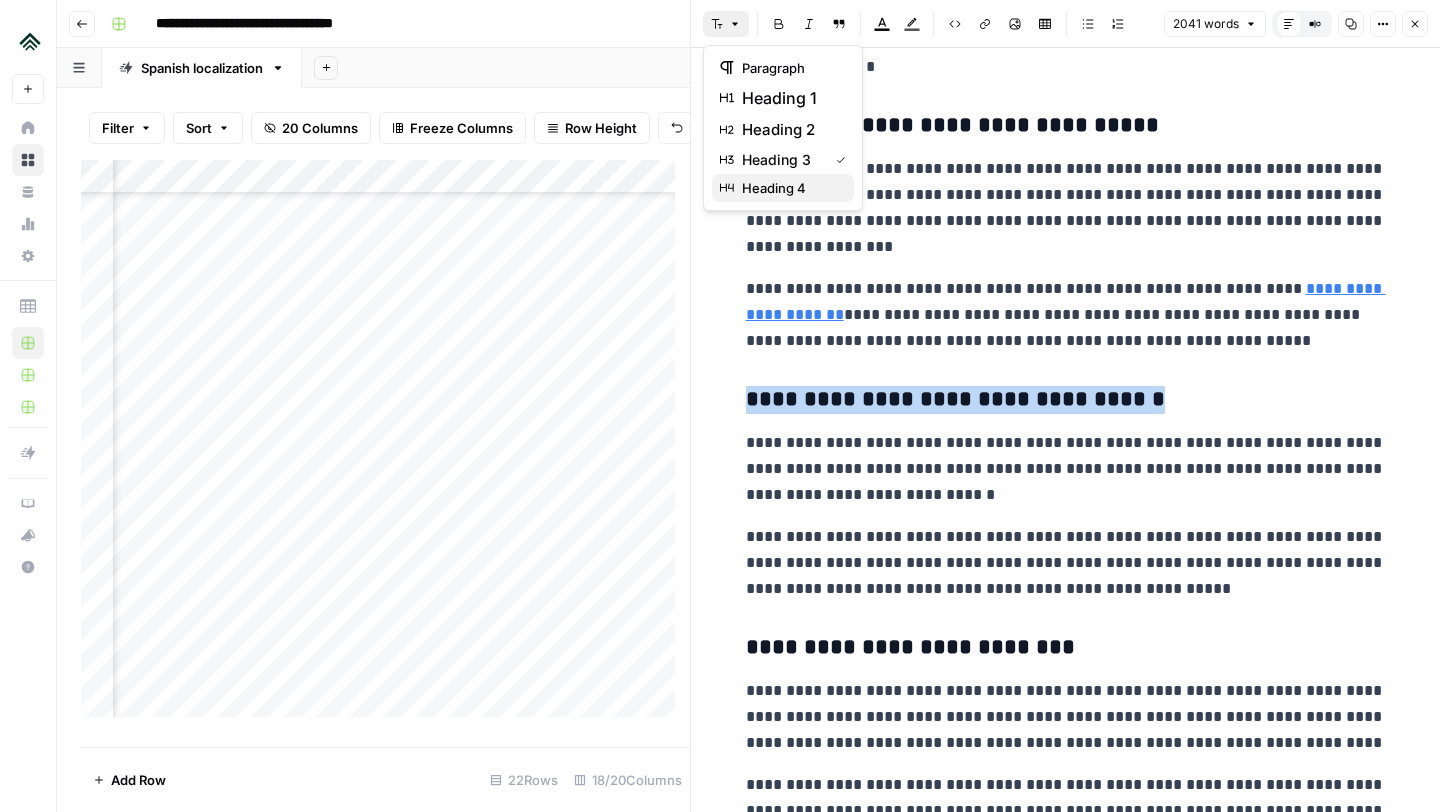 click on "heading 4" at bounding box center [790, 188] 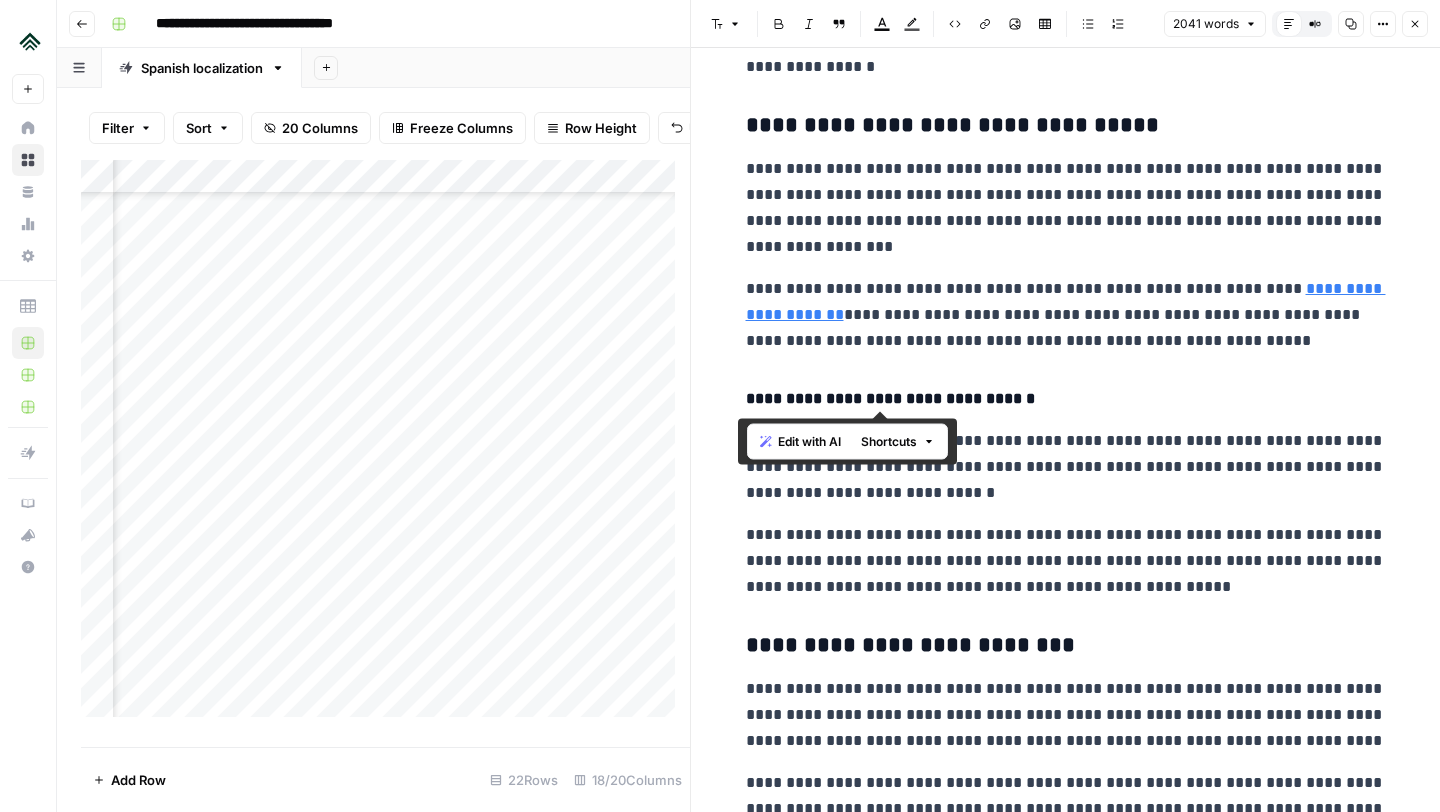 copy on "**********" 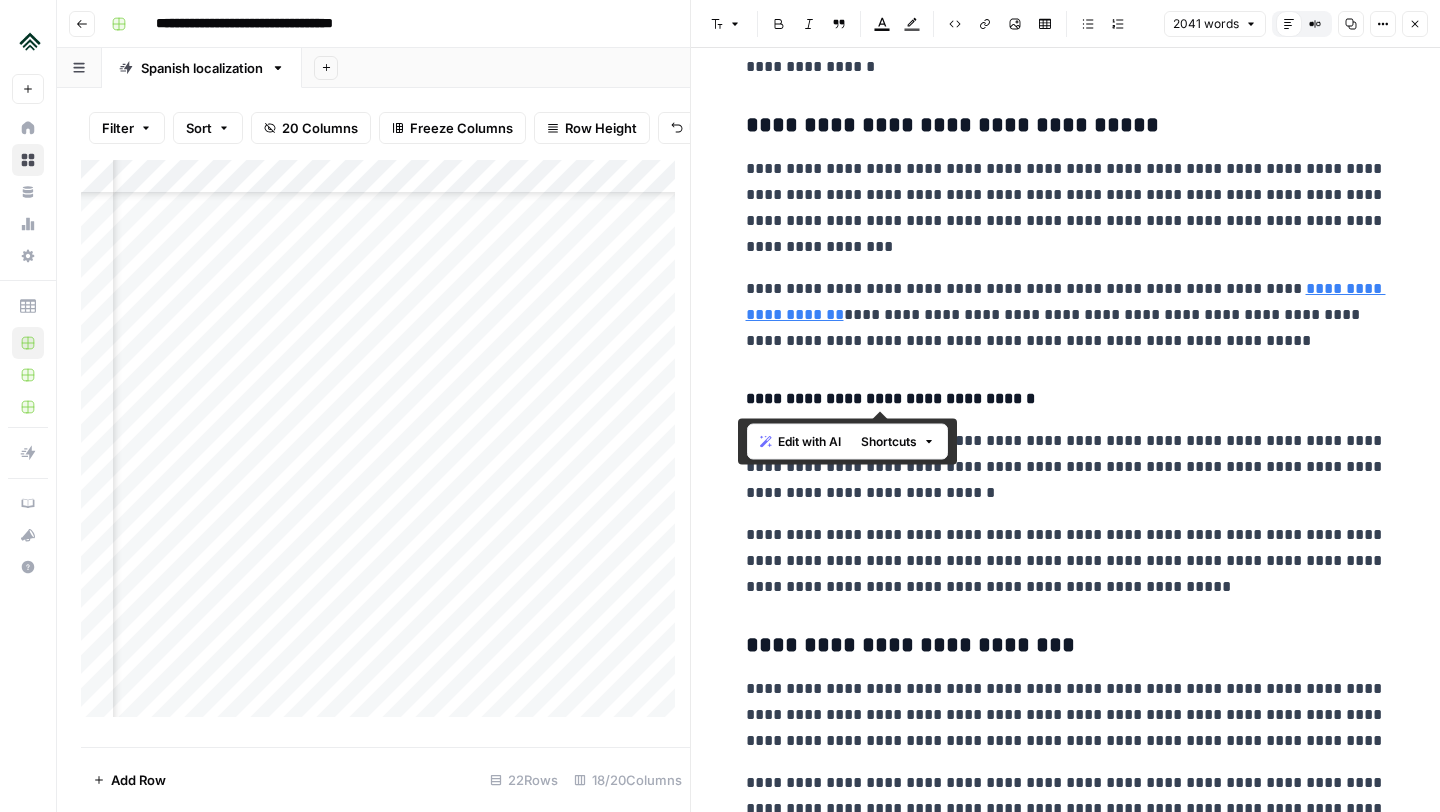 click on "Close" at bounding box center (1415, 24) 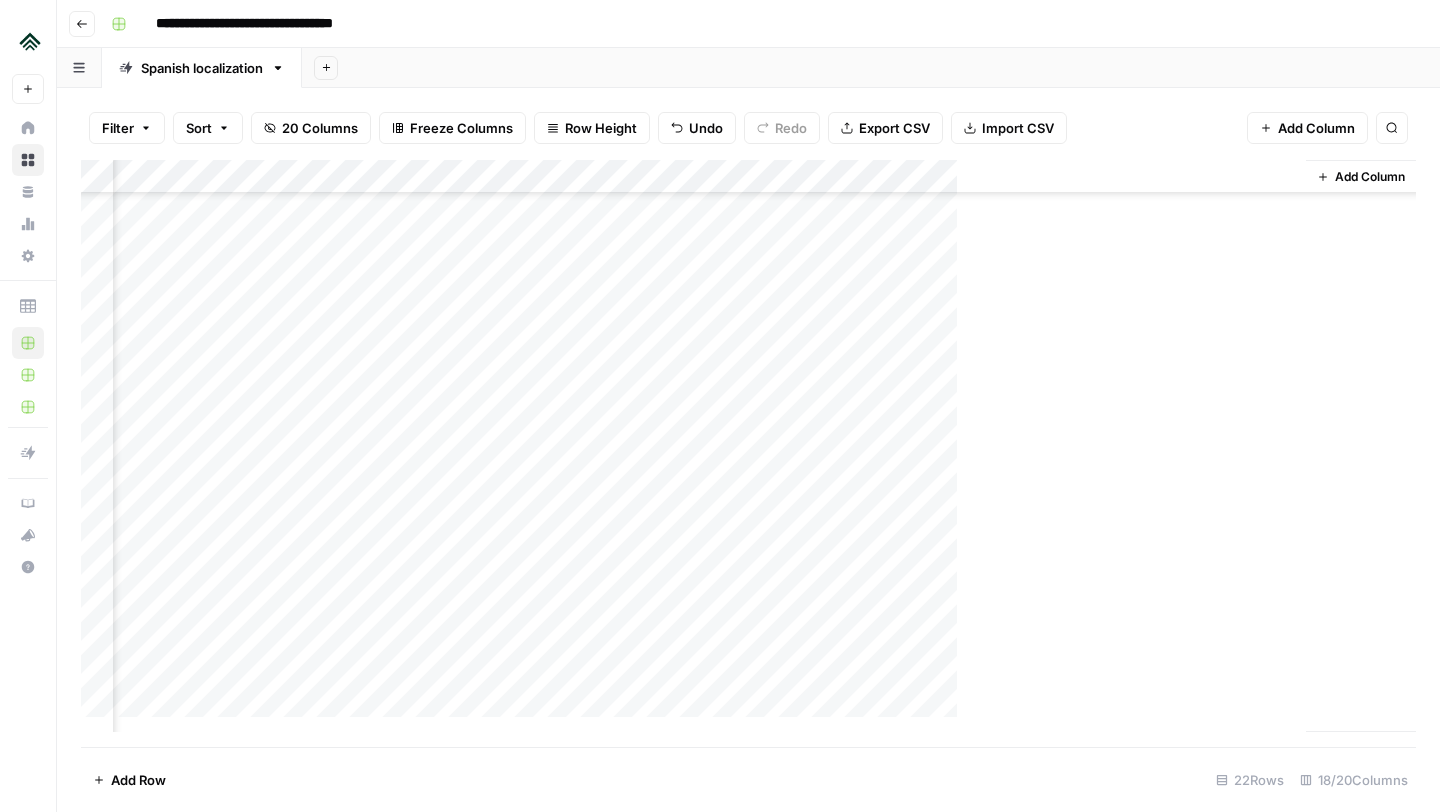 scroll, scrollTop: 183, scrollLeft: 2040, axis: both 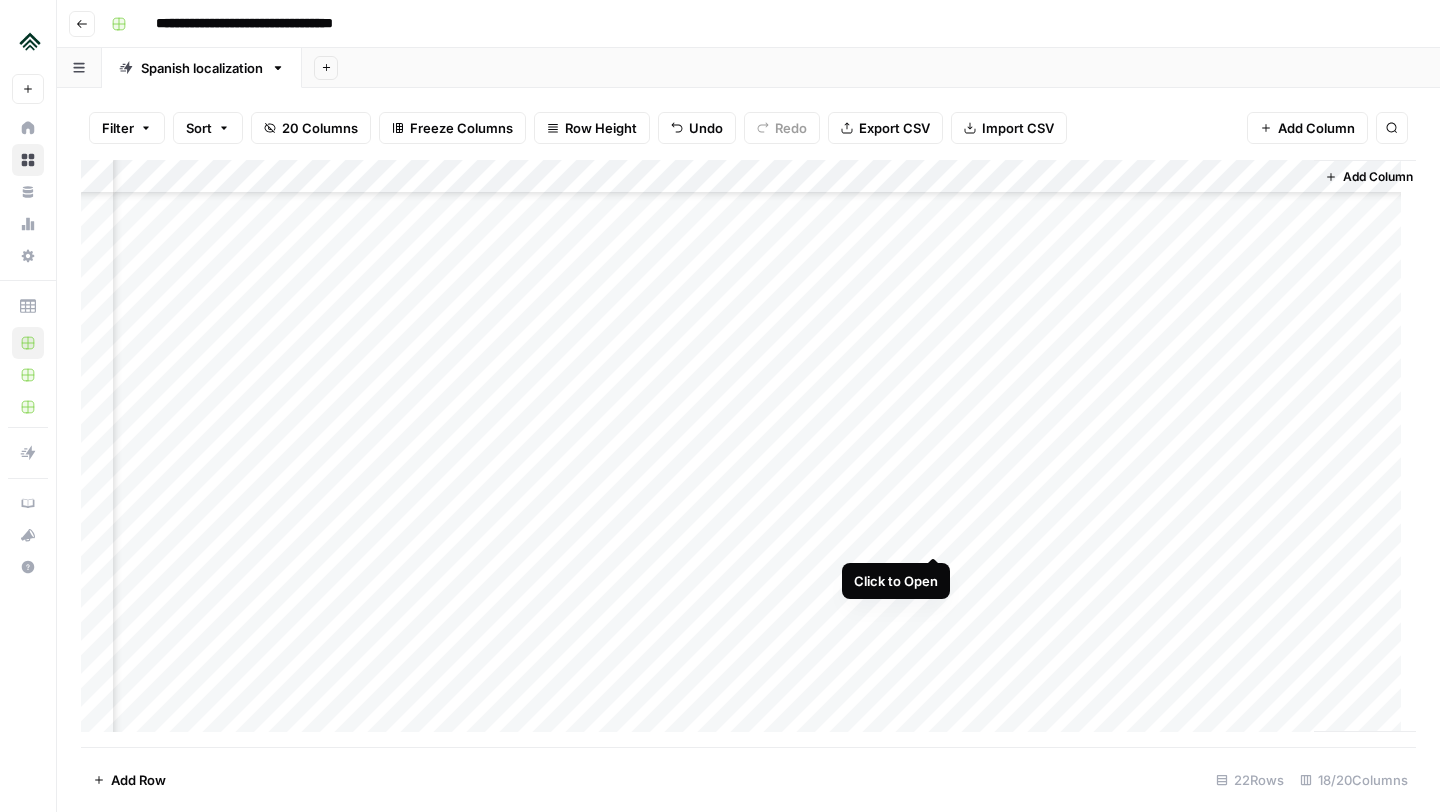 click on "Add Column" at bounding box center (748, 453) 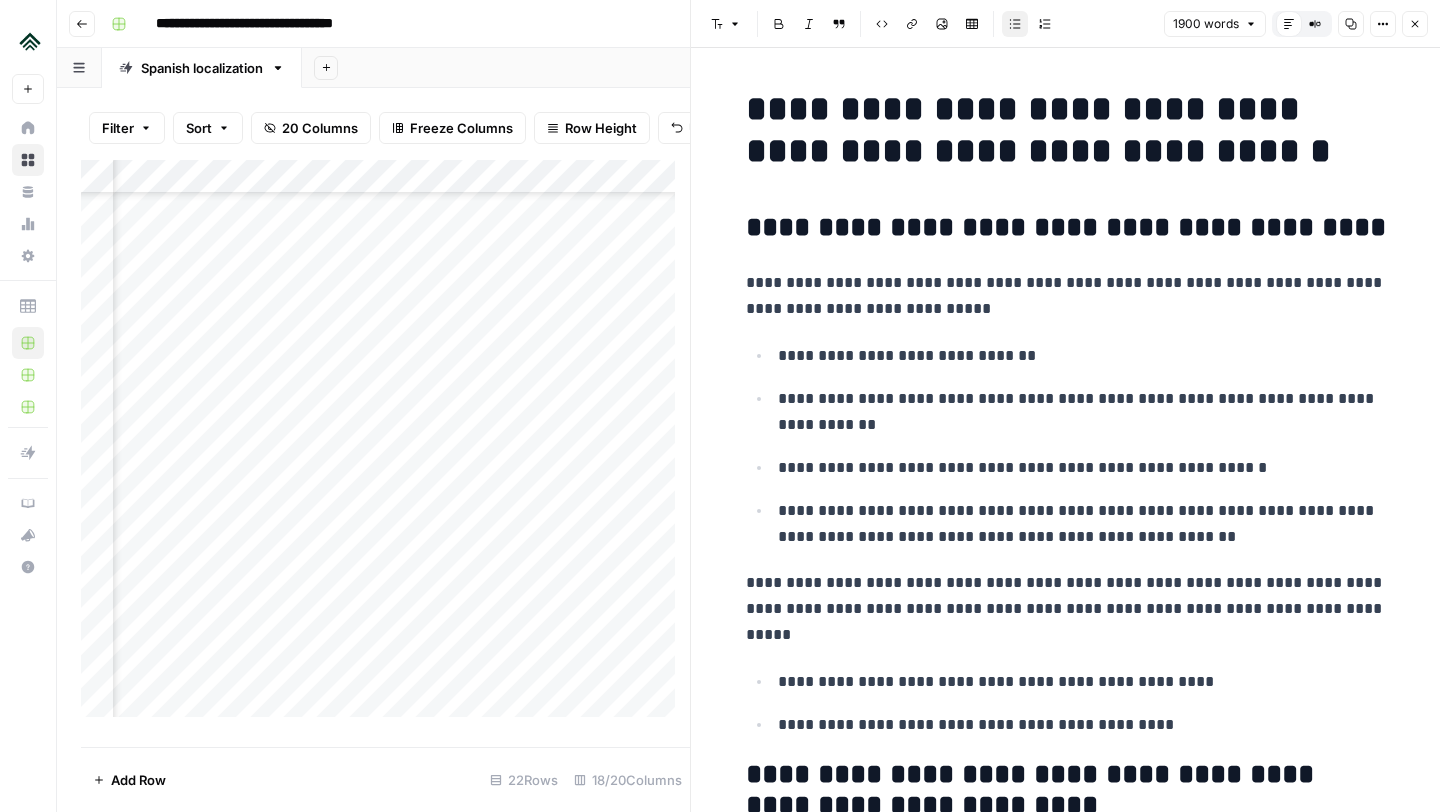 click on "Close" at bounding box center [1415, 24] 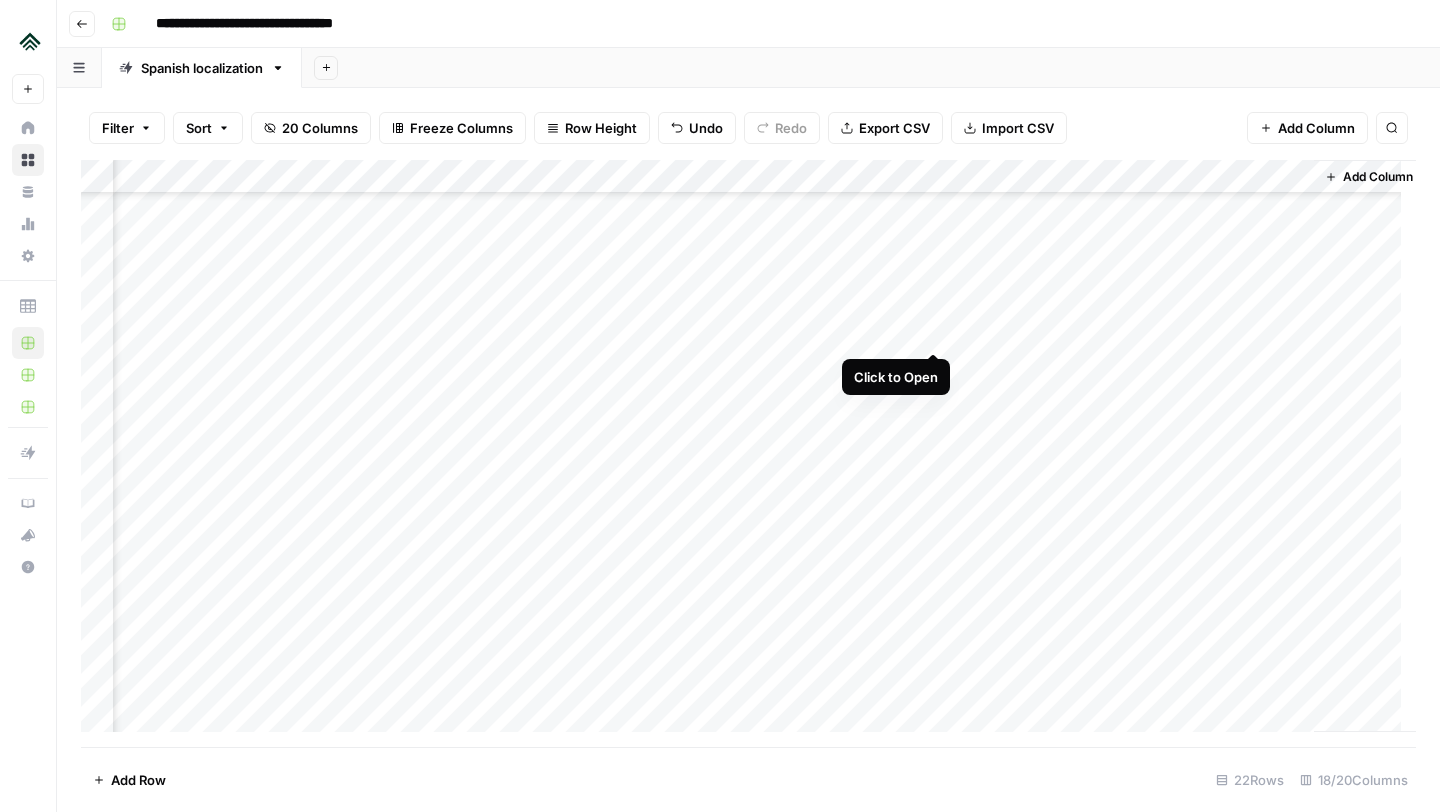 click on "Add Column" at bounding box center (748, 453) 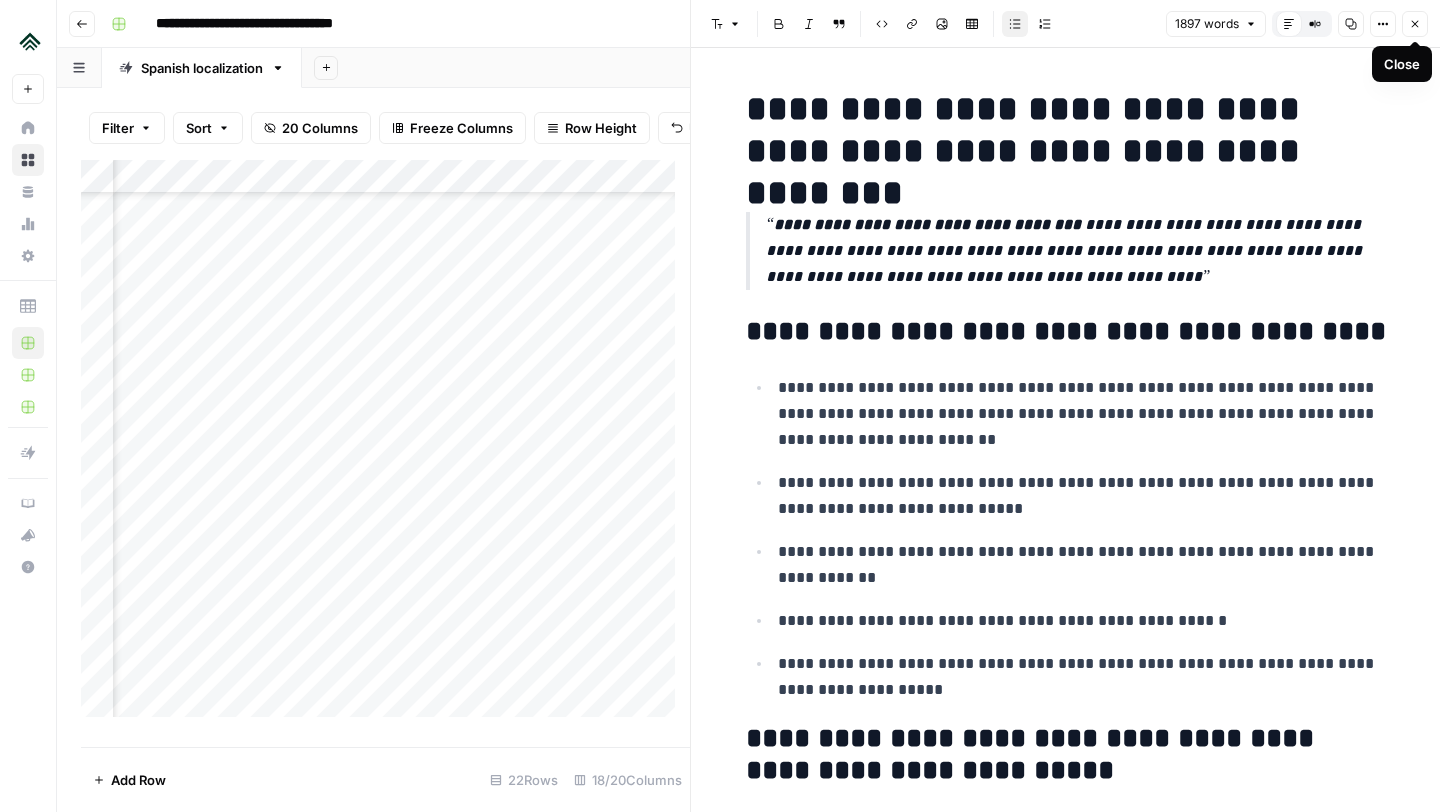 click on "Close" at bounding box center [1415, 24] 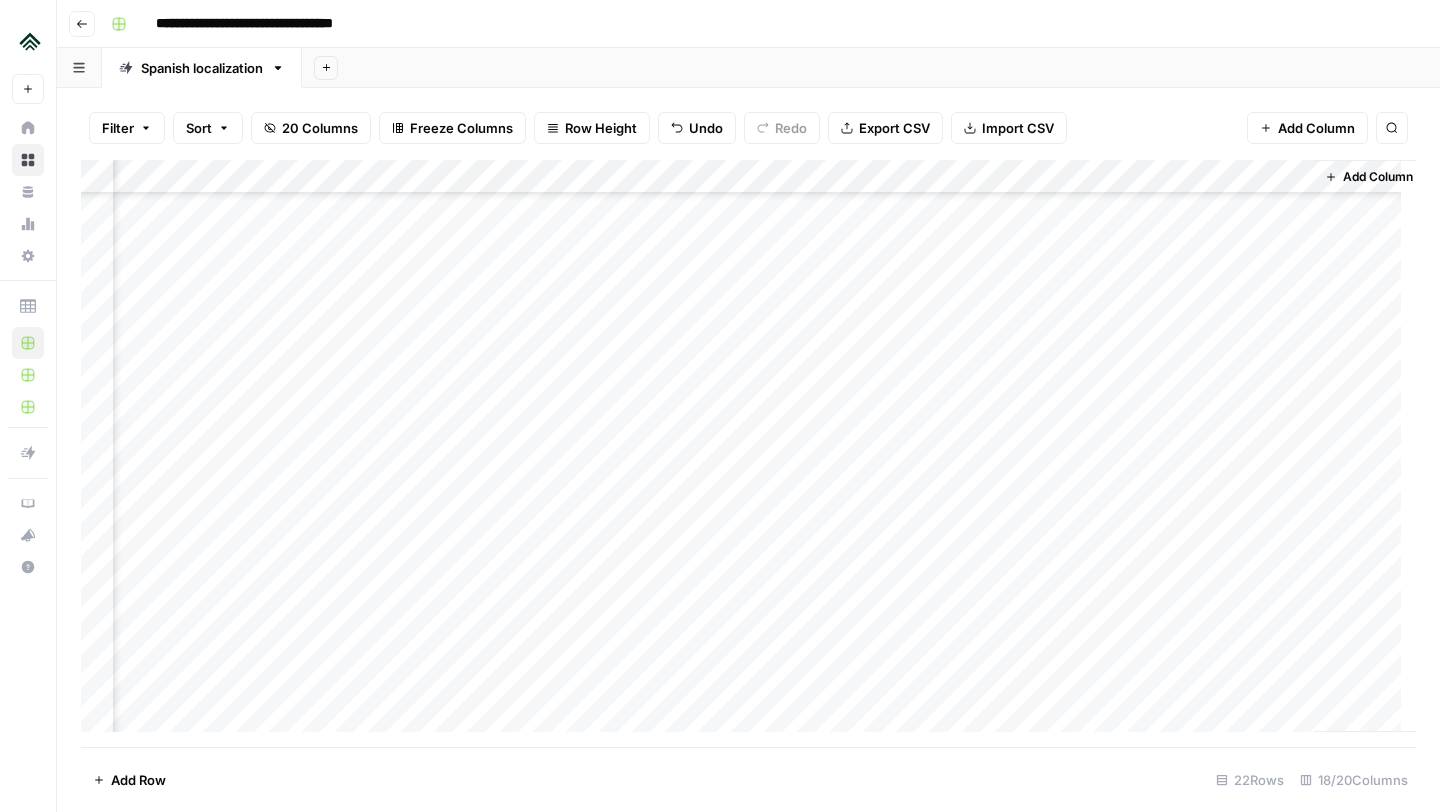 click on "Add Column" at bounding box center [748, 453] 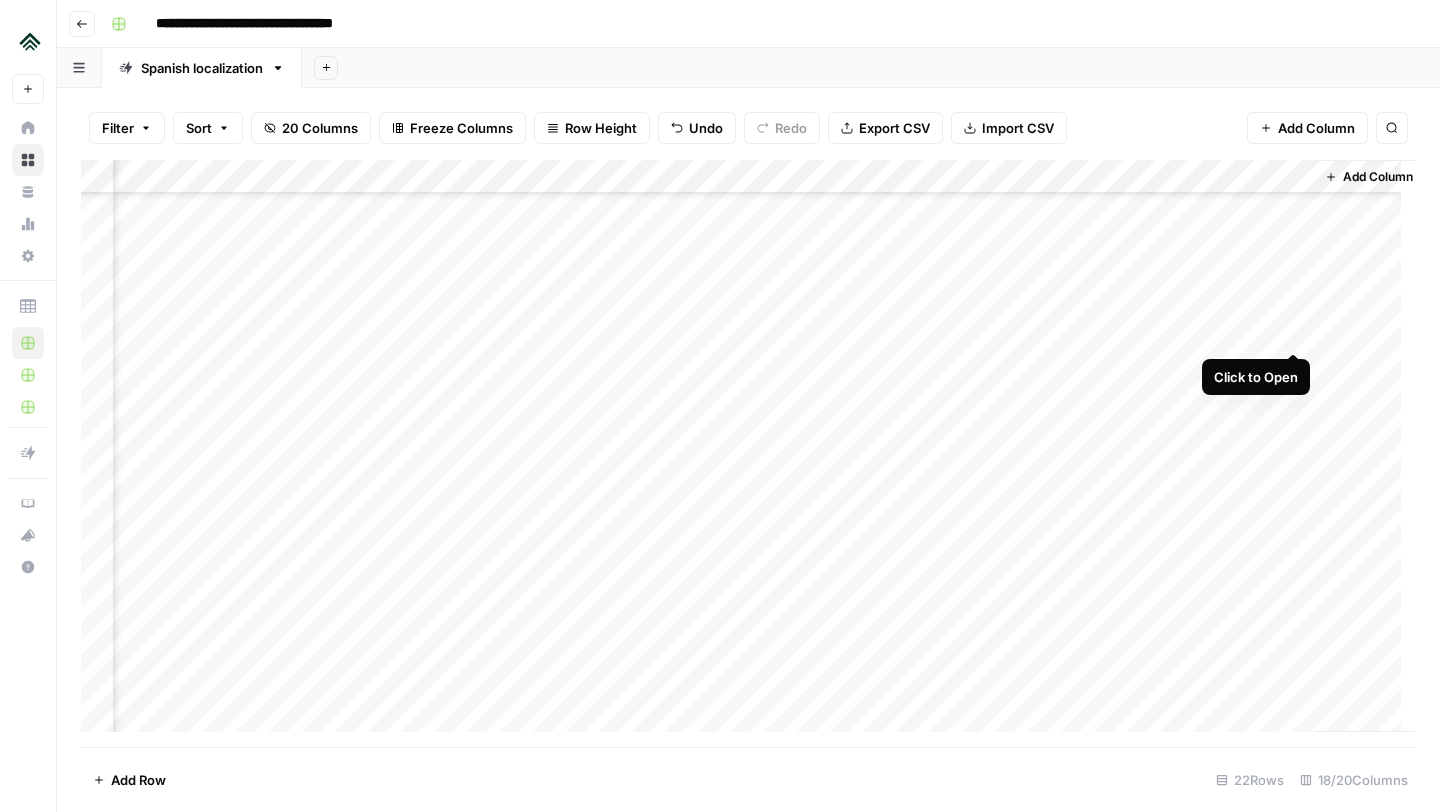 click on "Add Column" at bounding box center [748, 453] 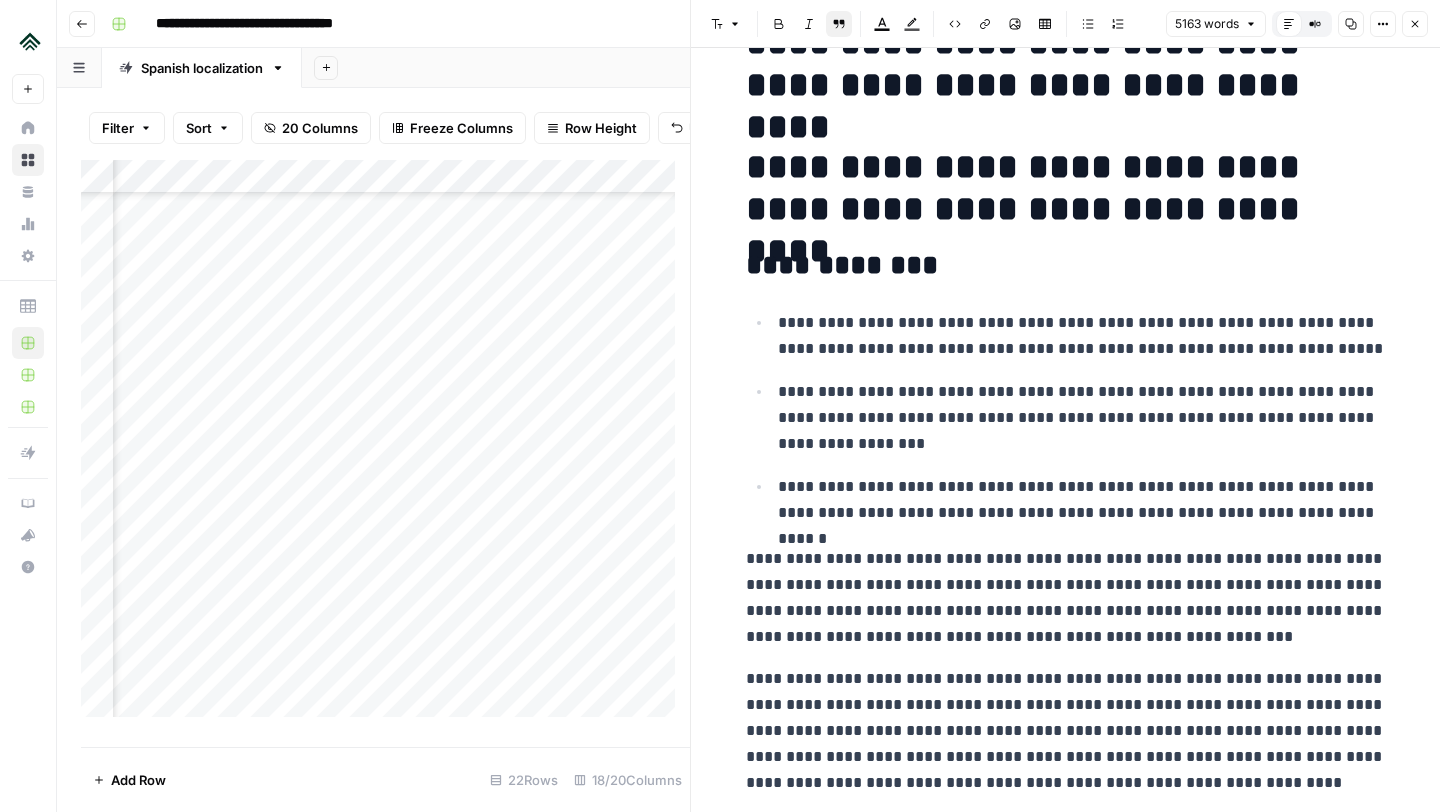 scroll, scrollTop: 0, scrollLeft: 0, axis: both 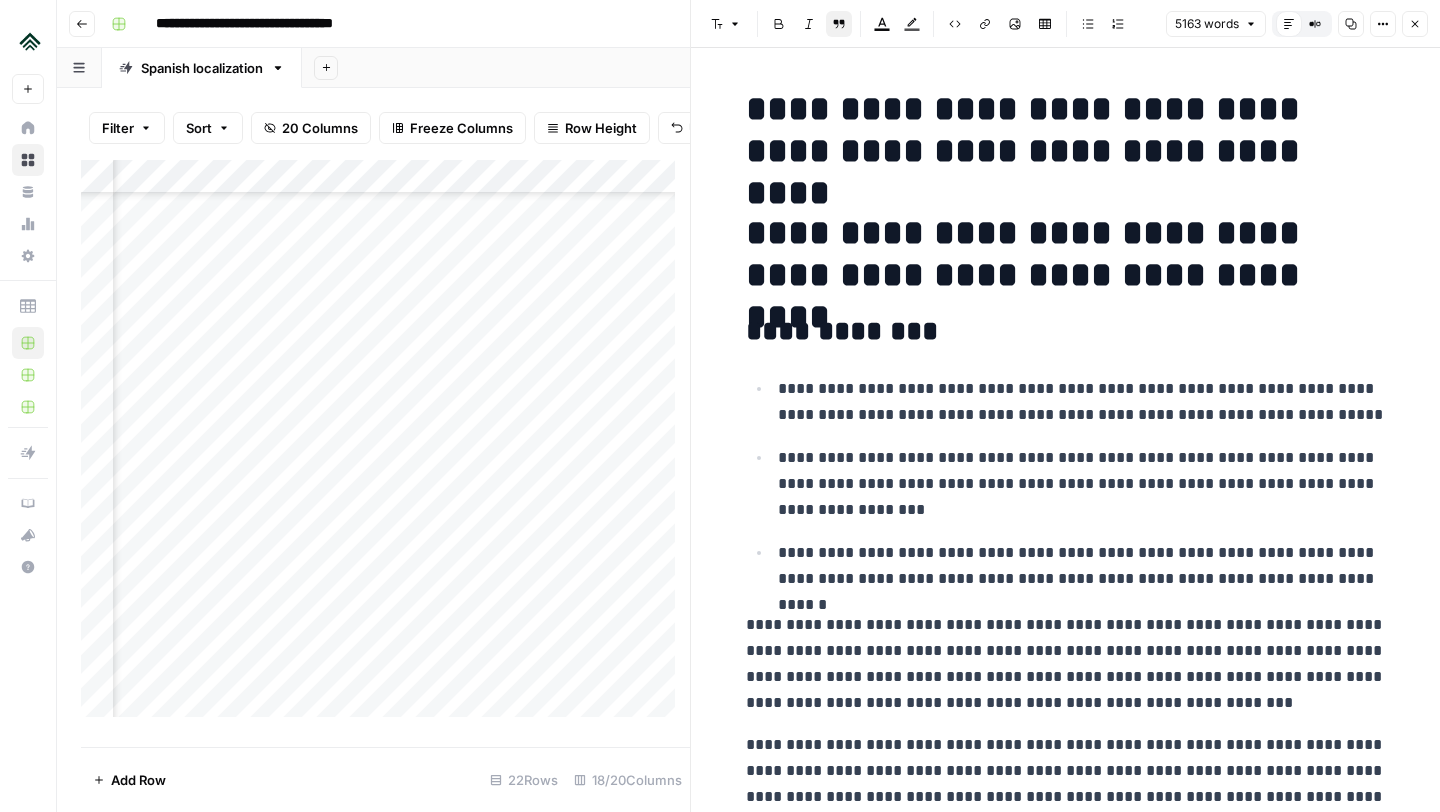 click 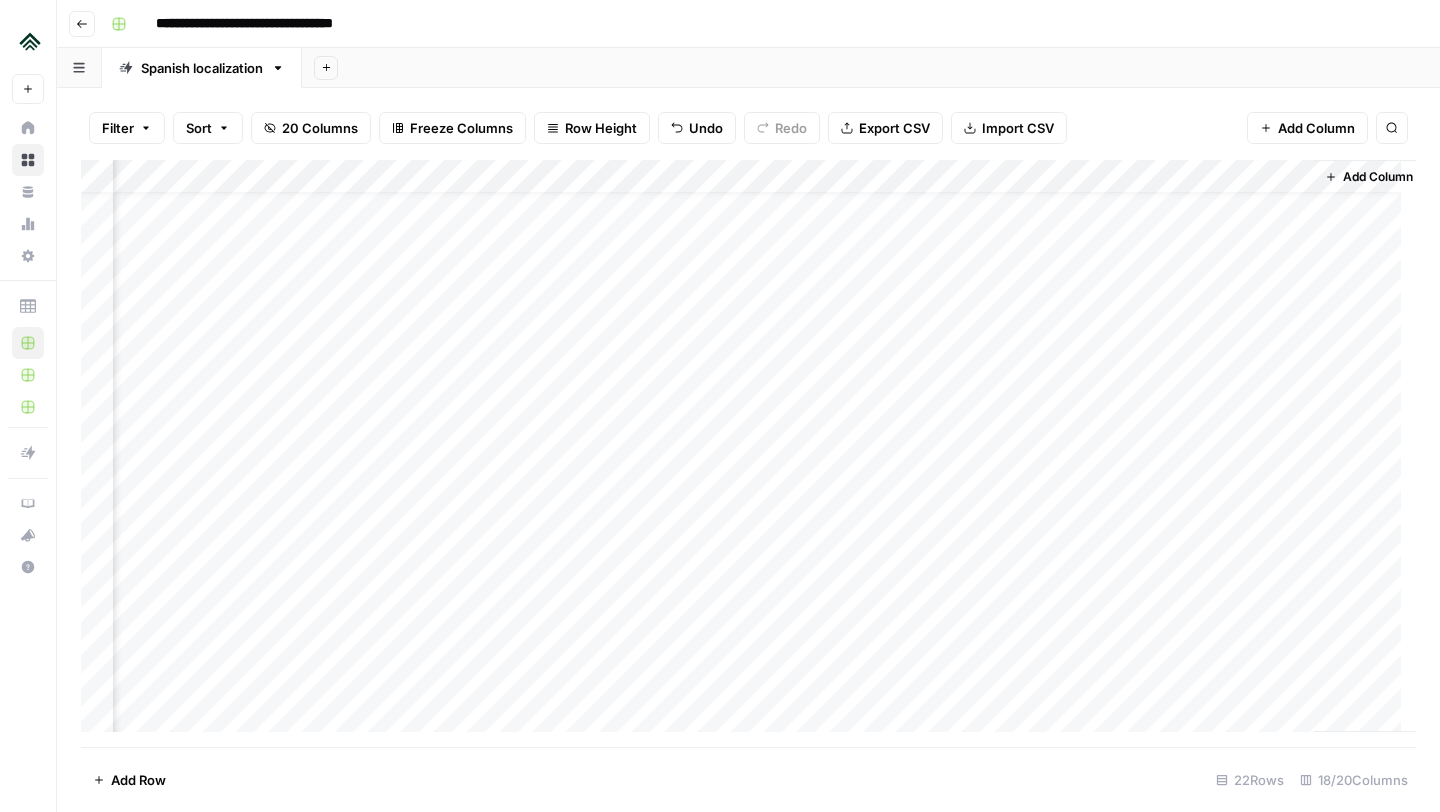 scroll, scrollTop: 68, scrollLeft: 2040, axis: both 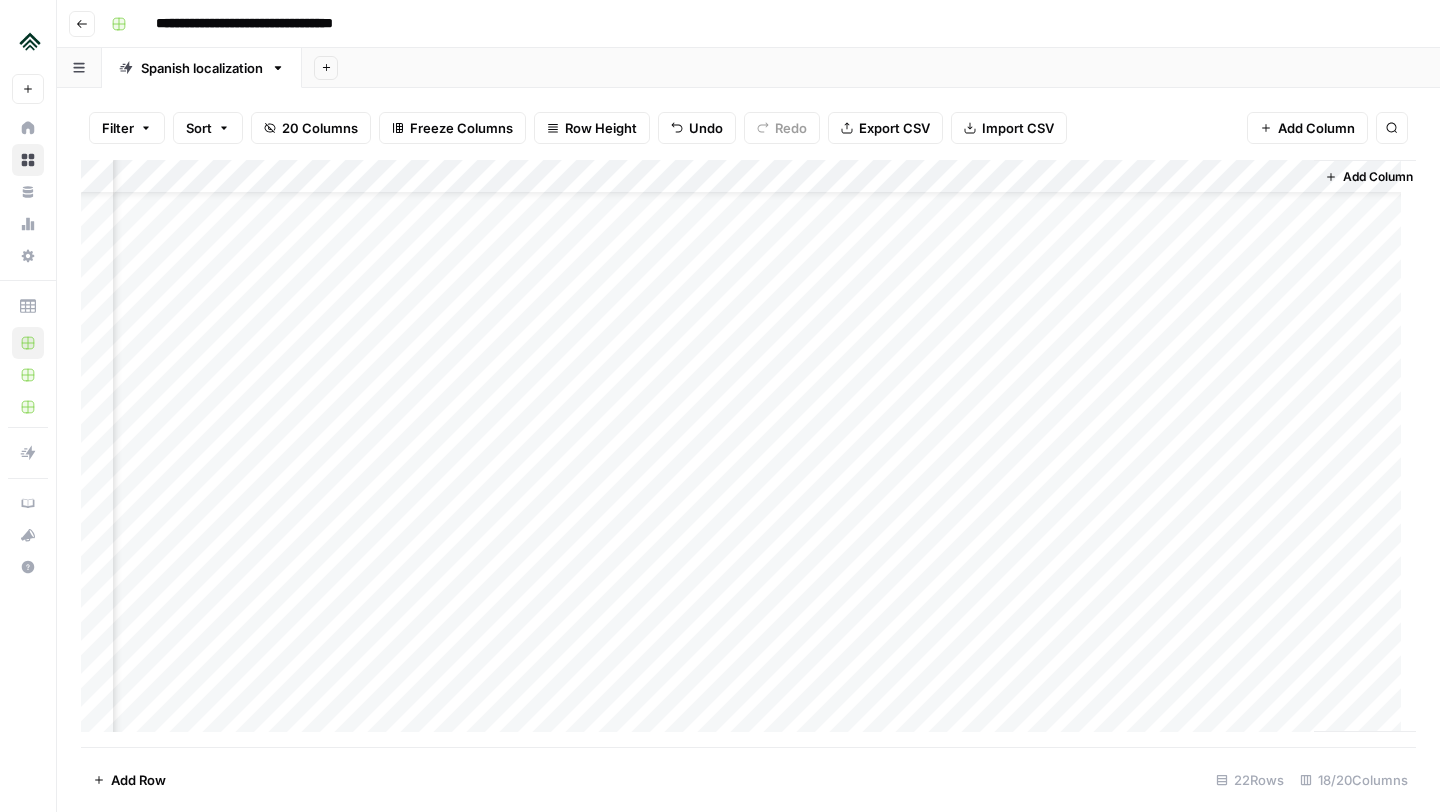 click on "Add Column" at bounding box center (748, 453) 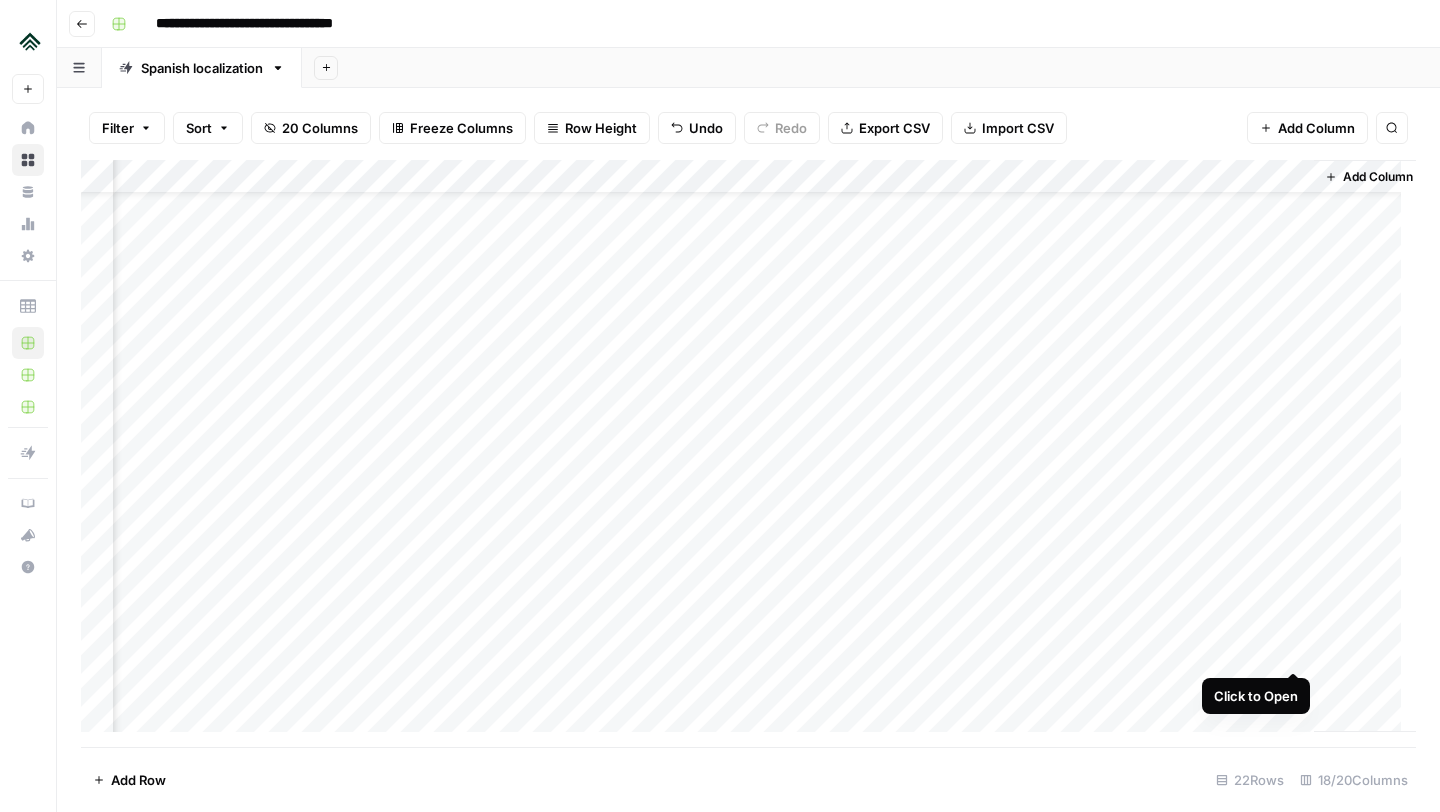 click on "Add Column" at bounding box center (748, 453) 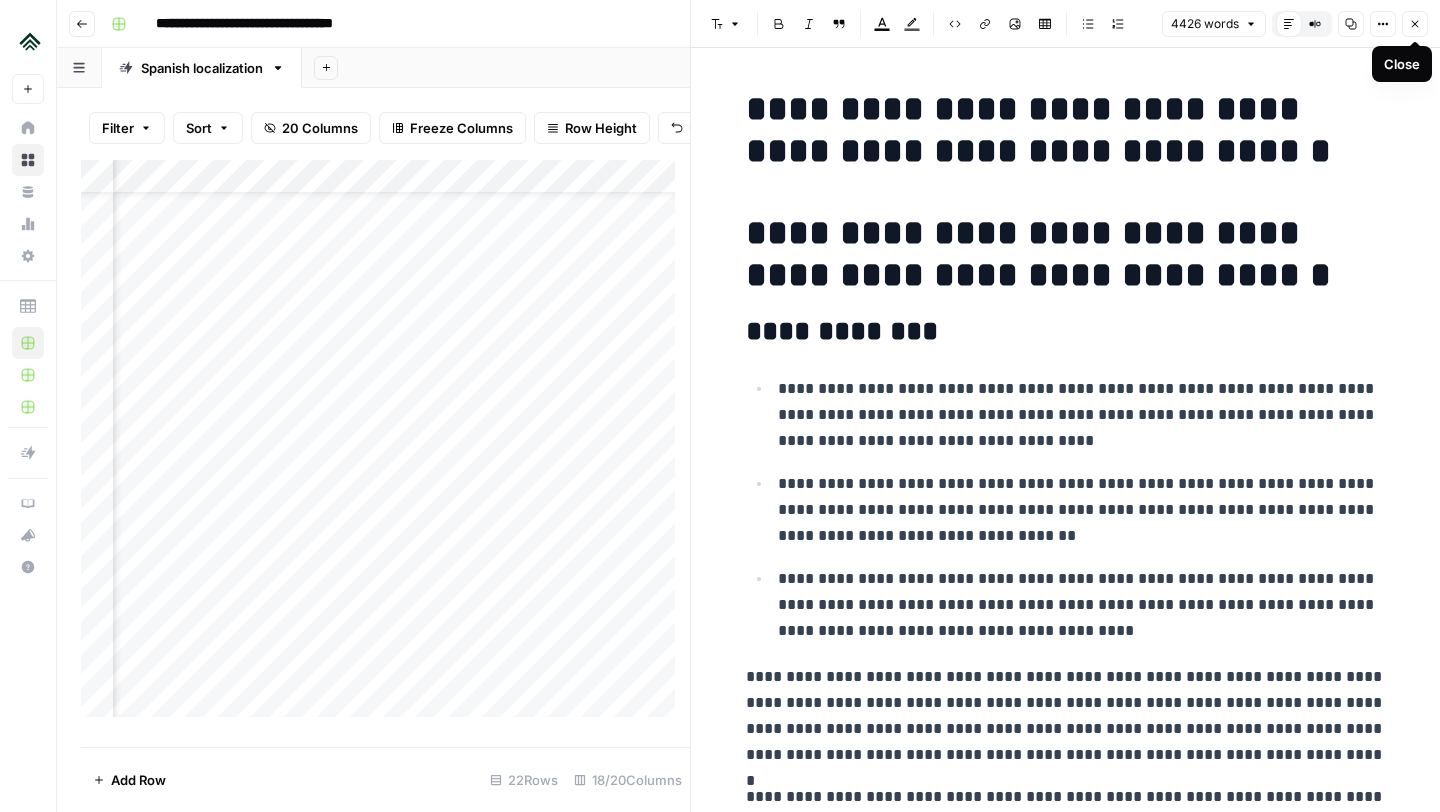 click 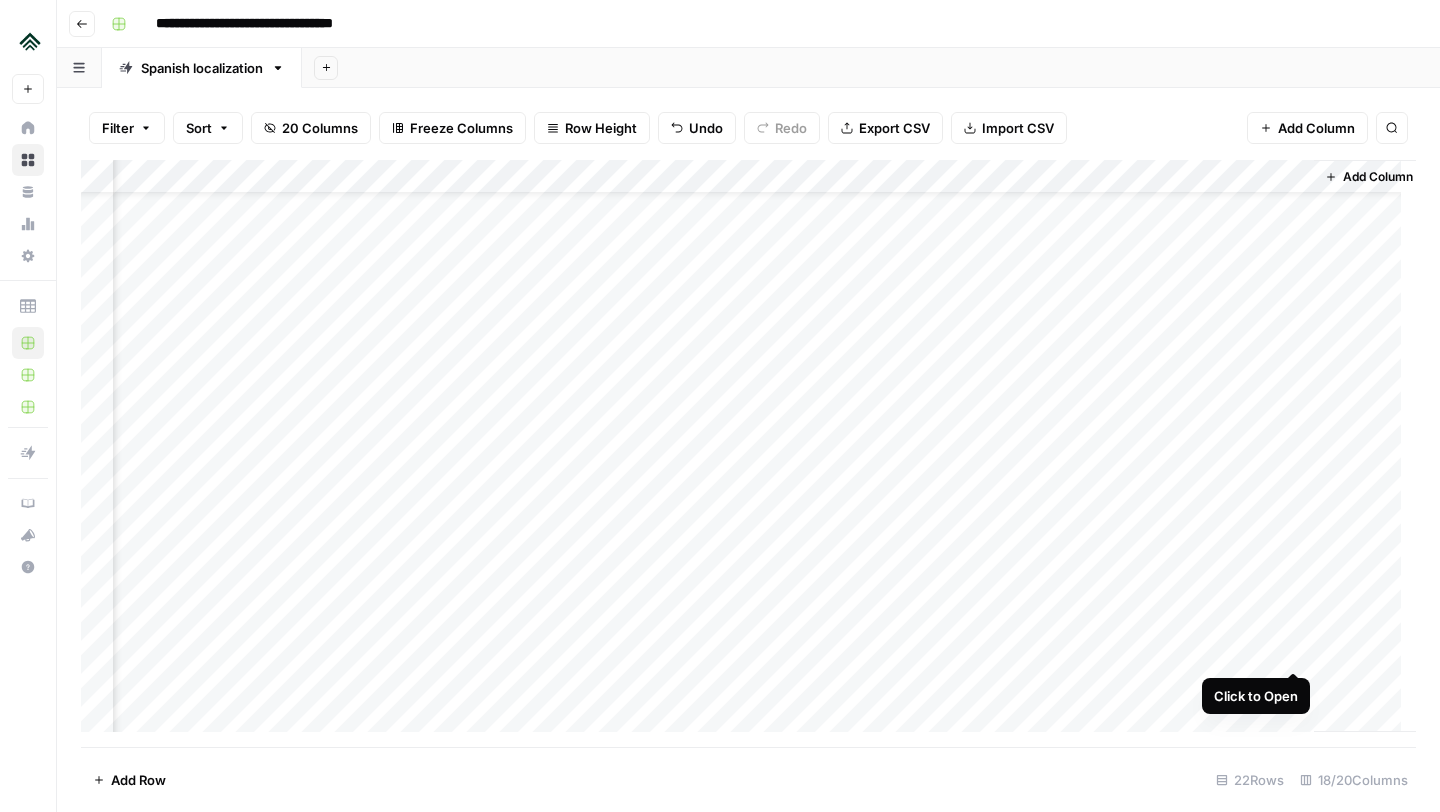 click on "Add Column" at bounding box center [748, 453] 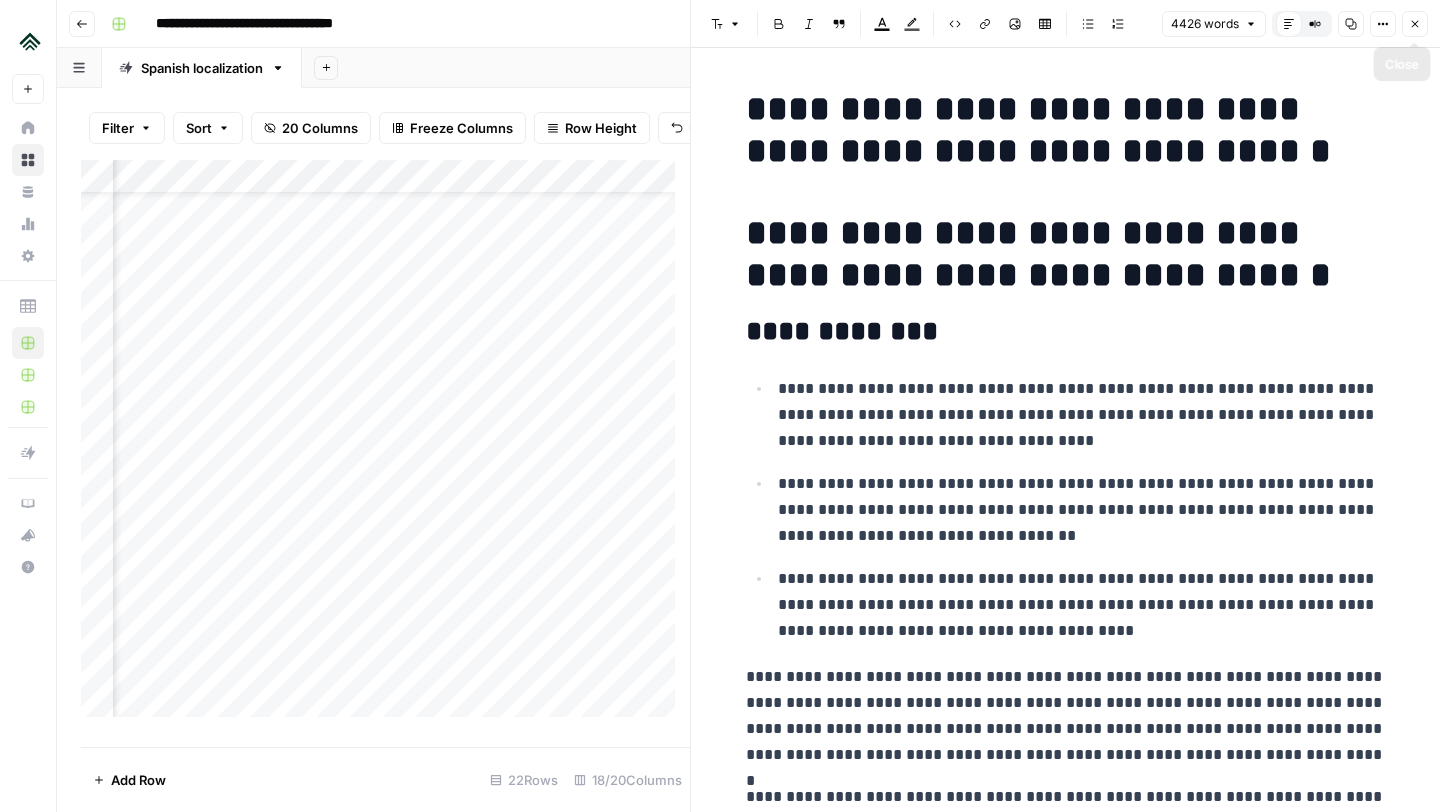click 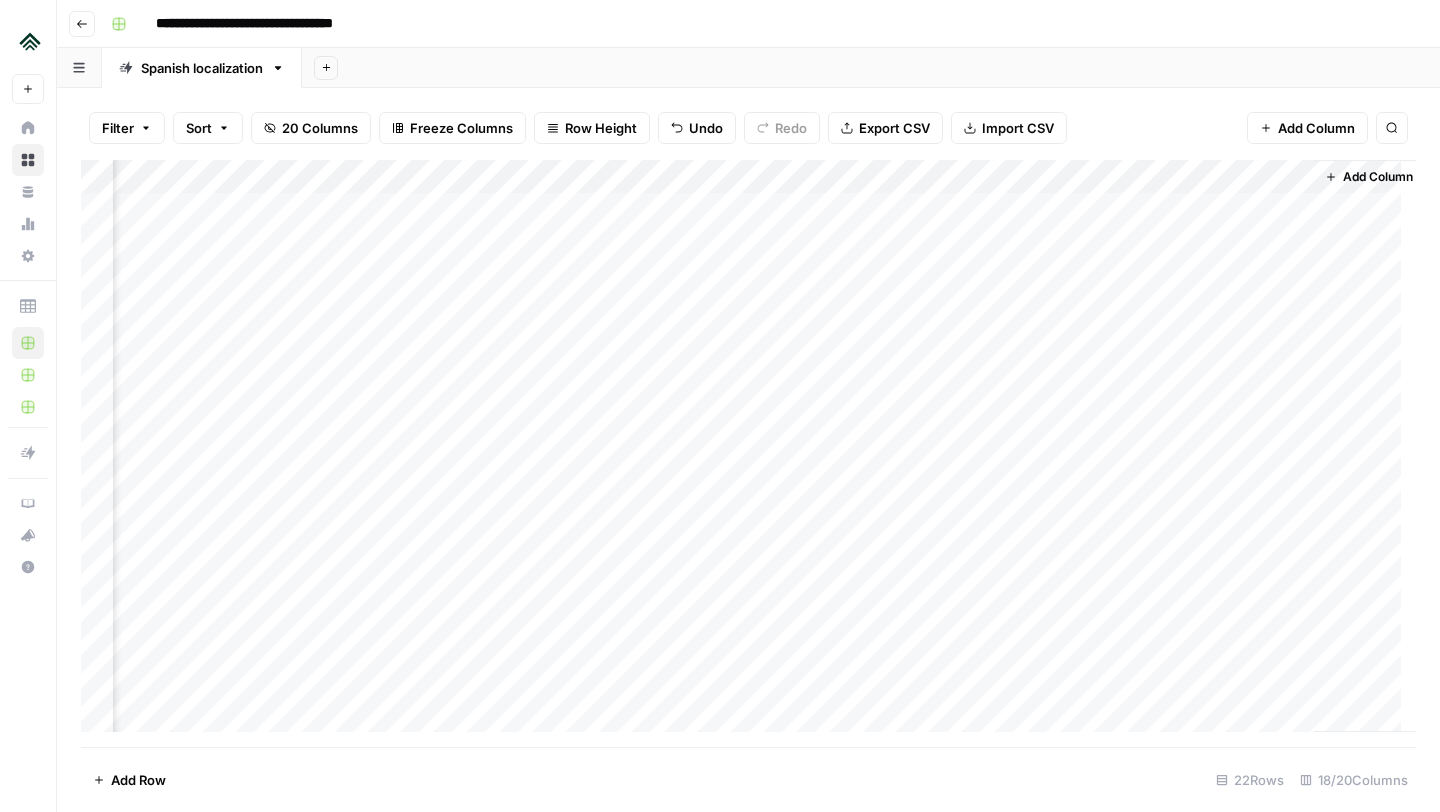 scroll, scrollTop: 0, scrollLeft: 2040, axis: horizontal 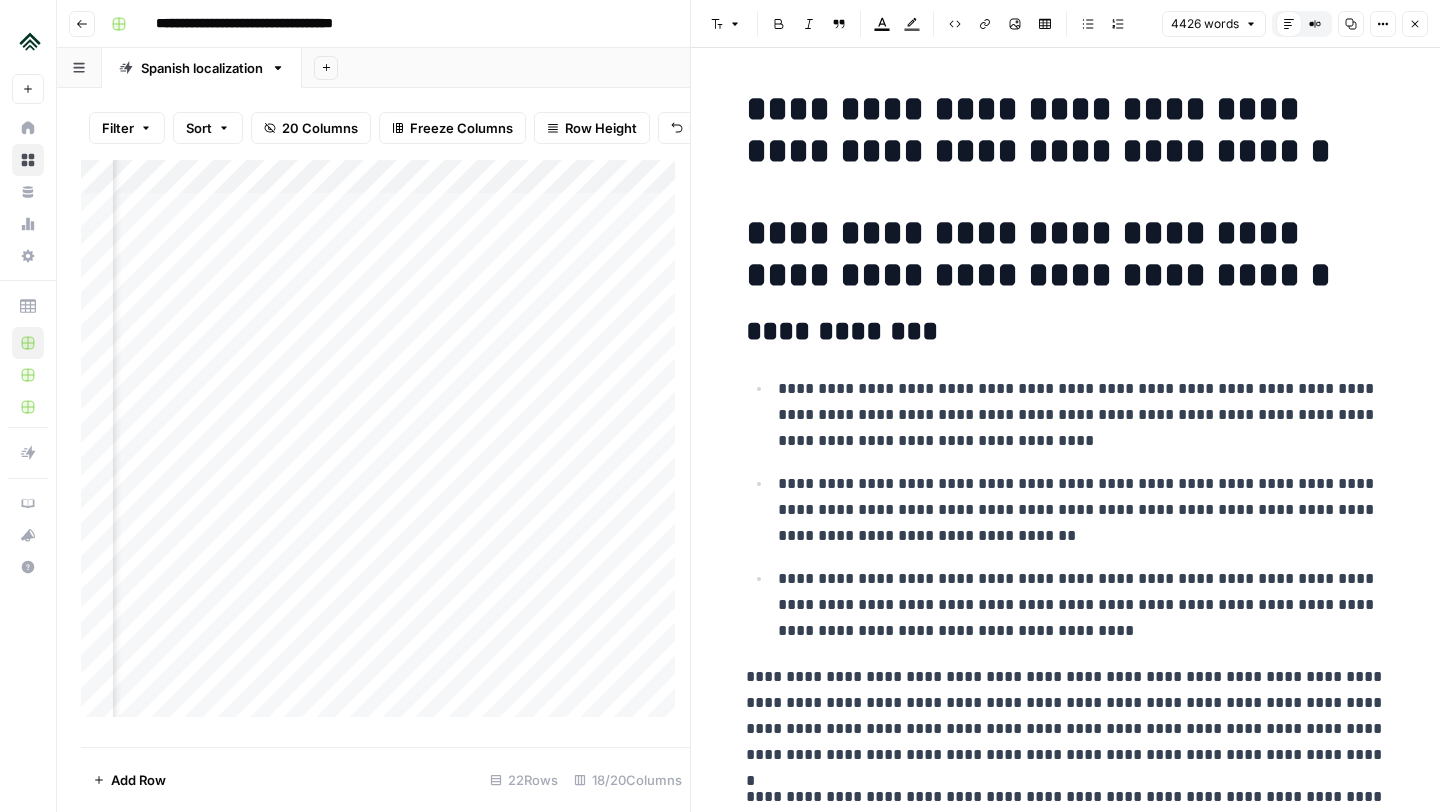 click on "Close" at bounding box center (1415, 24) 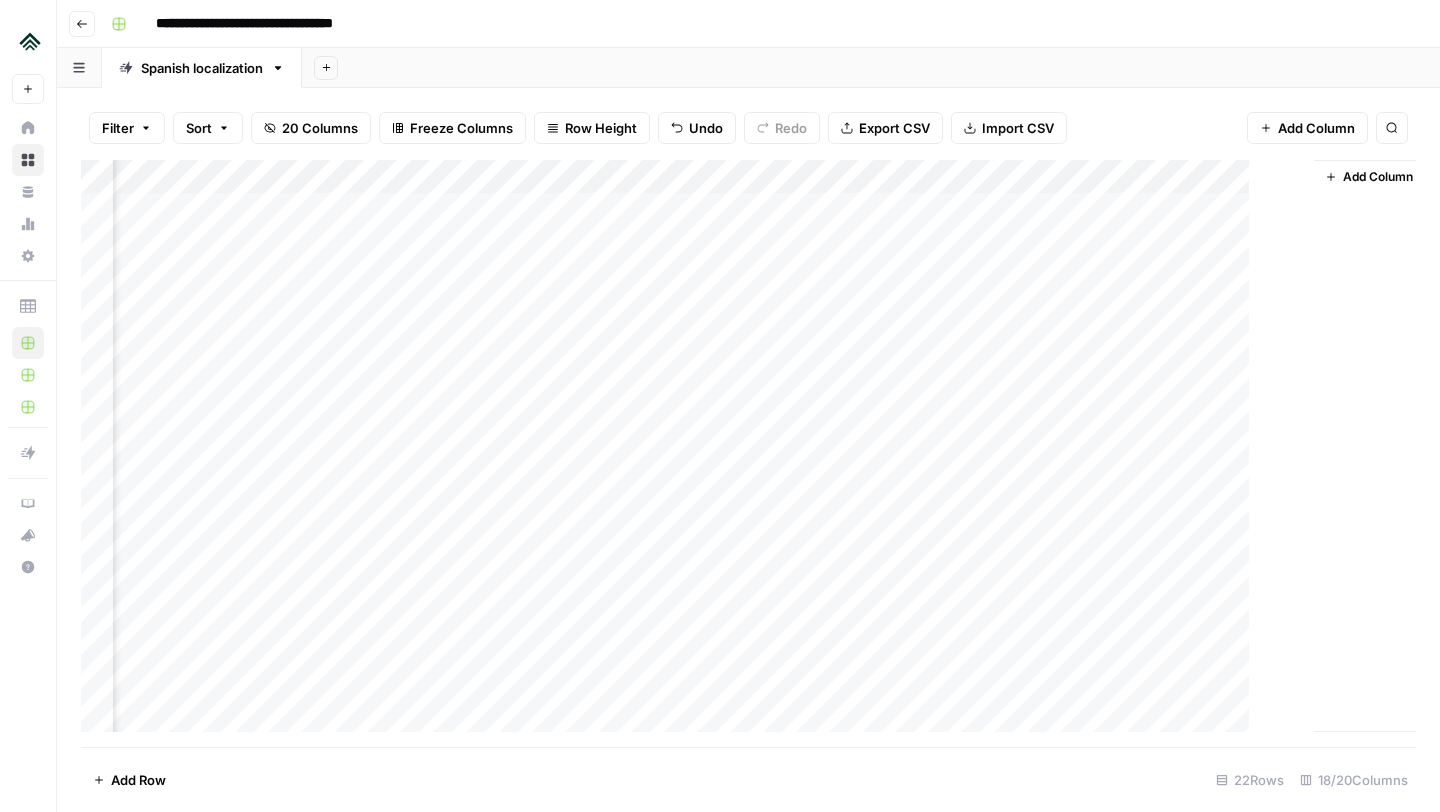 scroll, scrollTop: 0, scrollLeft: 2040, axis: horizontal 